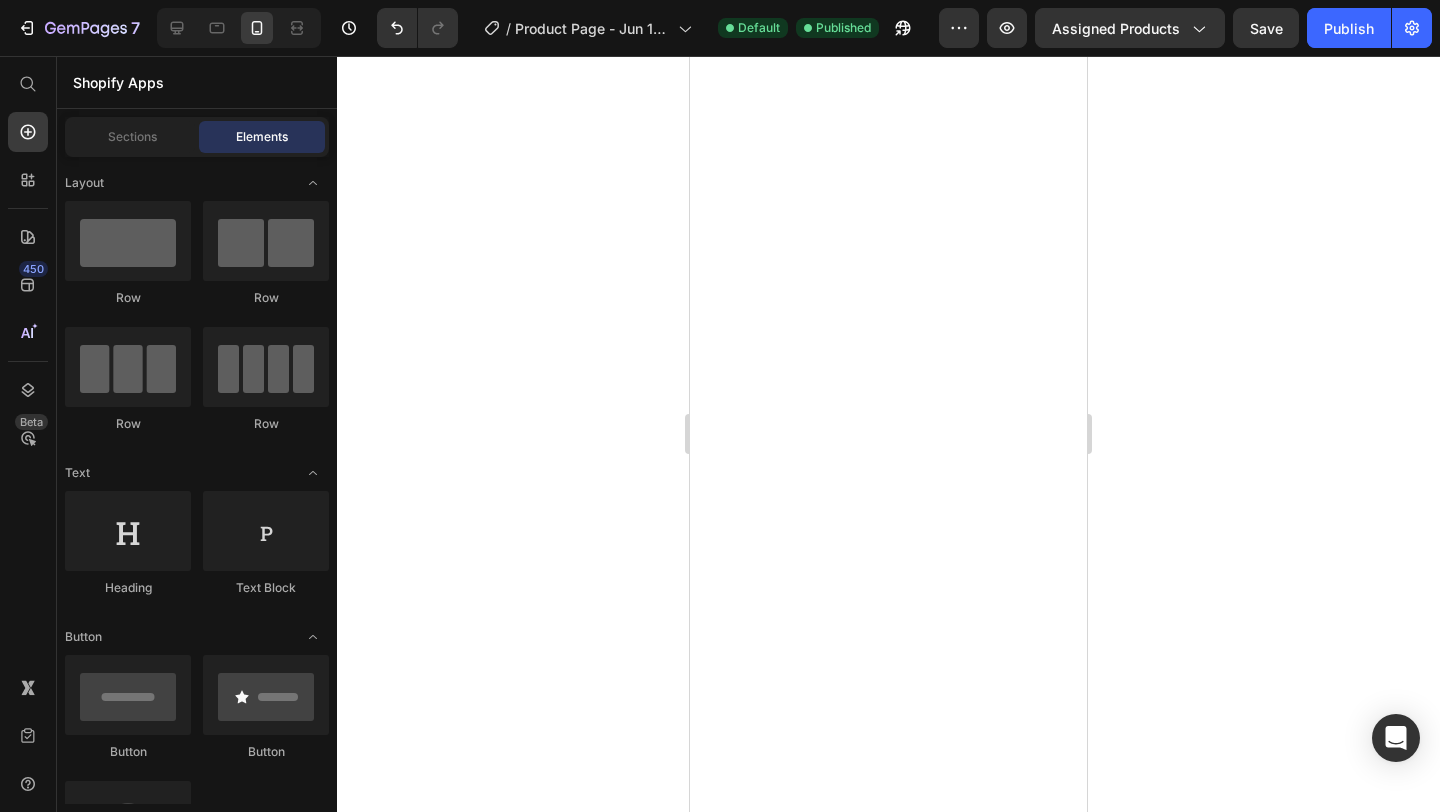 scroll, scrollTop: 0, scrollLeft: 0, axis: both 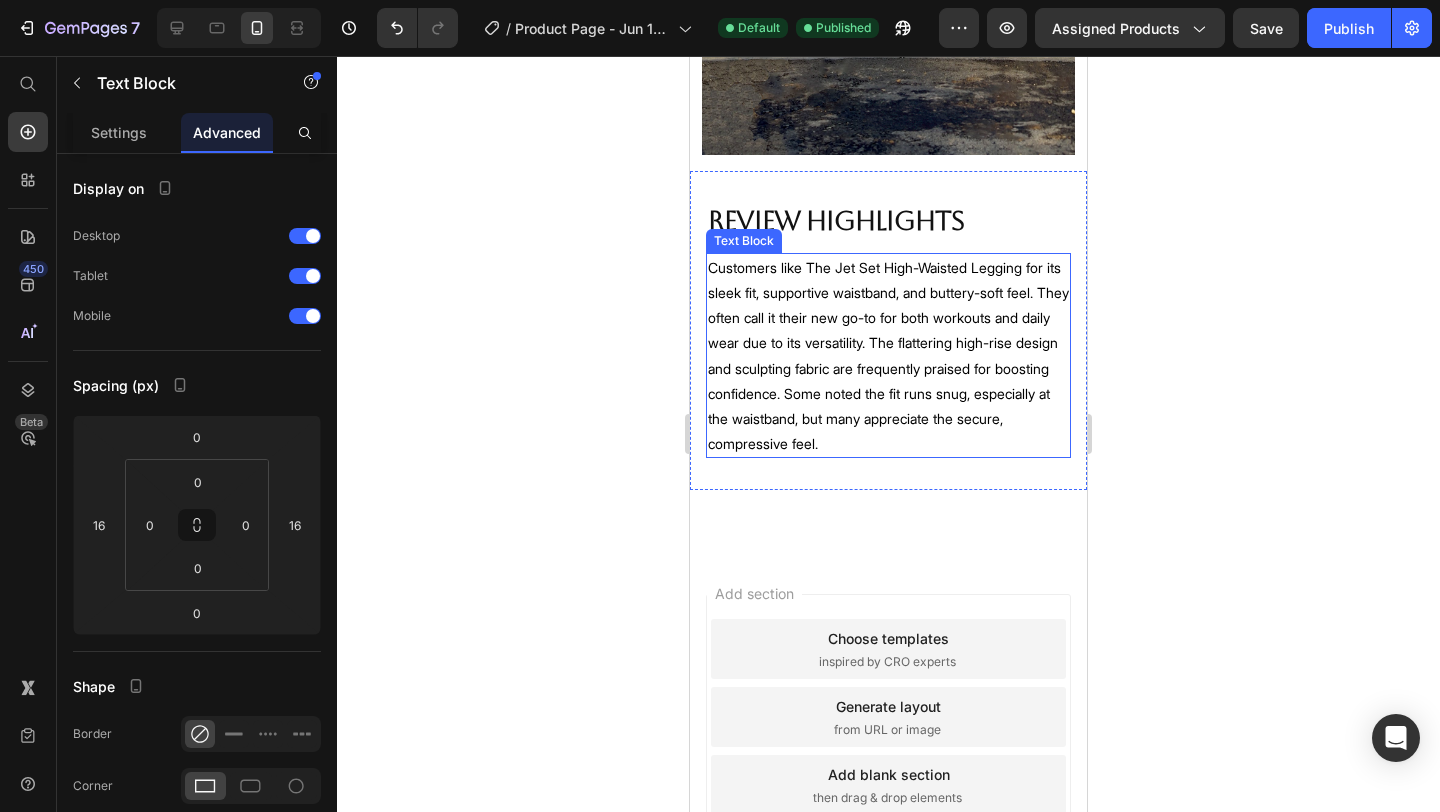 click on "Customers like The Jet Set High-Waisted Legging for its sleek fit, supportive waistband, and buttery-soft feel. They often call it their new go-to for both workouts and daily wear due to its versatility. The flattering high-rise design and sculpting fabric are frequently praised for boosting confidence. Some noted the fit runs snug, especially at the waistband, but many appreciate the secure, compressive feel." at bounding box center [888, 356] 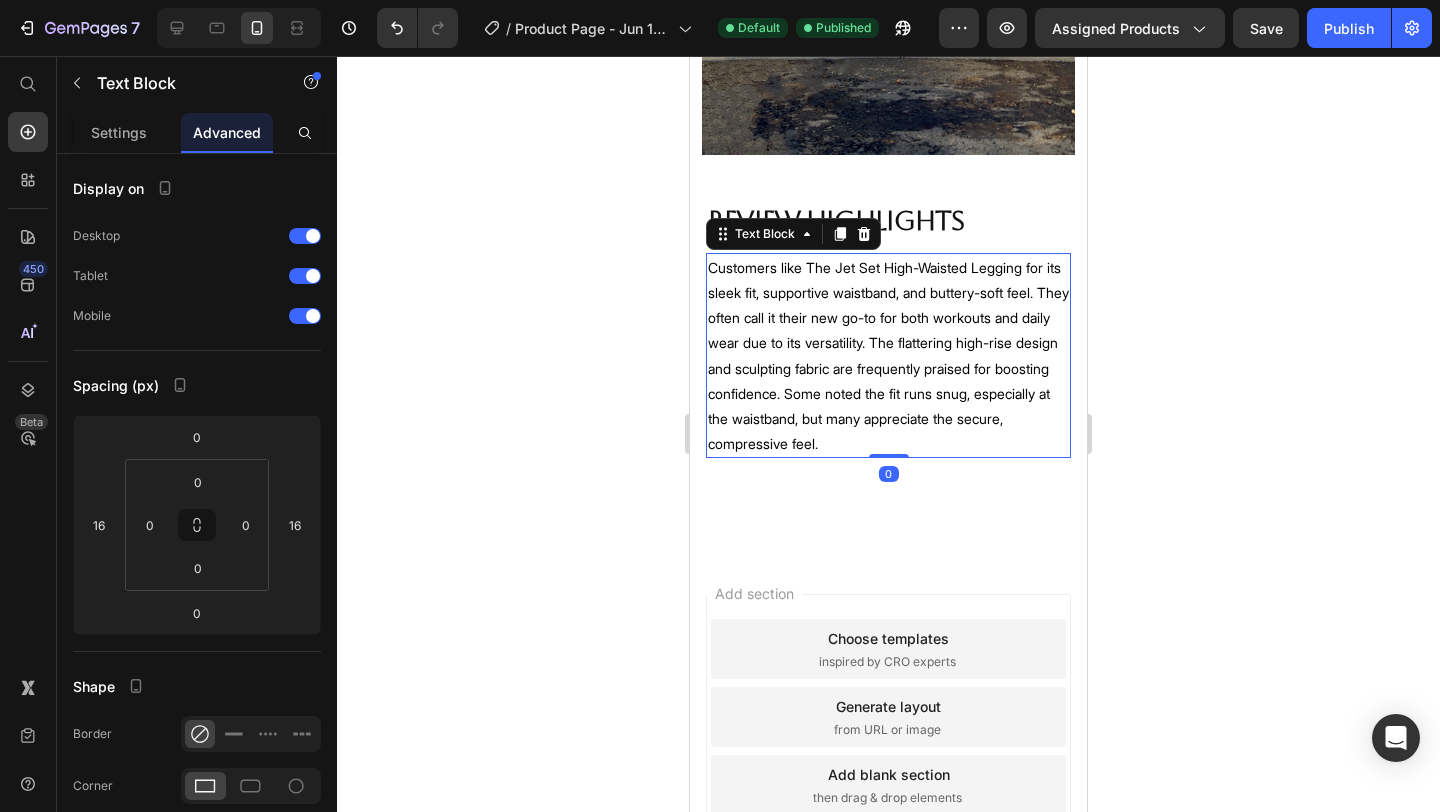 scroll, scrollTop: 0, scrollLeft: 0, axis: both 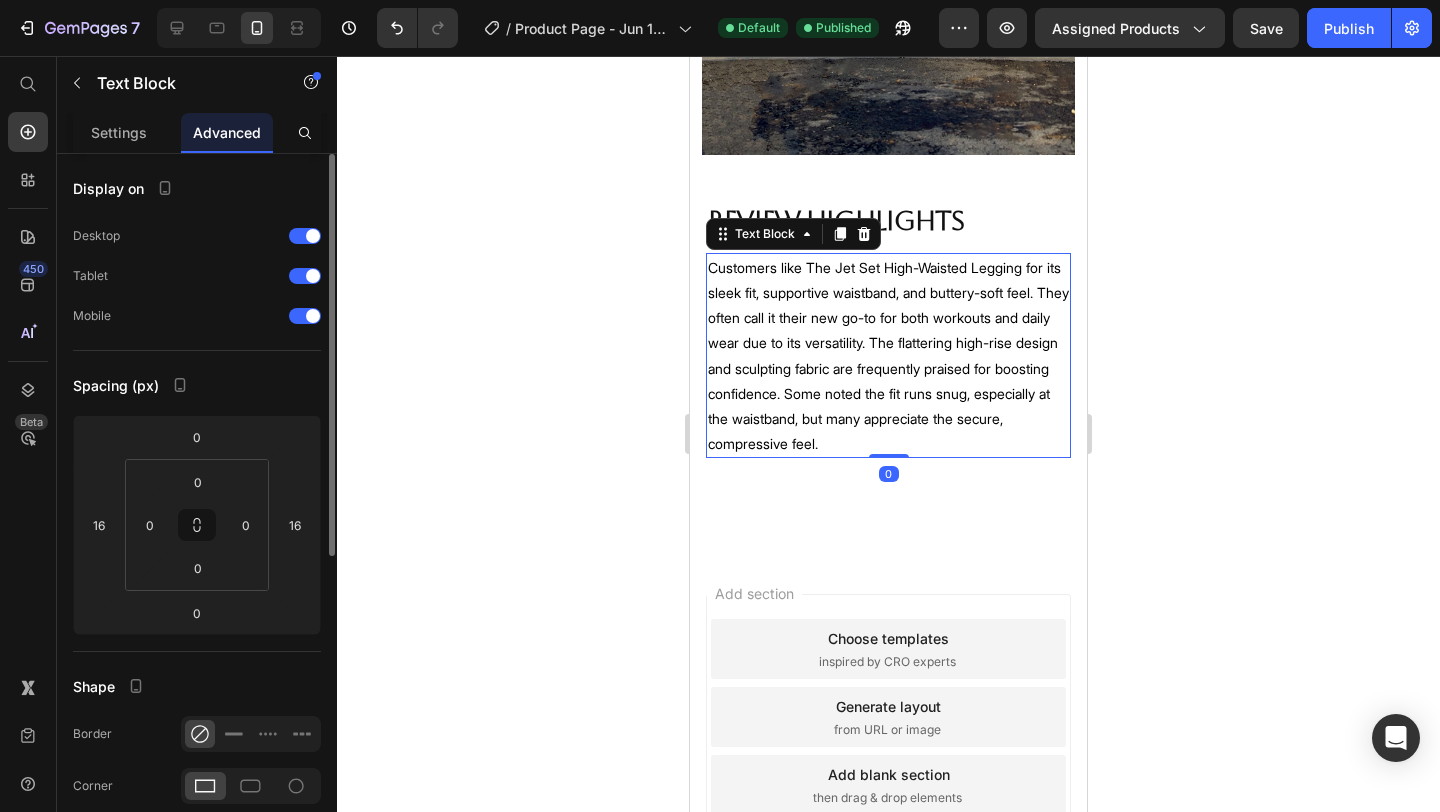 click on "Customers like The Jet Set High-Waisted Legging for its sleek fit, supportive waistband, and buttery-soft feel. They often call it their new go-to for both workouts and daily wear due to its versatility. The flattering high-rise design and sculpting fabric are frequently praised for boosting confidence. Some noted the fit runs snug, especially at the waistband, but many appreciate the secure, compressive feel." at bounding box center [888, 356] 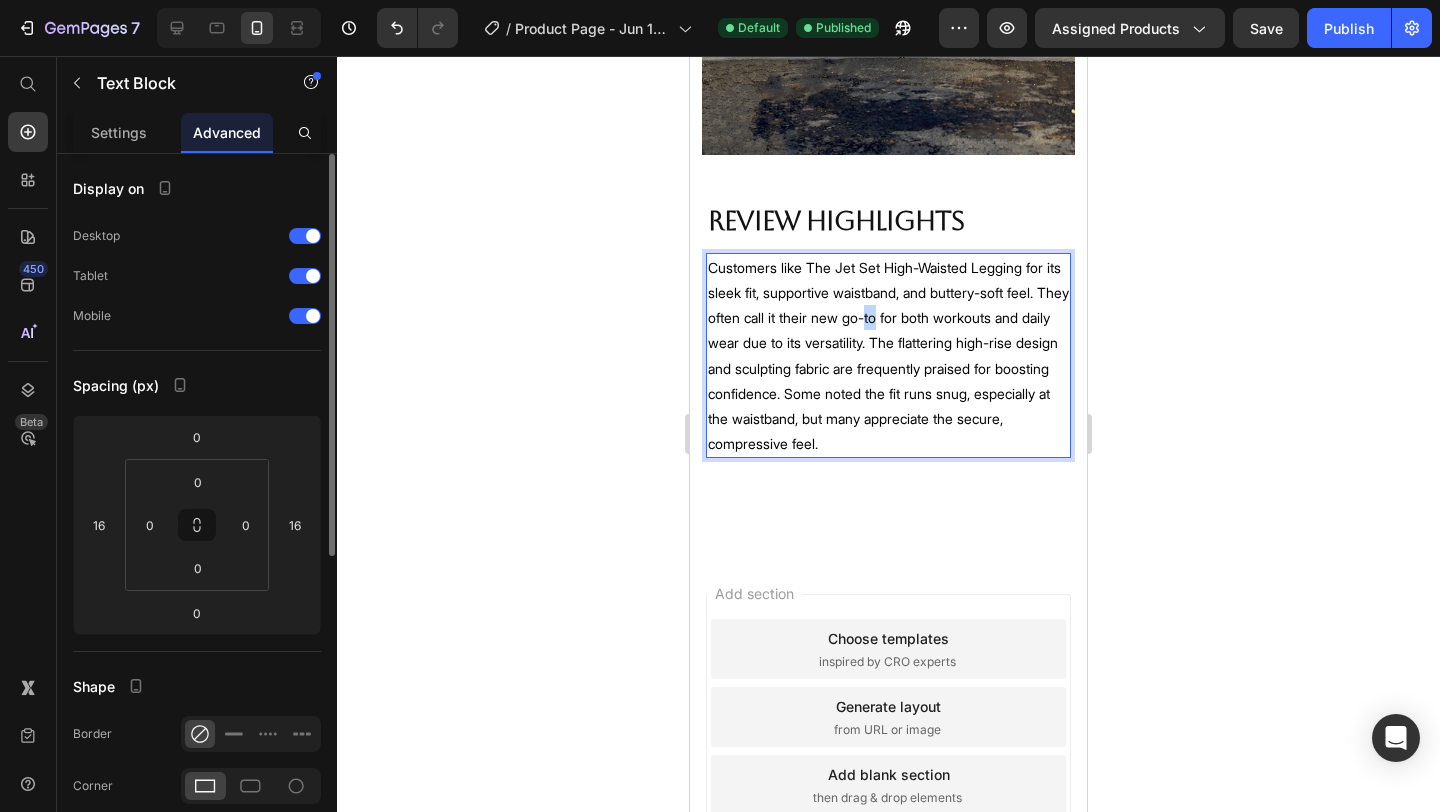 click on "Customers like The Jet Set High-Waisted Legging for its sleek fit, supportive waistband, and buttery-soft feel. They often call it their new go-to for both workouts and daily wear due to its versatility. The flattering high-rise design and sculpting fabric are frequently praised for boosting confidence. Some noted the fit runs snug, especially at the waistband, but many appreciate the secure, compressive feel." at bounding box center [888, 356] 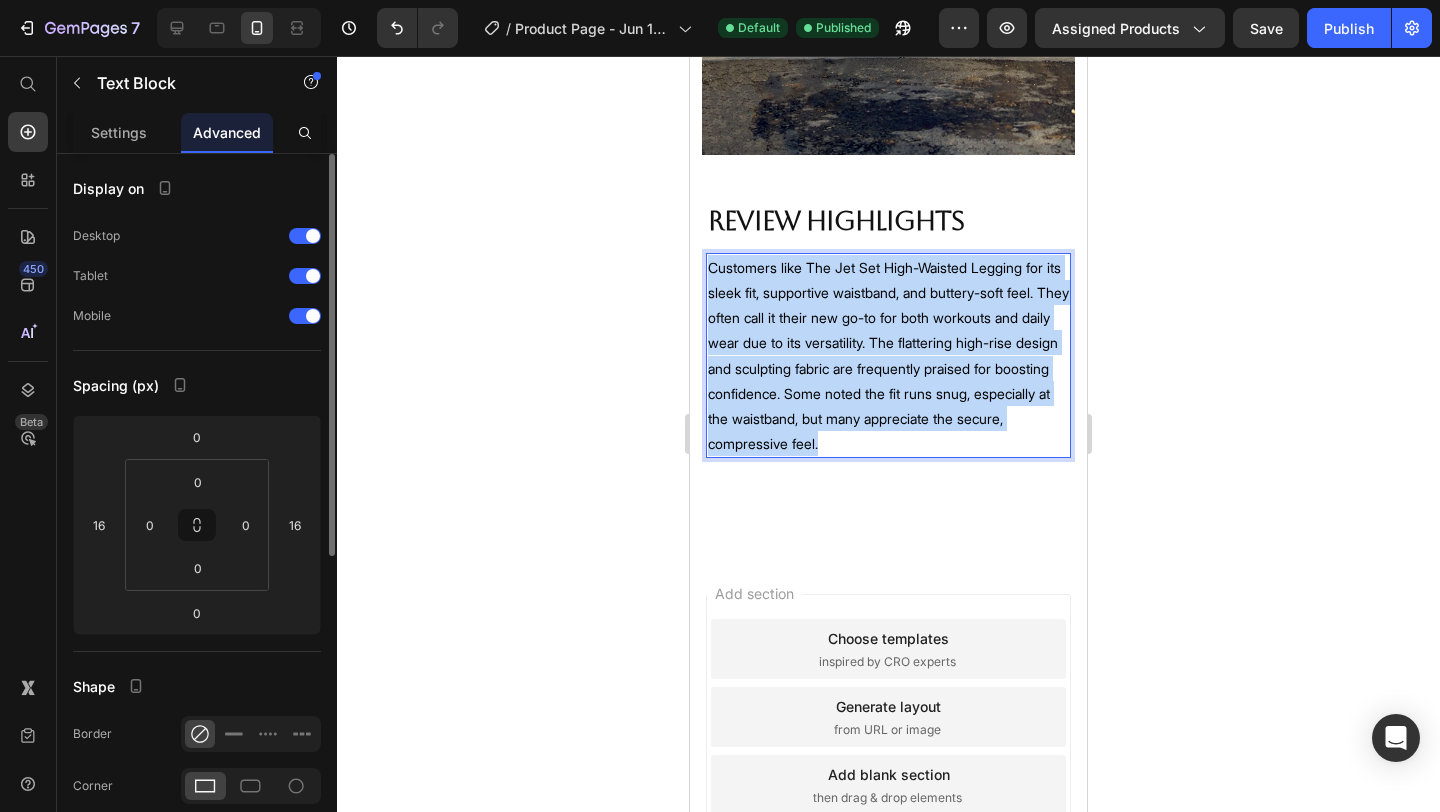 click on "Customers like The Jet Set High-Waisted Legging for its sleek fit, supportive waistband, and buttery-soft feel. They often call it their new go-to for both workouts and daily wear due to its versatility. The flattering high-rise design and sculpting fabric are frequently praised for boosting confidence. Some noted the fit runs snug, especially at the waistband, but many appreciate the secure, compressive feel." at bounding box center [888, 356] 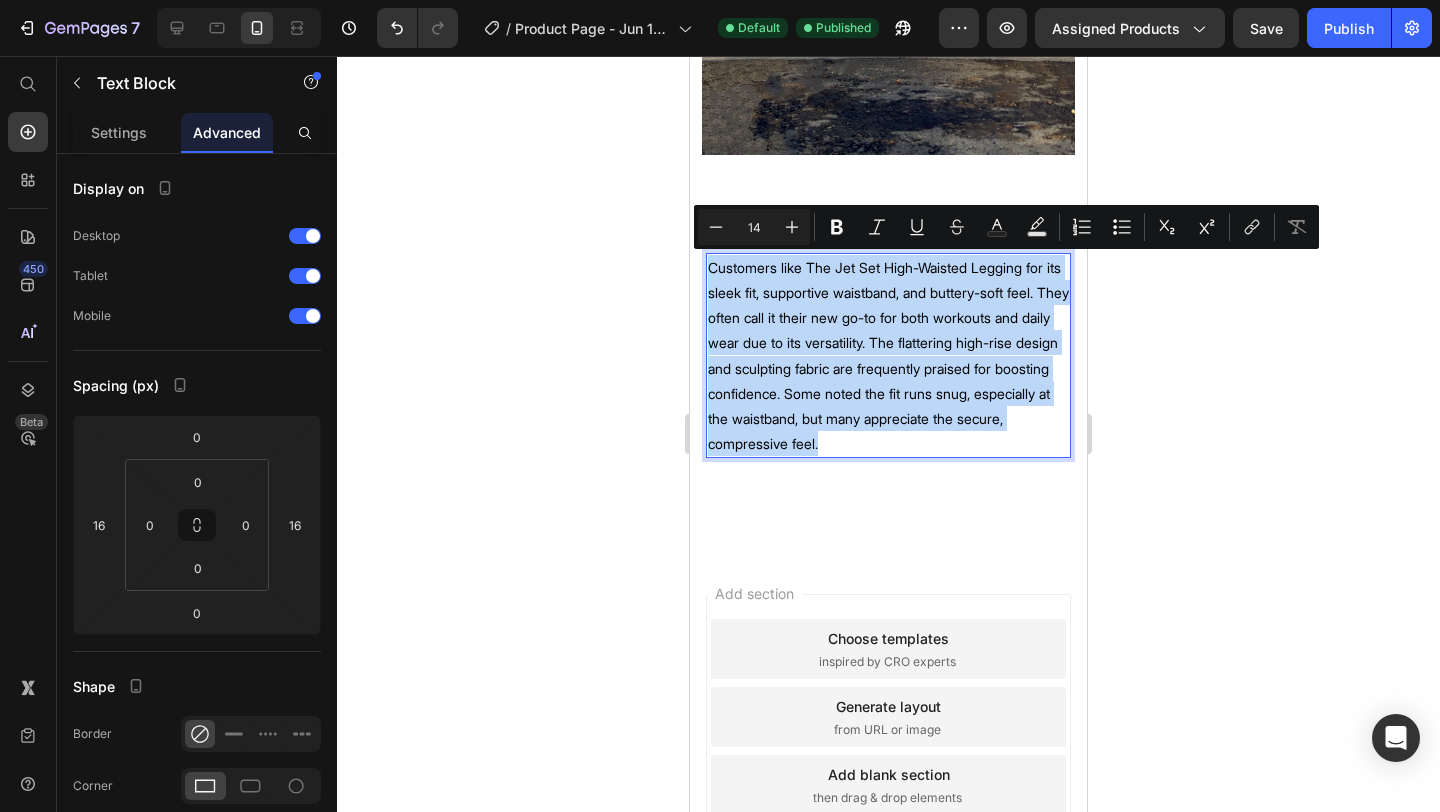 copy on "Customers like The Jet Set High-Waisted Legging for its sleek fit, supportive waistband, and buttery-soft feel. They often call it their new go-to for both workouts and daily wear due to its versatility. The flattering high-rise design and sculpting fabric are frequently praised for boosting confidence. Some noted the fit runs snug, especially at the waistband, but many appreciate the secure, compressive feel." 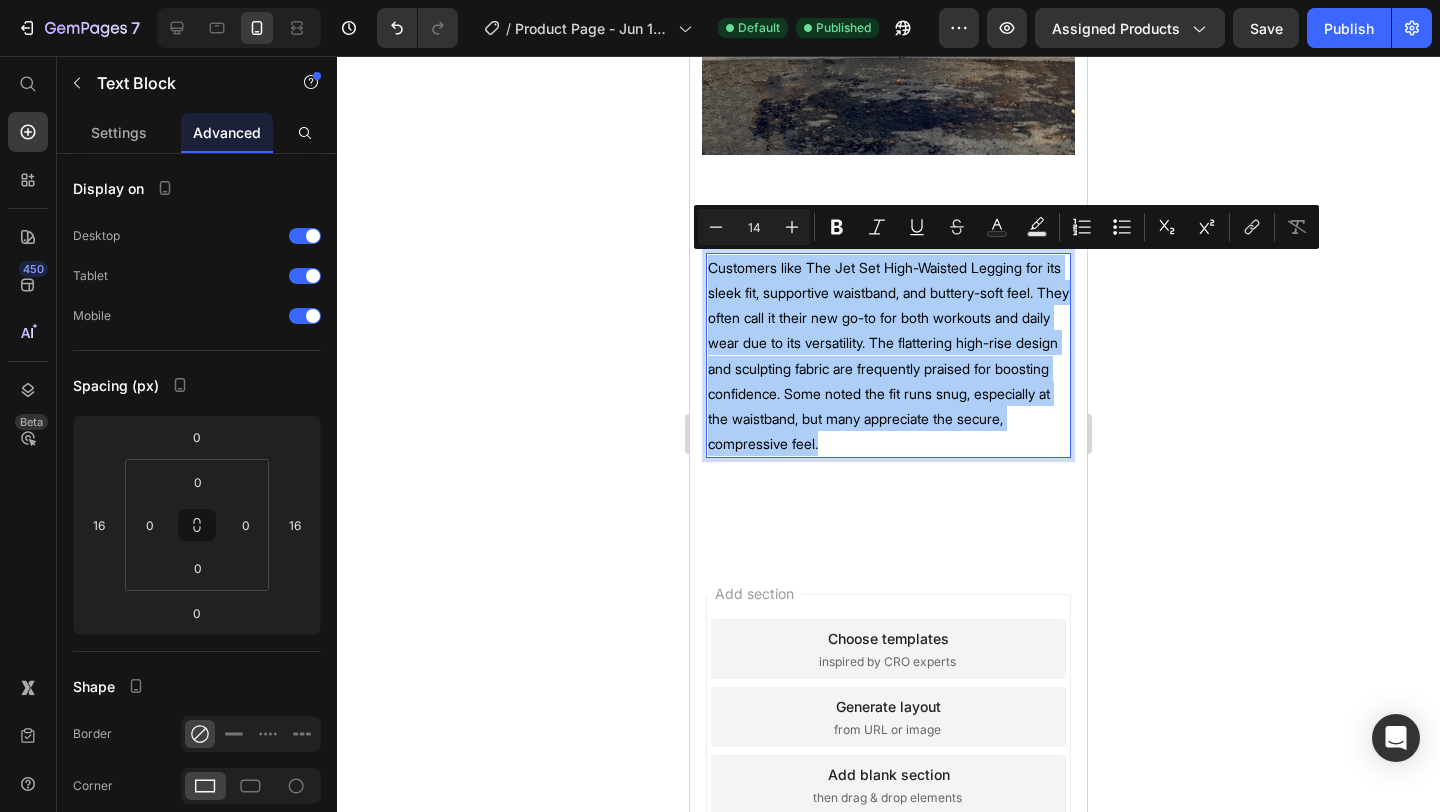 click 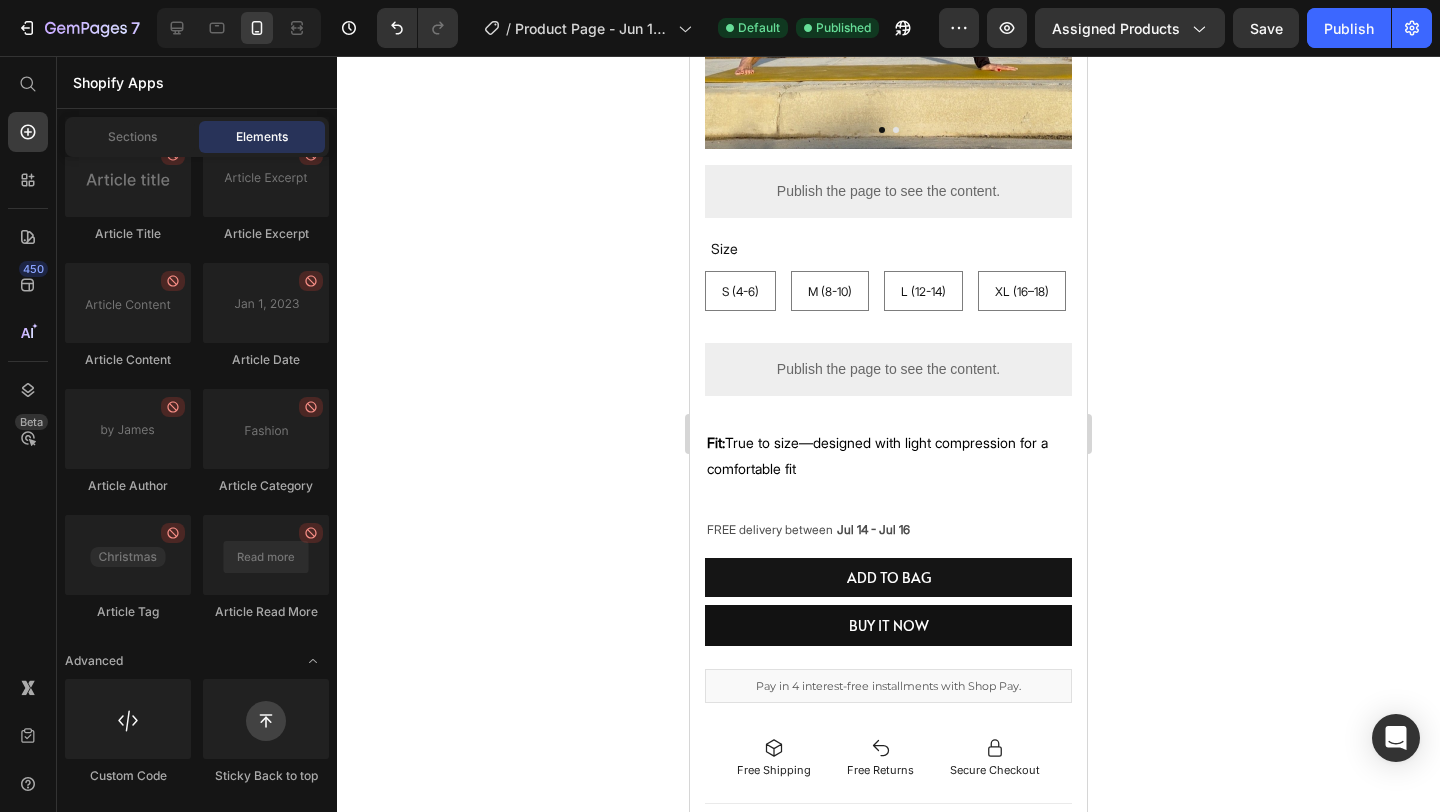 scroll, scrollTop: 0, scrollLeft: 0, axis: both 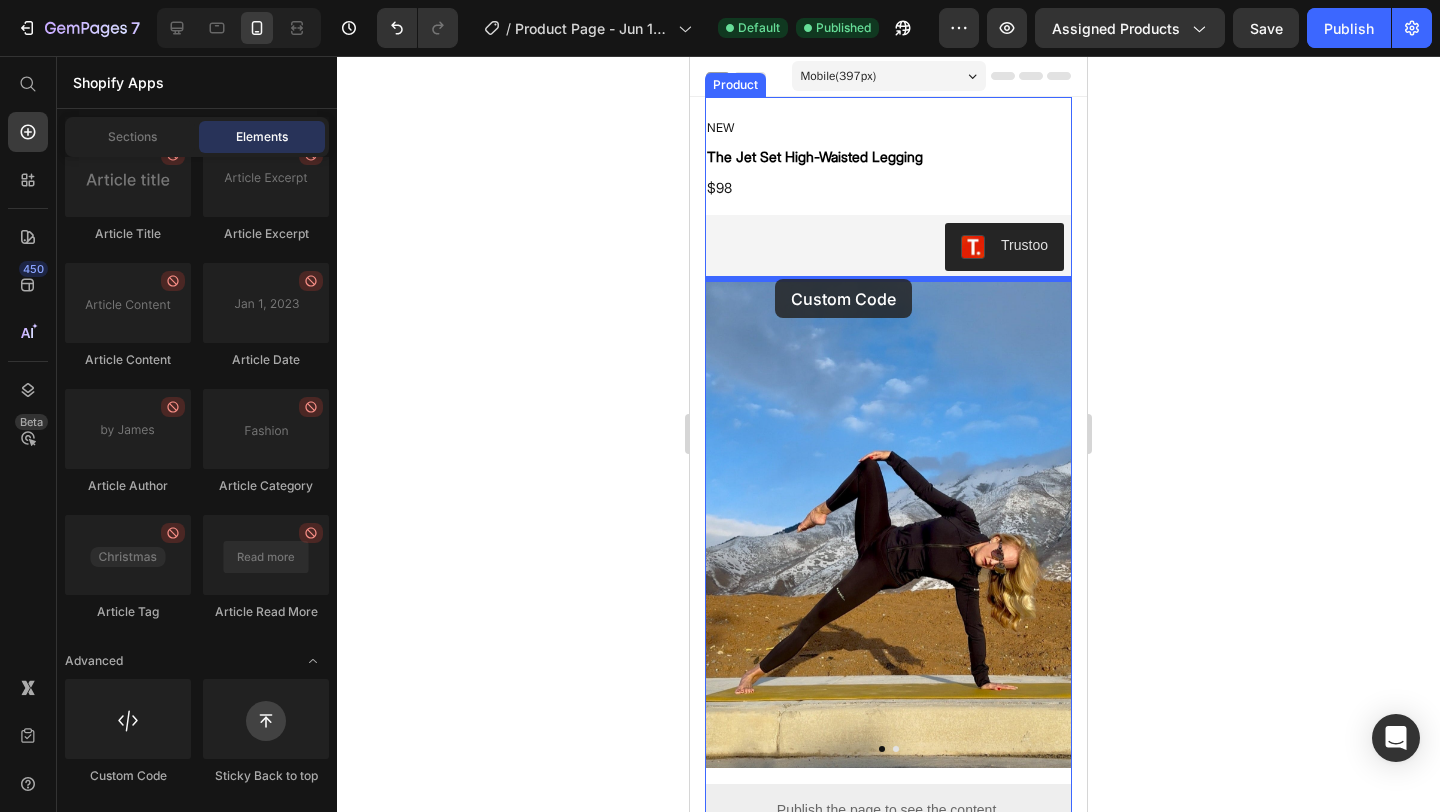drag, startPoint x: 829, startPoint y: 806, endPoint x: 775, endPoint y: 279, distance: 529.7594 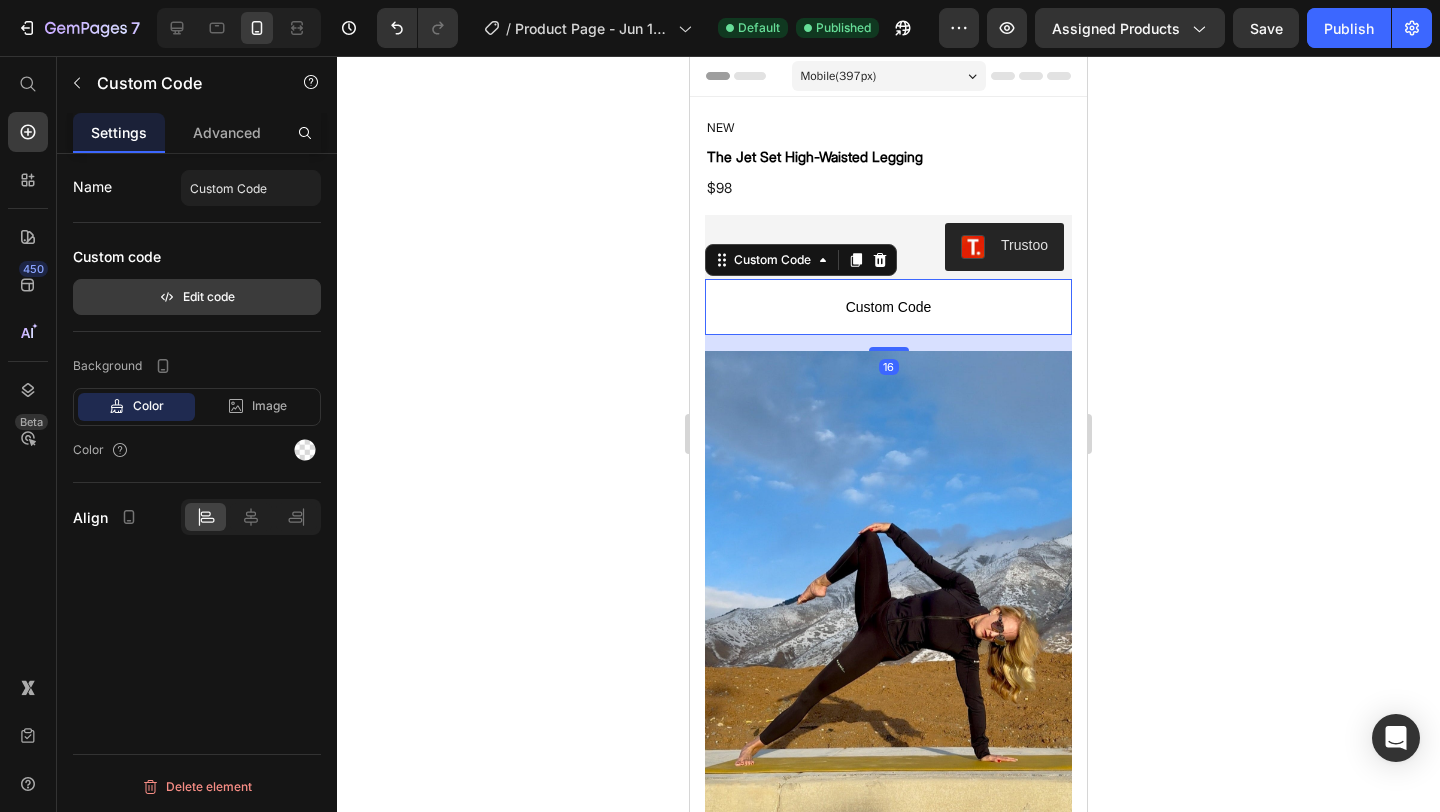 click on "Edit code" at bounding box center (197, 297) 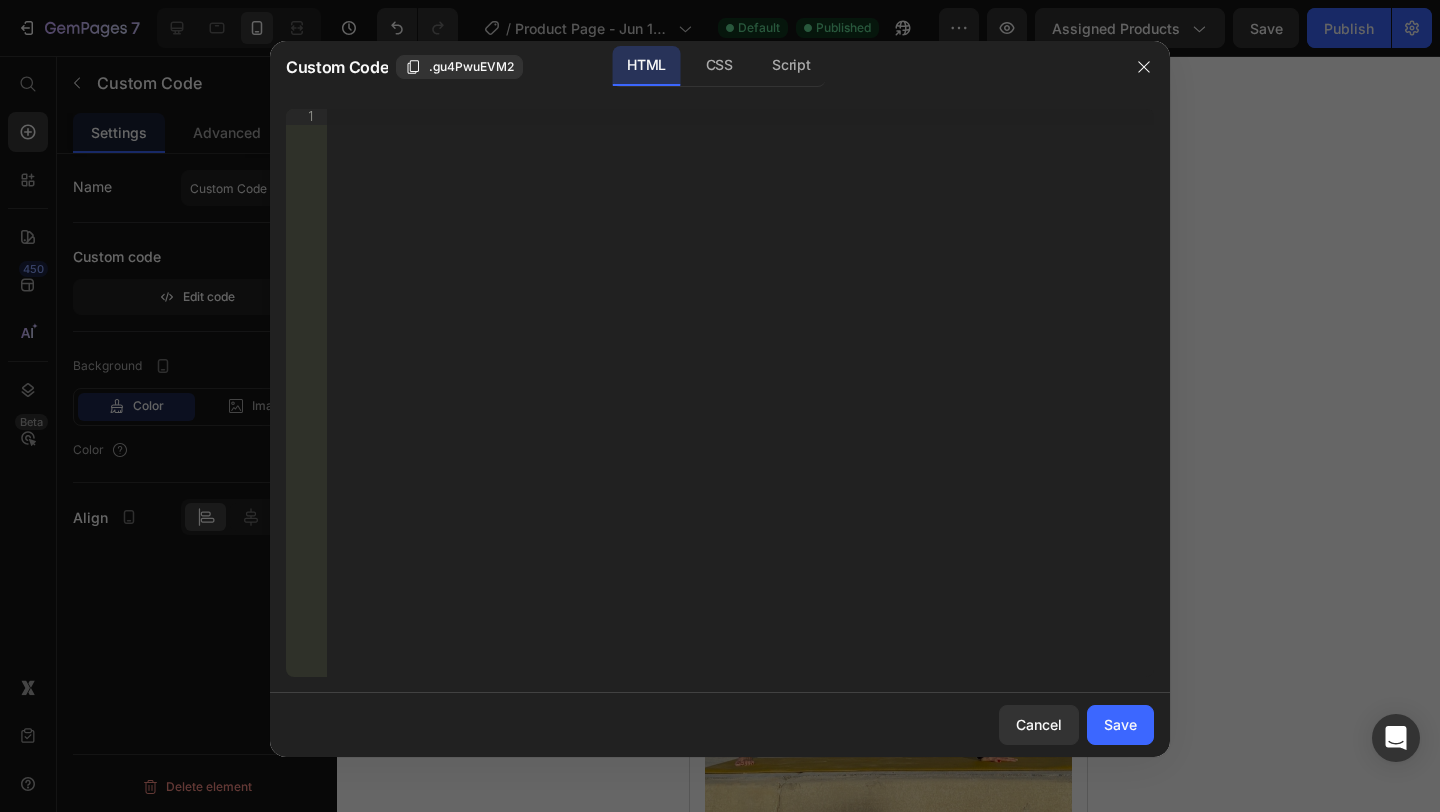 type 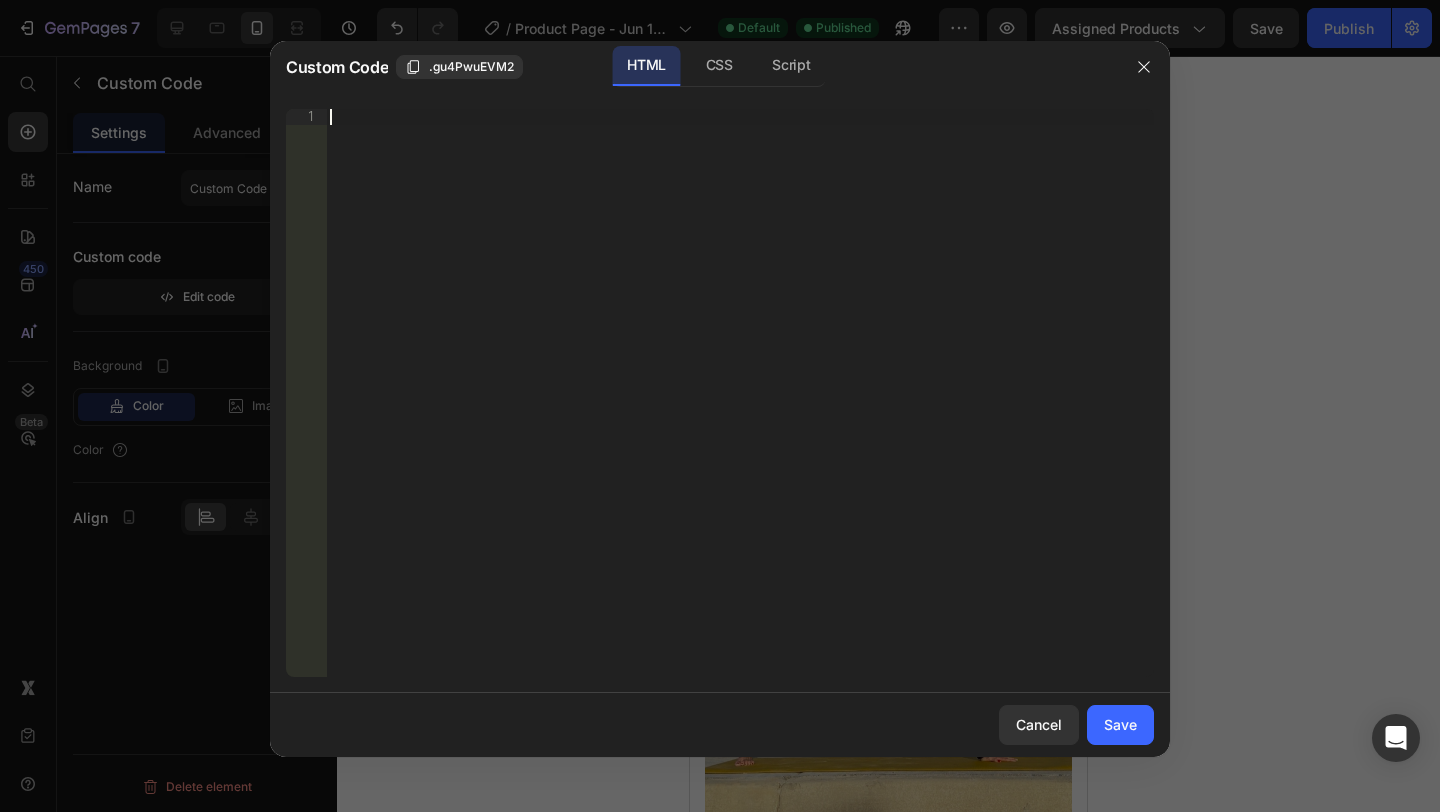 click on "Insert the 3rd-party installation code, HTML code, or Liquid code to display custom content." at bounding box center [740, 409] 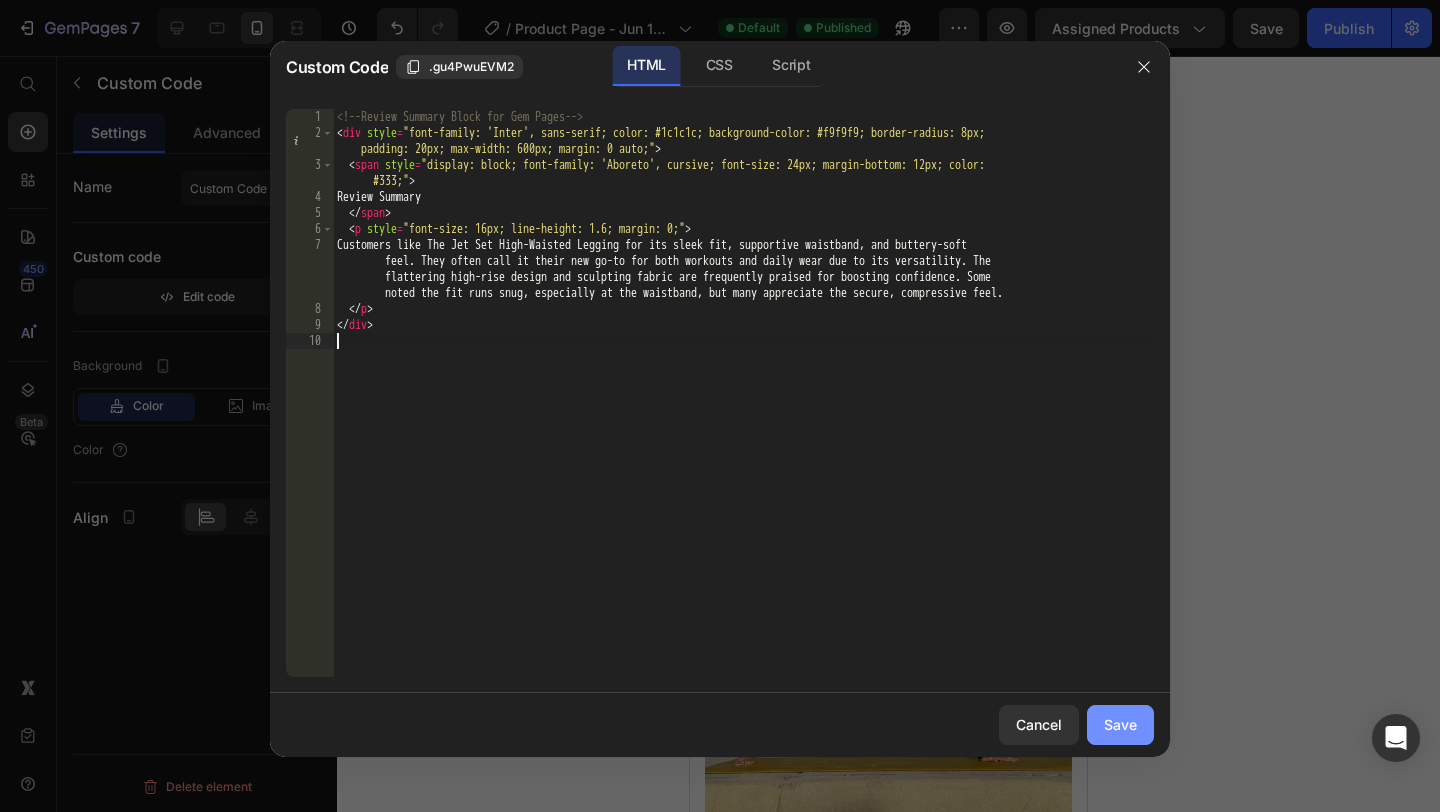 click on "Save" at bounding box center (1120, 724) 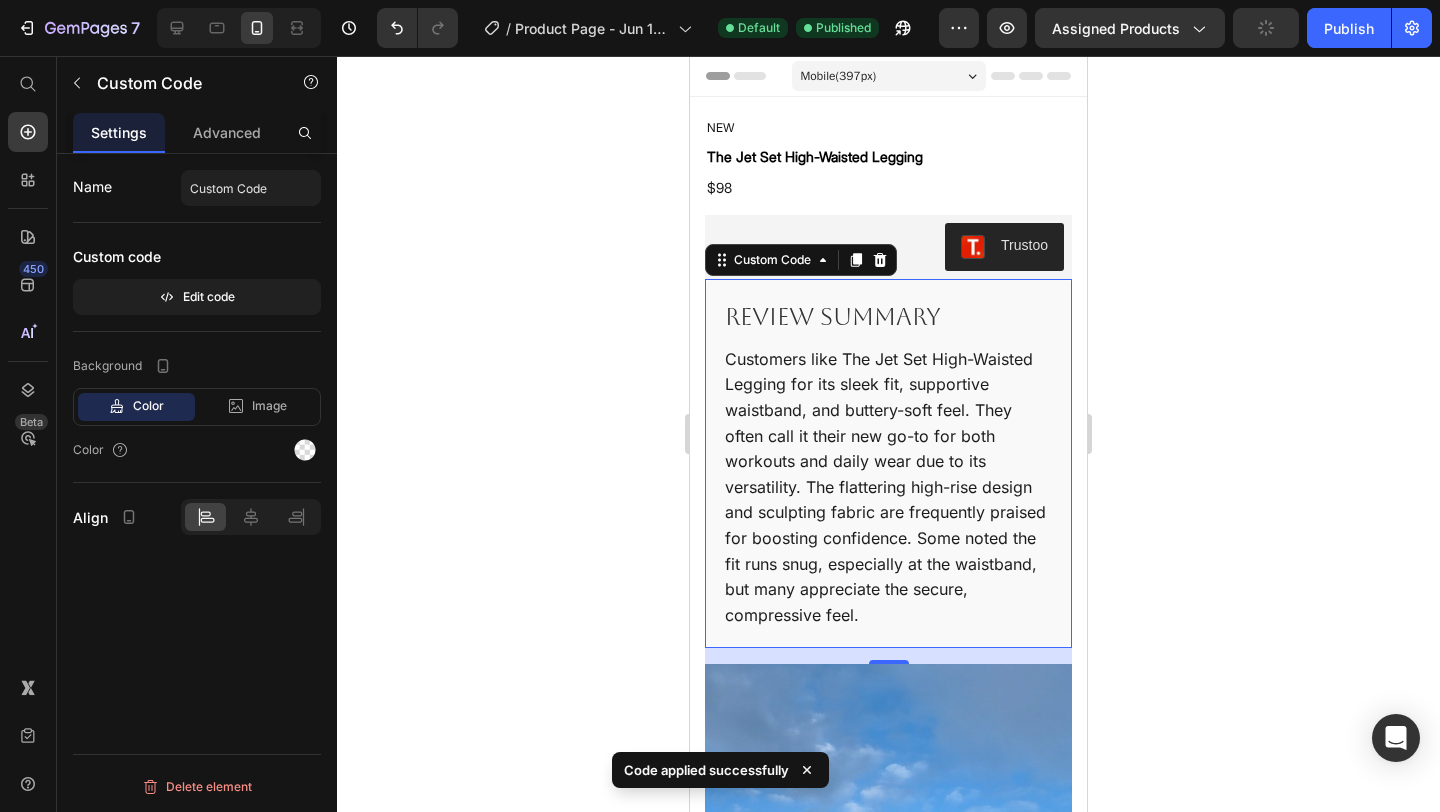 click 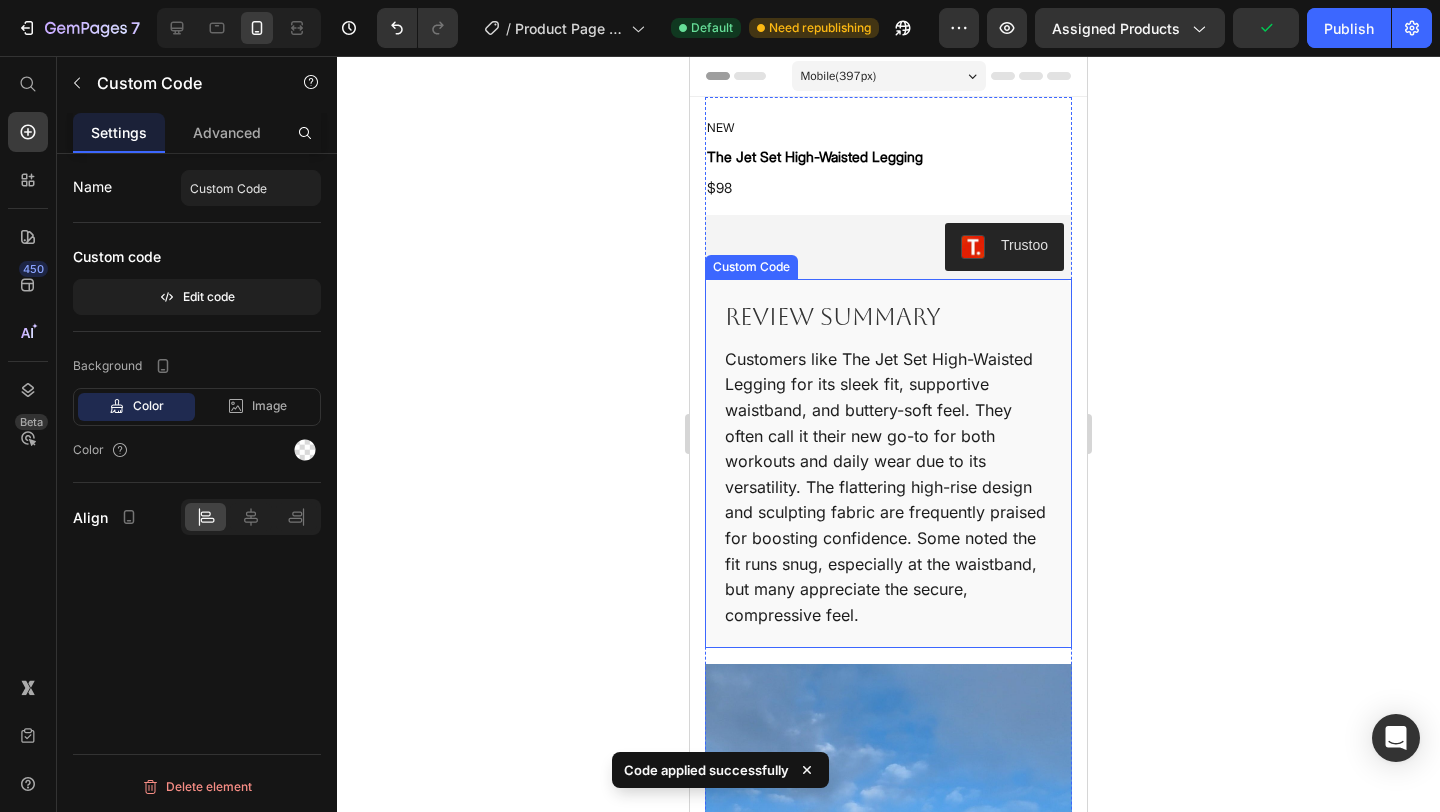 click on "Customers like The Jet Set High-Waisted Legging for its sleek fit, supportive waistband, and buttery-soft feel. They often call it their new go-to for both workouts and daily wear due to its versatility. The flattering high-rise design and sculpting fabric are frequently praised for boosting confidence. Some noted the fit runs snug, especially at the waistband, but many appreciate the secure, compressive feel." at bounding box center [888, 488] 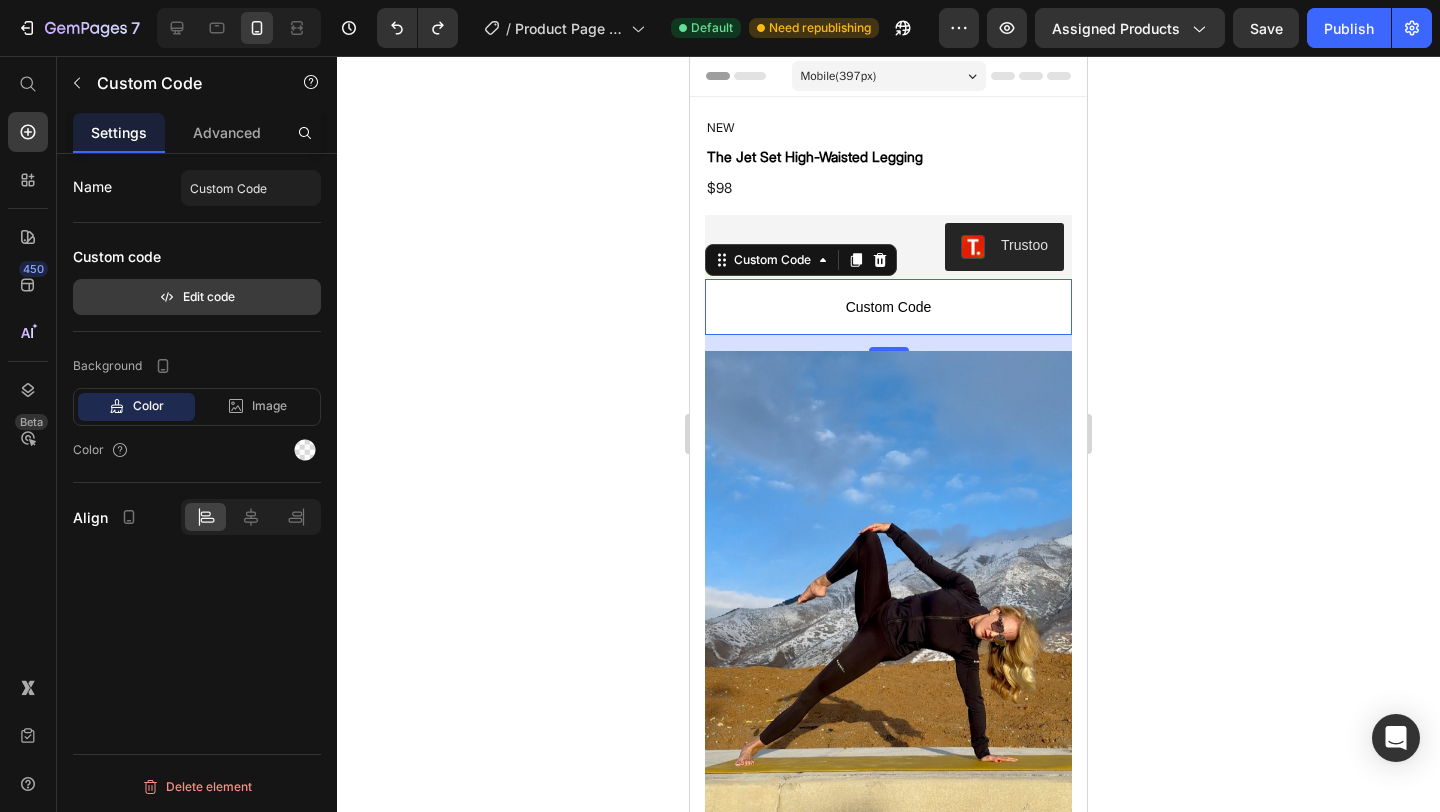 click on "Edit code" at bounding box center [197, 297] 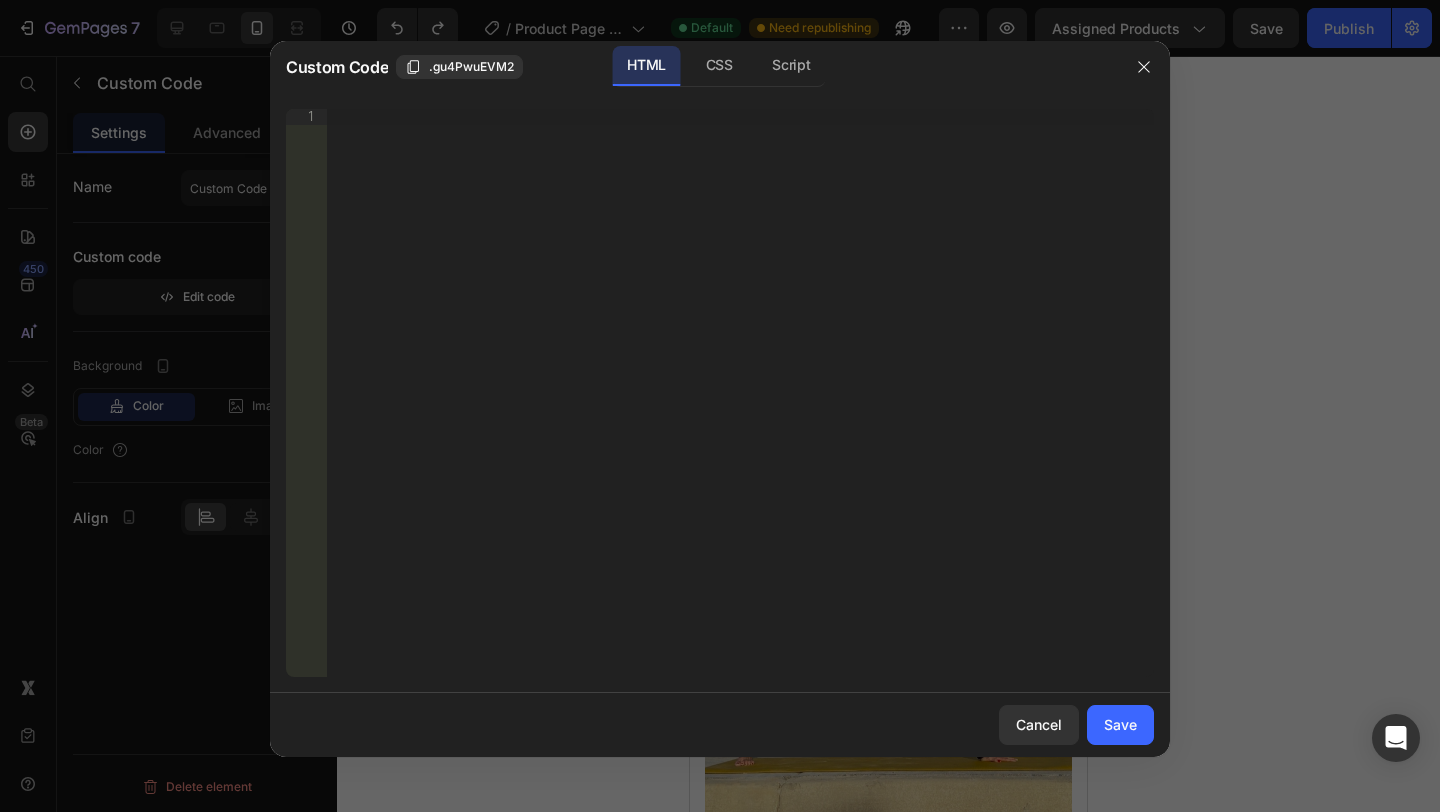 type 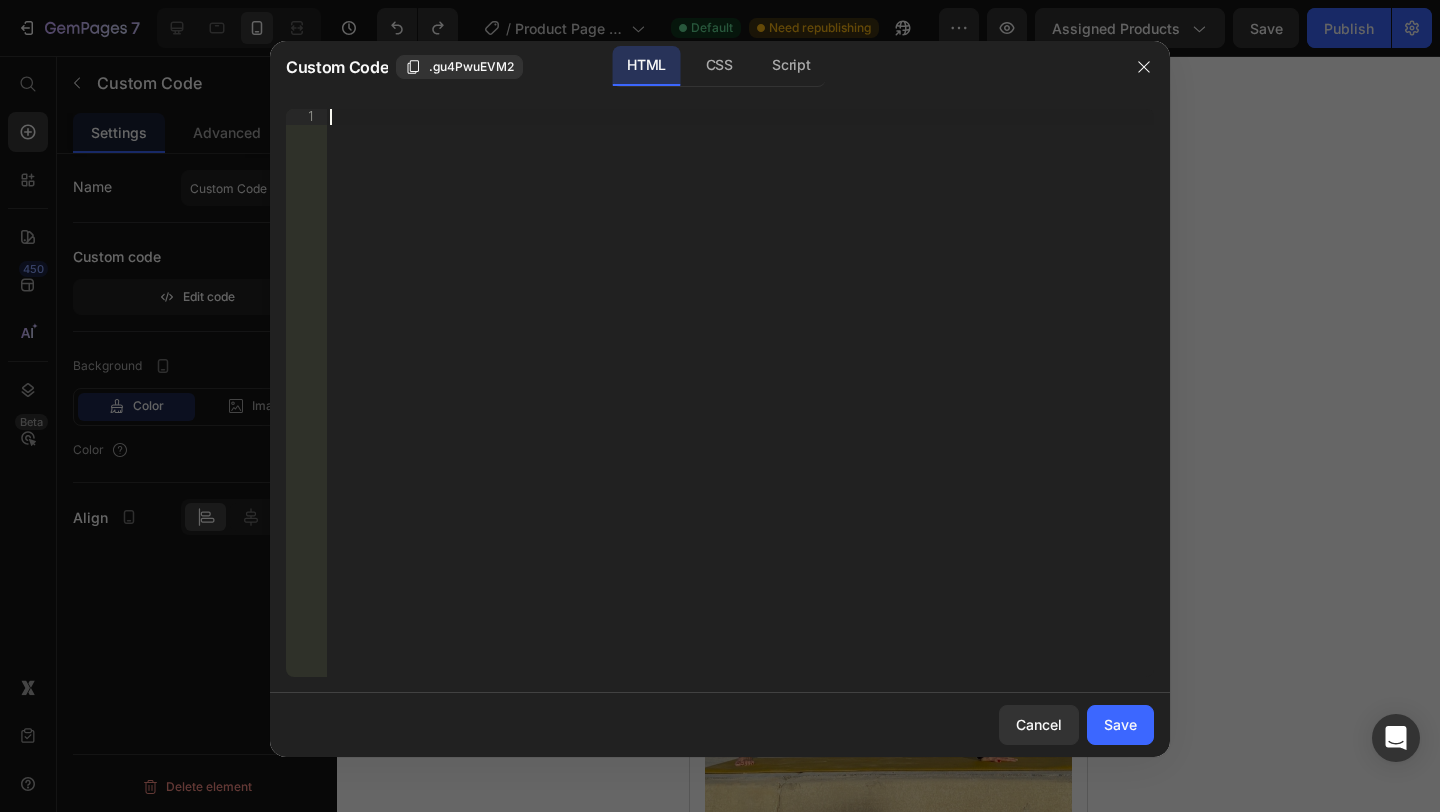 click on "Insert the 3rd-party installation code, HTML code, or Liquid code to display custom content." at bounding box center (740, 409) 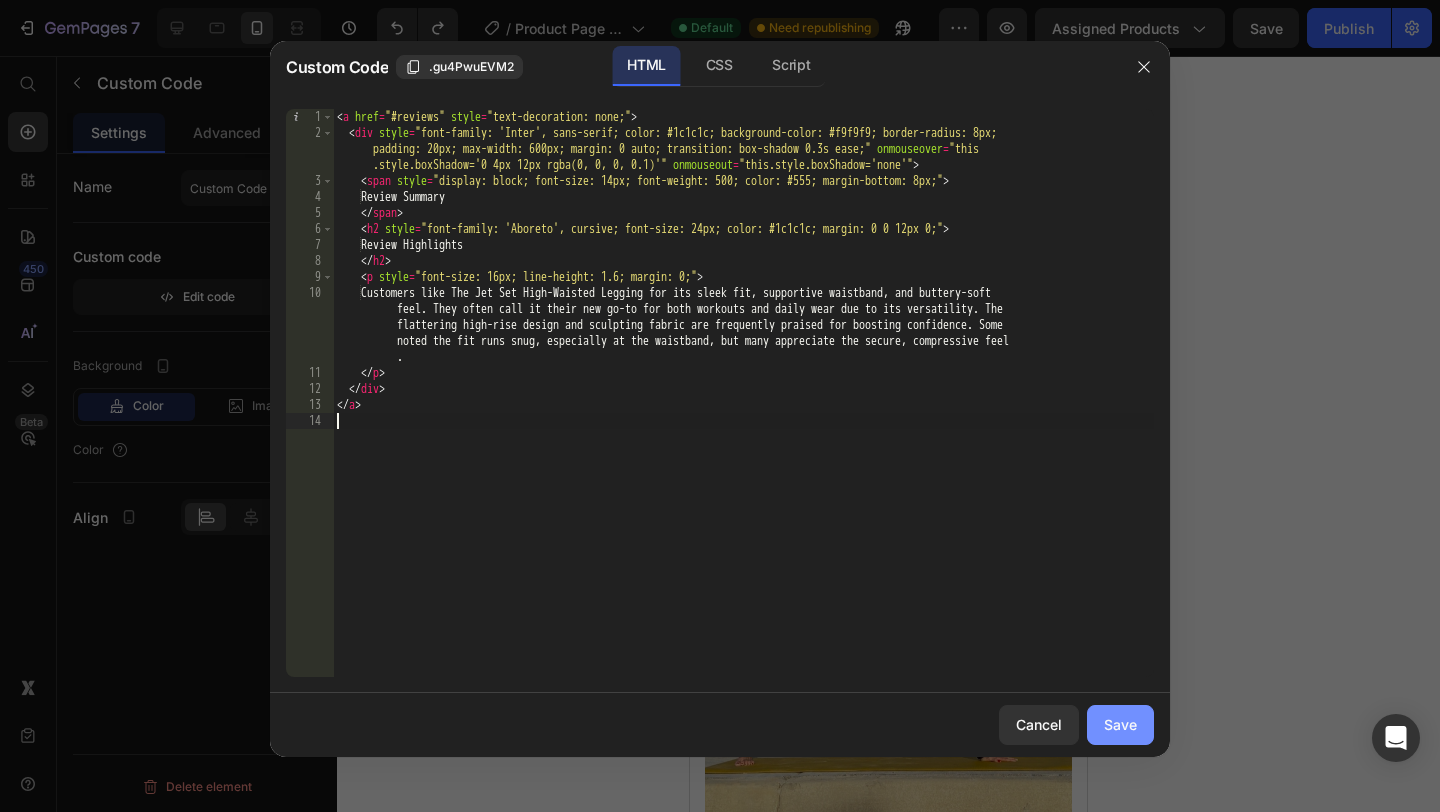 click on "Save" at bounding box center (1120, 724) 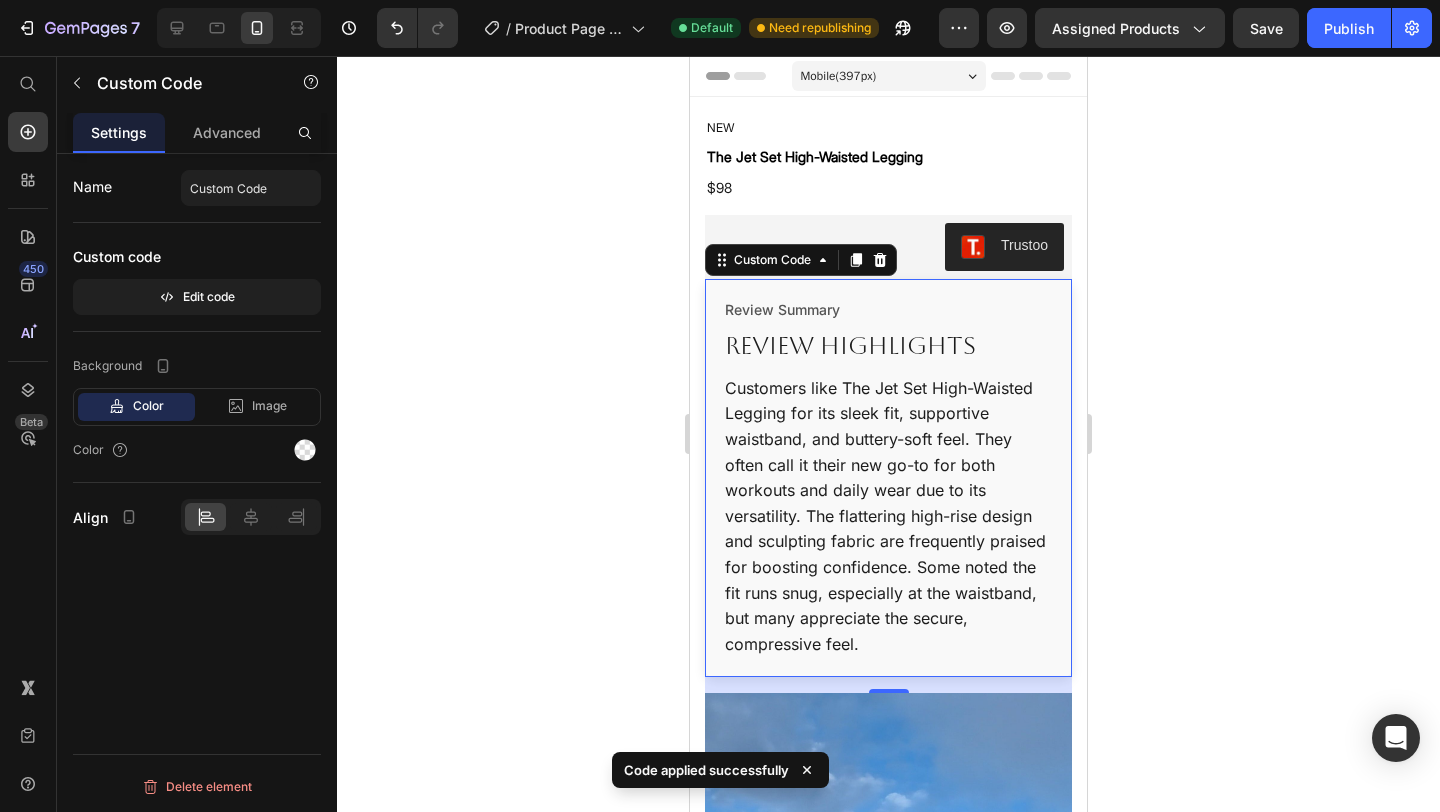 click on "Review Summary" at bounding box center [888, 309] 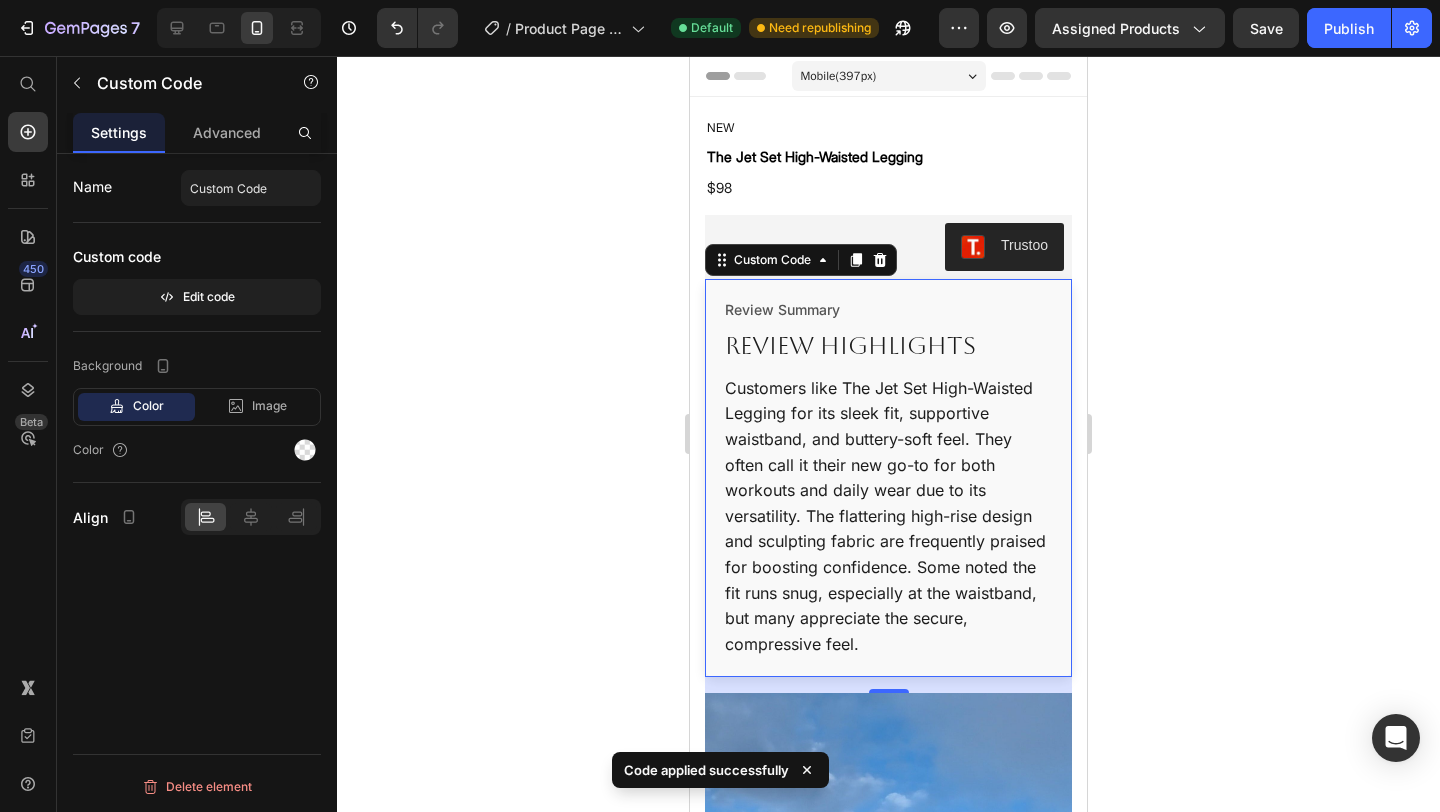 click on "Review Summary" at bounding box center [888, 309] 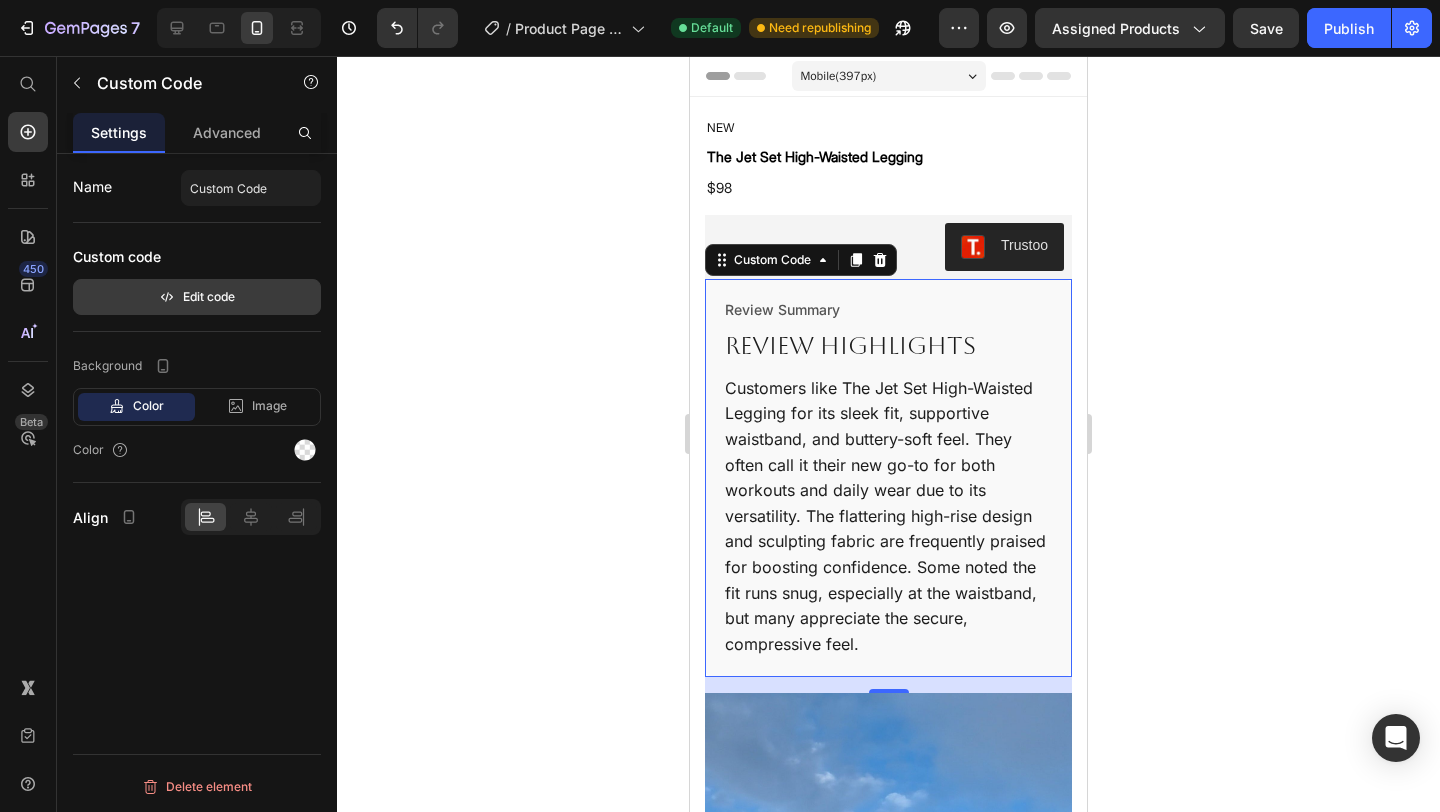 click on "Edit code" at bounding box center [197, 297] 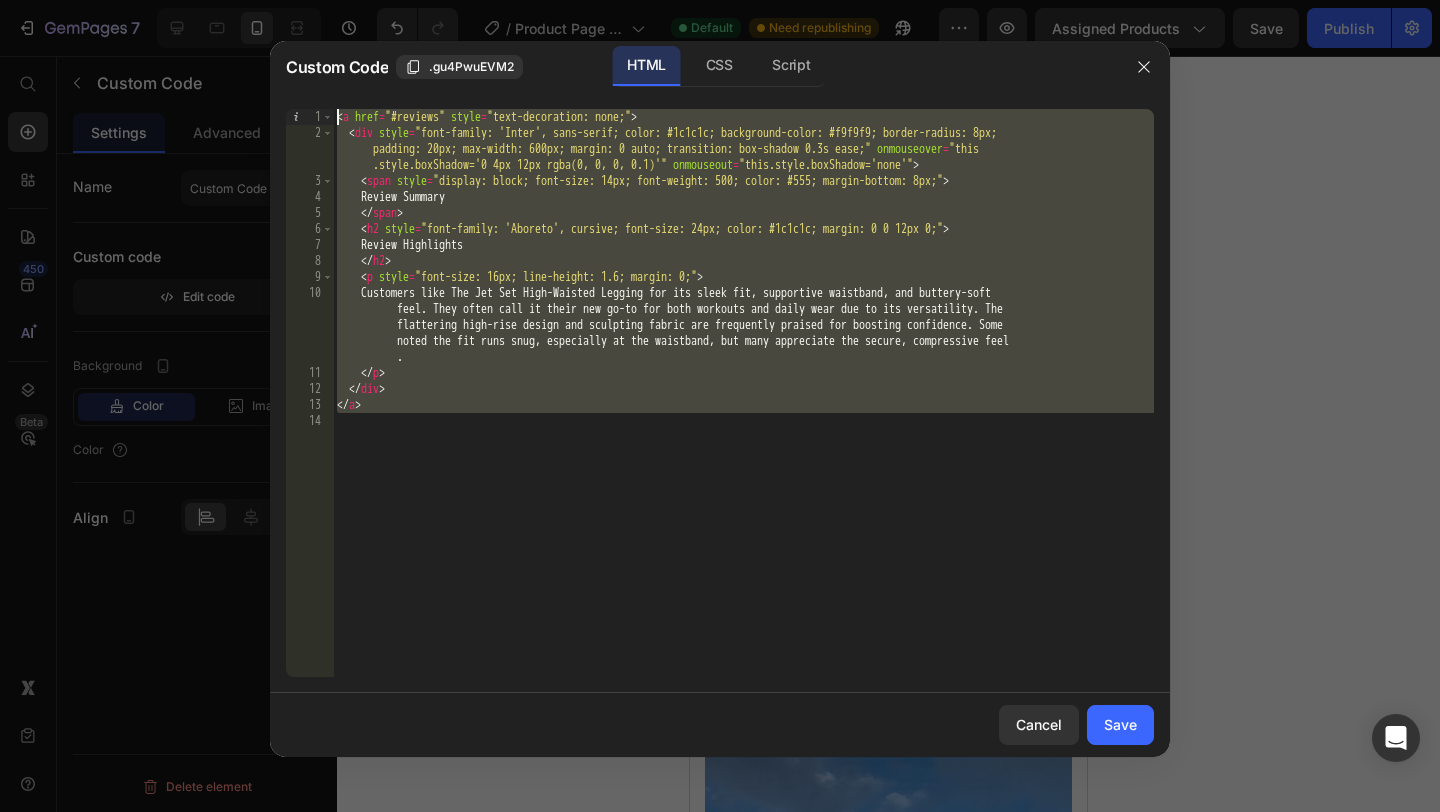 drag, startPoint x: 561, startPoint y: 527, endPoint x: 574, endPoint y: 24, distance: 503.16797 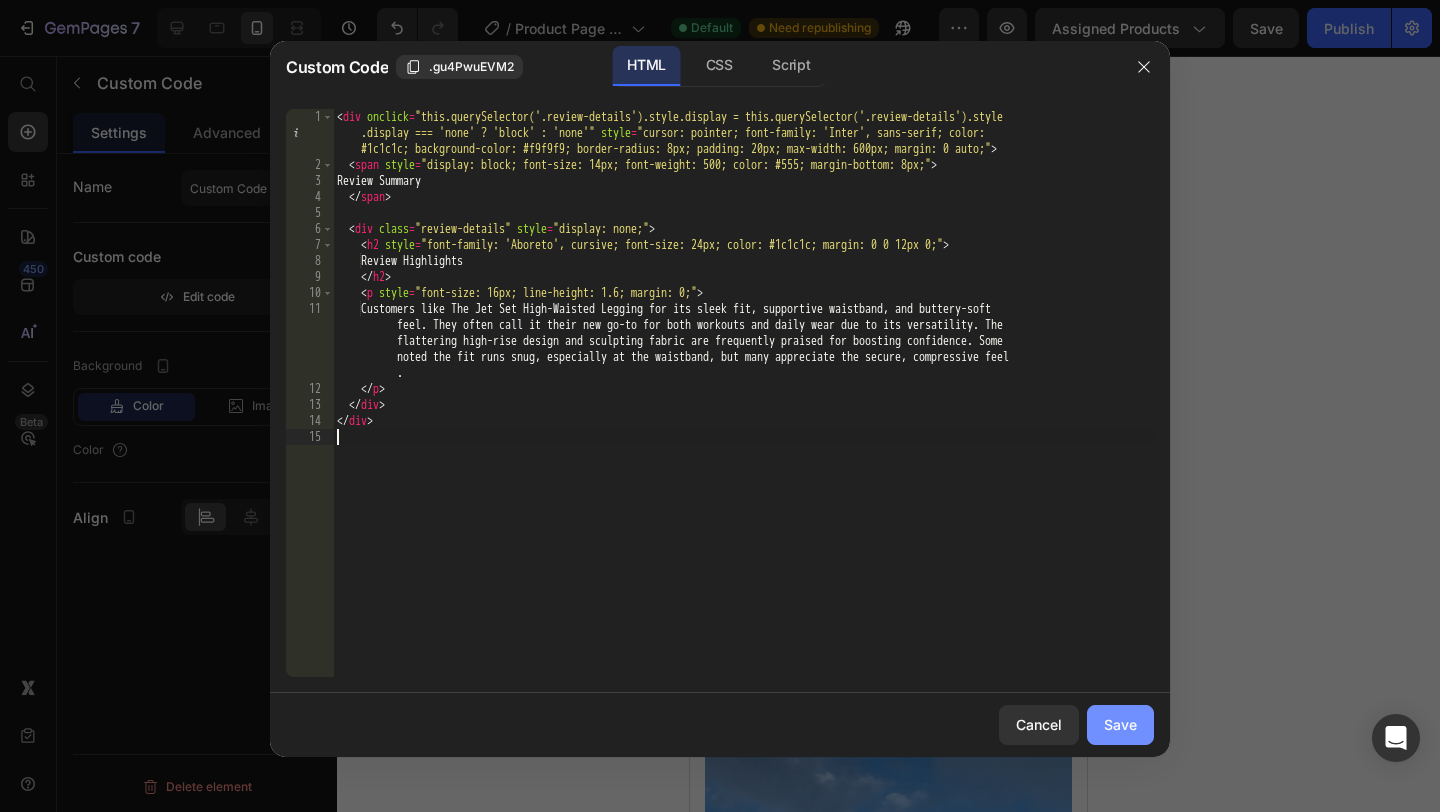 click on "Save" at bounding box center [1120, 724] 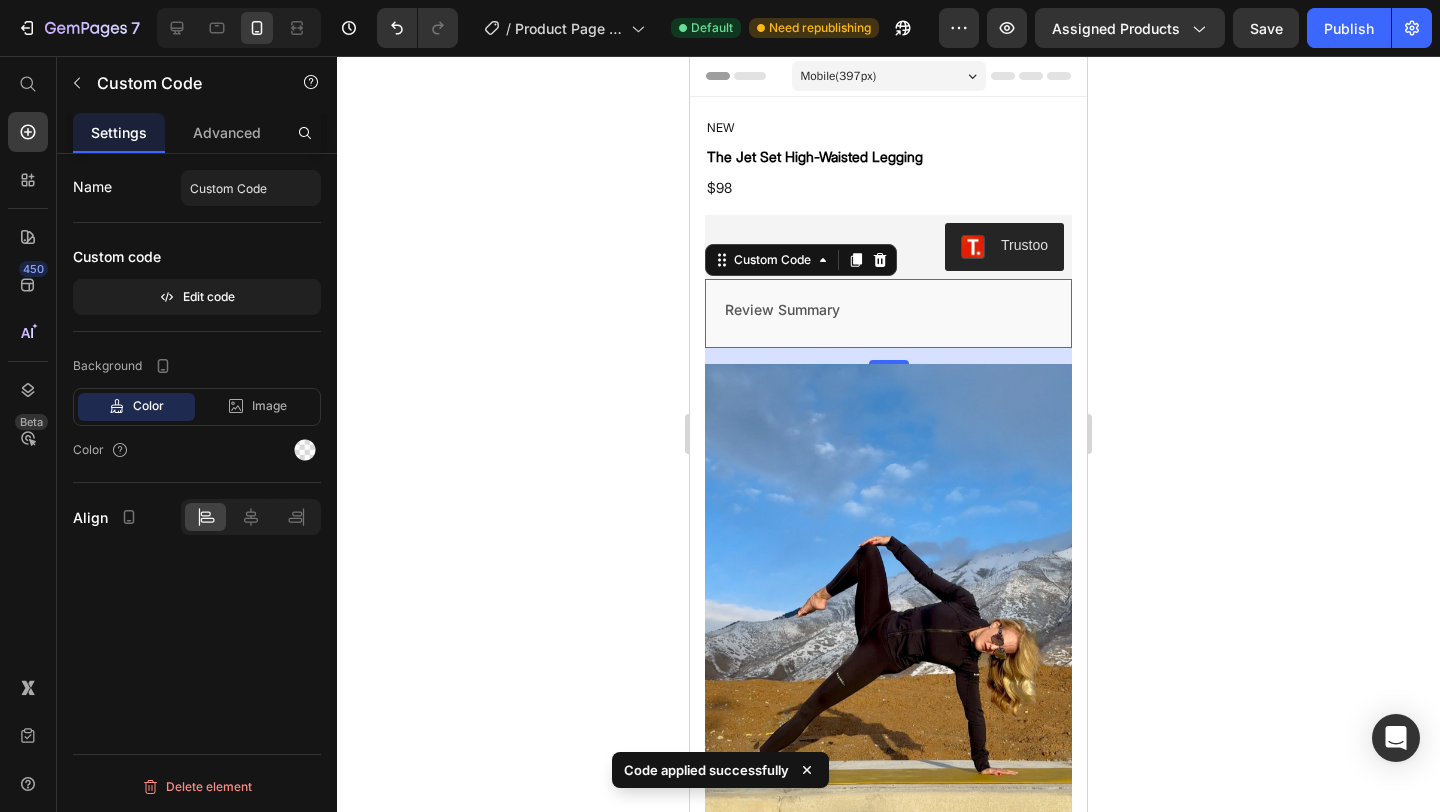 click on "Review Summary" at bounding box center [888, 309] 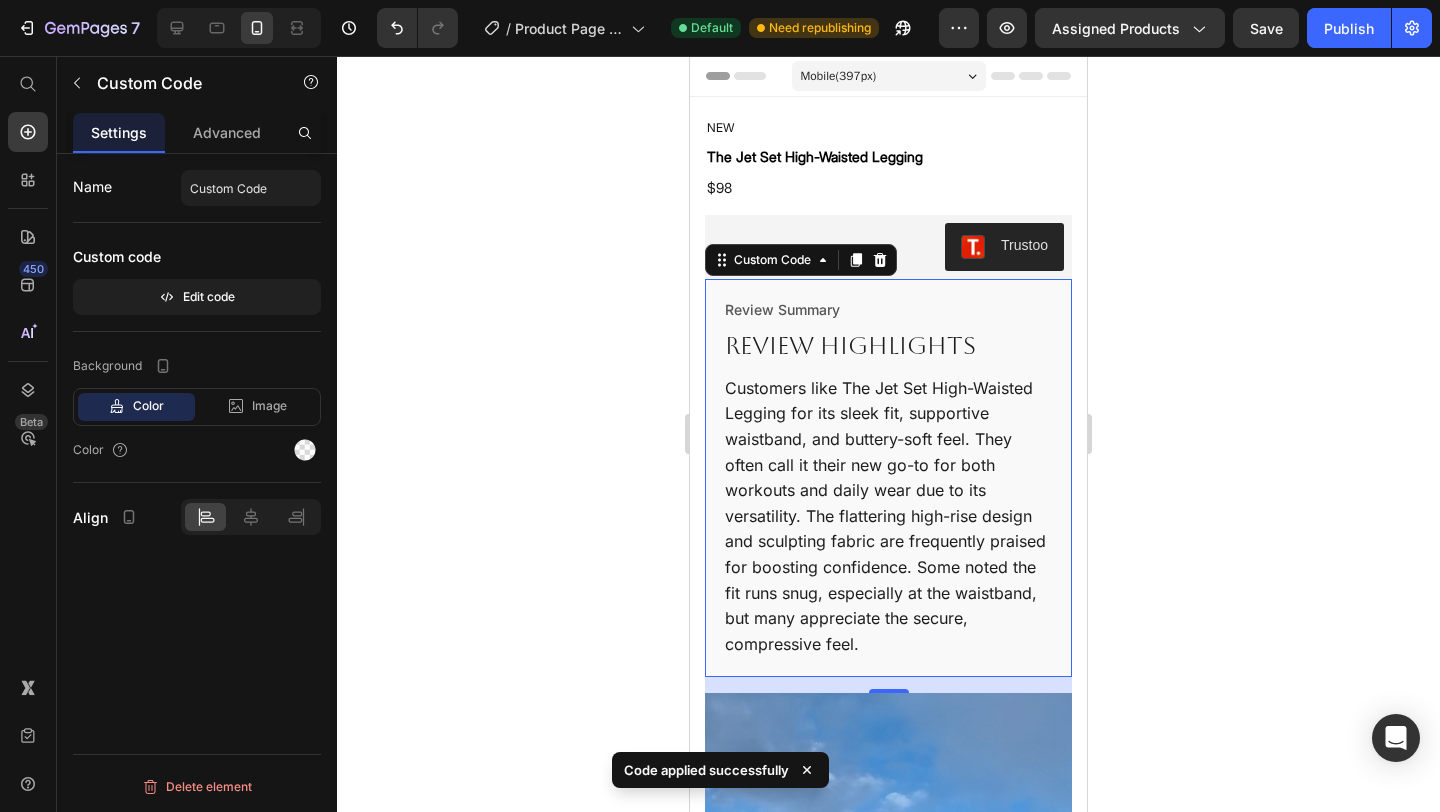 click on "Review Summary" at bounding box center [888, 309] 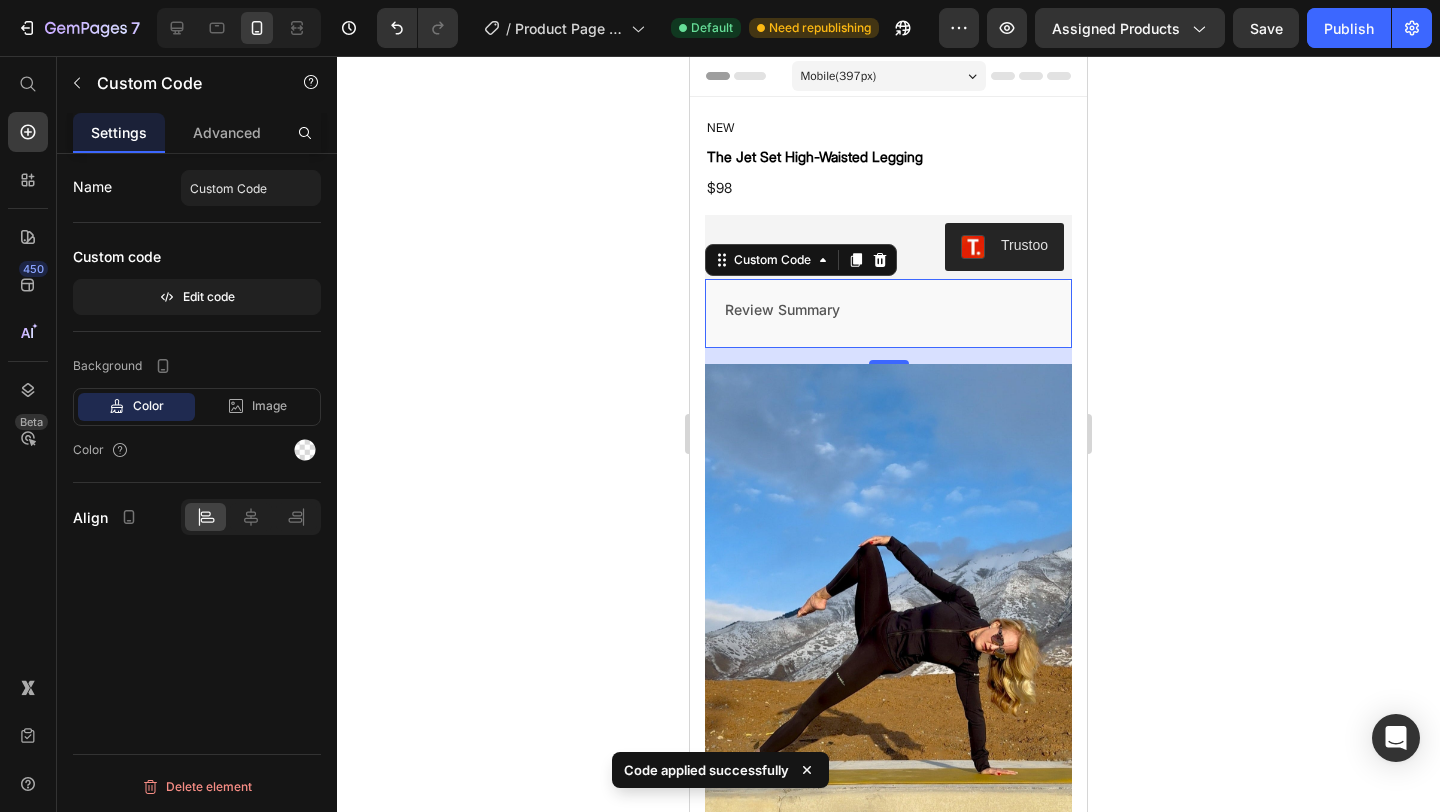 click on "Review Summary" at bounding box center [888, 309] 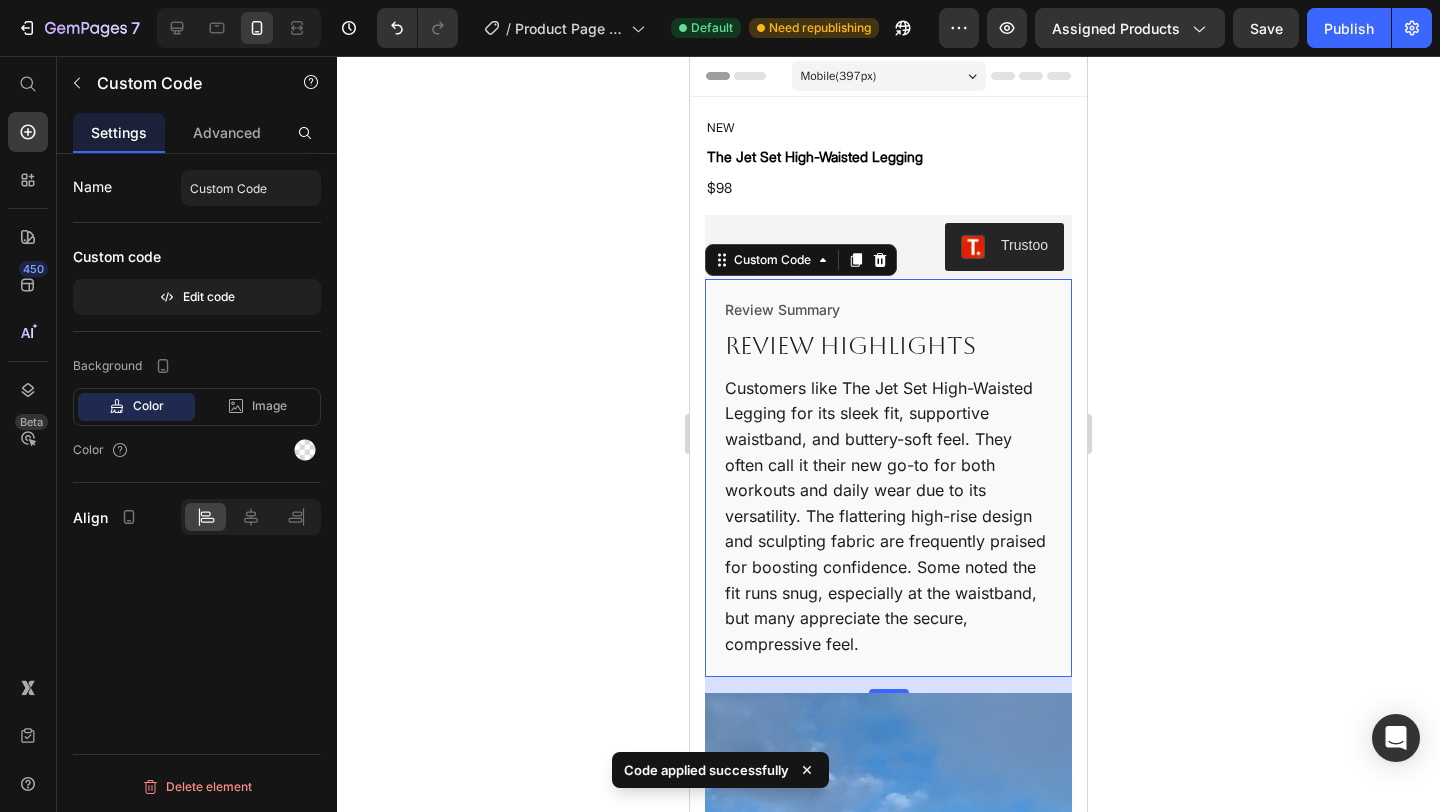 click on "Review Summary" at bounding box center (888, 309) 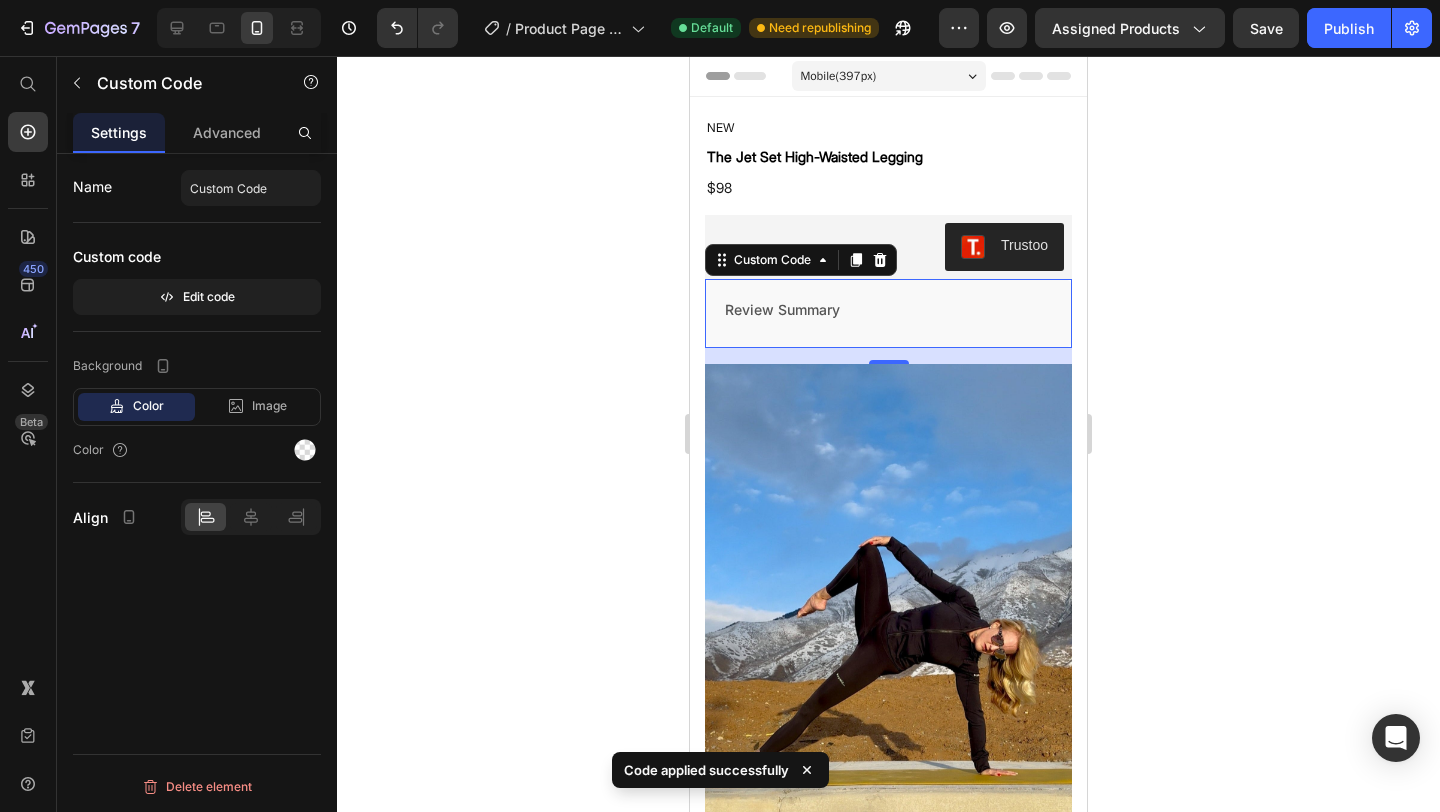 click on "Review Summary" at bounding box center (888, 309) 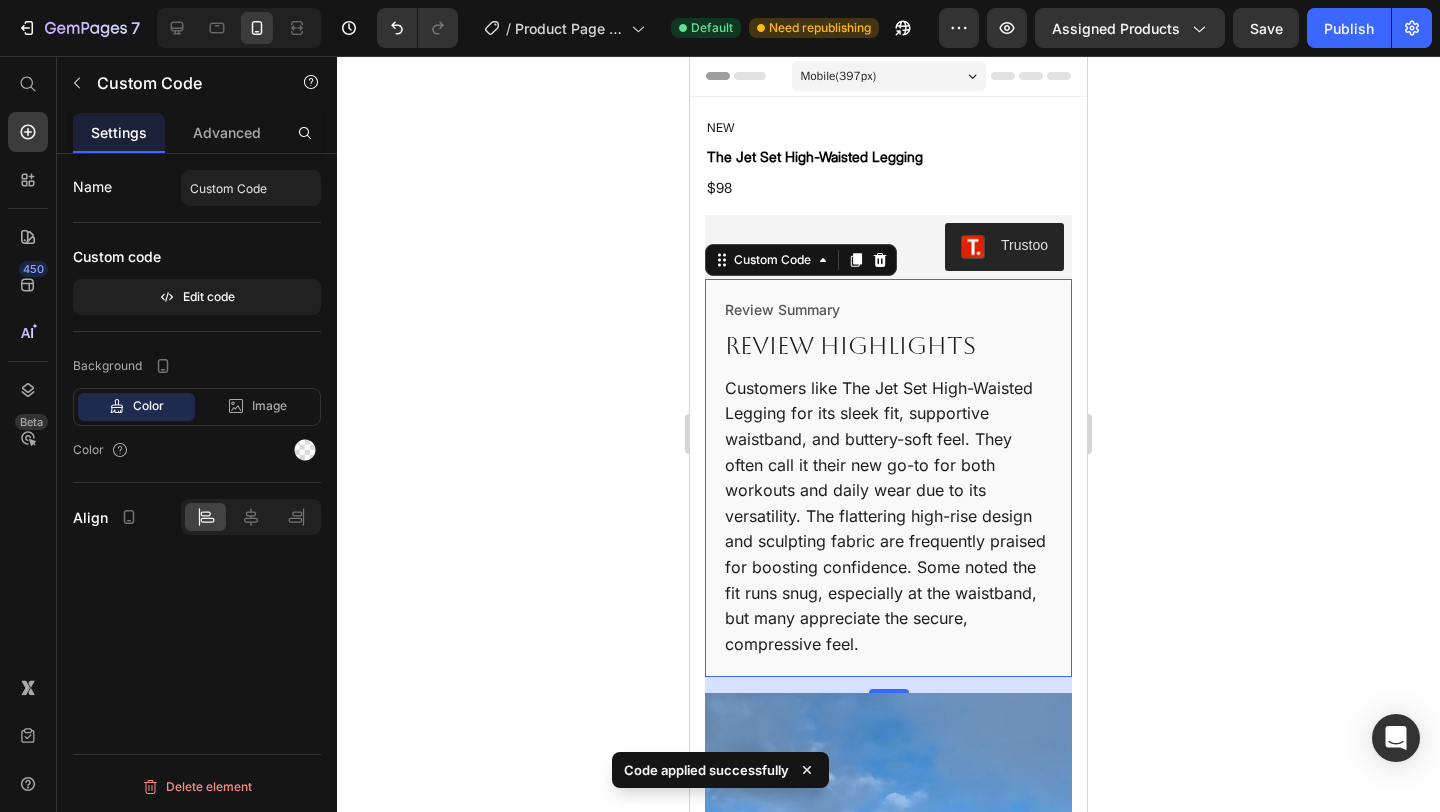 click on "Review Summary" at bounding box center (888, 309) 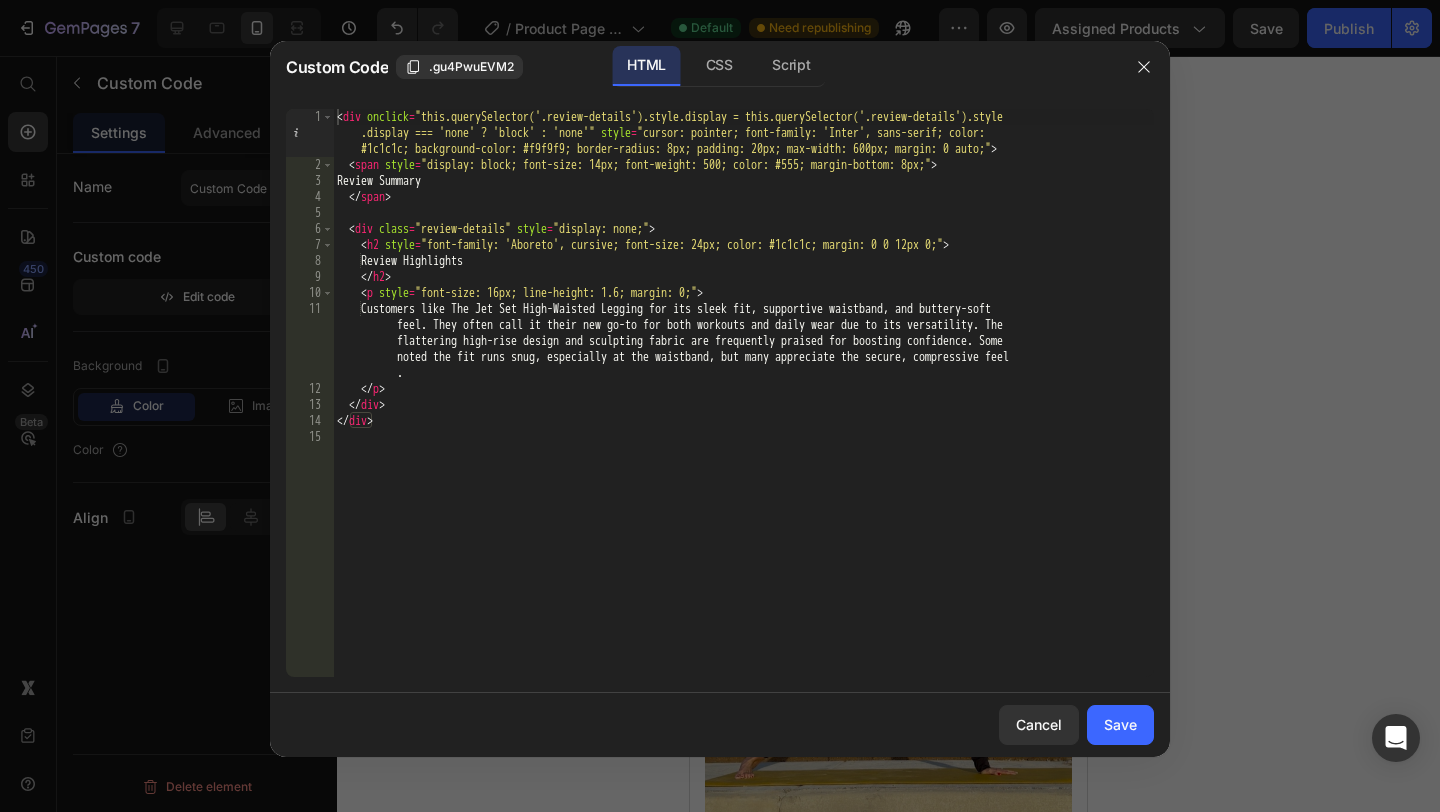click 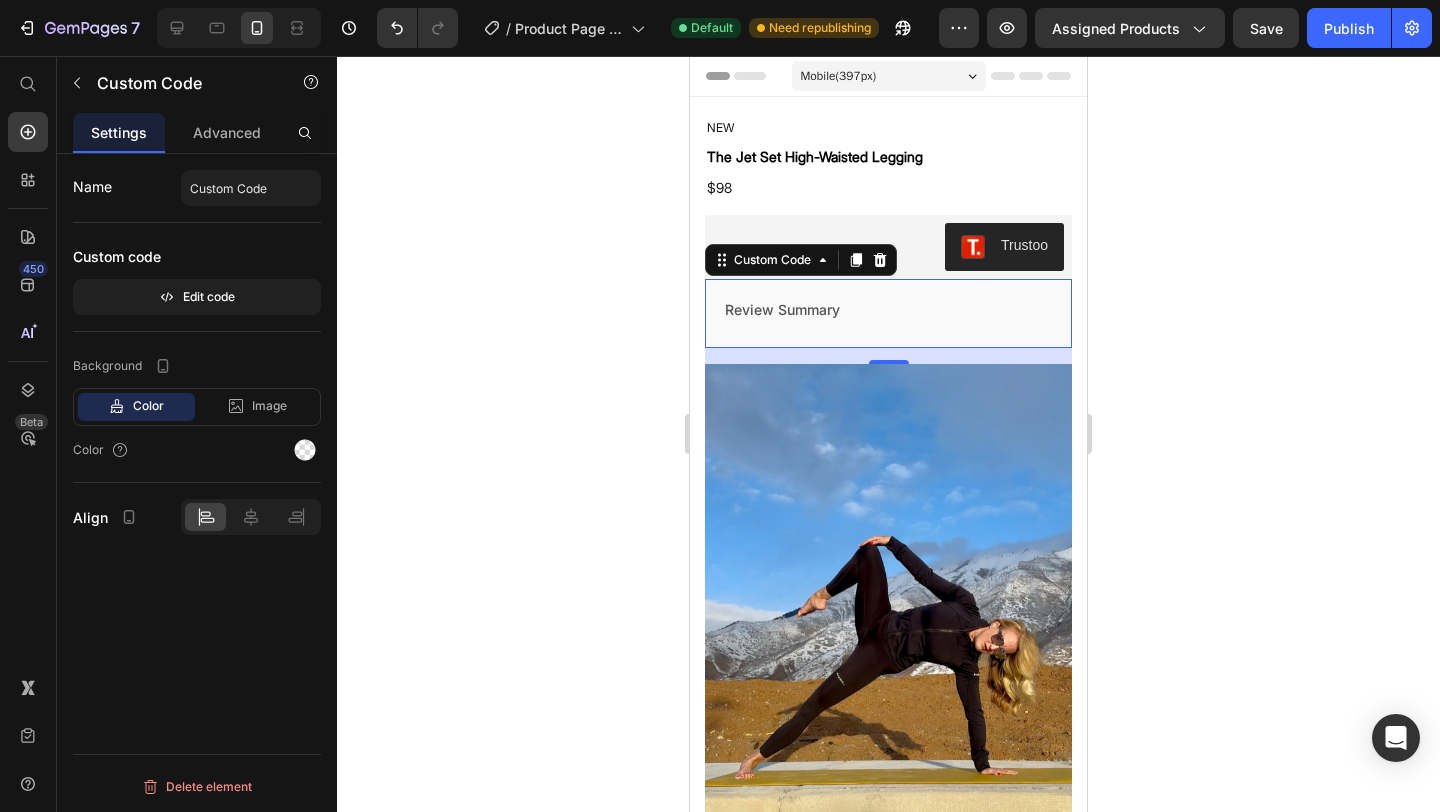 click on "Review Summary" at bounding box center (888, 309) 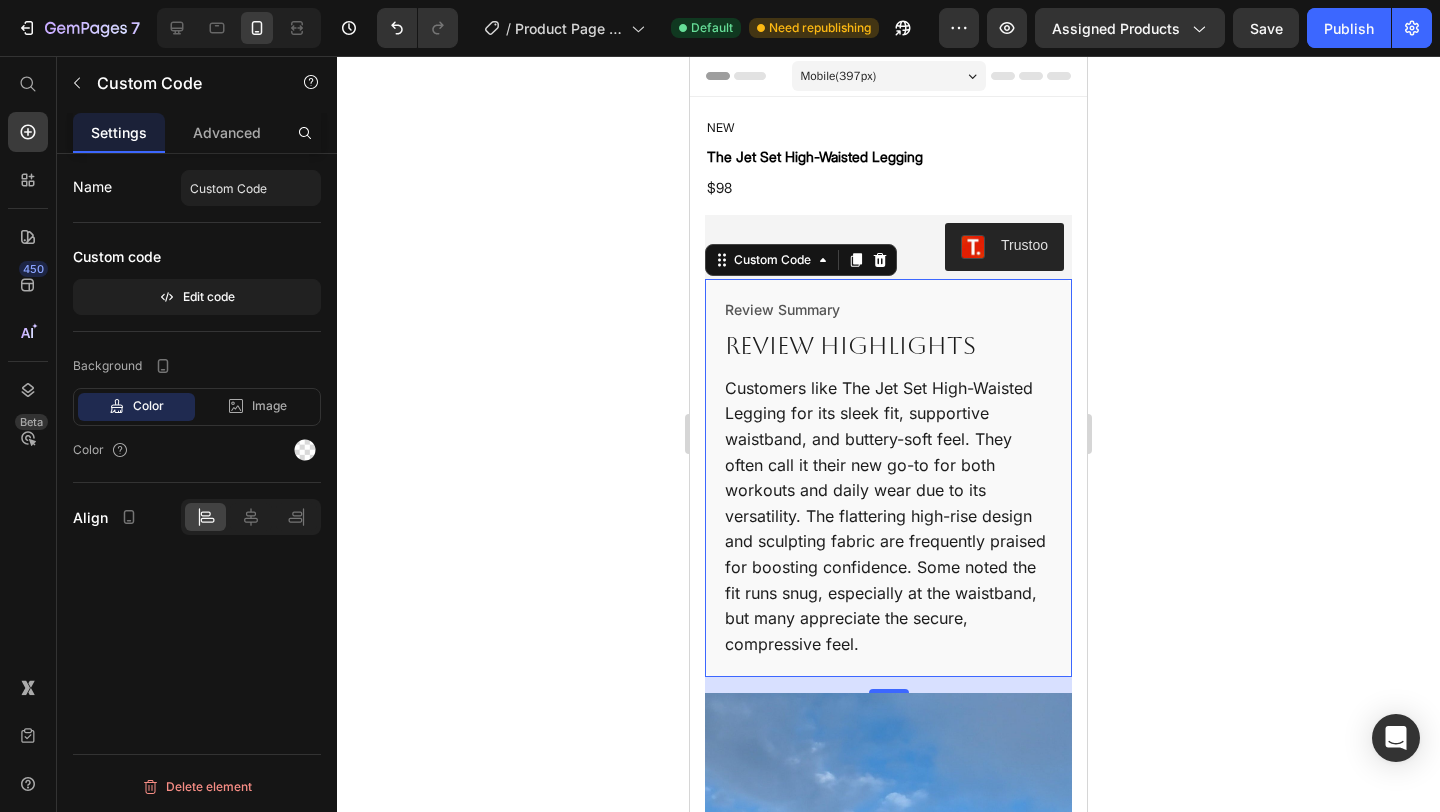 click on "Review Summary" at bounding box center (888, 309) 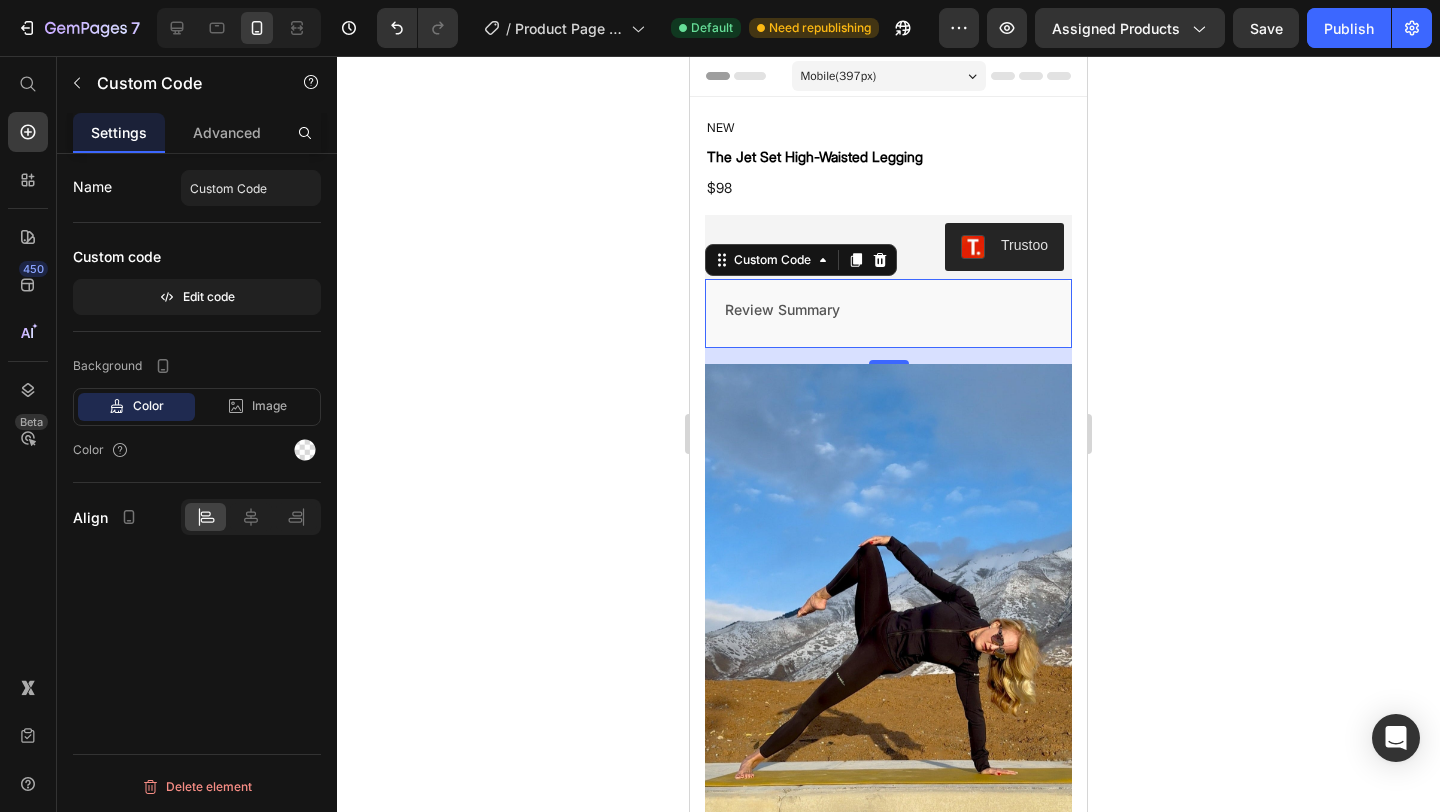 click on "Review Summary" at bounding box center [888, 309] 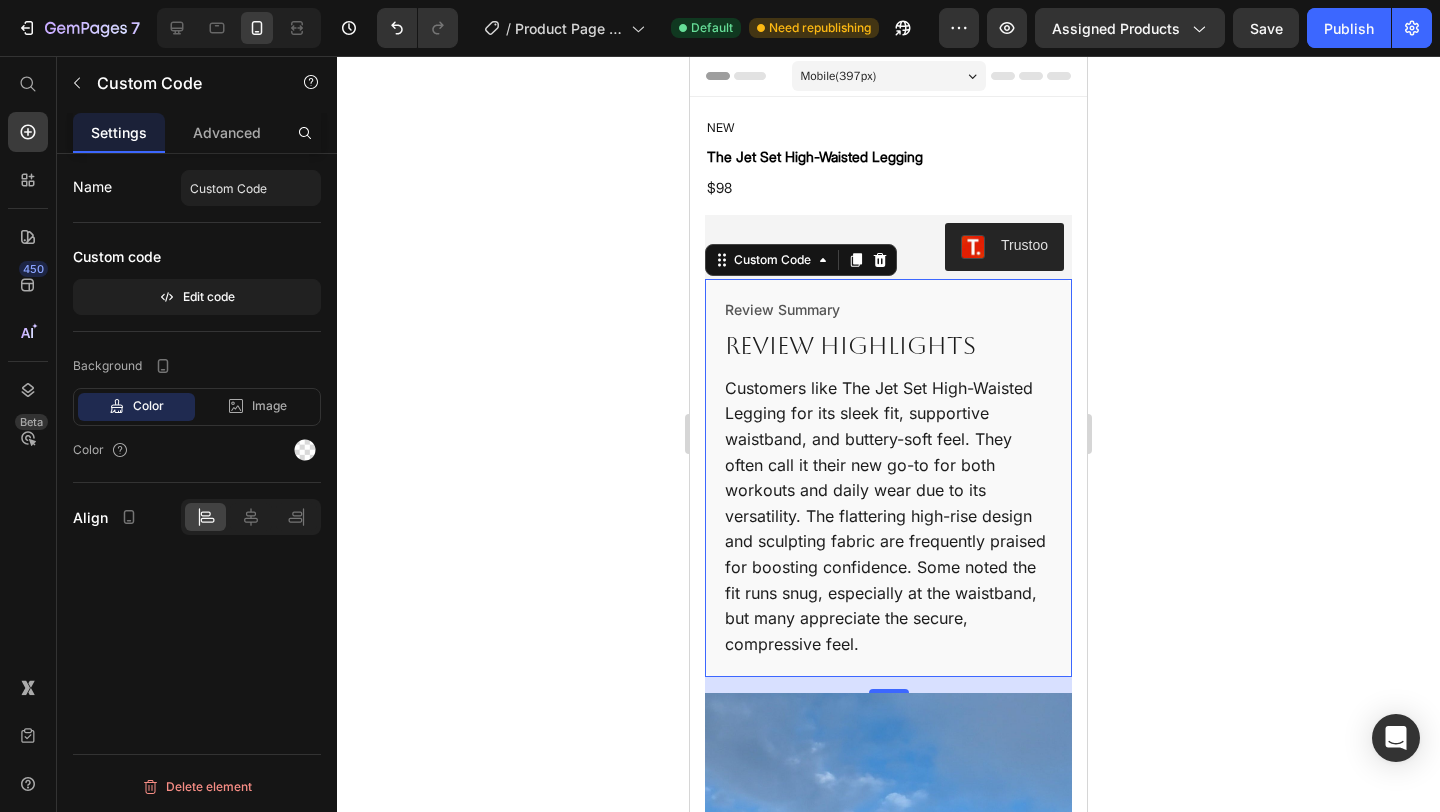 click on "Review Summary" at bounding box center (888, 309) 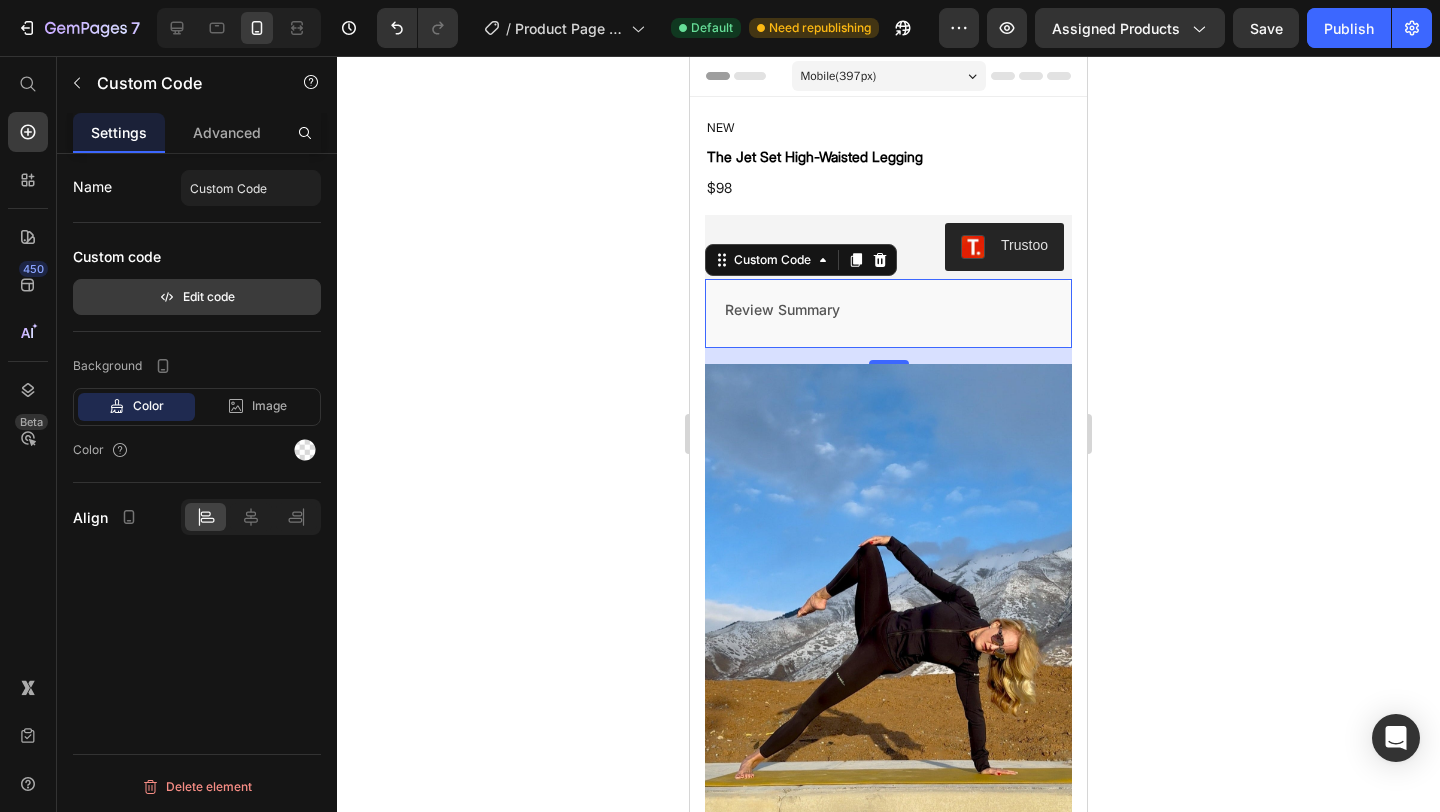 click on "Edit code" at bounding box center (197, 297) 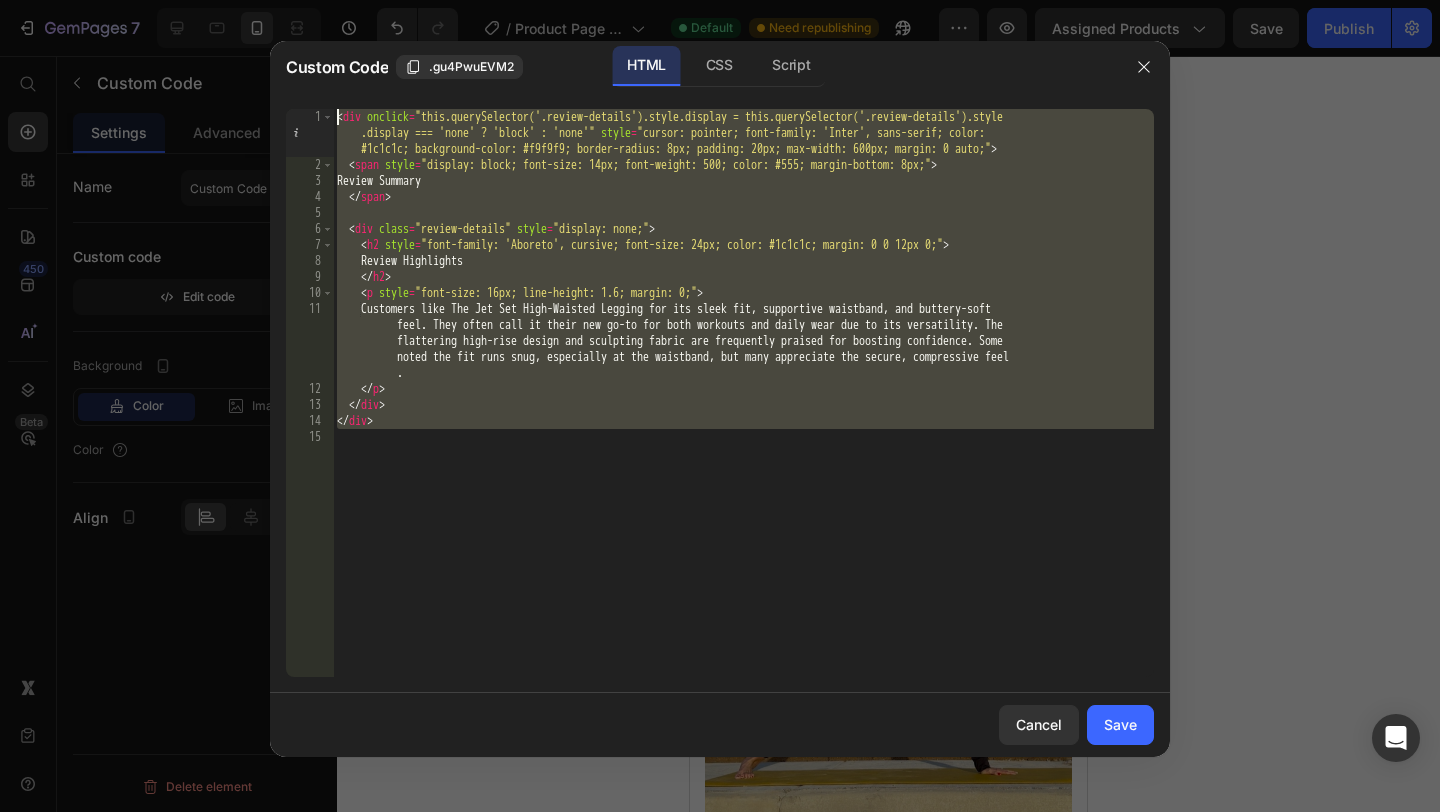 drag, startPoint x: 436, startPoint y: 487, endPoint x: 436, endPoint y: 47, distance: 440 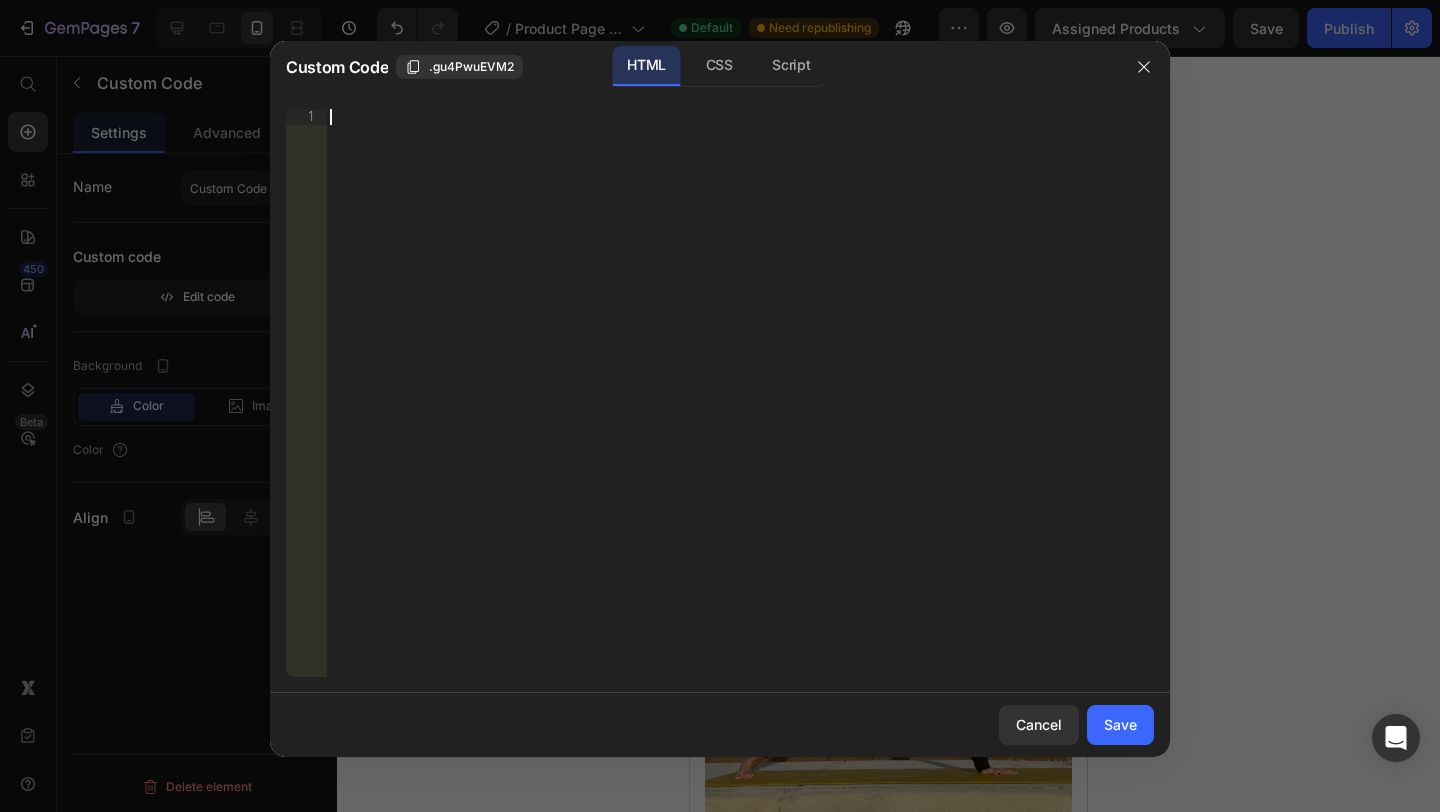 scroll, scrollTop: 8, scrollLeft: 0, axis: vertical 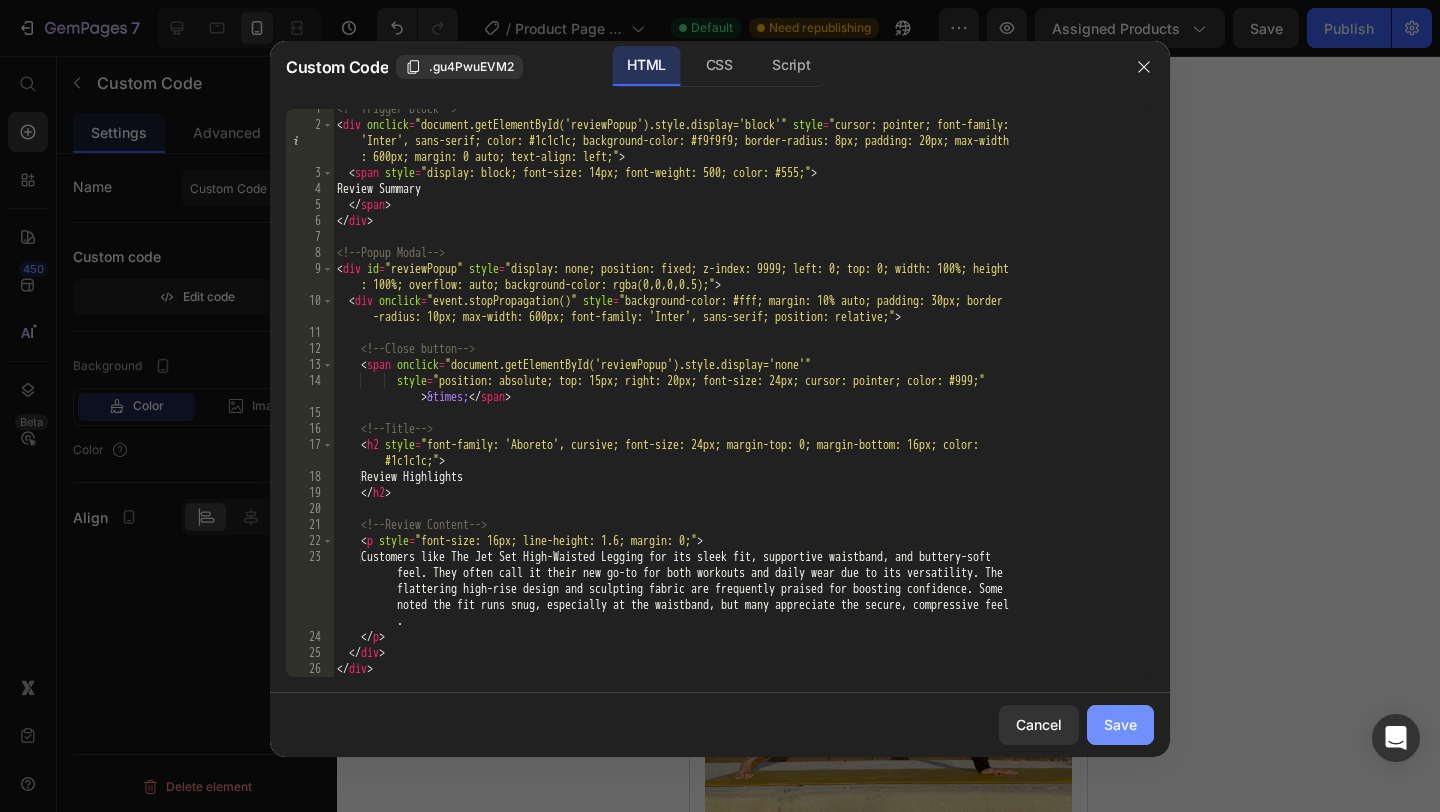click on "Save" at bounding box center [1120, 724] 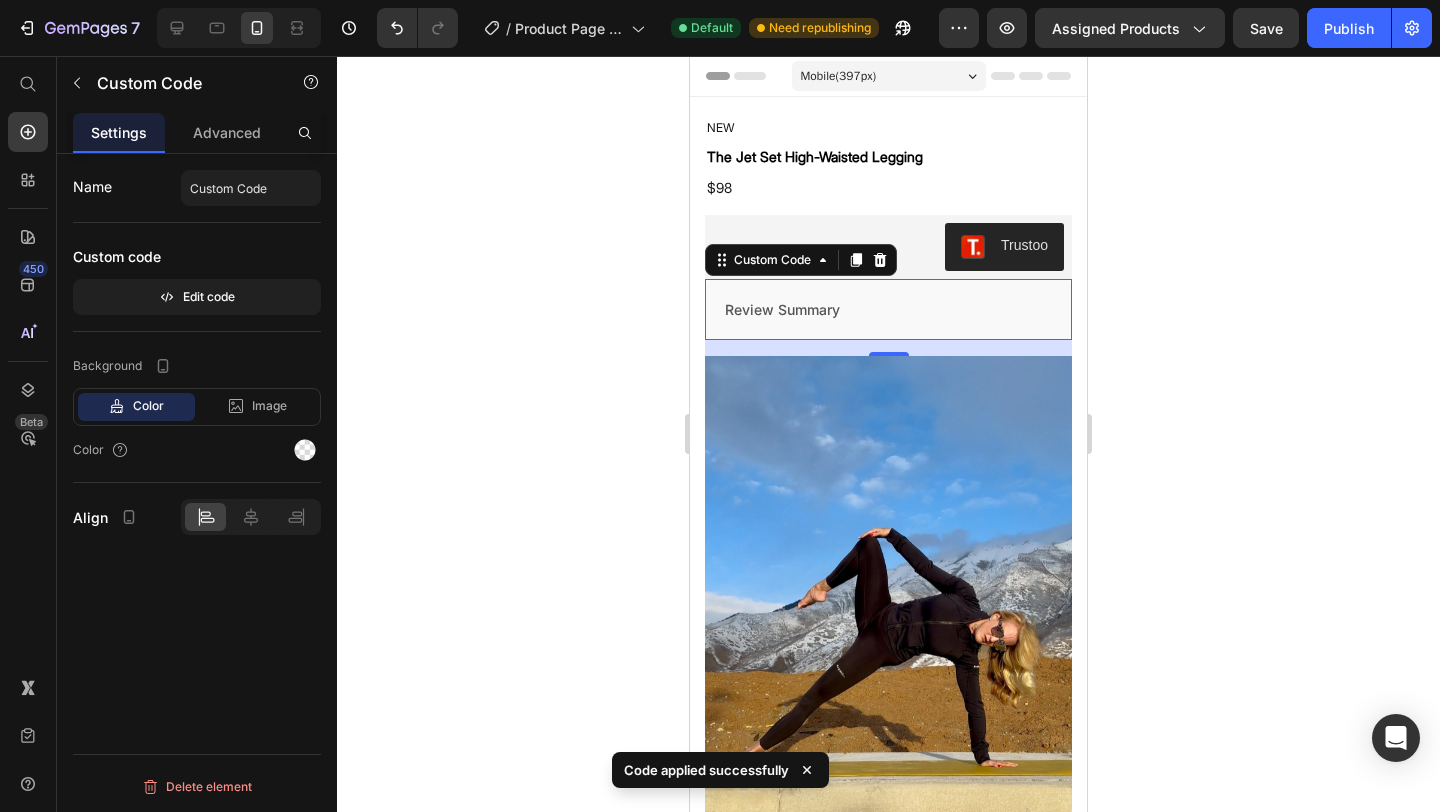 click on "Review Summary" at bounding box center [888, 309] 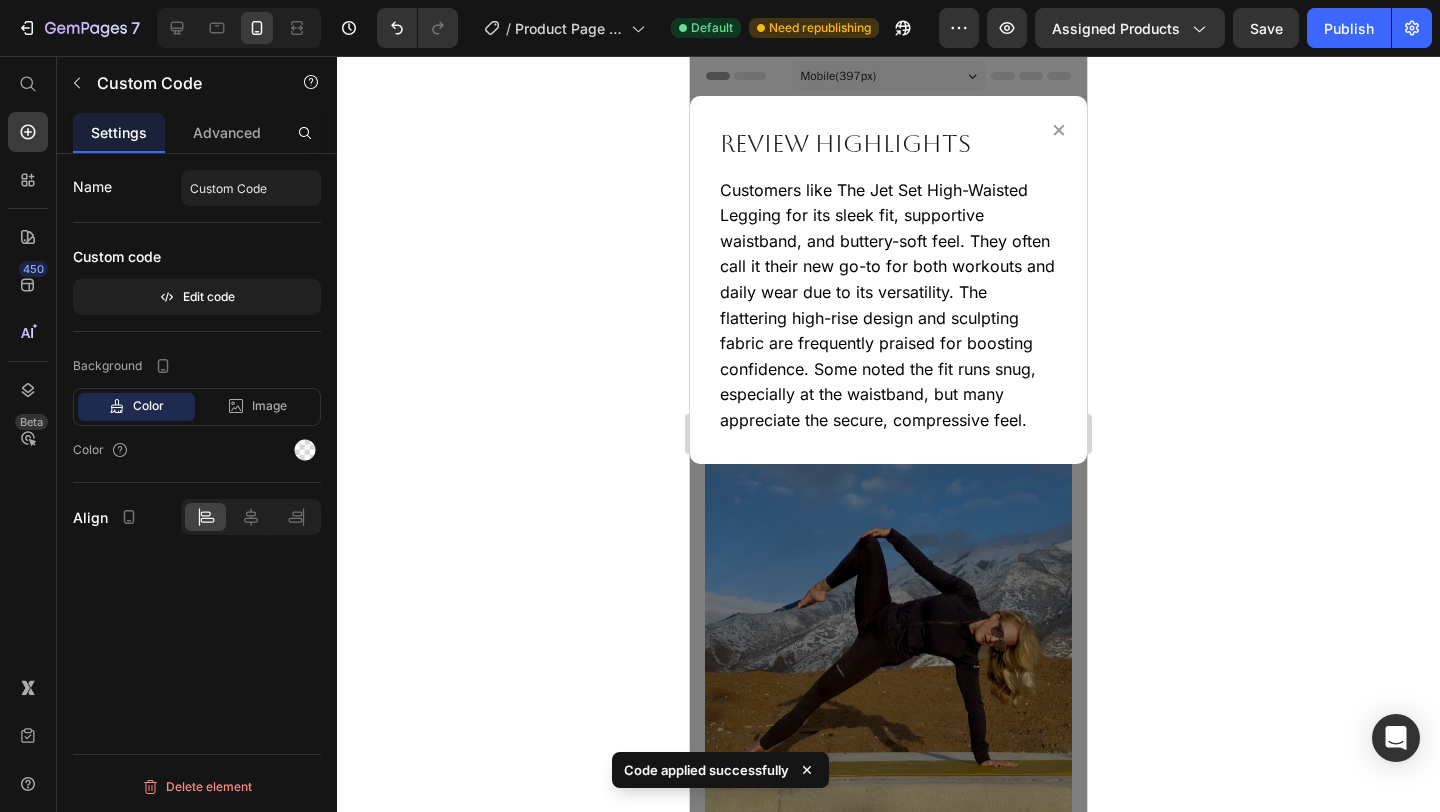 click on "×" at bounding box center (1059, 129) 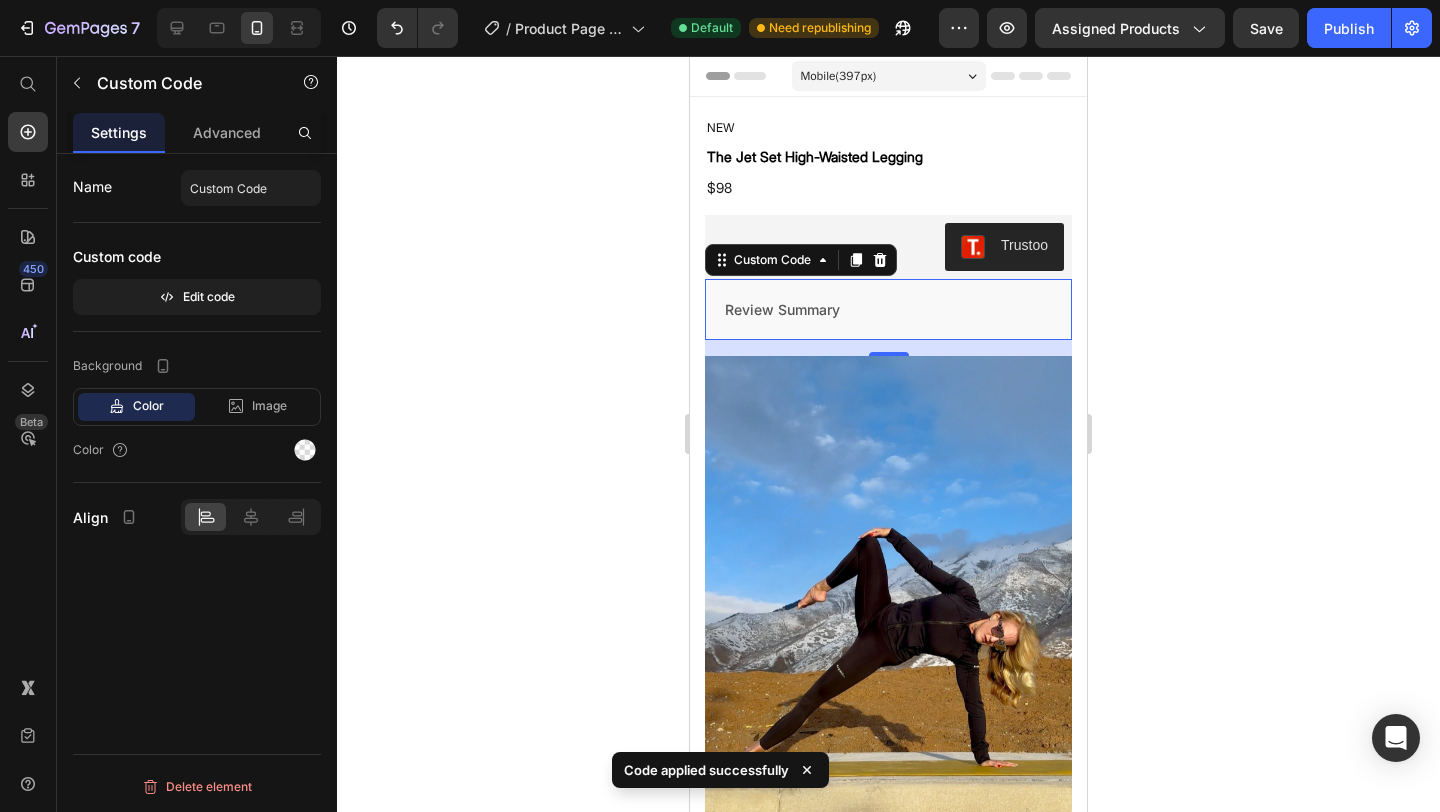 click on "Review Summary" at bounding box center [888, 309] 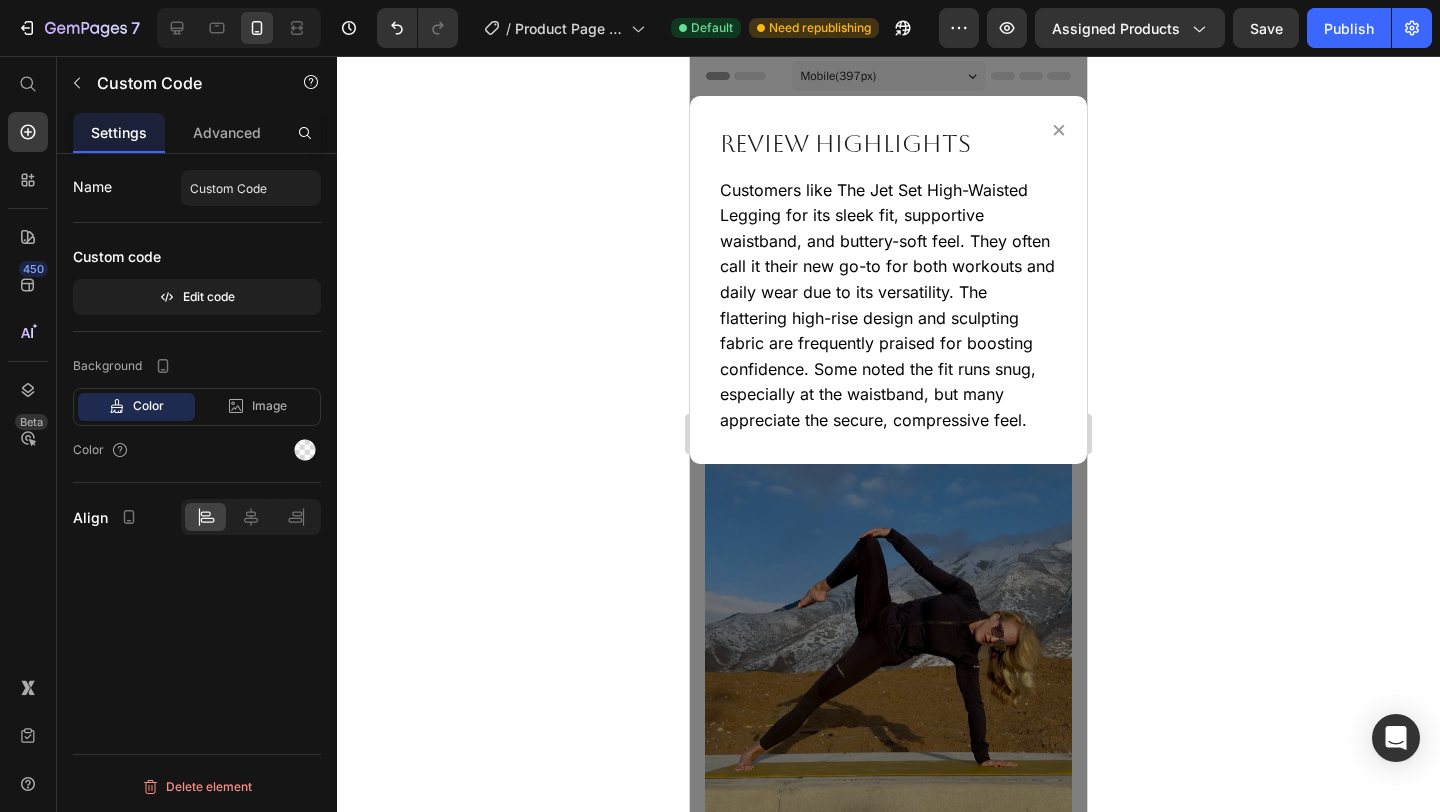 click on "×" at bounding box center (1059, 129) 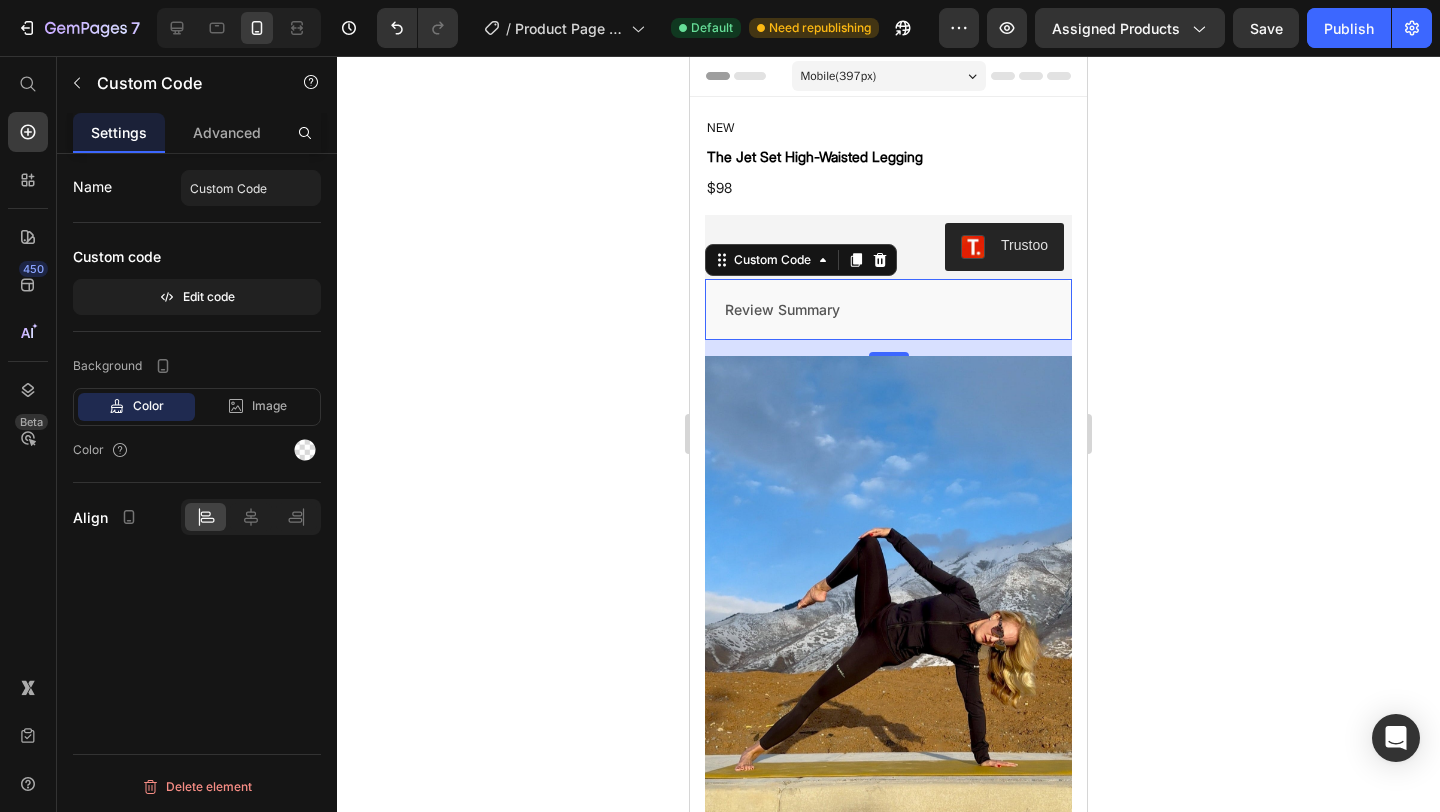 click on "Review Summary" at bounding box center (888, 309) 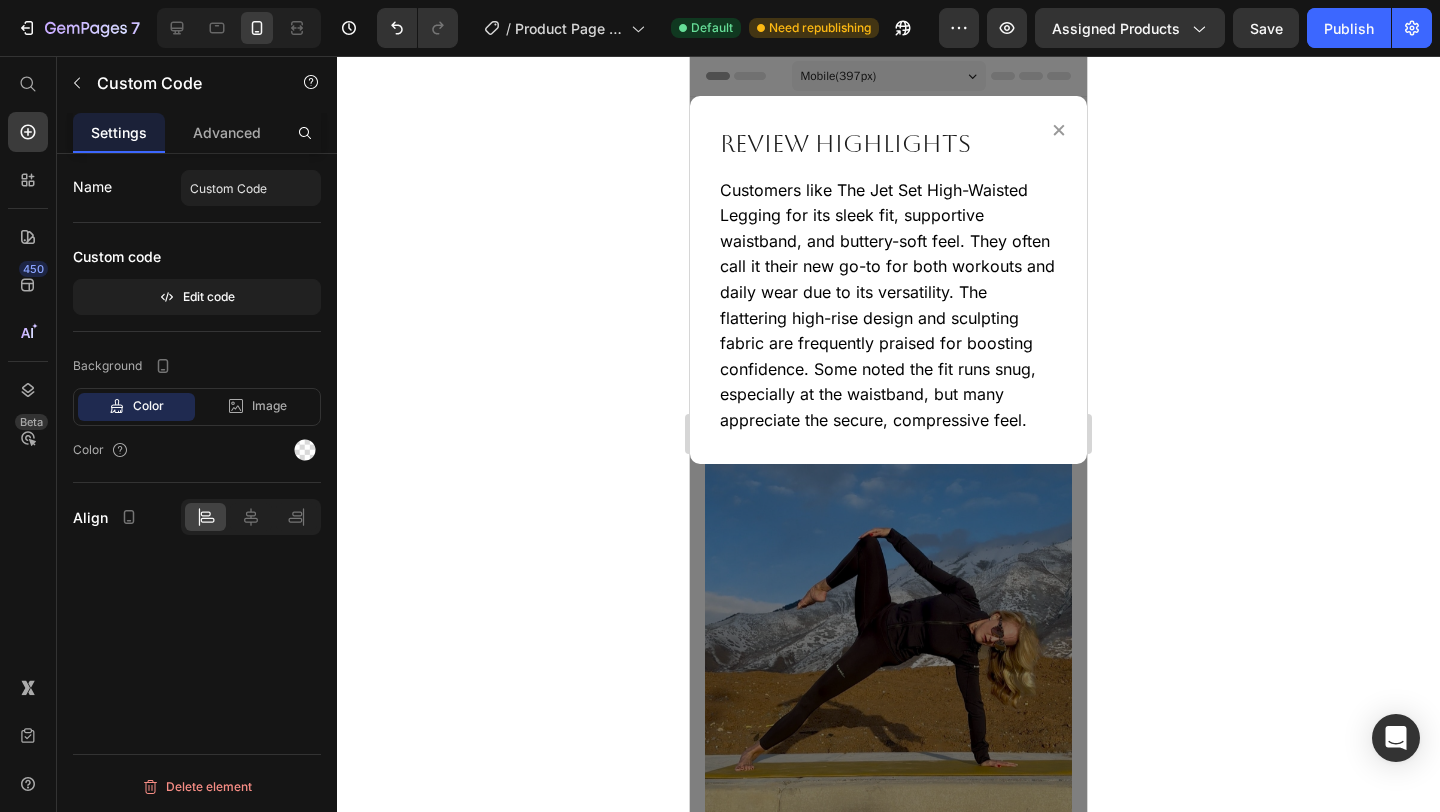 click on "×" at bounding box center [1059, 129] 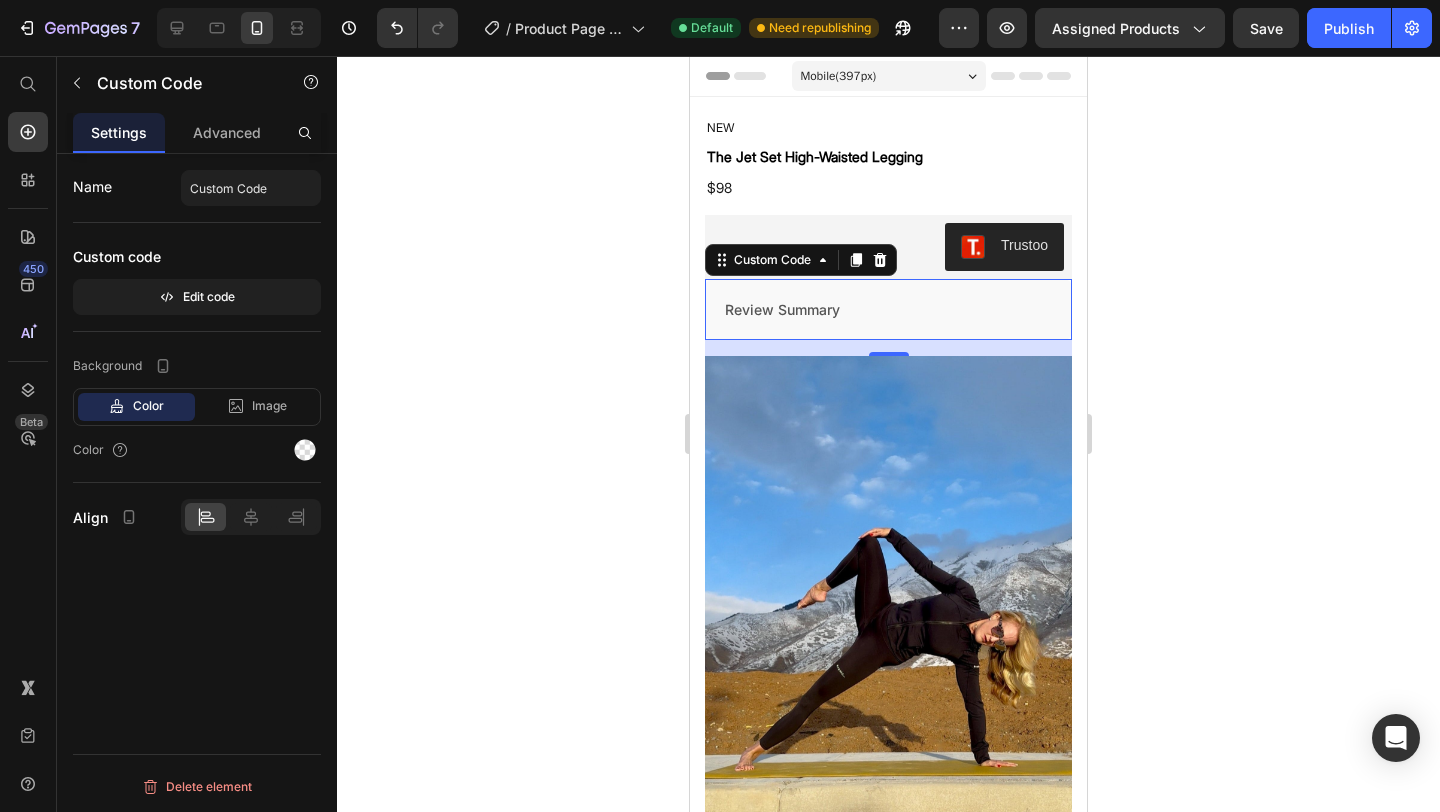 click on "Review Summary" at bounding box center [888, 309] 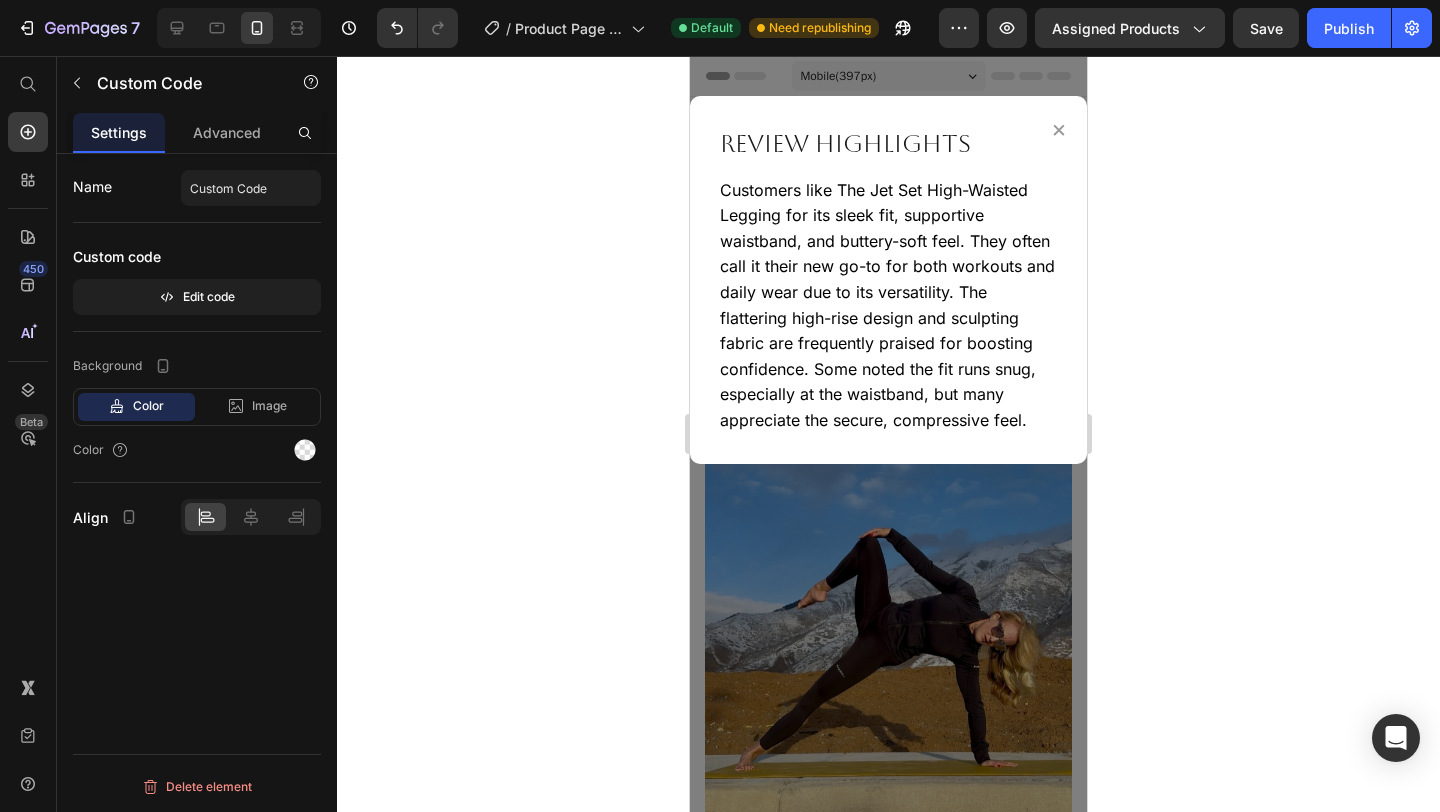 click on "×" at bounding box center (1059, 129) 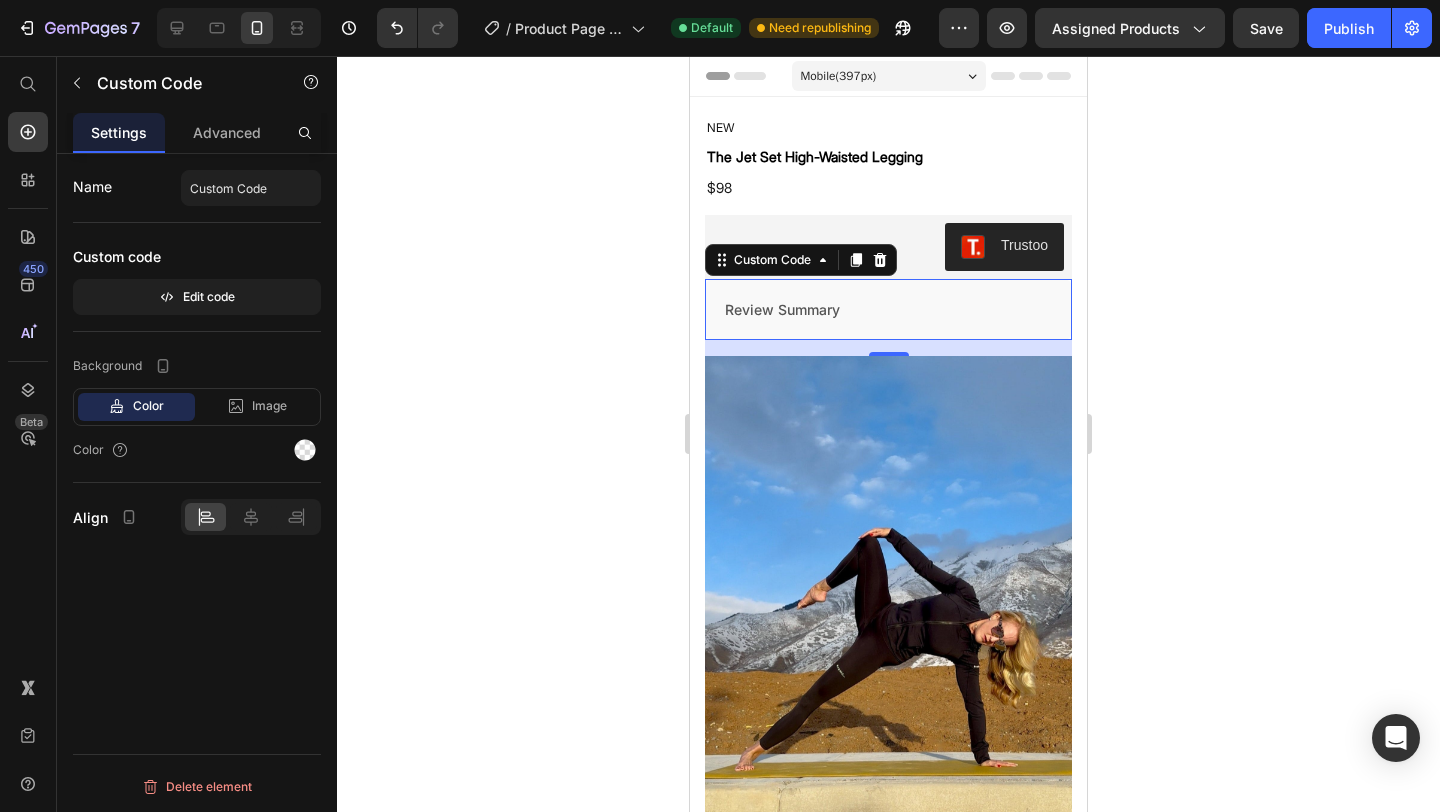 click on "Review Summary" at bounding box center (888, 309) 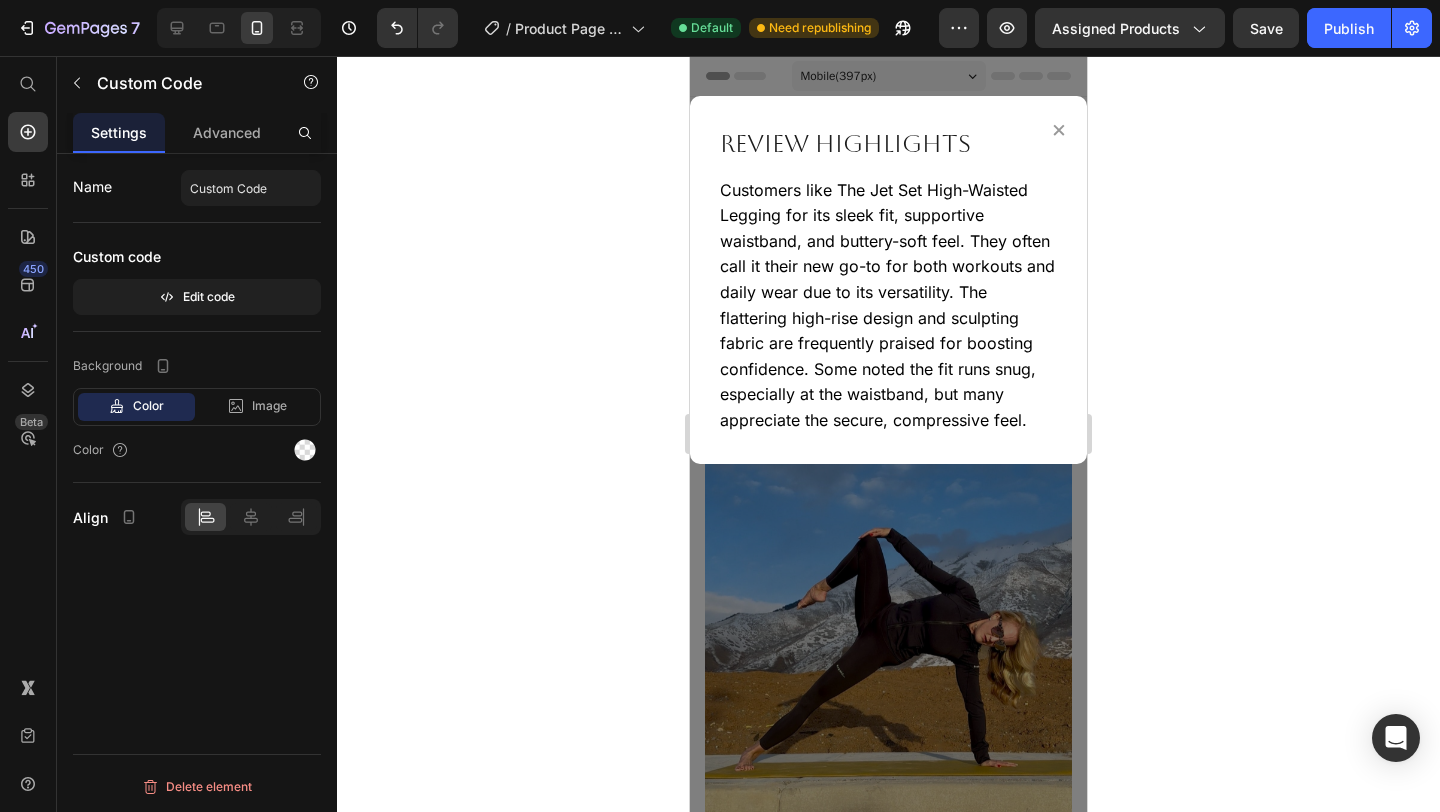 click on "×" at bounding box center (1059, 129) 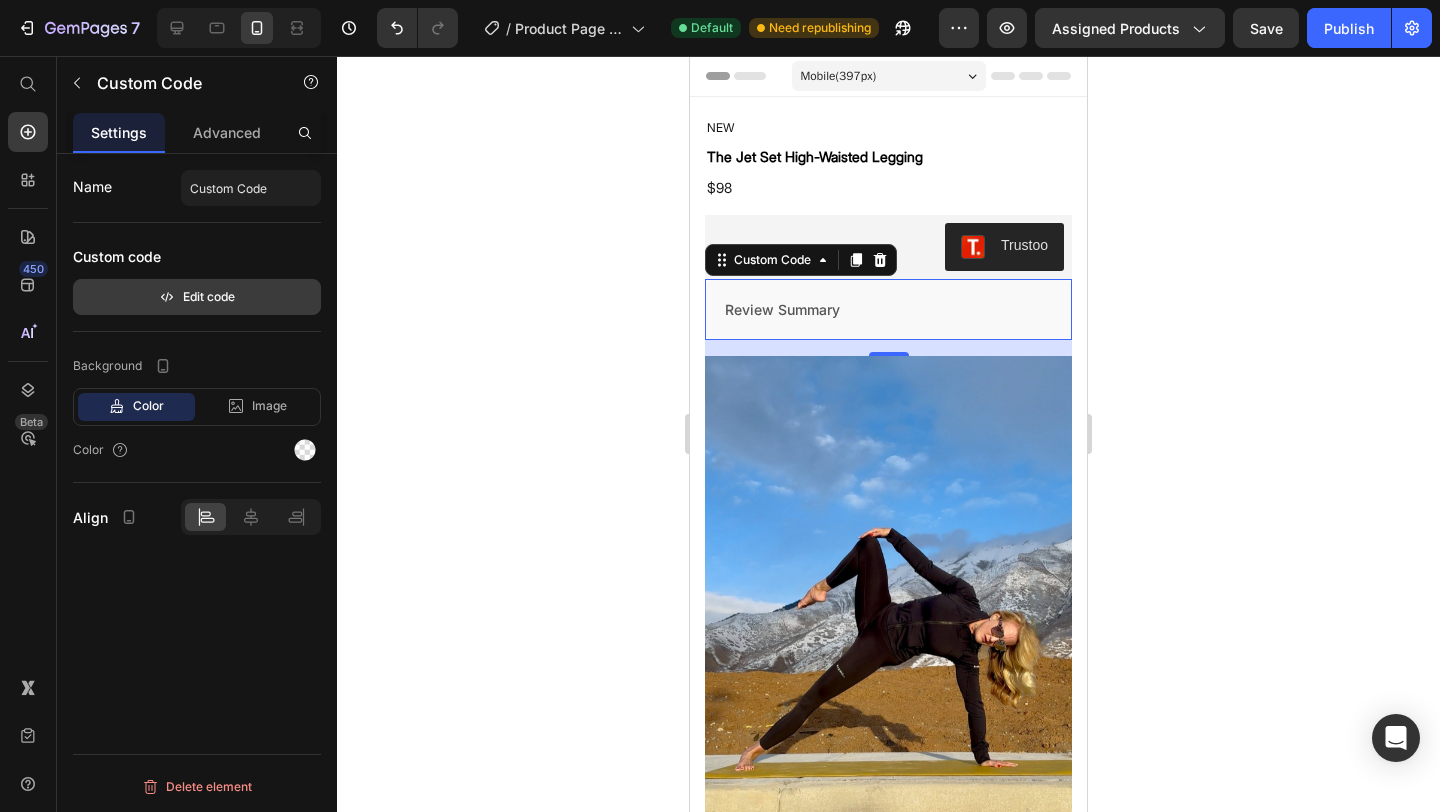 click on "Edit code" at bounding box center [197, 297] 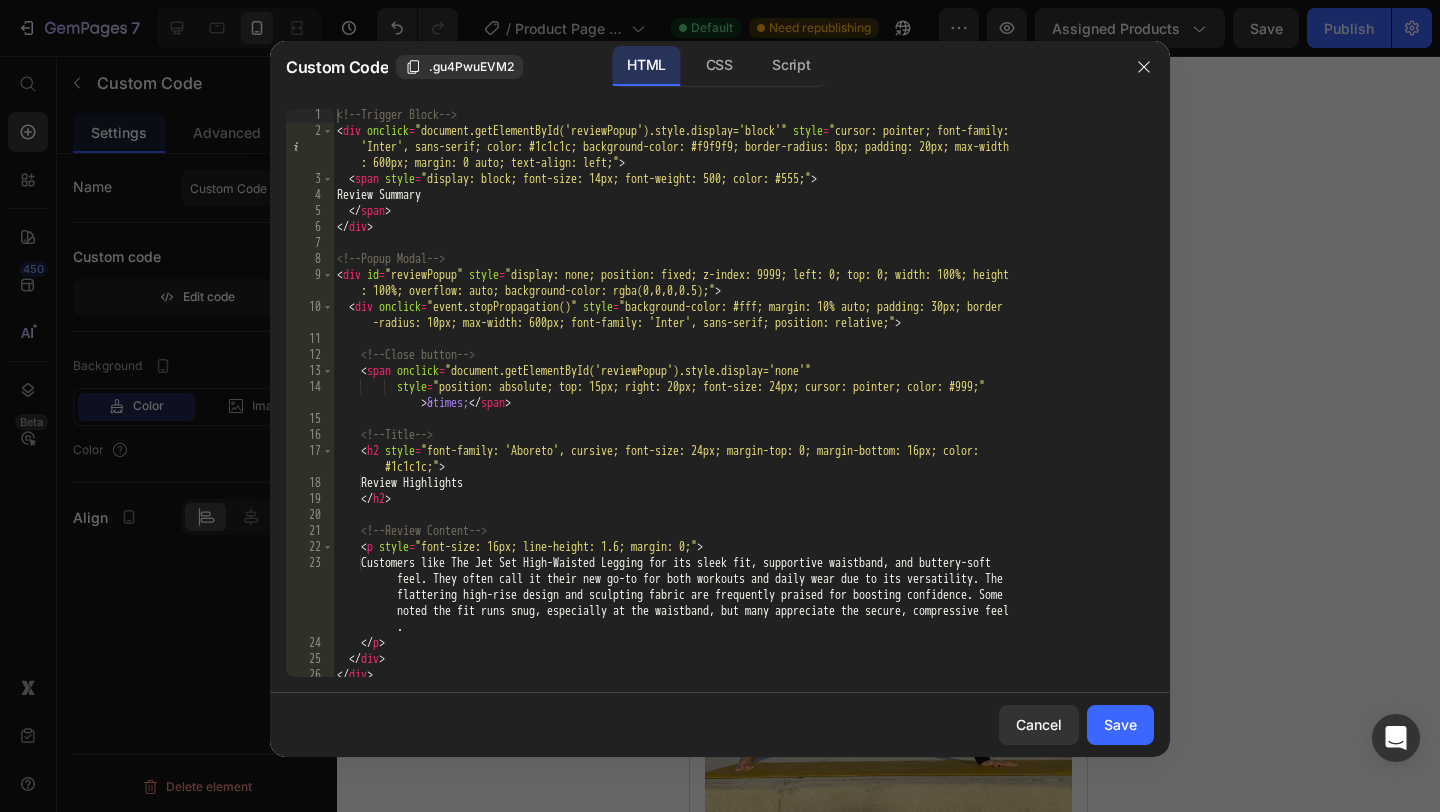 scroll, scrollTop: 24, scrollLeft: 0, axis: vertical 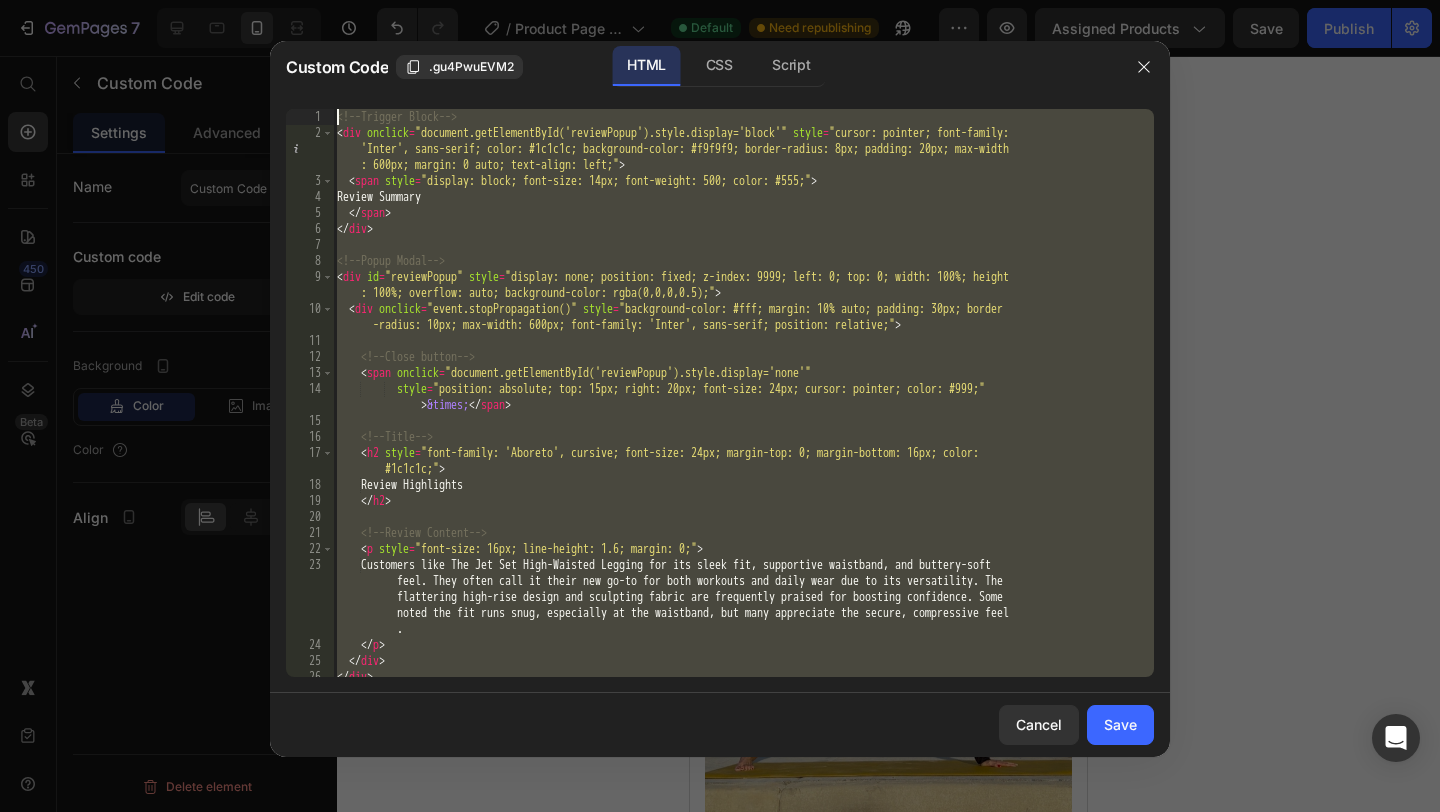 drag, startPoint x: 555, startPoint y: 661, endPoint x: 360, endPoint y: 101, distance: 592.97974 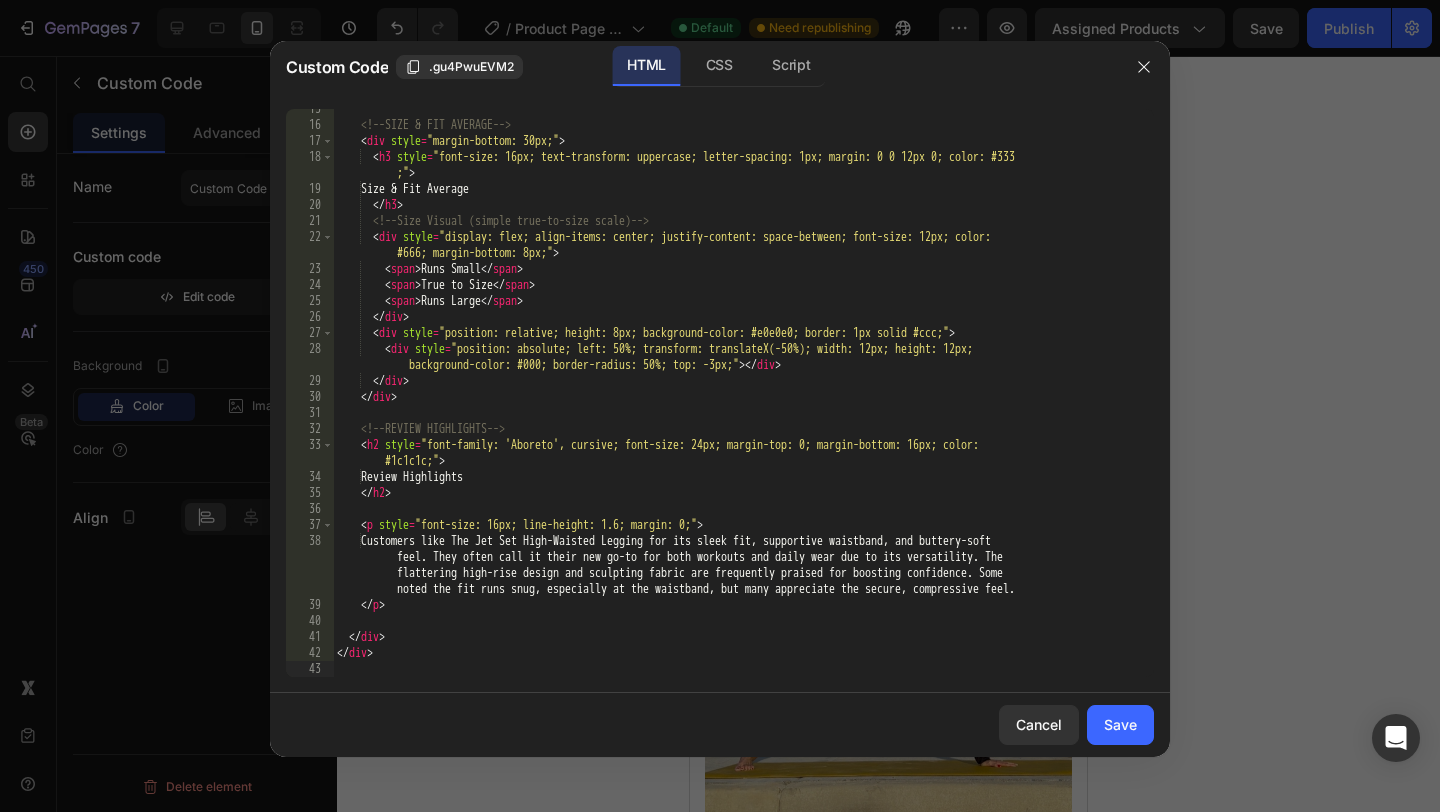 scroll, scrollTop: 312, scrollLeft: 0, axis: vertical 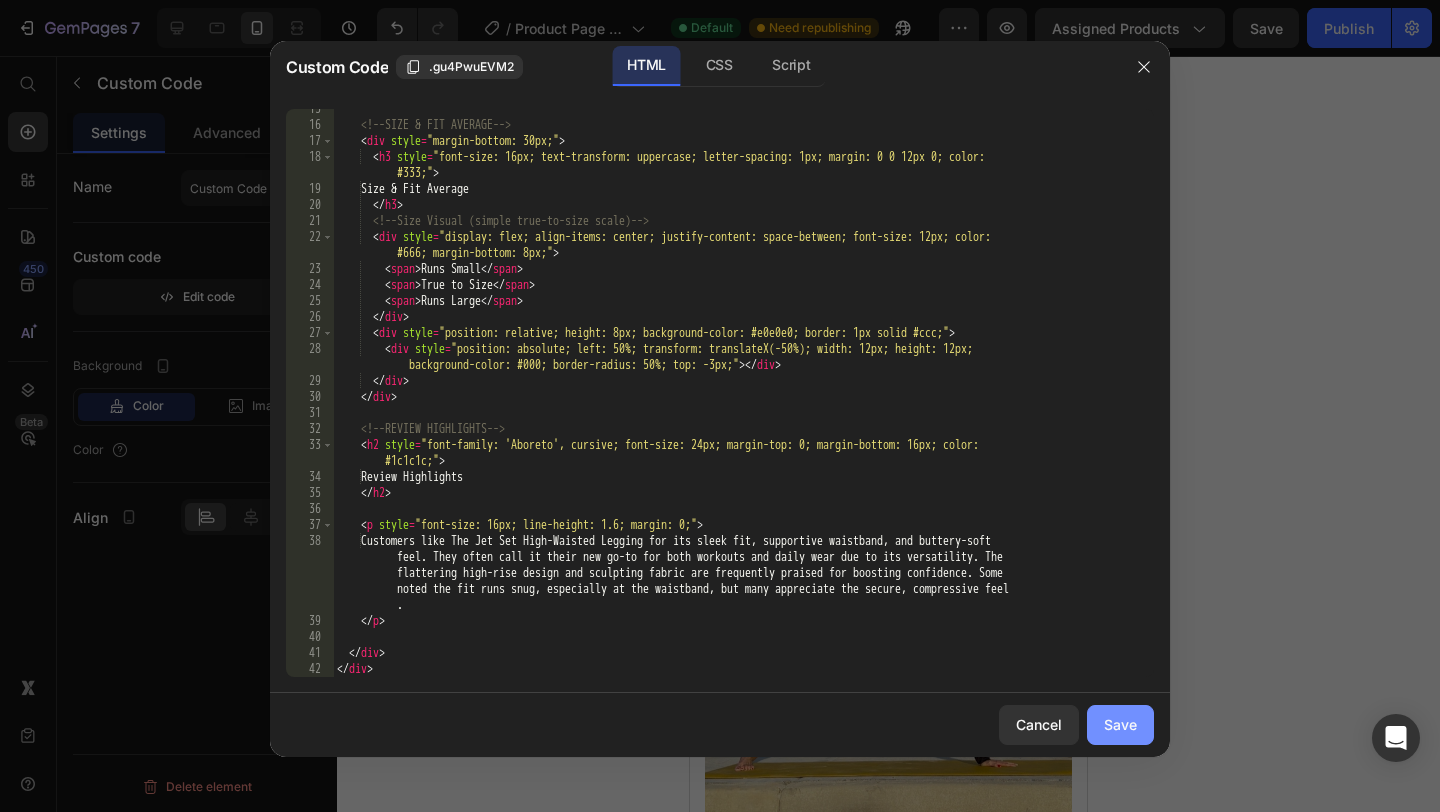 click on "Save" 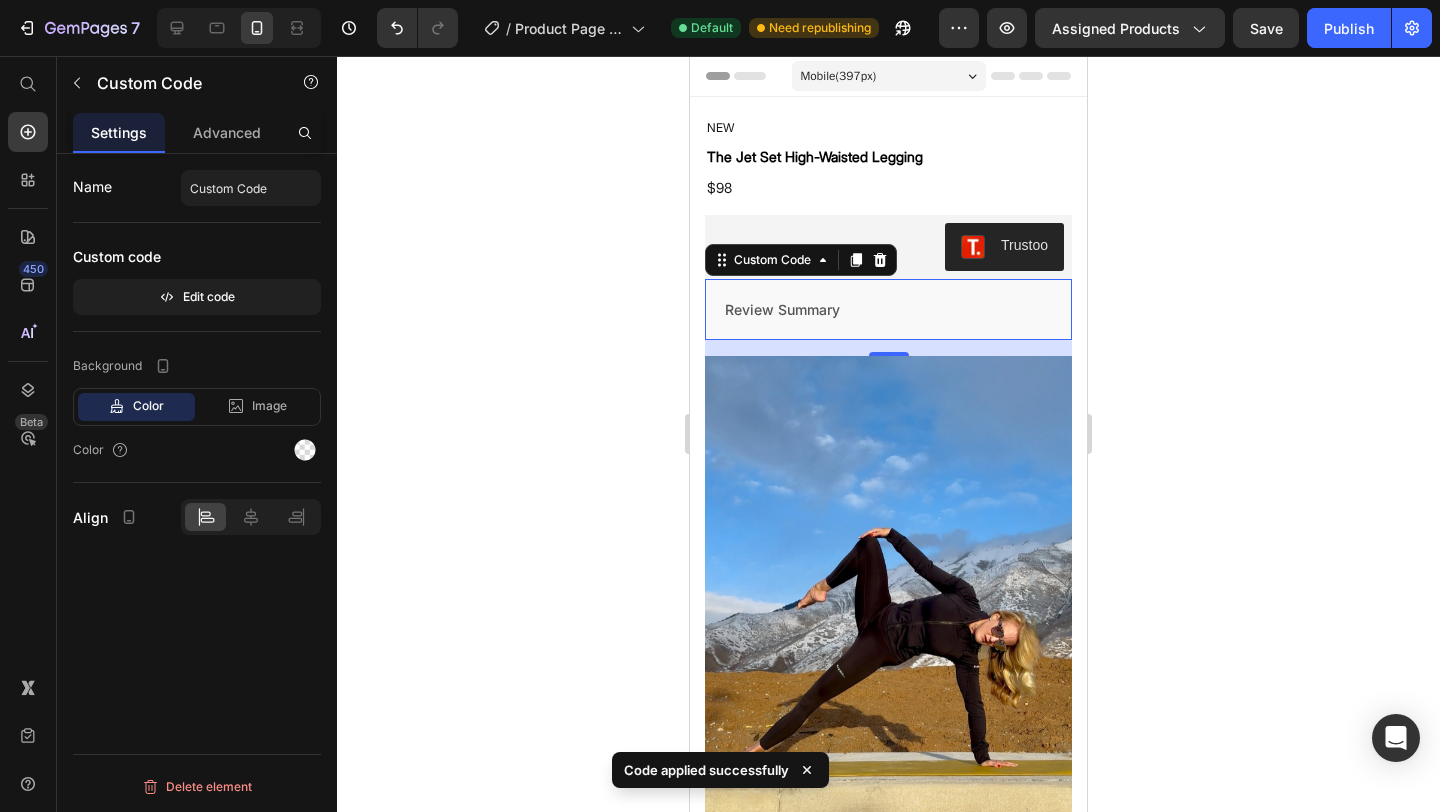 click on "Review Summary" at bounding box center [888, 309] 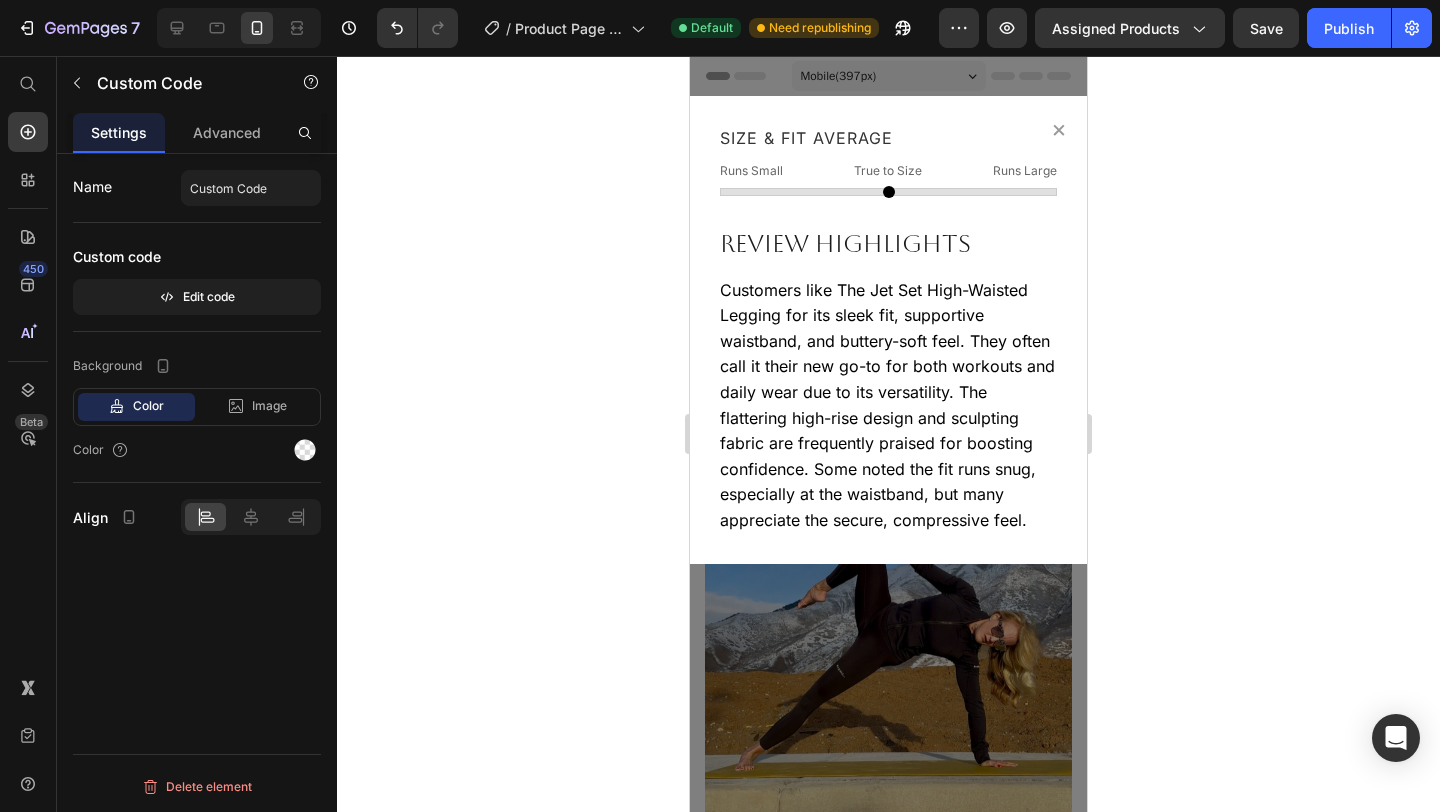 click on "×" at bounding box center (1059, 129) 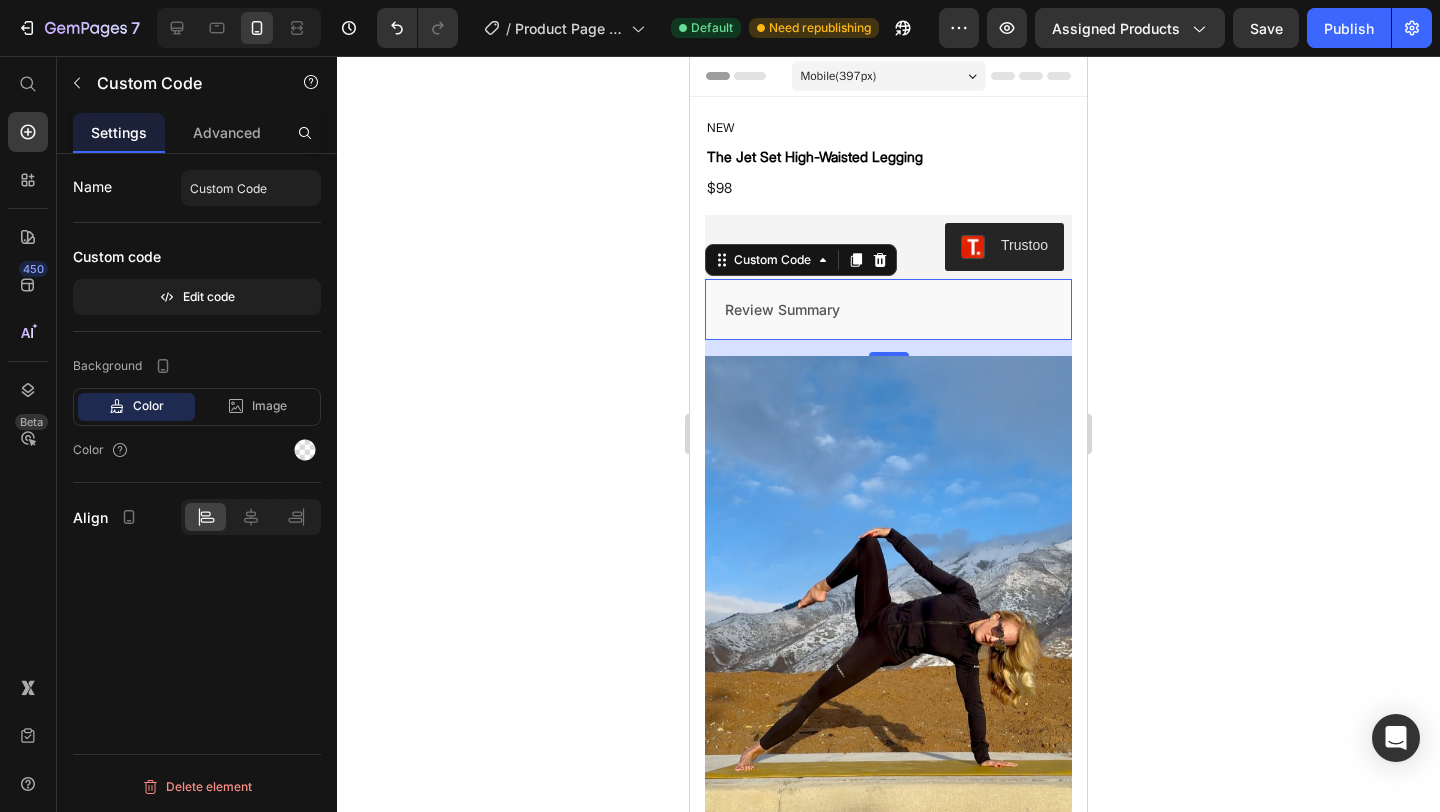 click on "Review Summary" at bounding box center [888, 309] 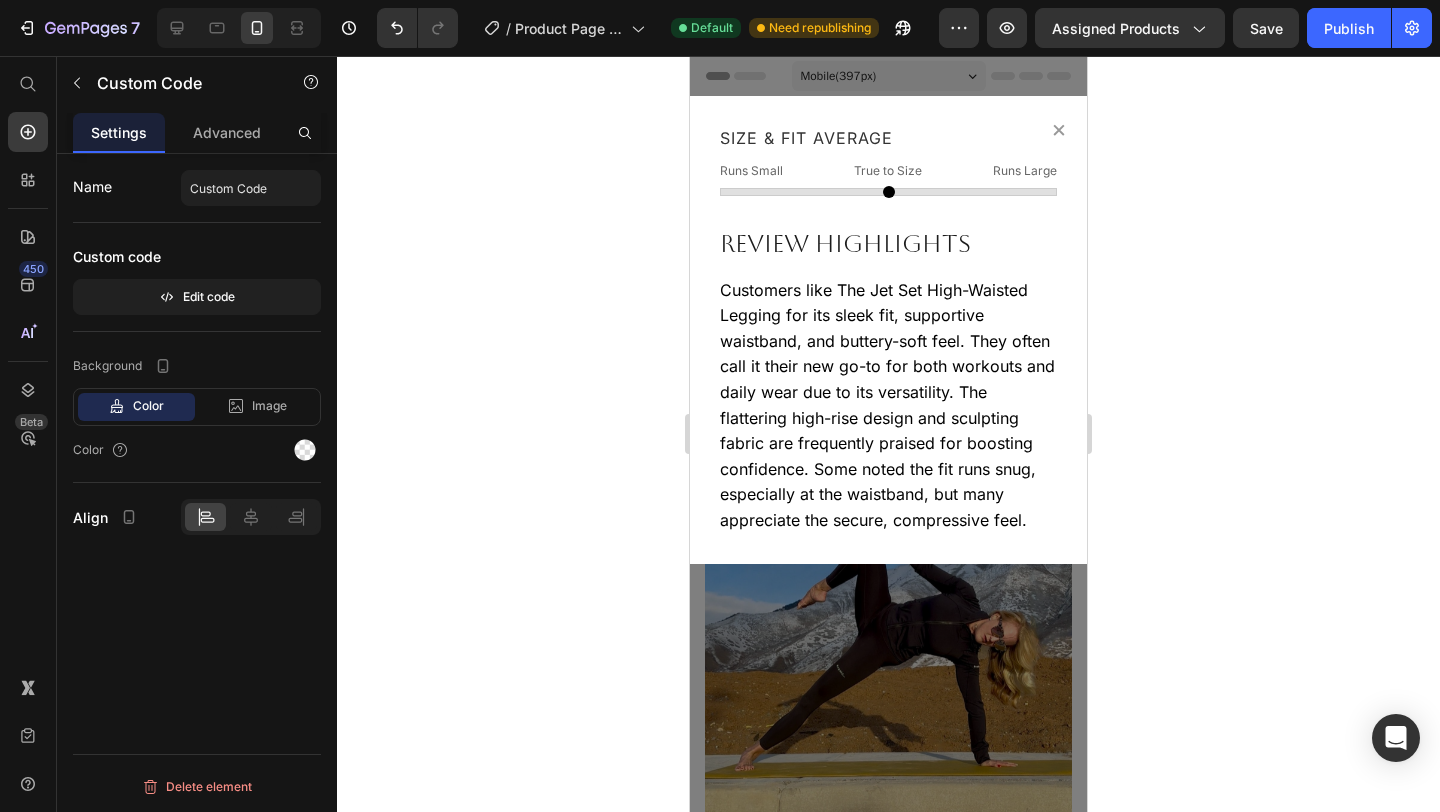 click on "×" at bounding box center (1059, 129) 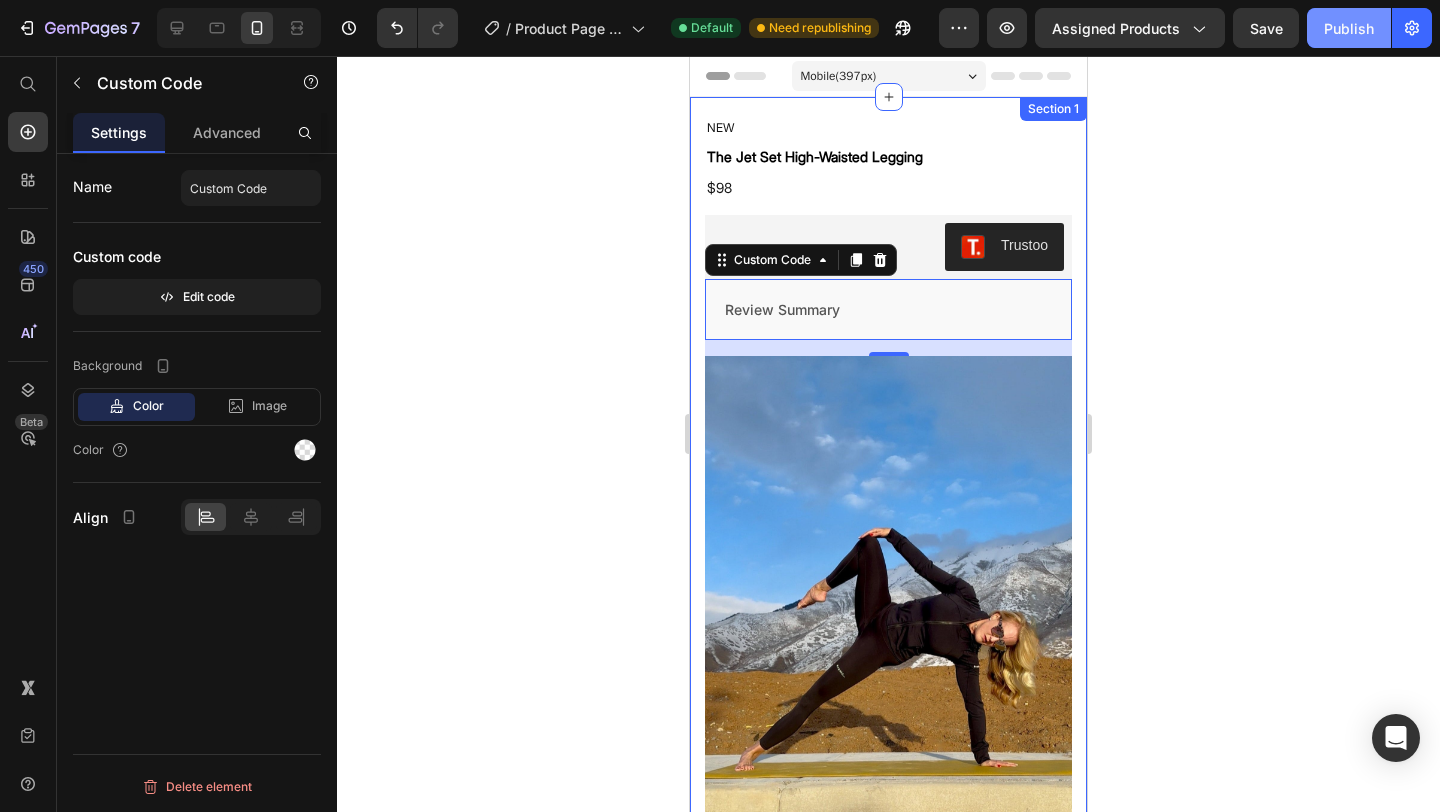 click on "Publish" at bounding box center [1349, 28] 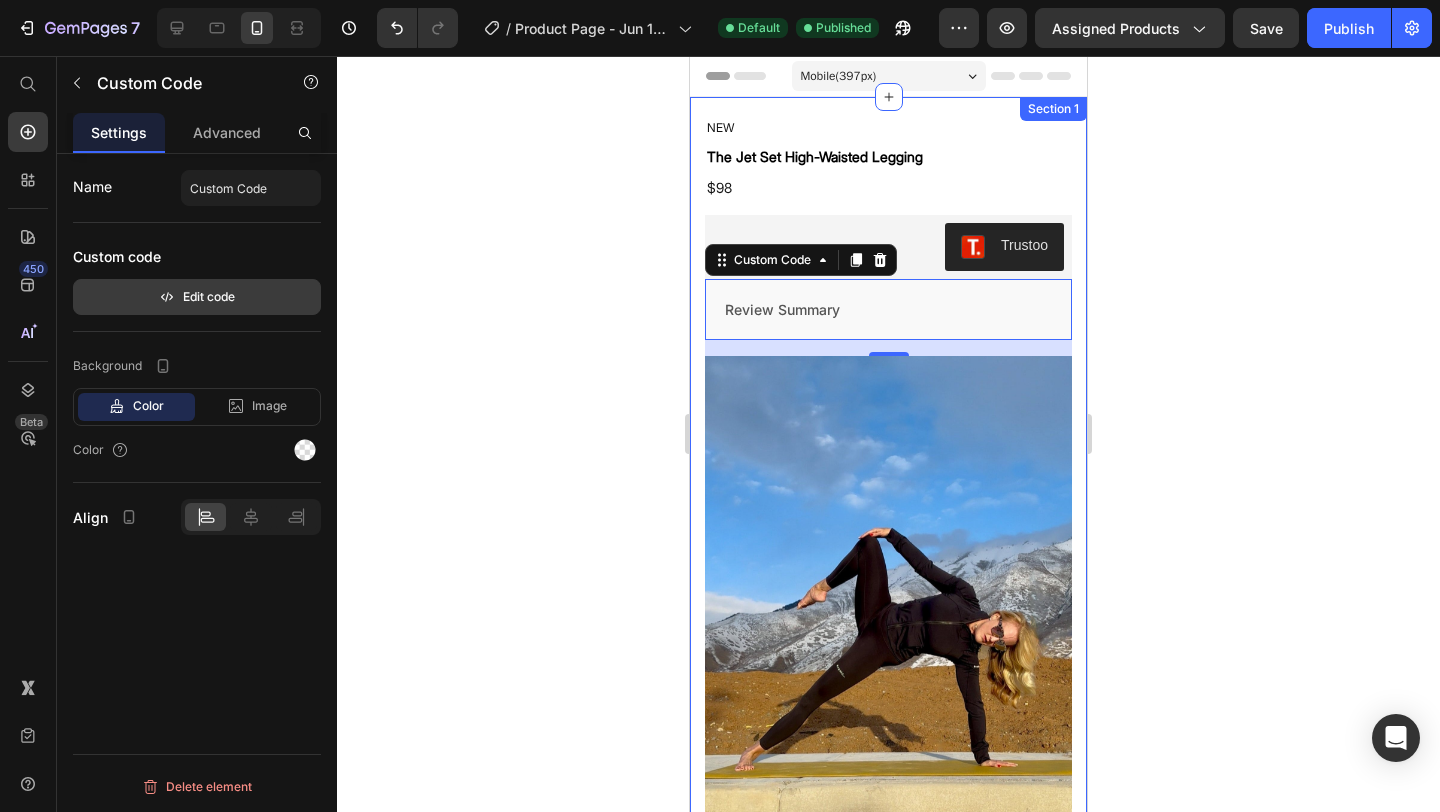 click on "Edit code" at bounding box center (197, 297) 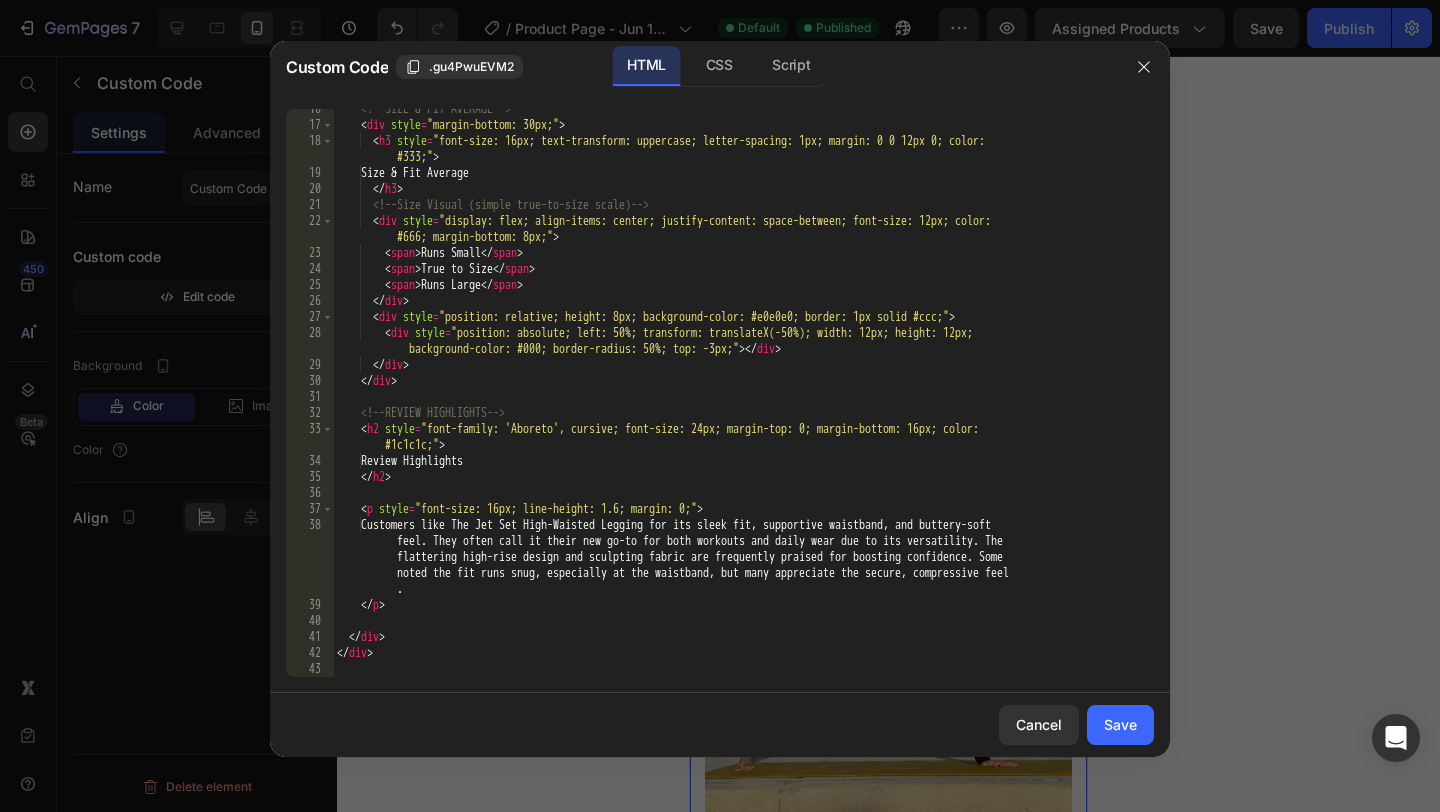scroll, scrollTop: 328, scrollLeft: 0, axis: vertical 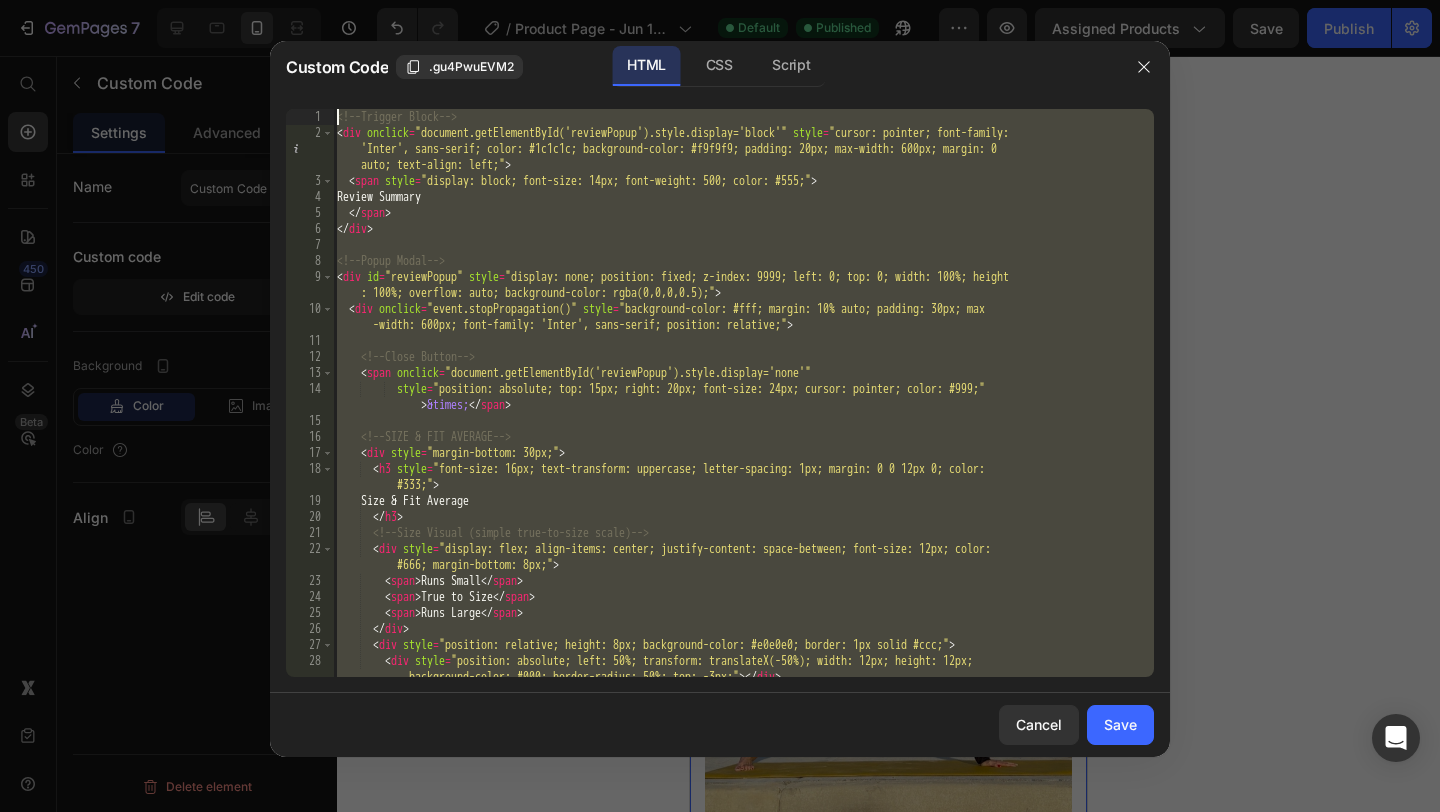 drag, startPoint x: 611, startPoint y: 654, endPoint x: 653, endPoint y: -88, distance: 743.18774 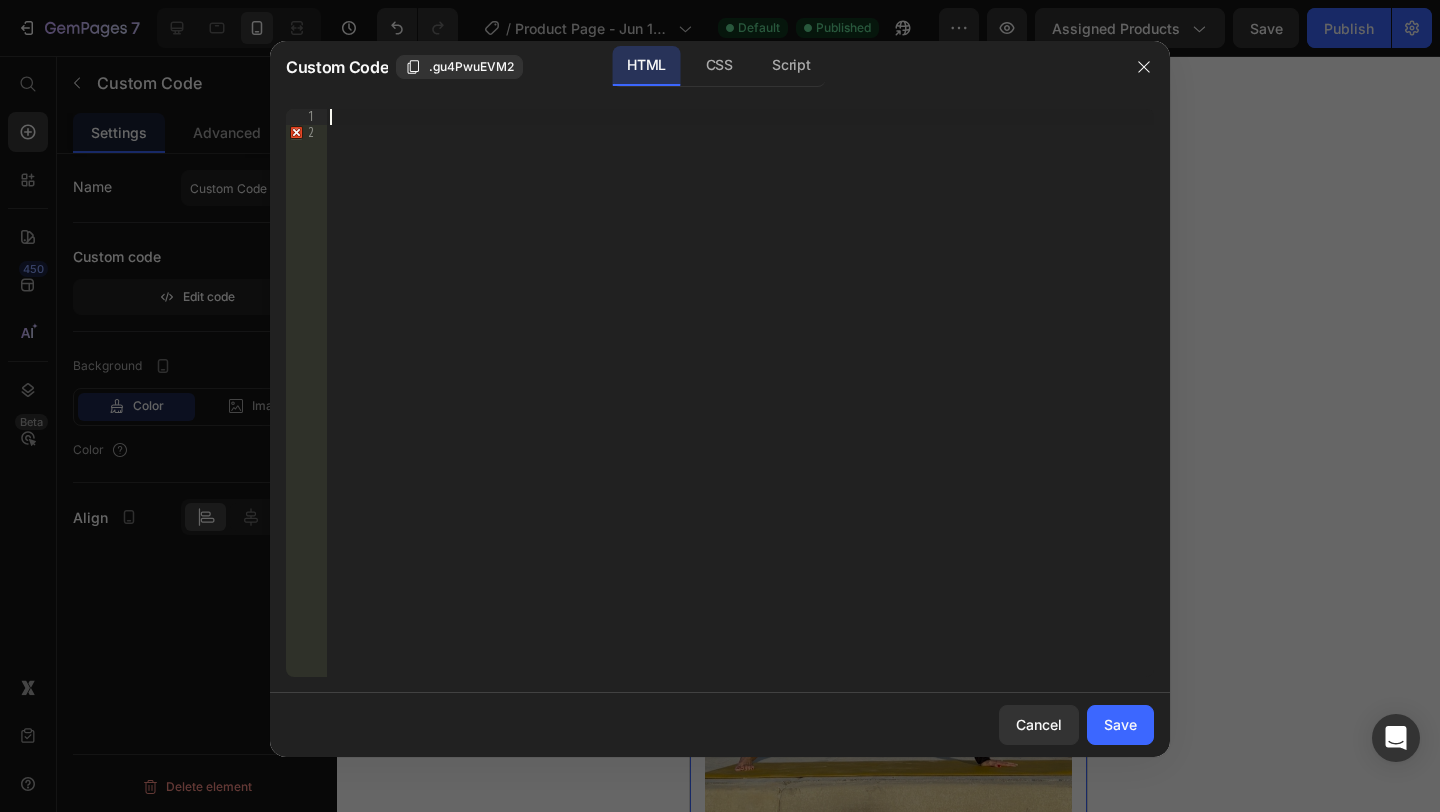scroll, scrollTop: 264, scrollLeft: 0, axis: vertical 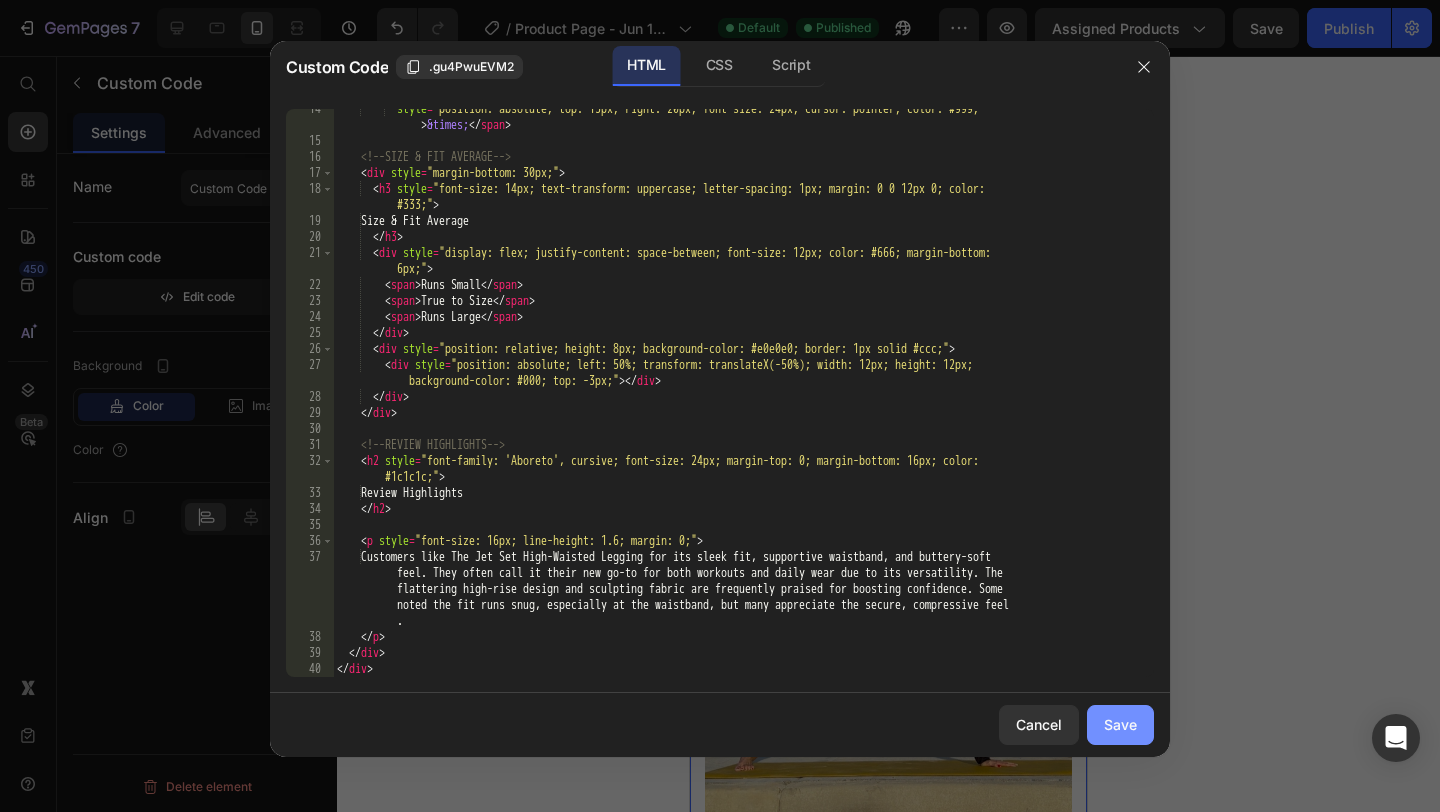 click on "Save" at bounding box center (1120, 724) 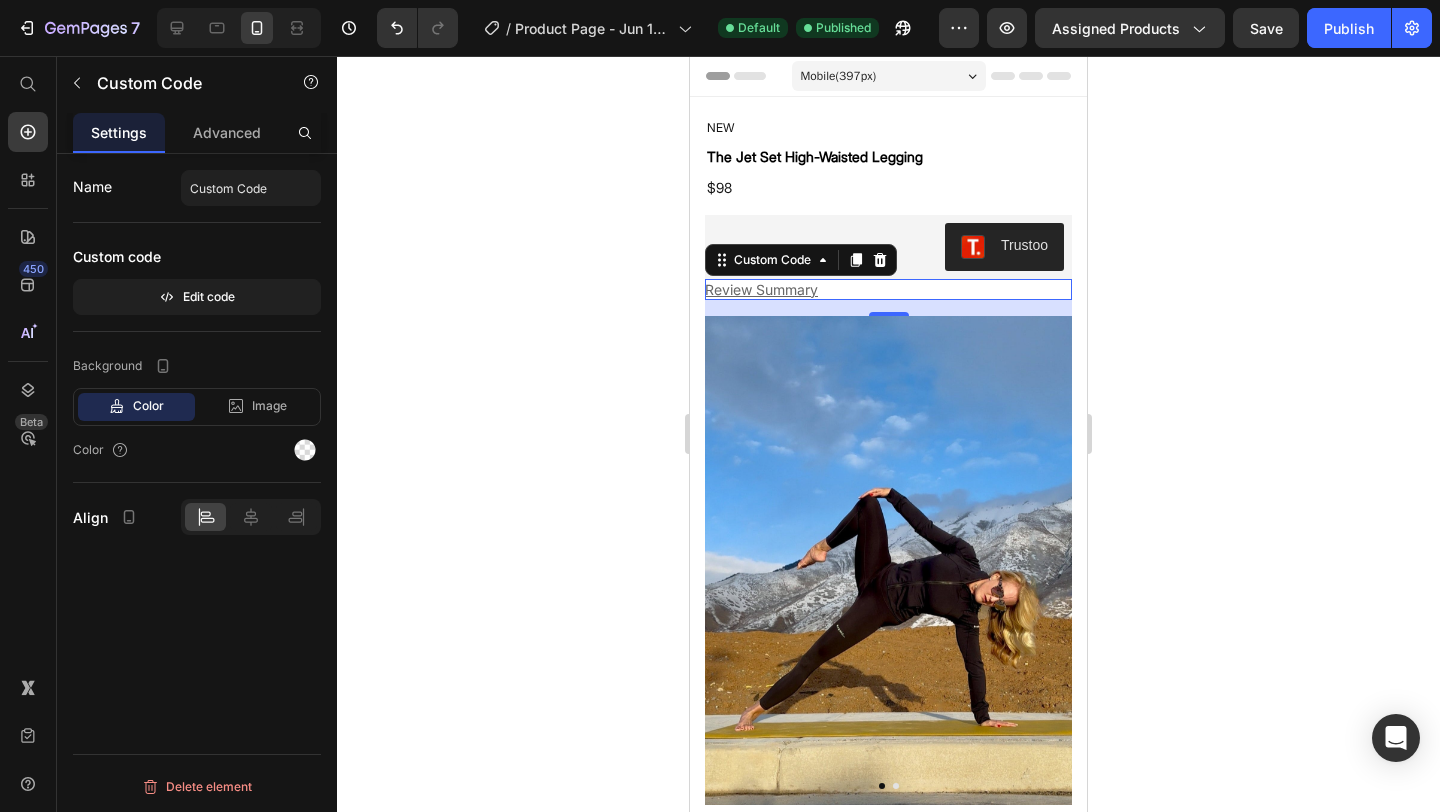 click 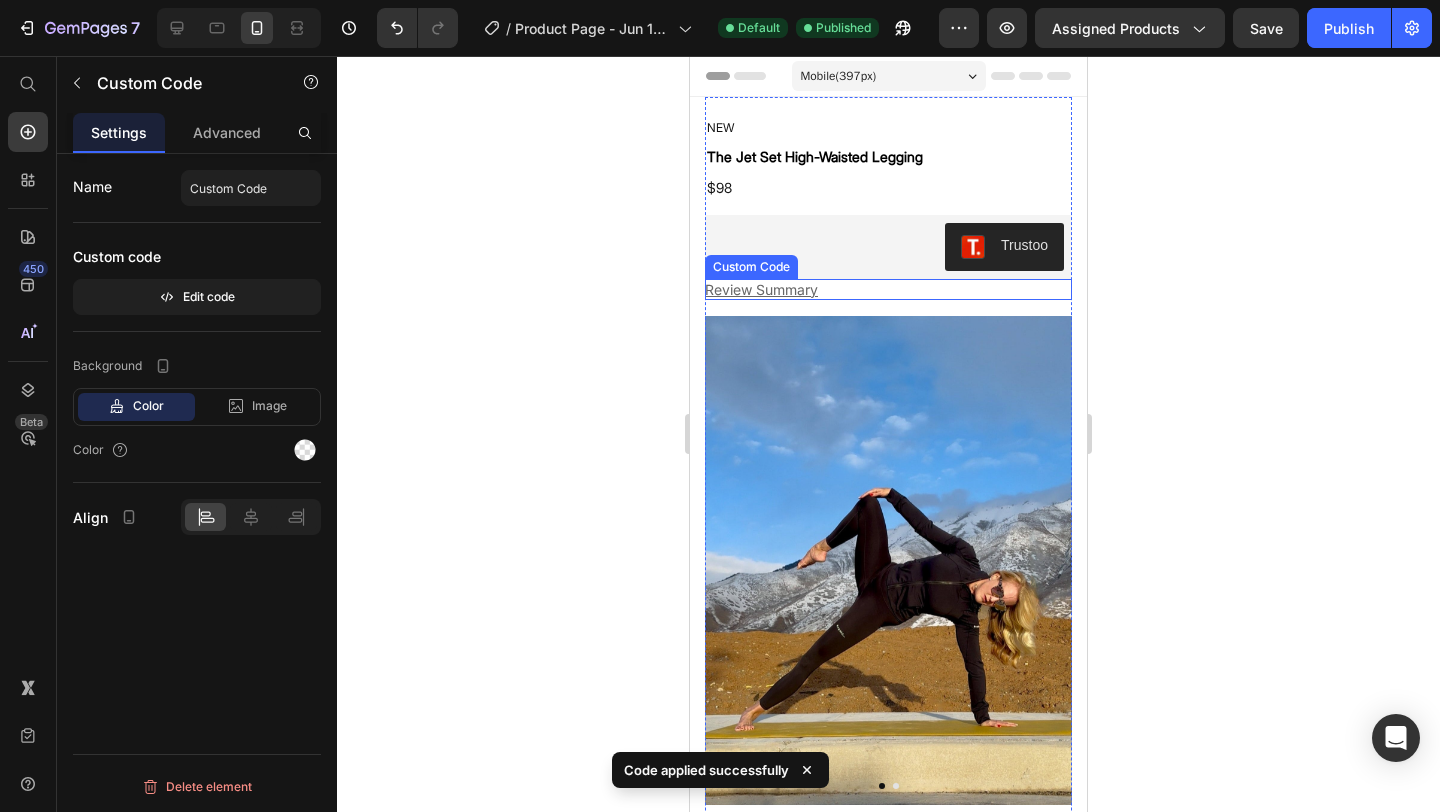click on "Review Summary" at bounding box center (888, 289) 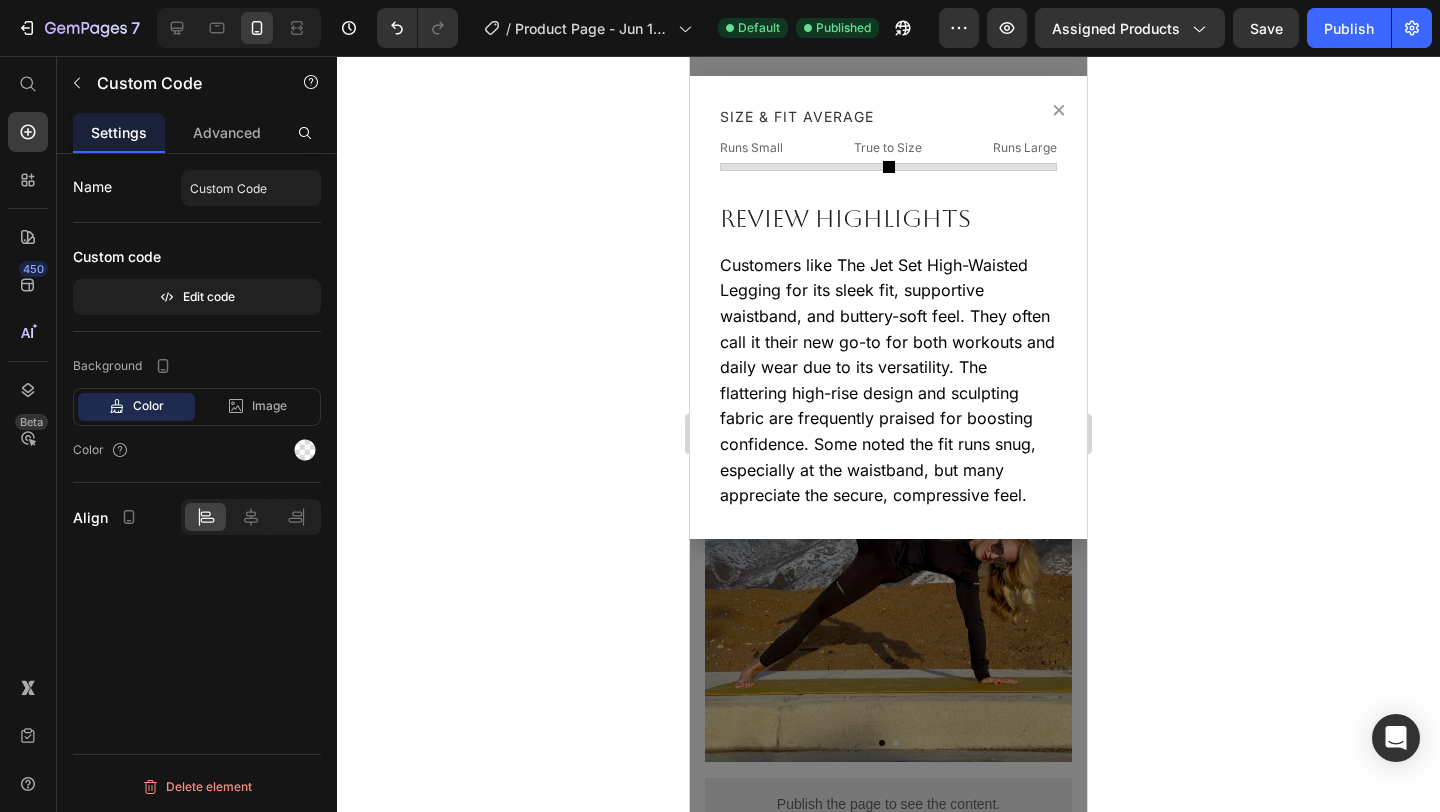 scroll, scrollTop: 0, scrollLeft: 0, axis: both 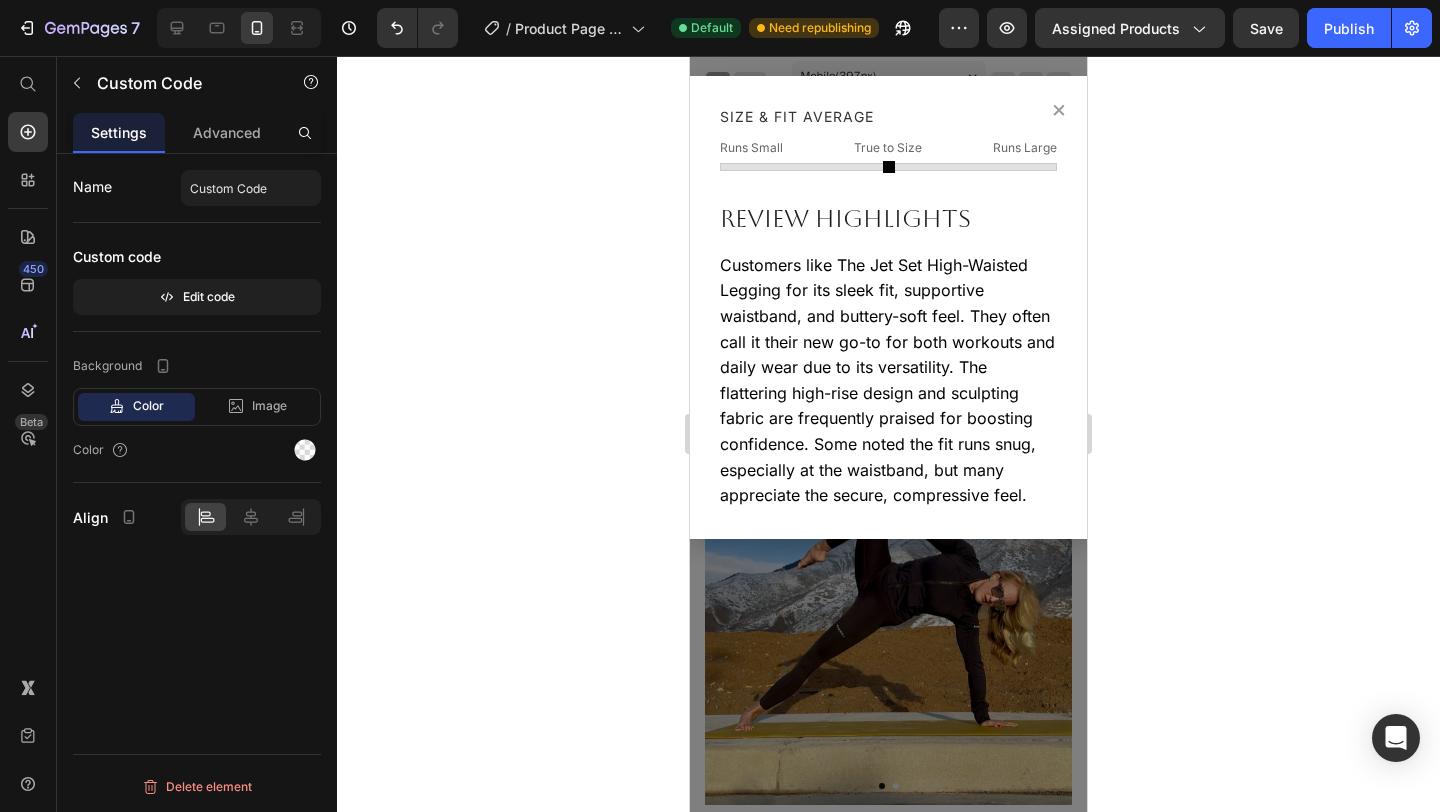 click on "×" at bounding box center (1059, 109) 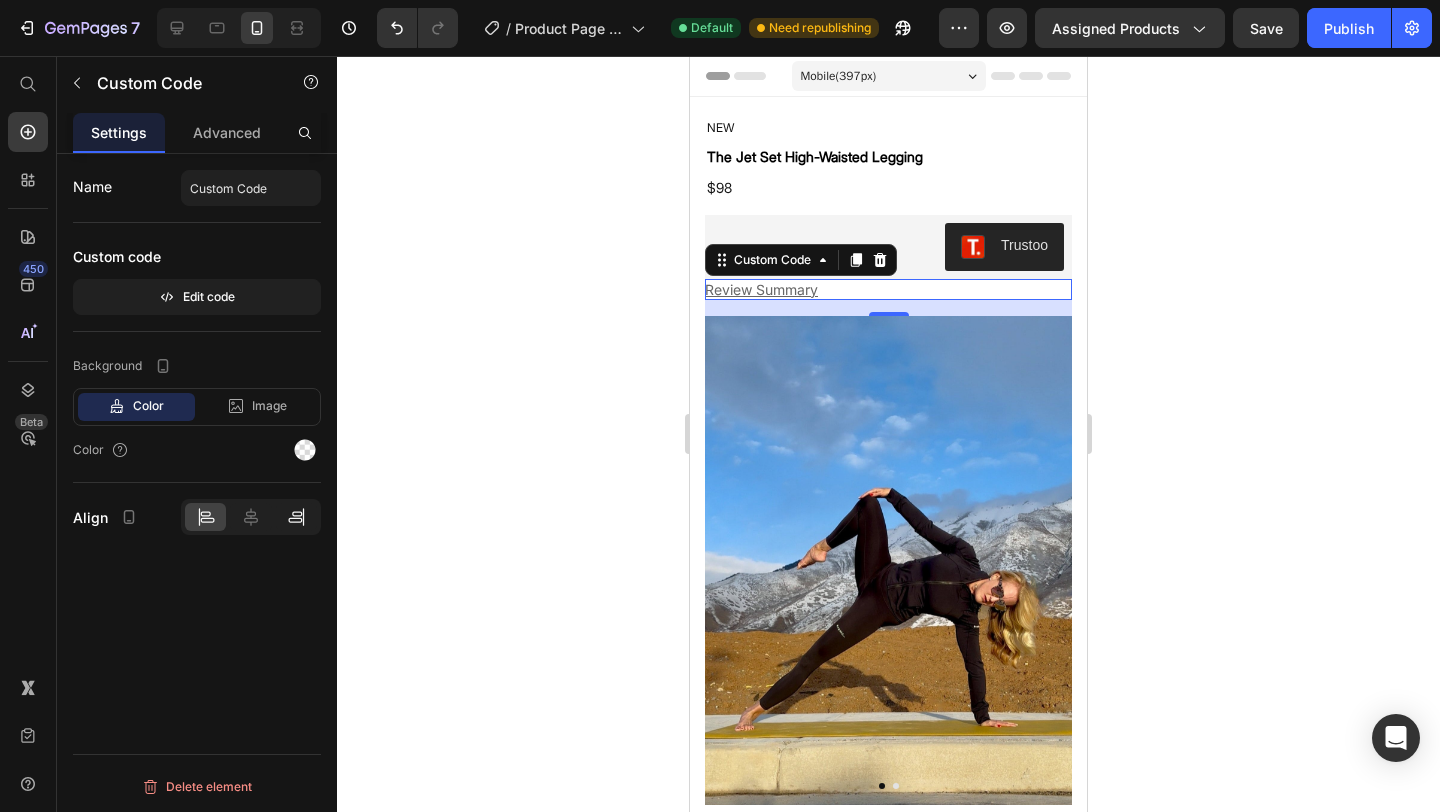 click 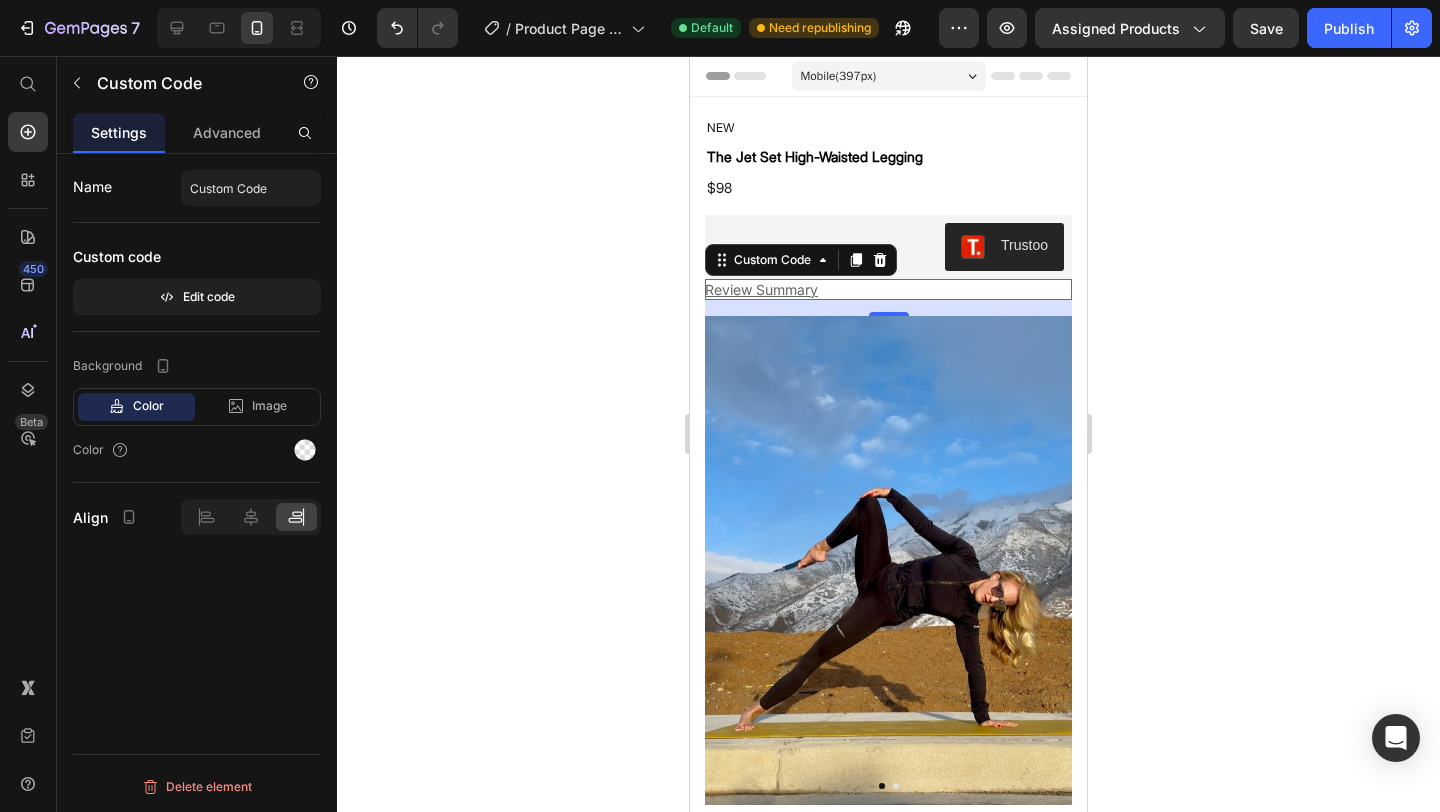 click 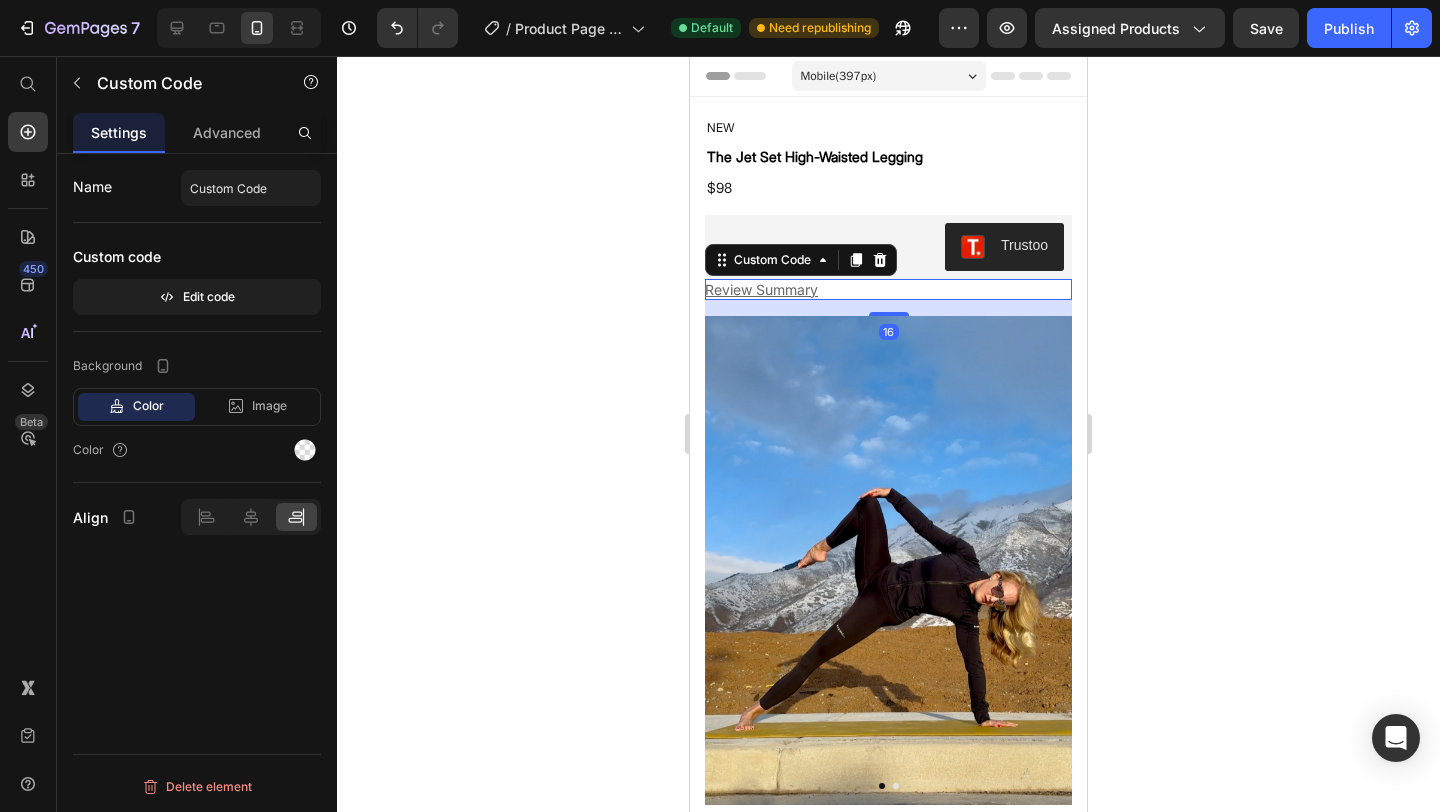click on "Review Summary" at bounding box center [888, 289] 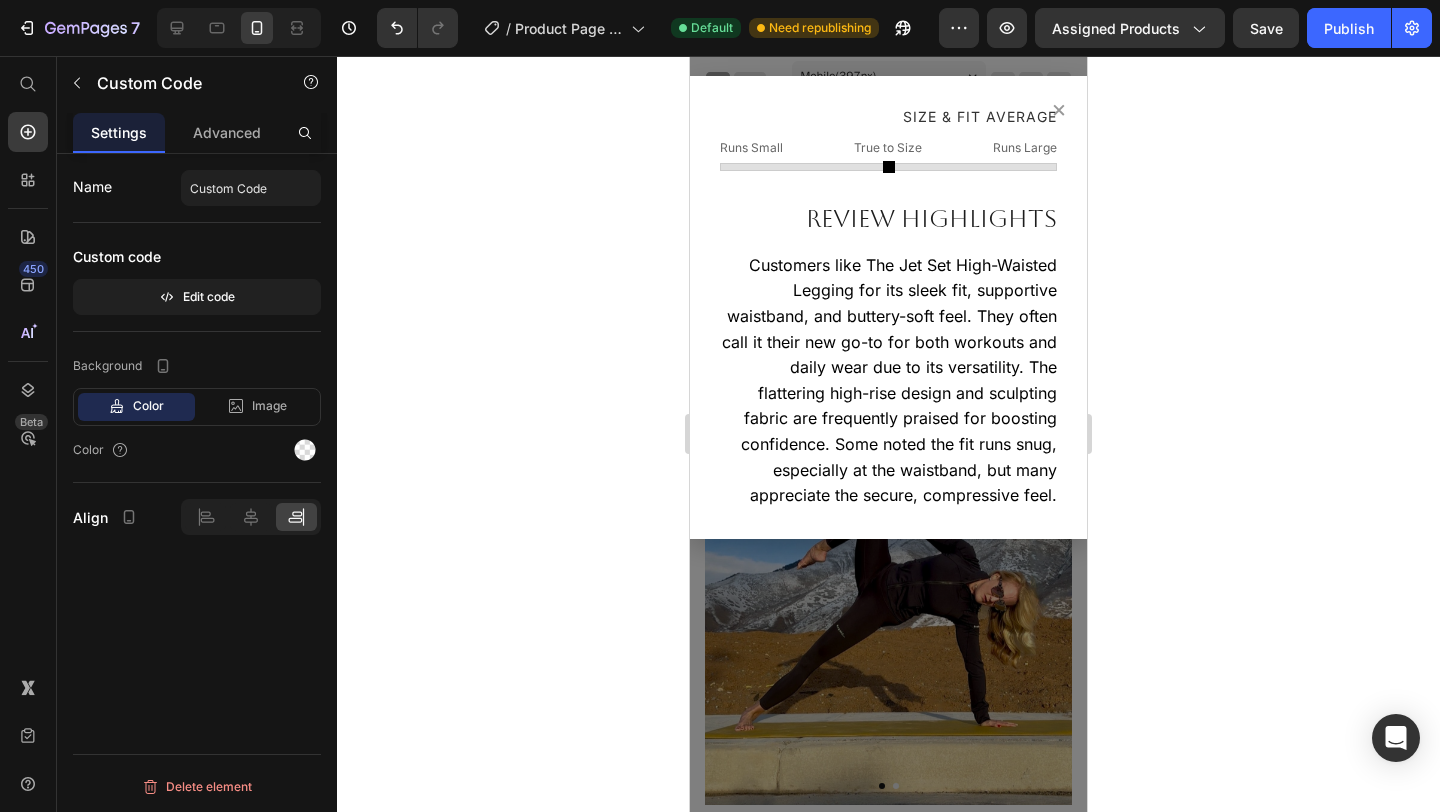 click on "×" at bounding box center [1059, 109] 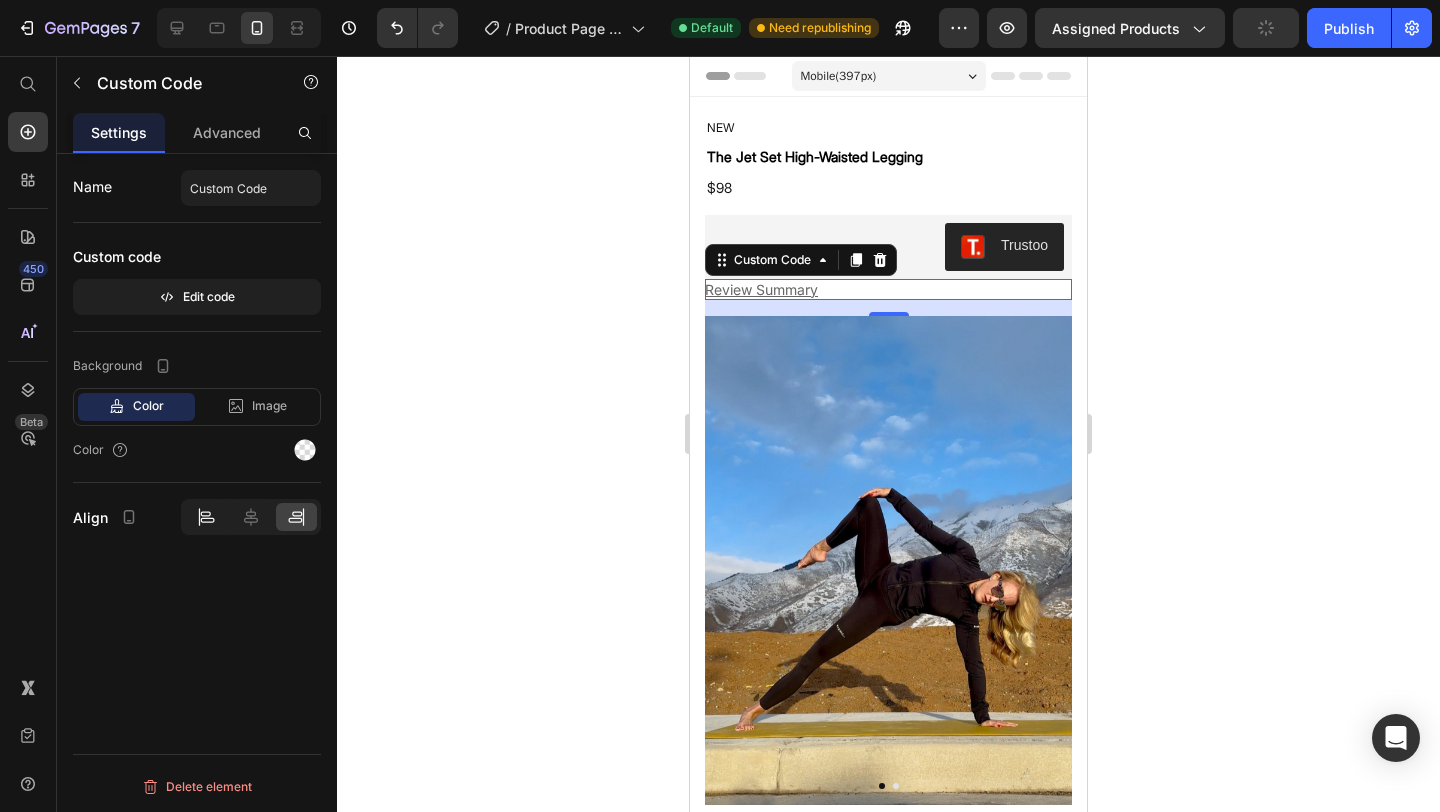 click 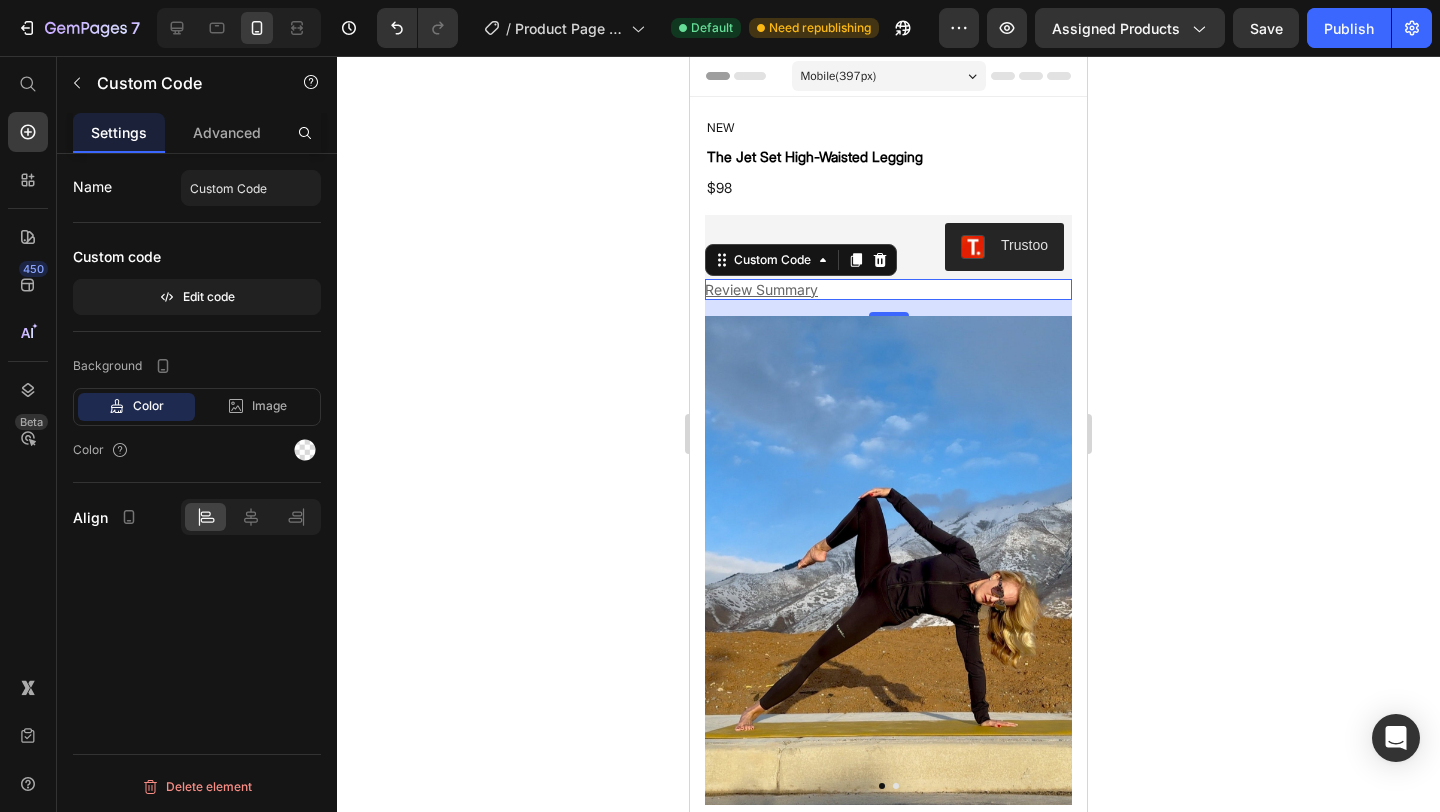click on "Review Summary" at bounding box center [888, 289] 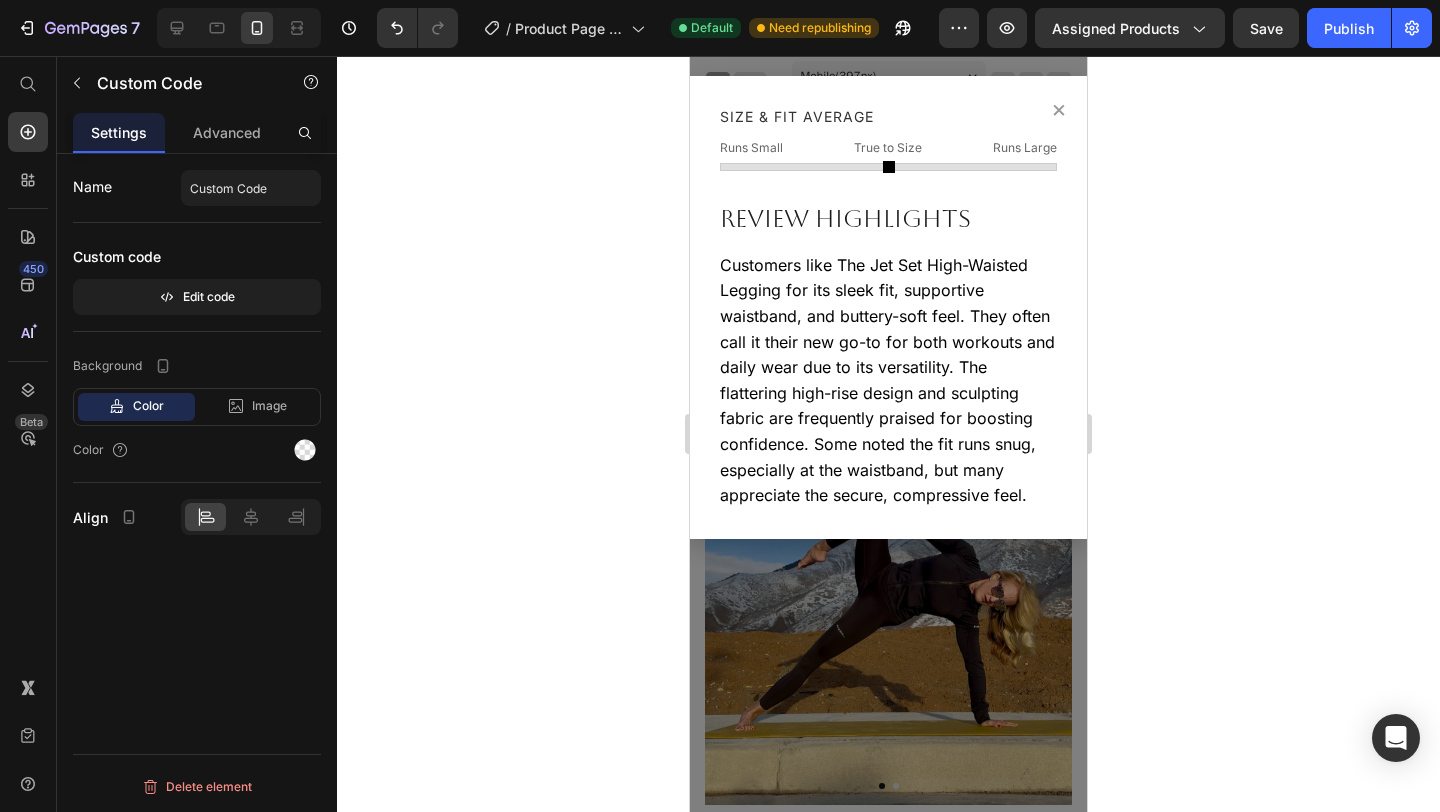 click on "×" at bounding box center (1059, 109) 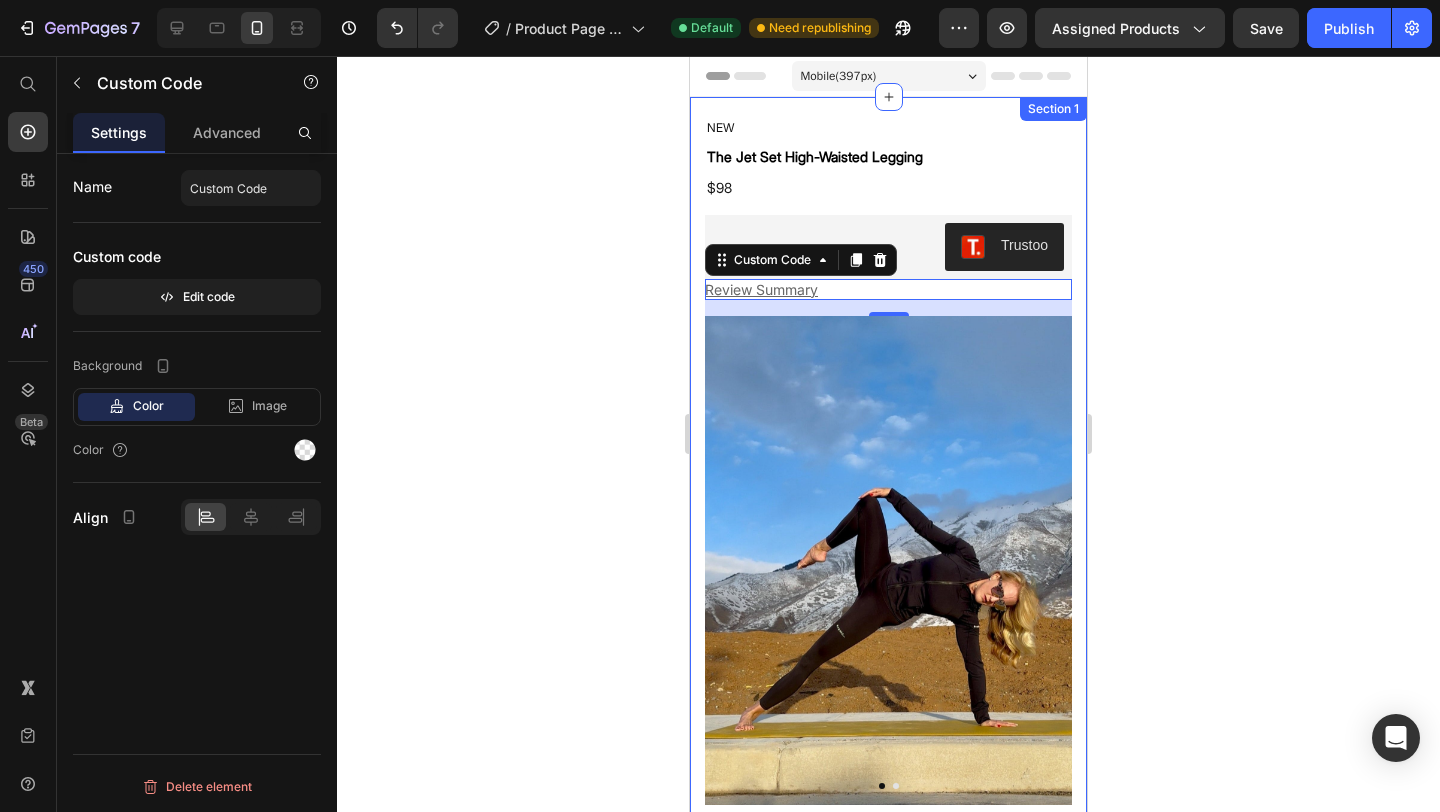 click 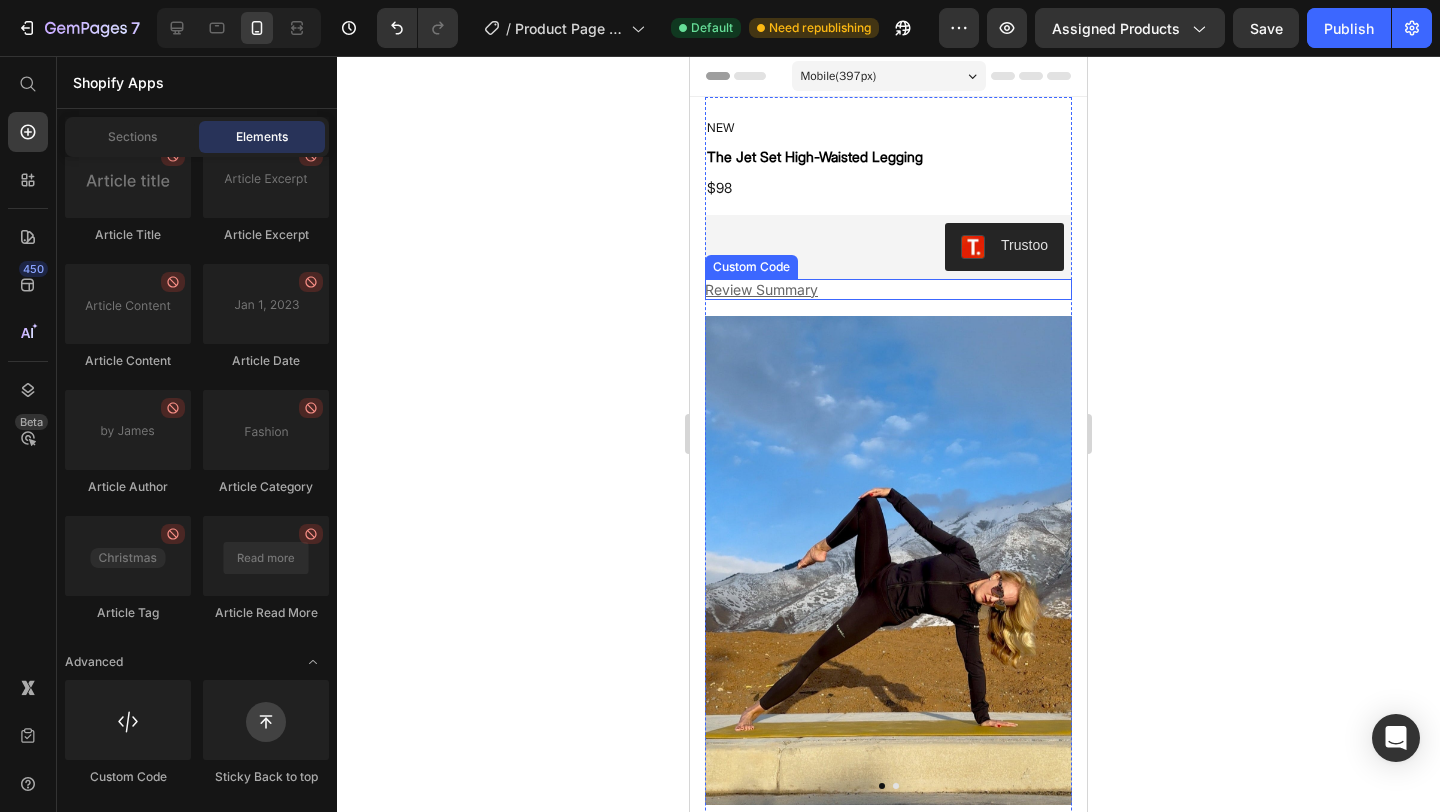 click on "Review Summary" at bounding box center [888, 289] 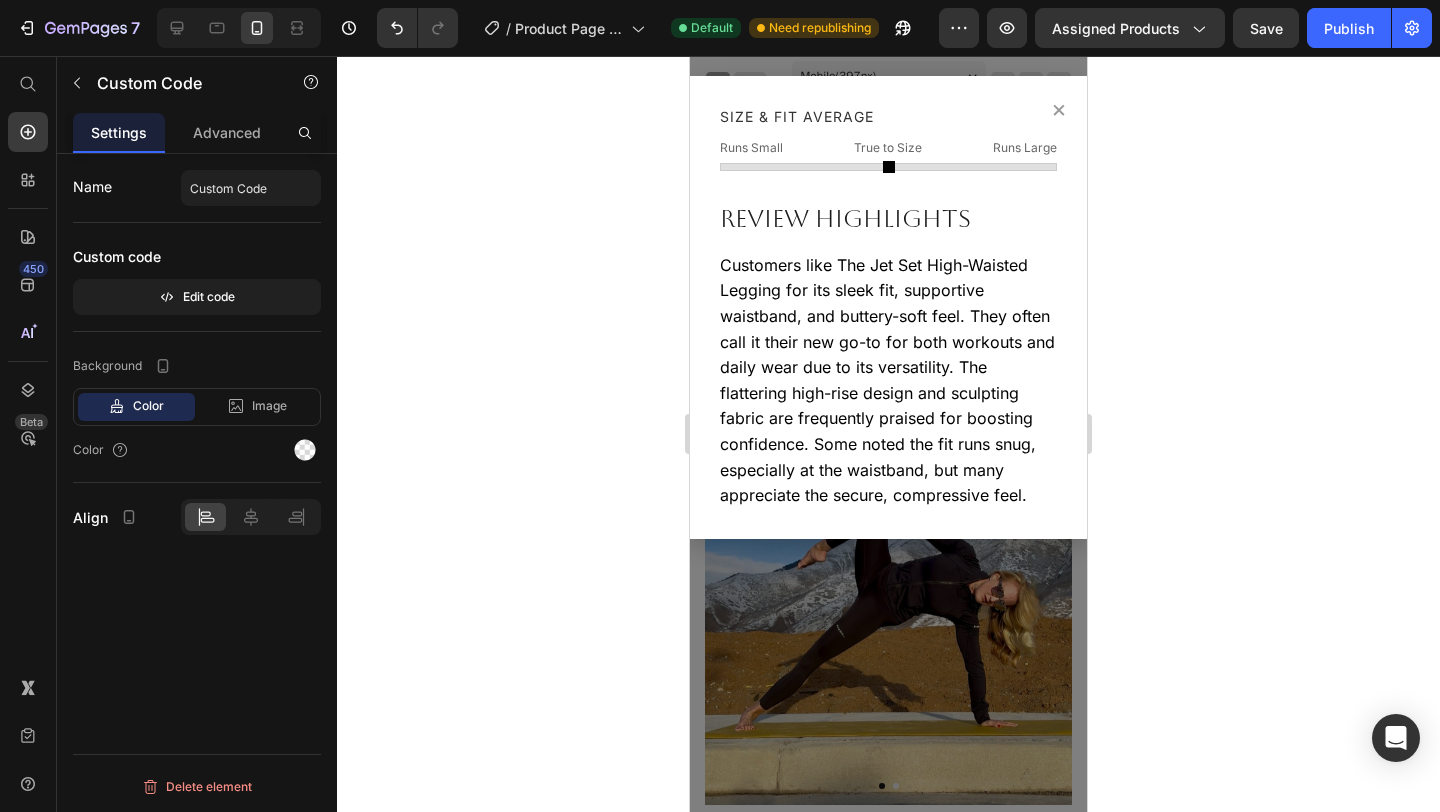 click on "×" at bounding box center [1059, 109] 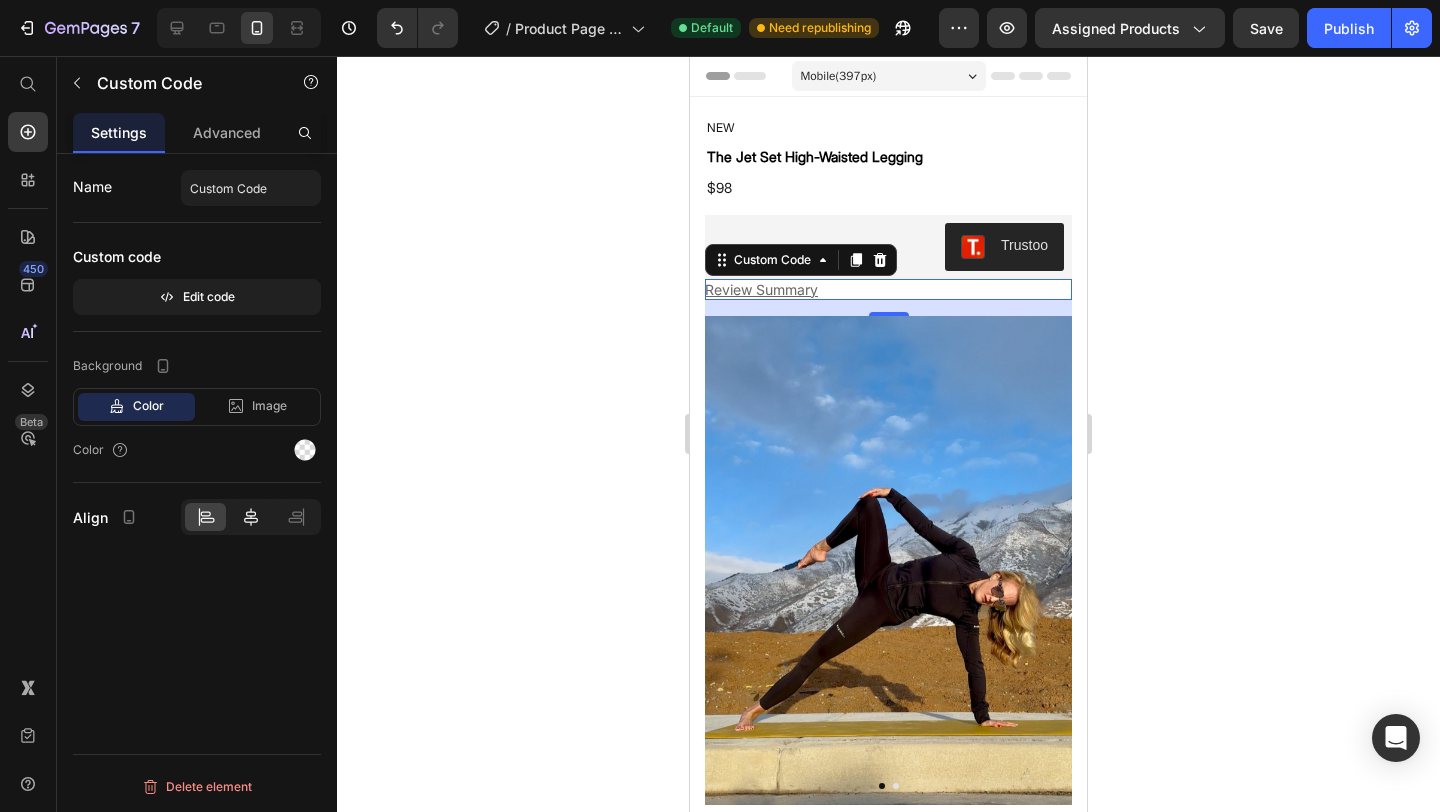 click 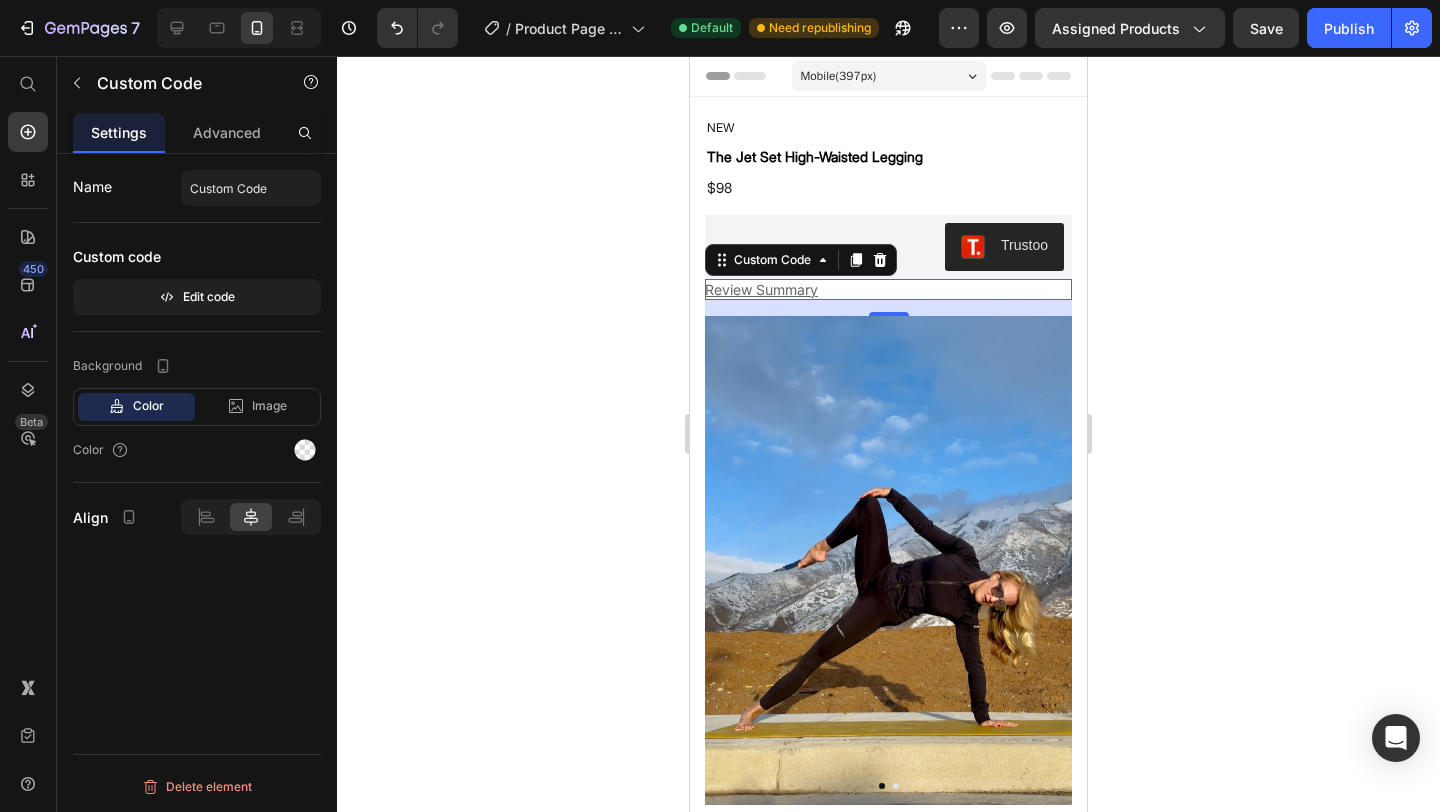 click on "Review Summary" at bounding box center [888, 289] 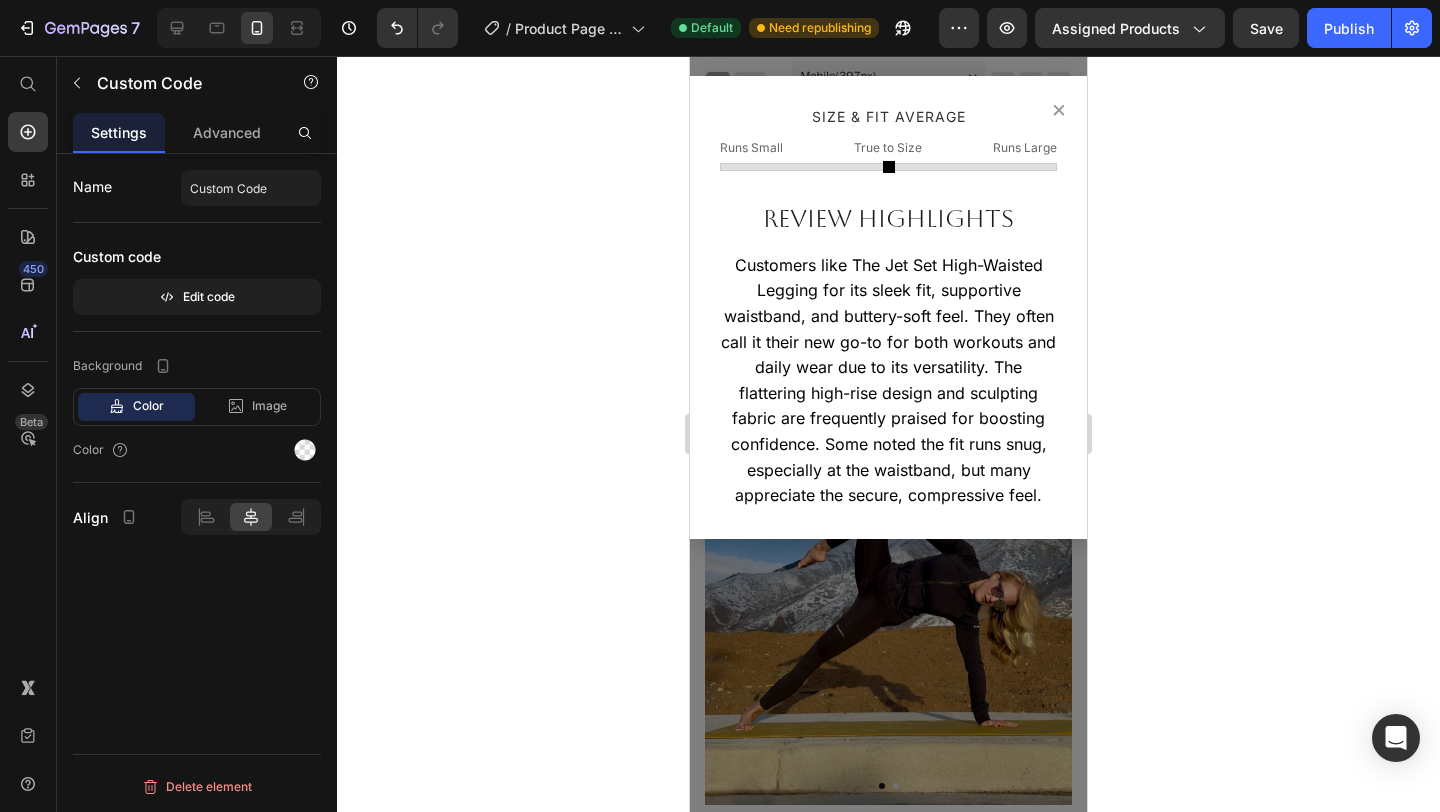click on "×" at bounding box center (1059, 109) 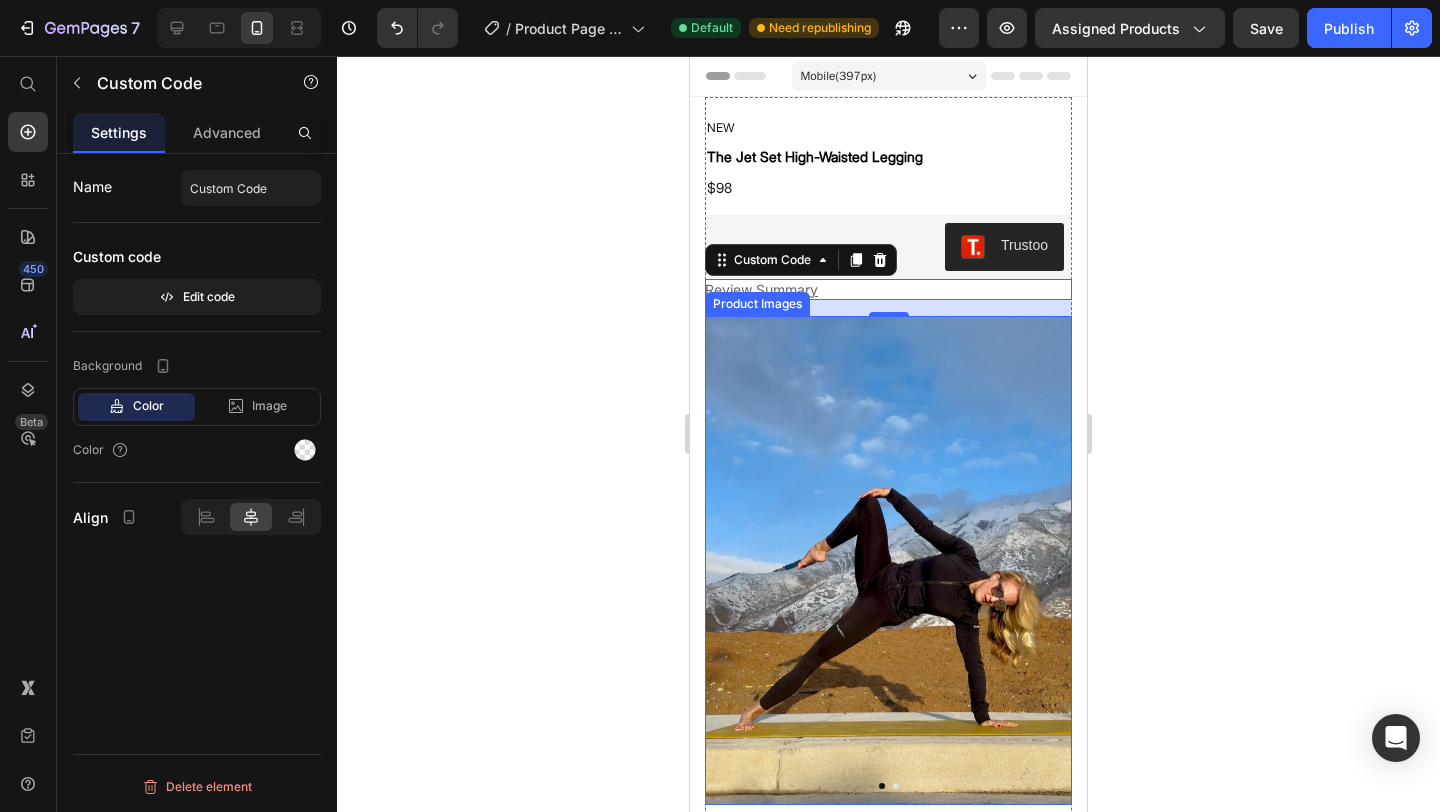 click on "Product Images" at bounding box center [757, 304] 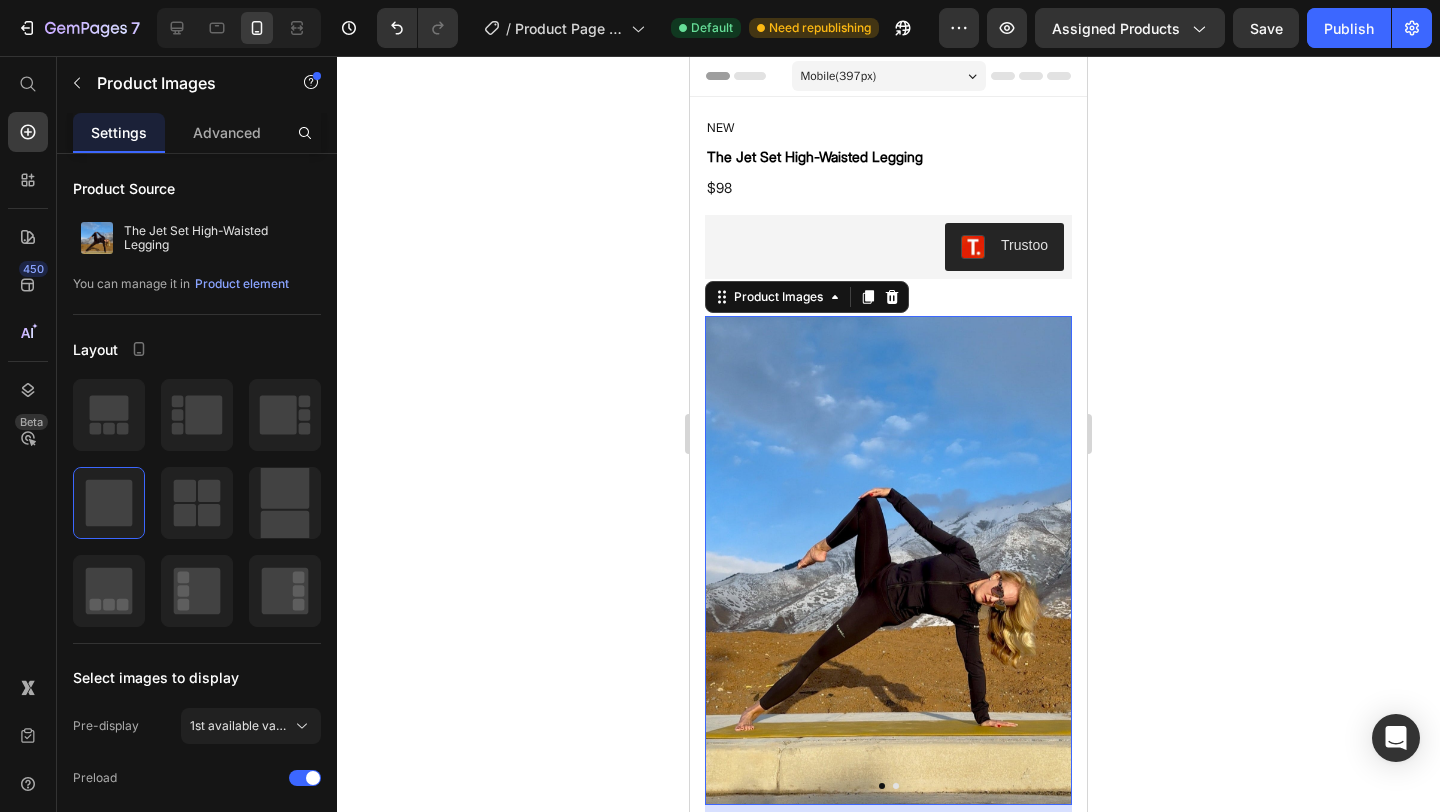 click 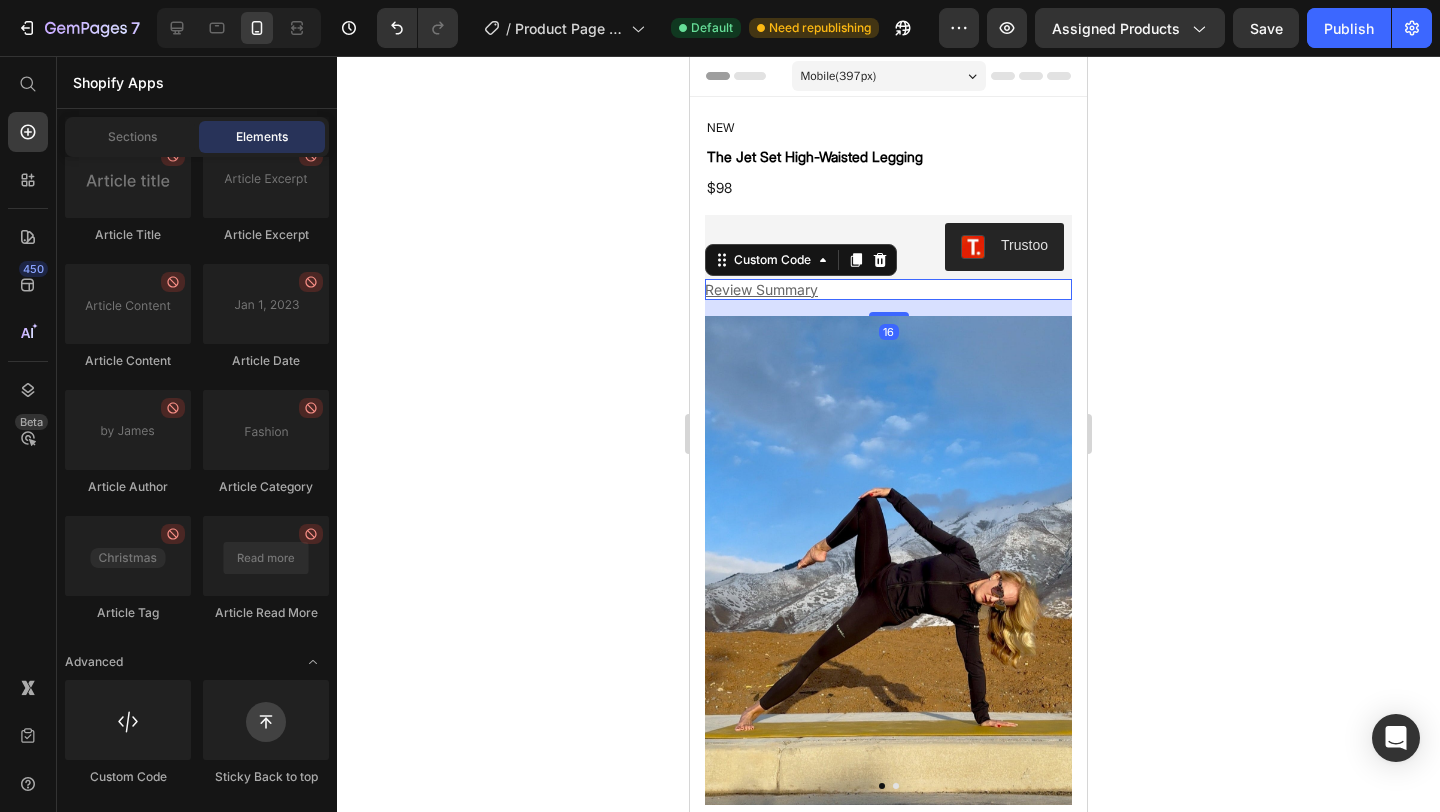 click on "Review Summary" at bounding box center [888, 289] 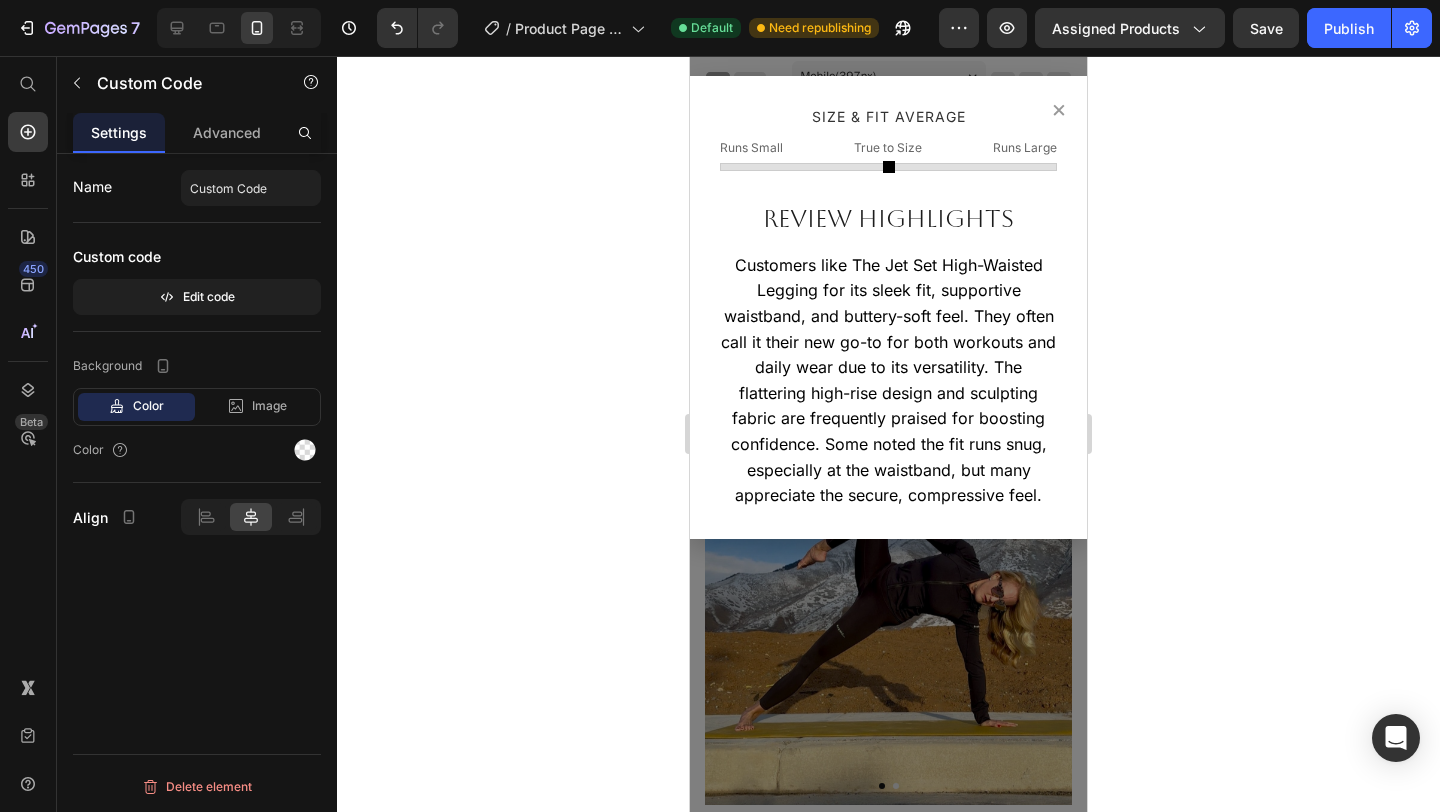 click on "×" at bounding box center (1059, 109) 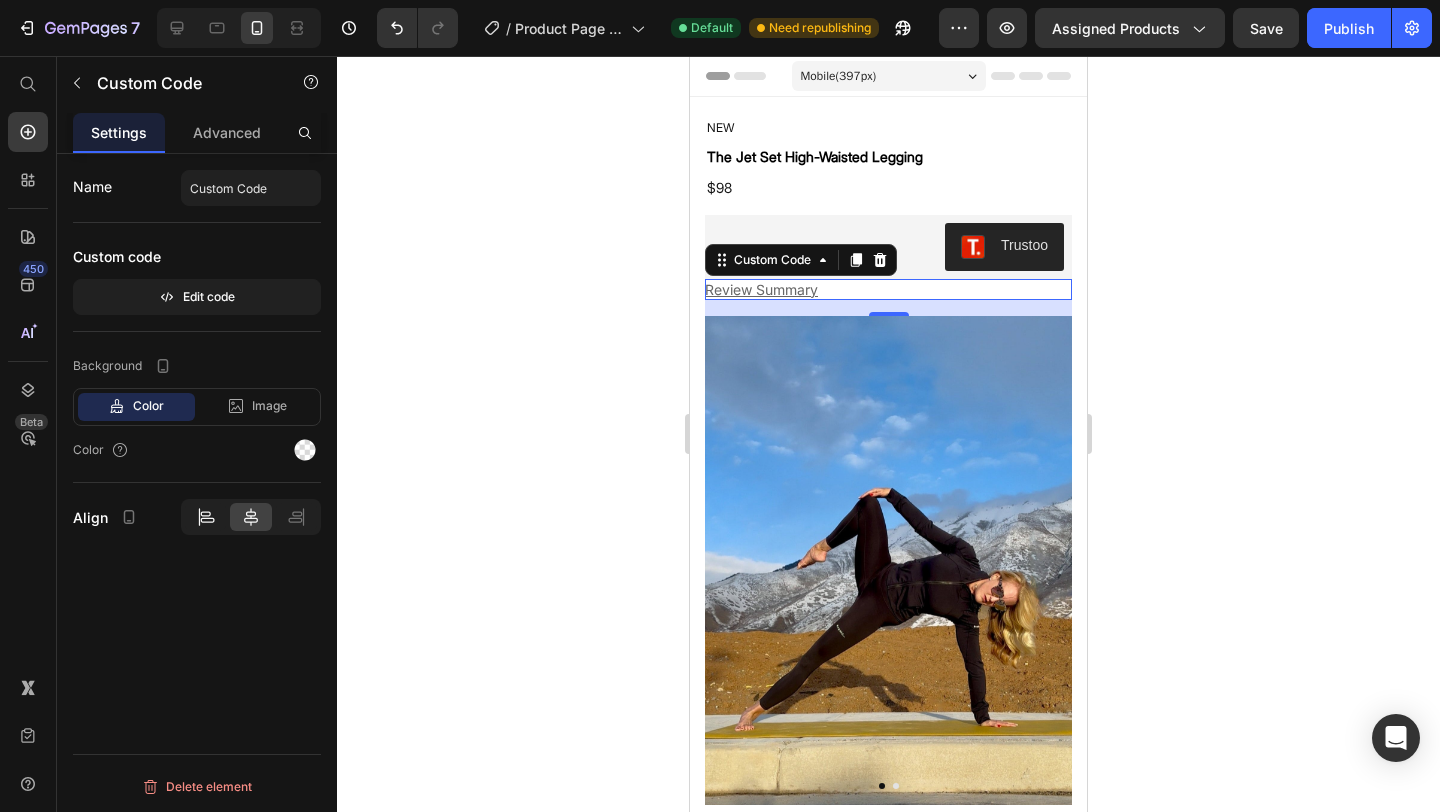 click 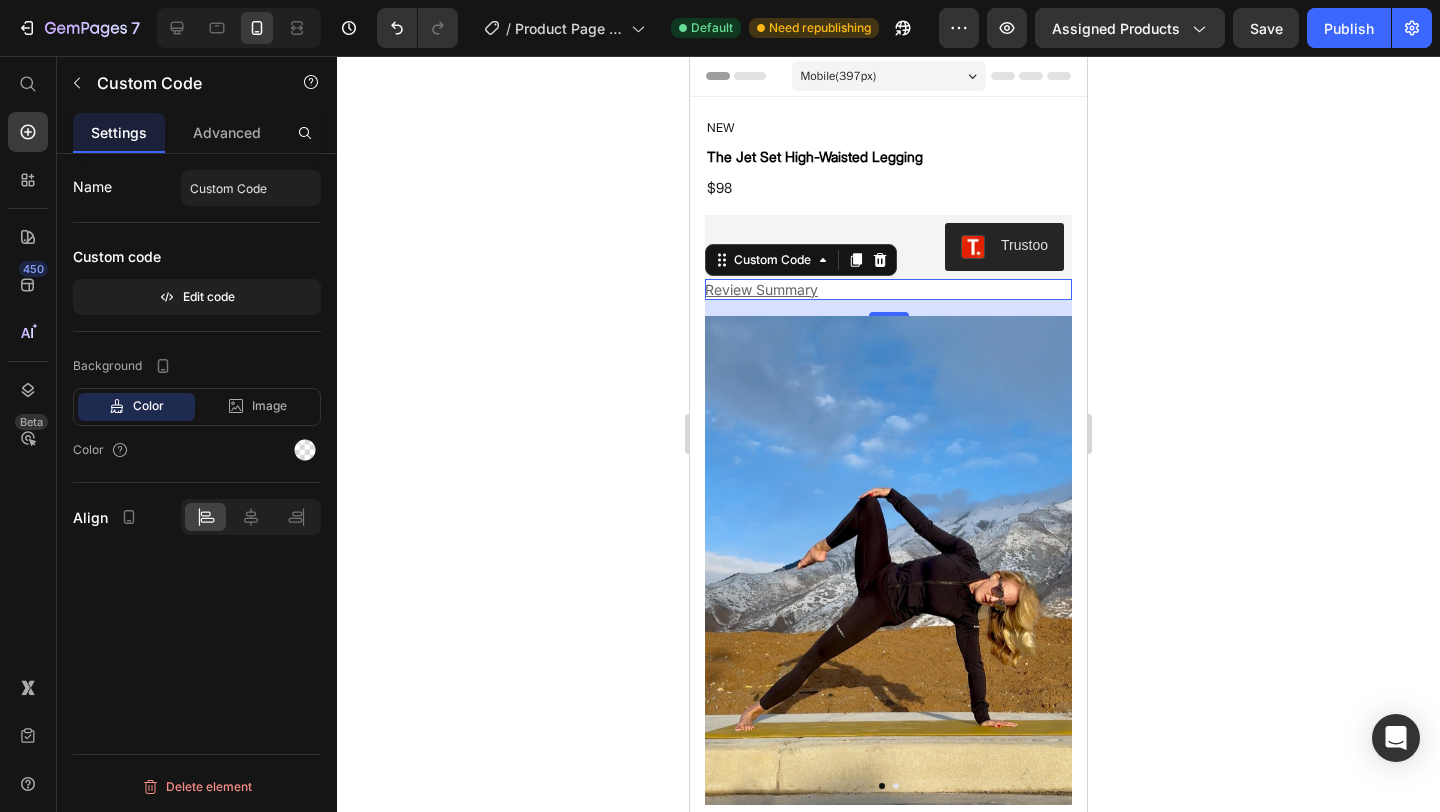 click 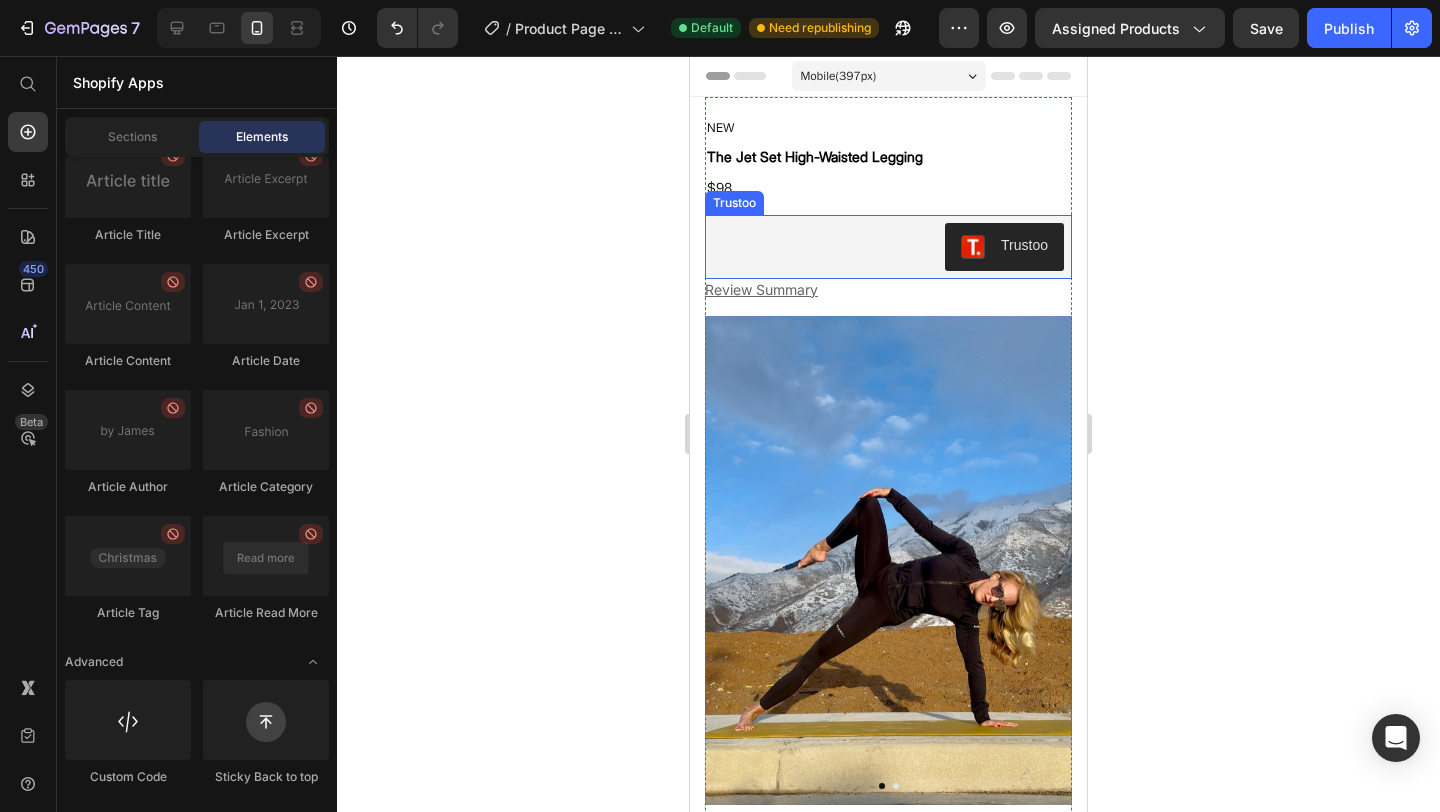 click on "Trustoo" at bounding box center (888, 247) 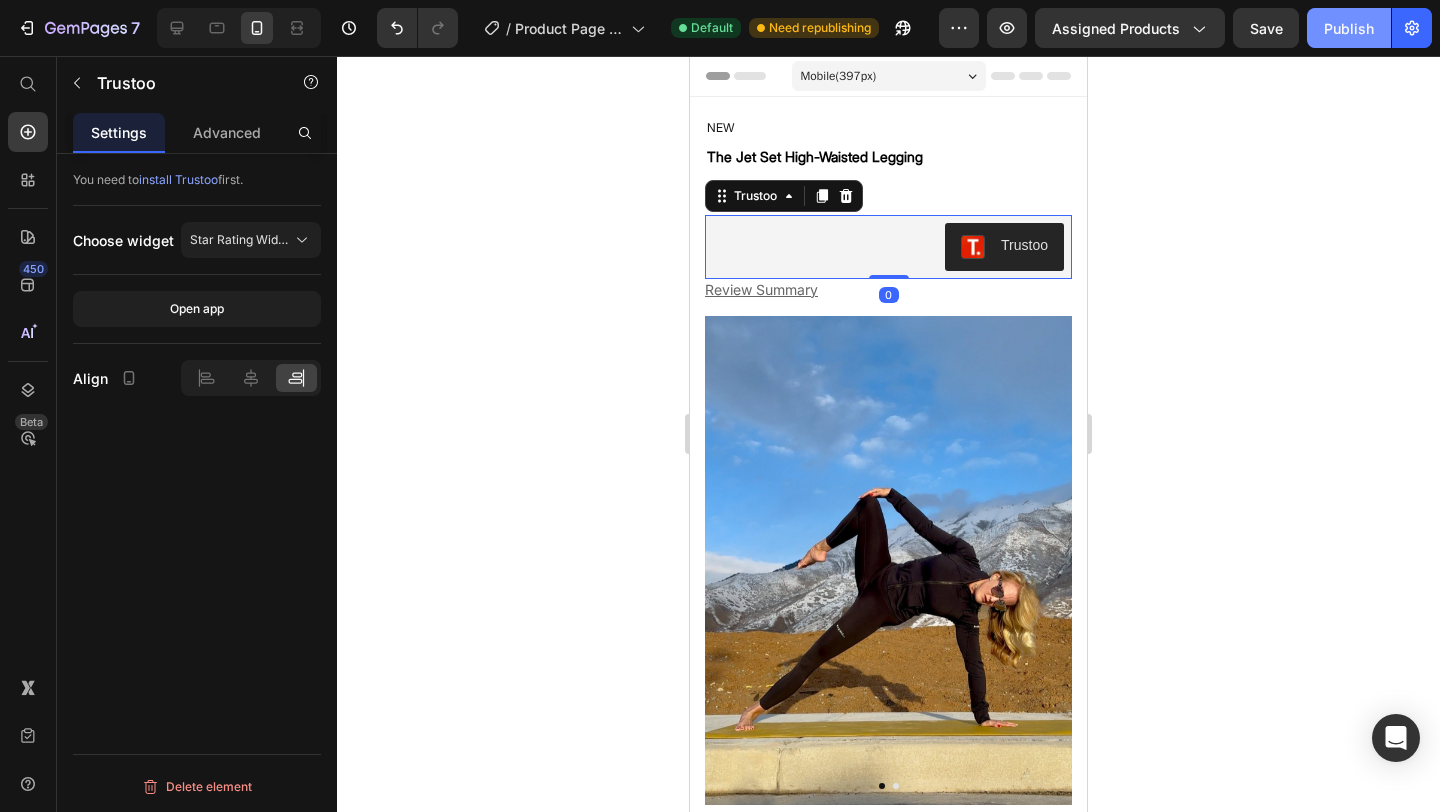 click on "Publish" at bounding box center (1349, 28) 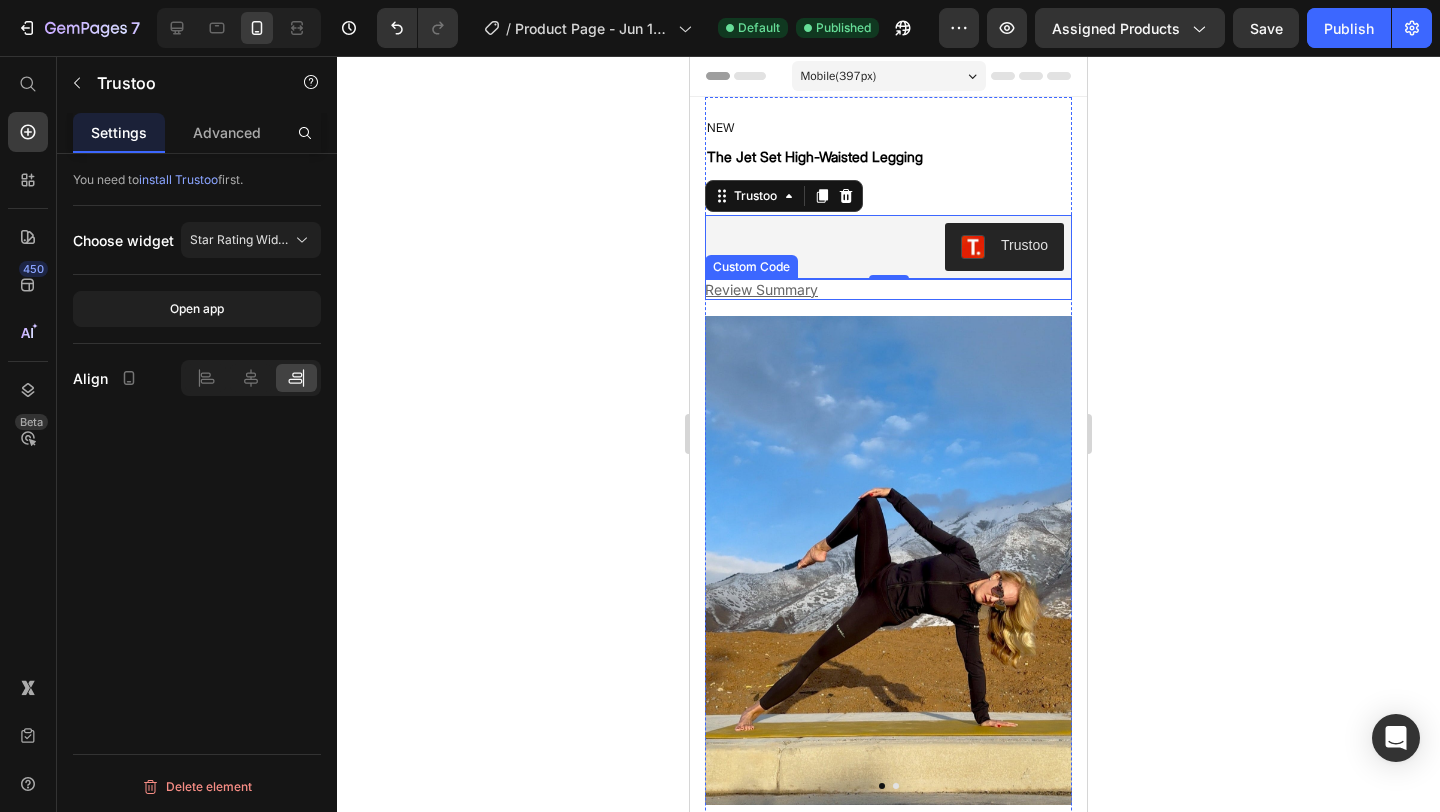 click on "Review Summary" at bounding box center [888, 289] 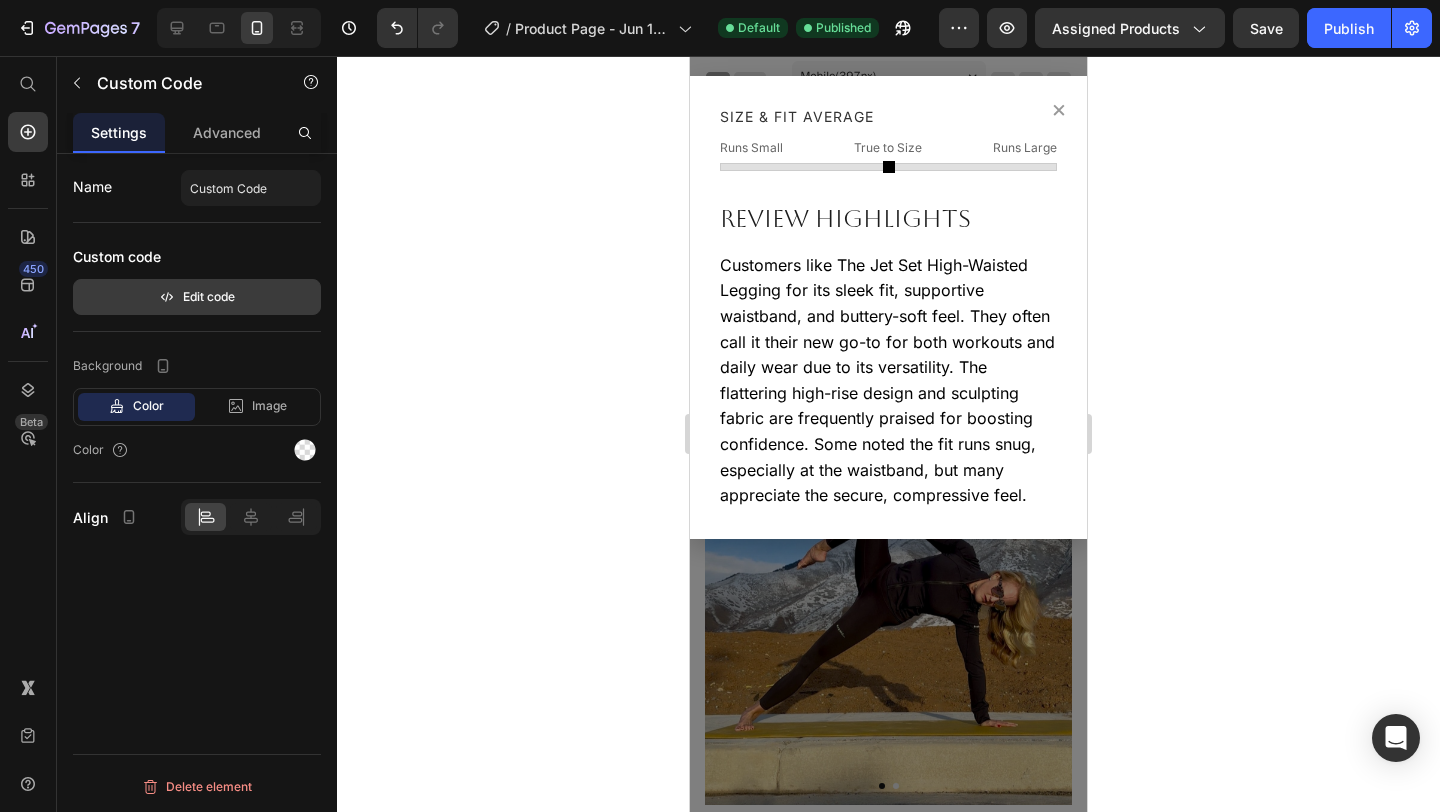click on "Edit code" at bounding box center [197, 297] 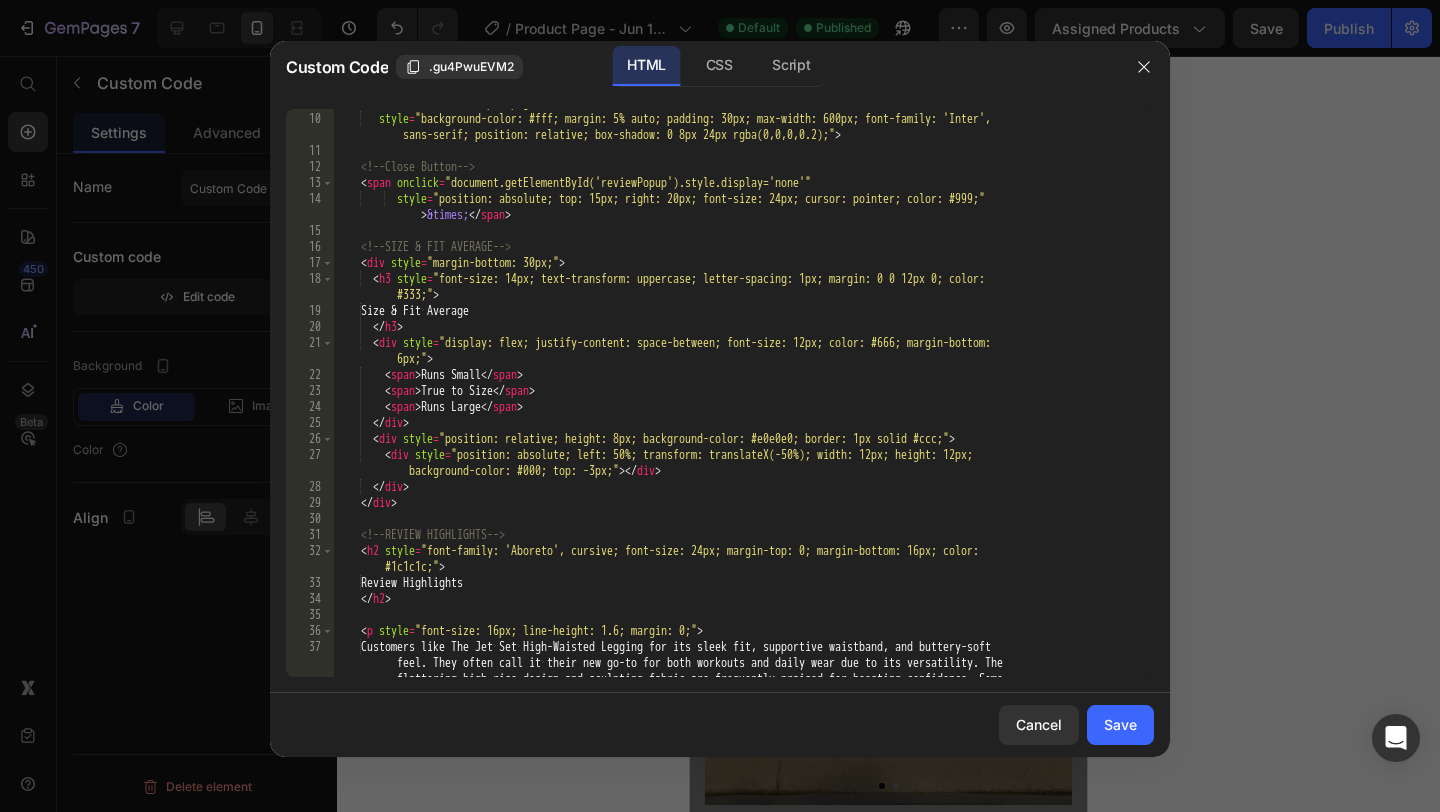 scroll, scrollTop: 296, scrollLeft: 0, axis: vertical 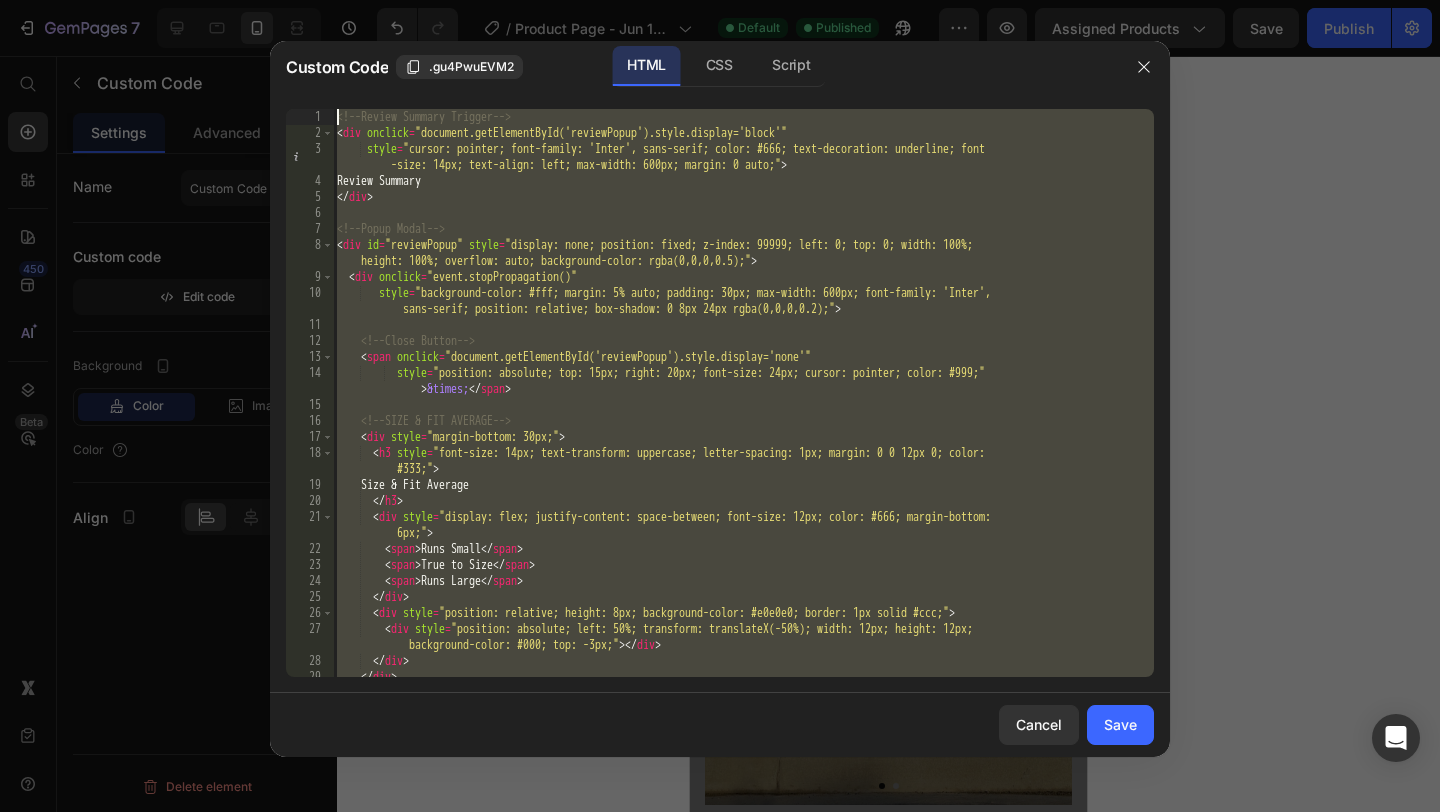 drag, startPoint x: 685, startPoint y: 646, endPoint x: 734, endPoint y: -88, distance: 735.6337 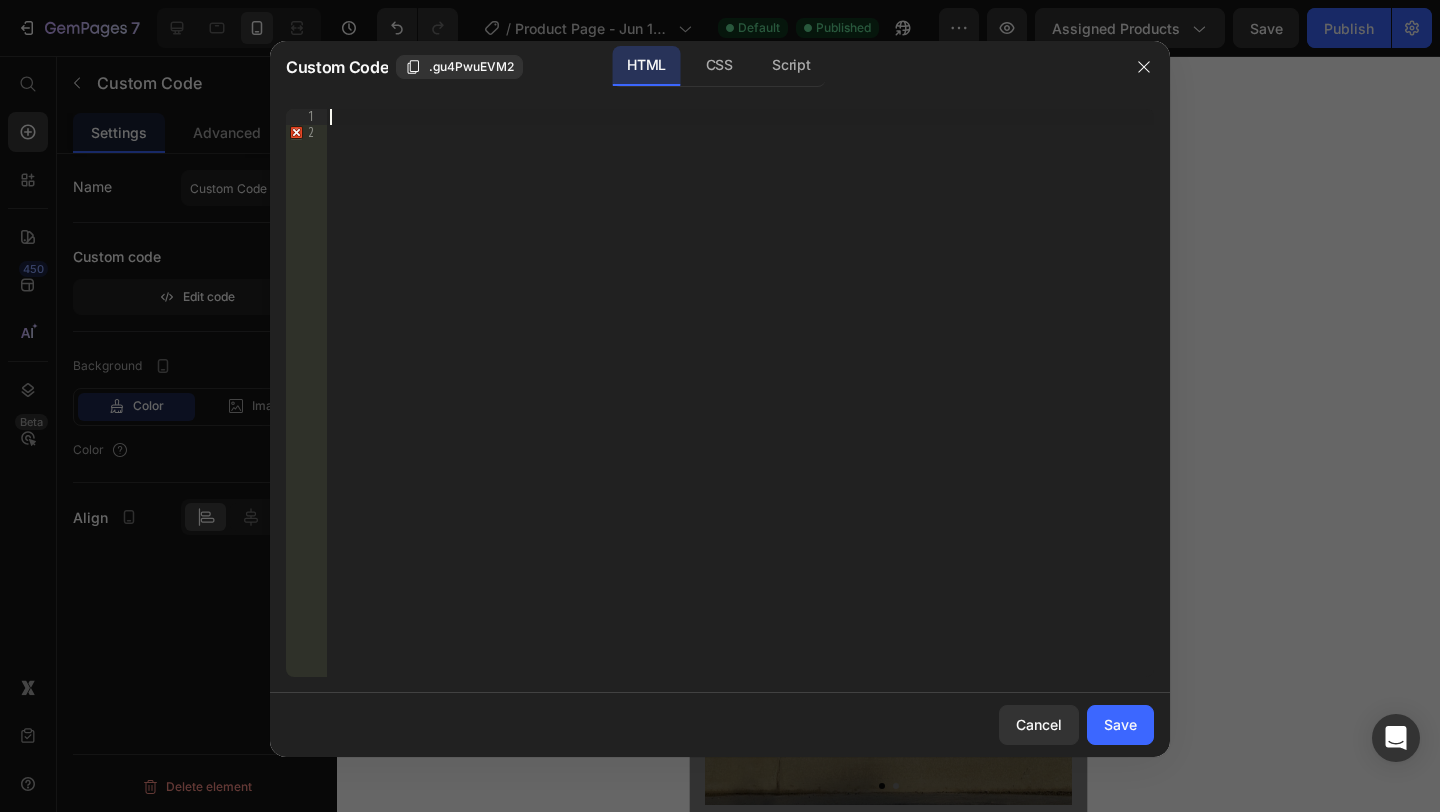 scroll, scrollTop: 520, scrollLeft: 0, axis: vertical 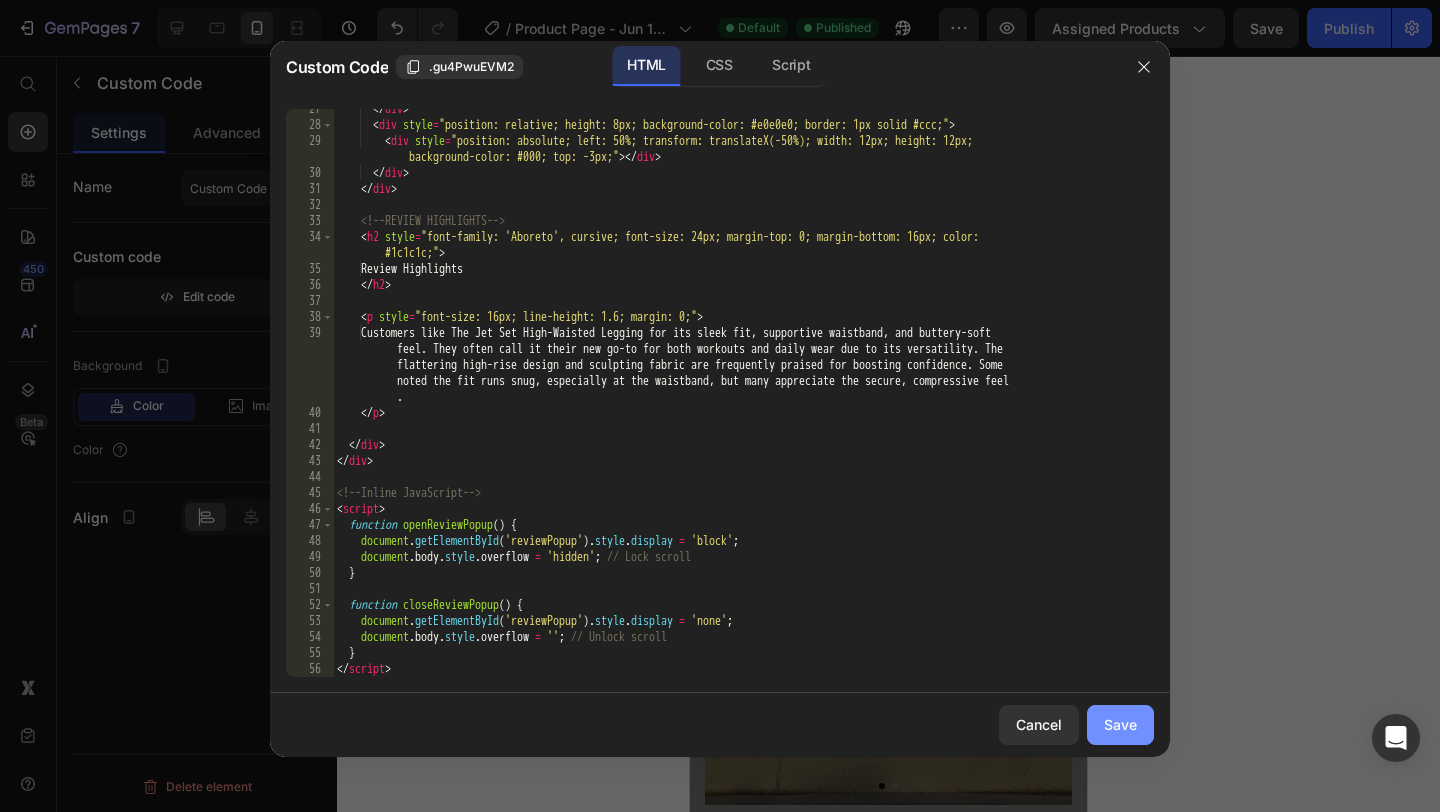 click on "Save" at bounding box center [1120, 724] 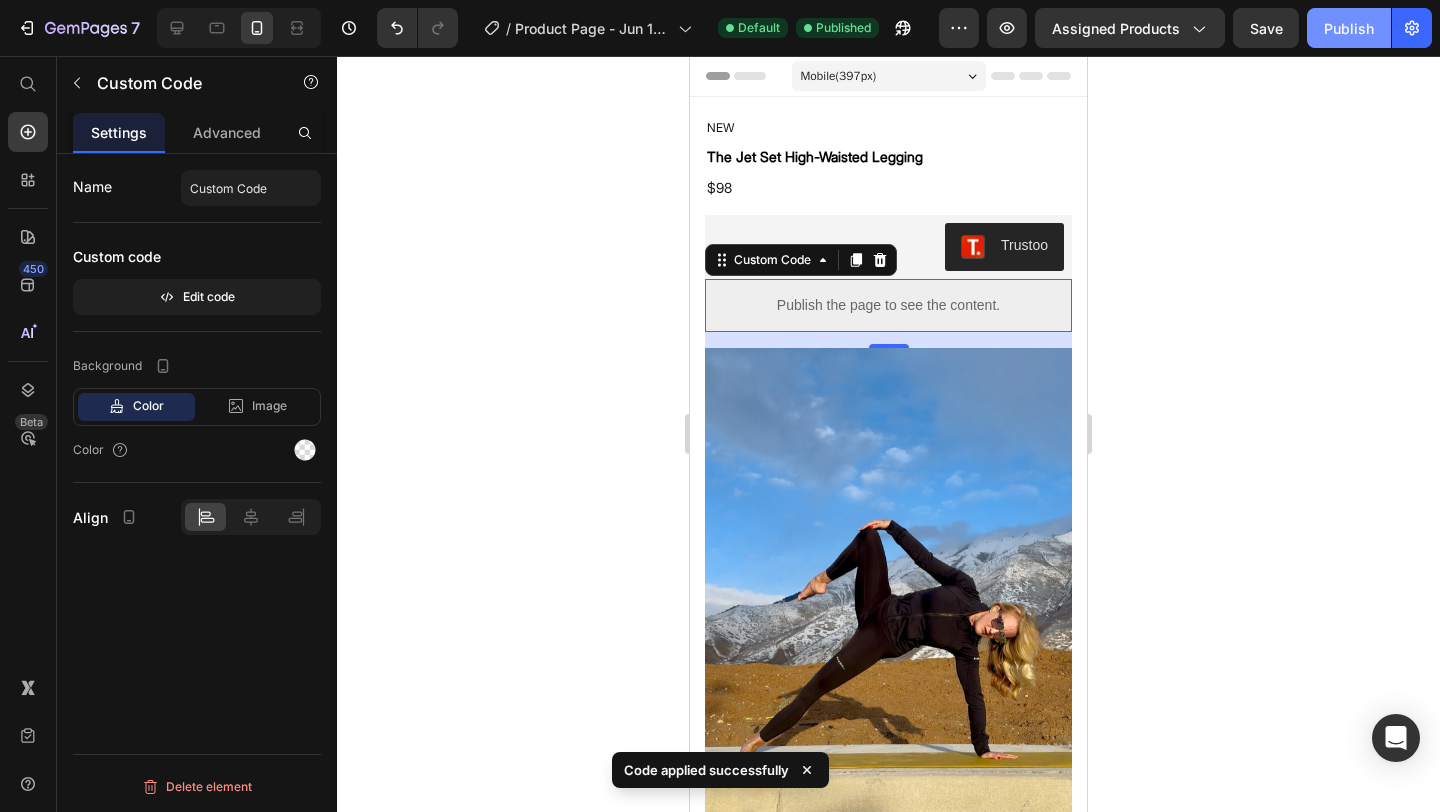 click on "Publish" at bounding box center (1349, 28) 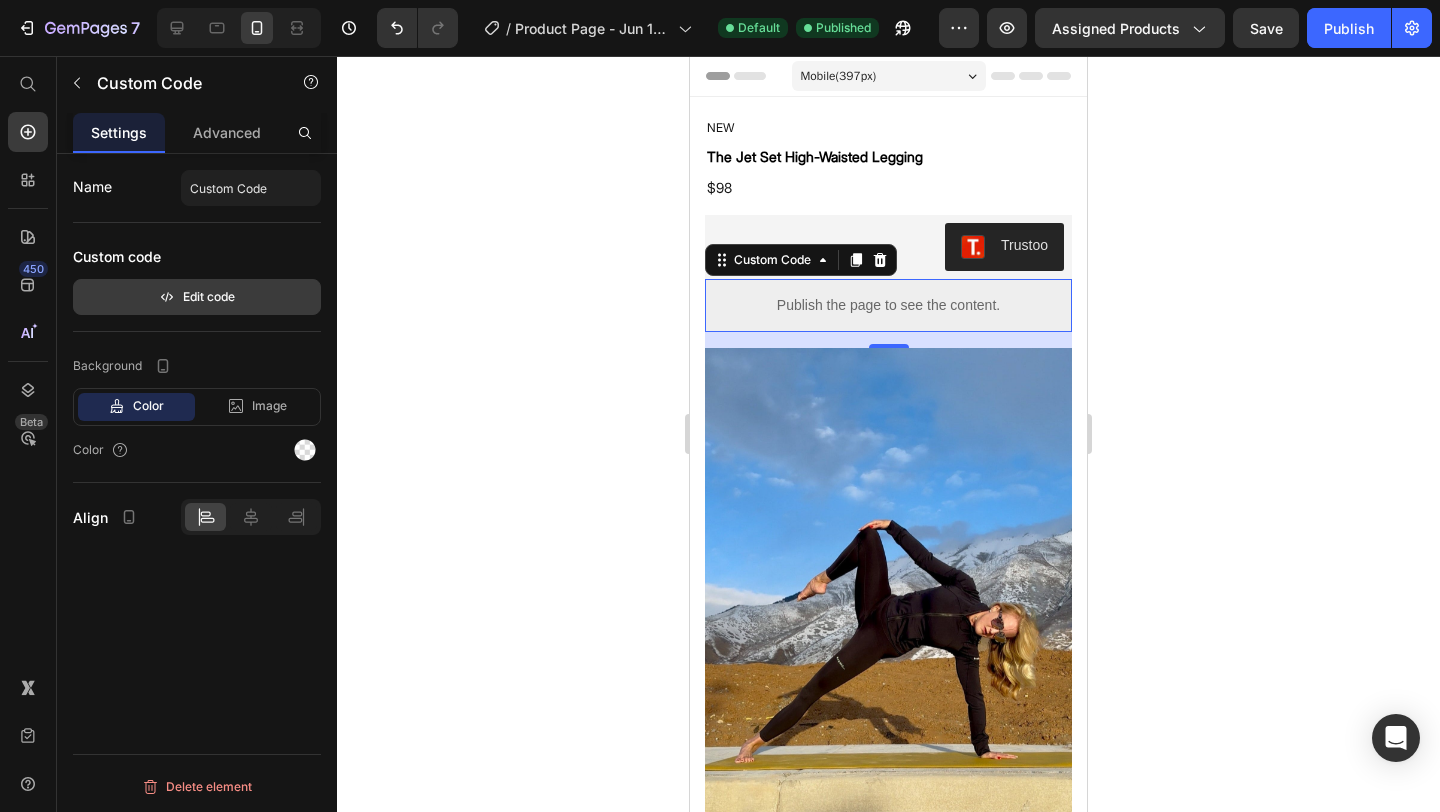 click on "Edit code" at bounding box center [197, 297] 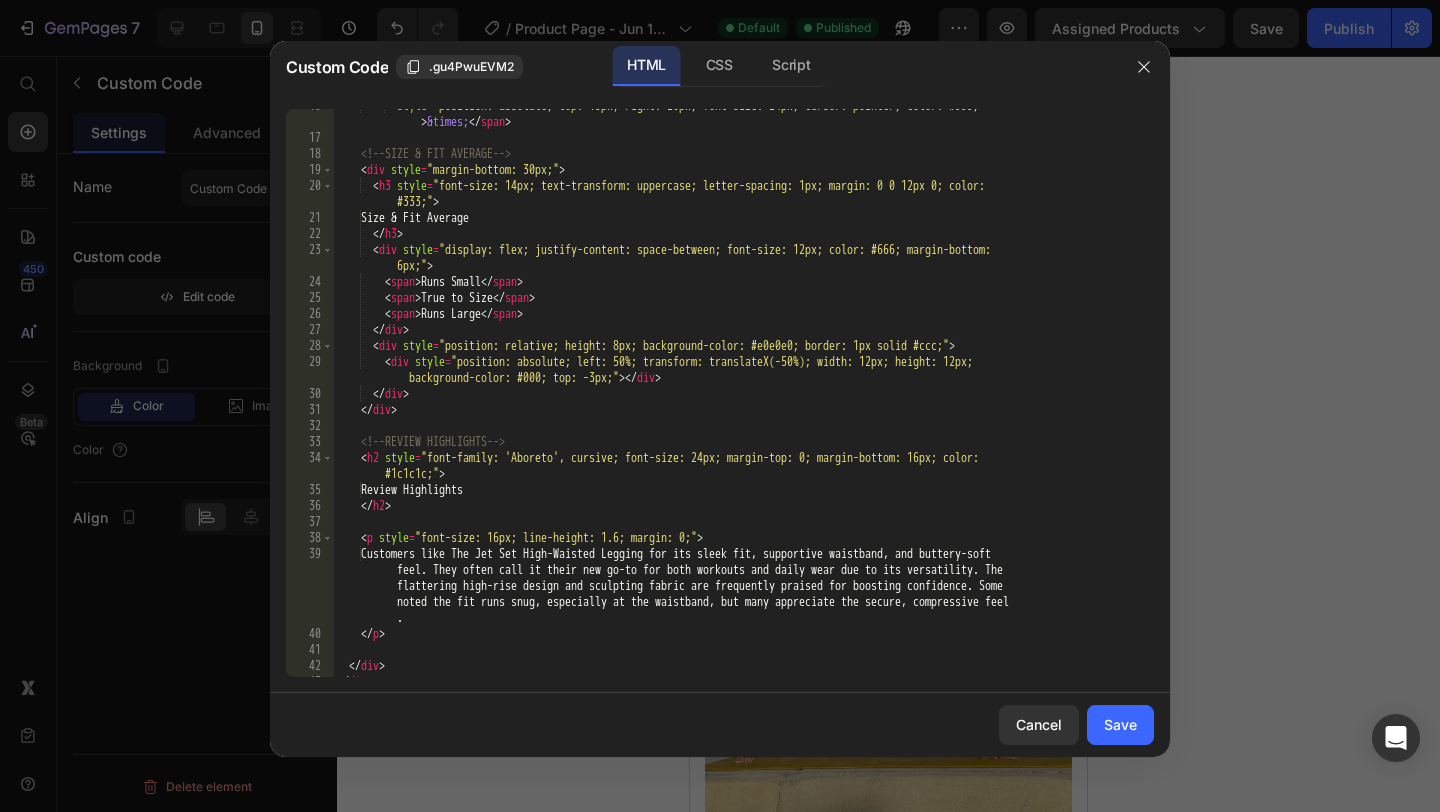 scroll, scrollTop: 552, scrollLeft: 0, axis: vertical 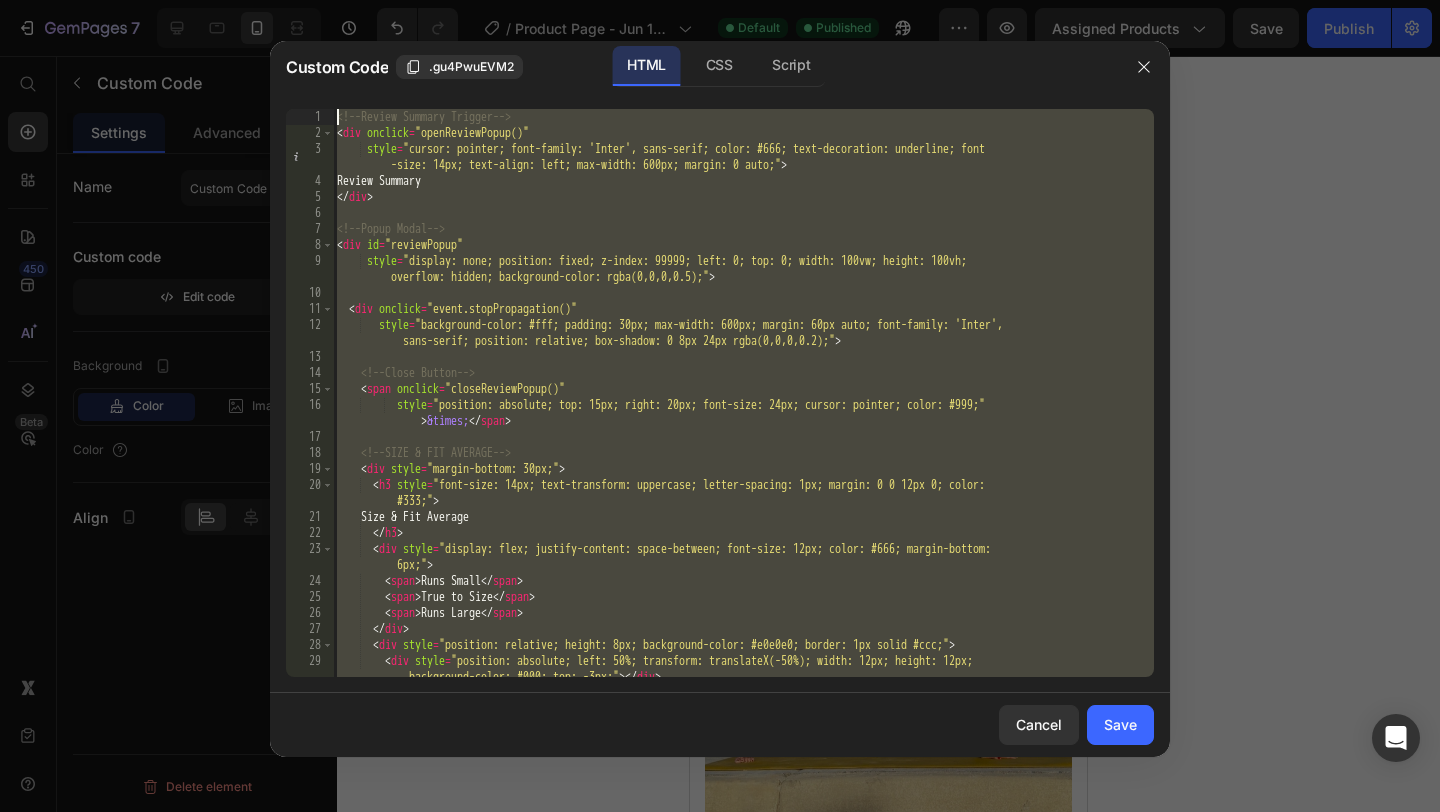 drag, startPoint x: 491, startPoint y: 649, endPoint x: 642, endPoint y: -88, distance: 752.30975 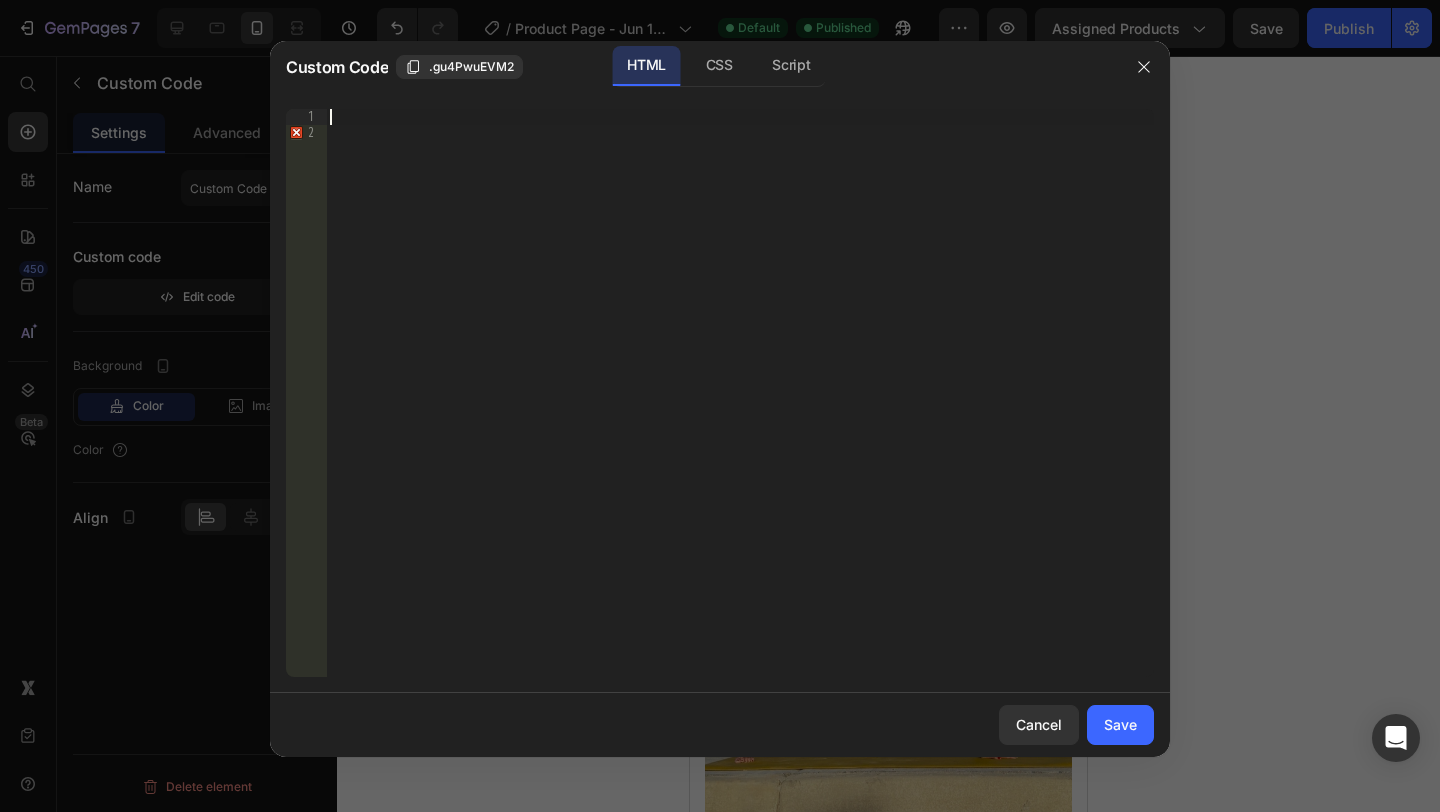 scroll, scrollTop: 520, scrollLeft: 0, axis: vertical 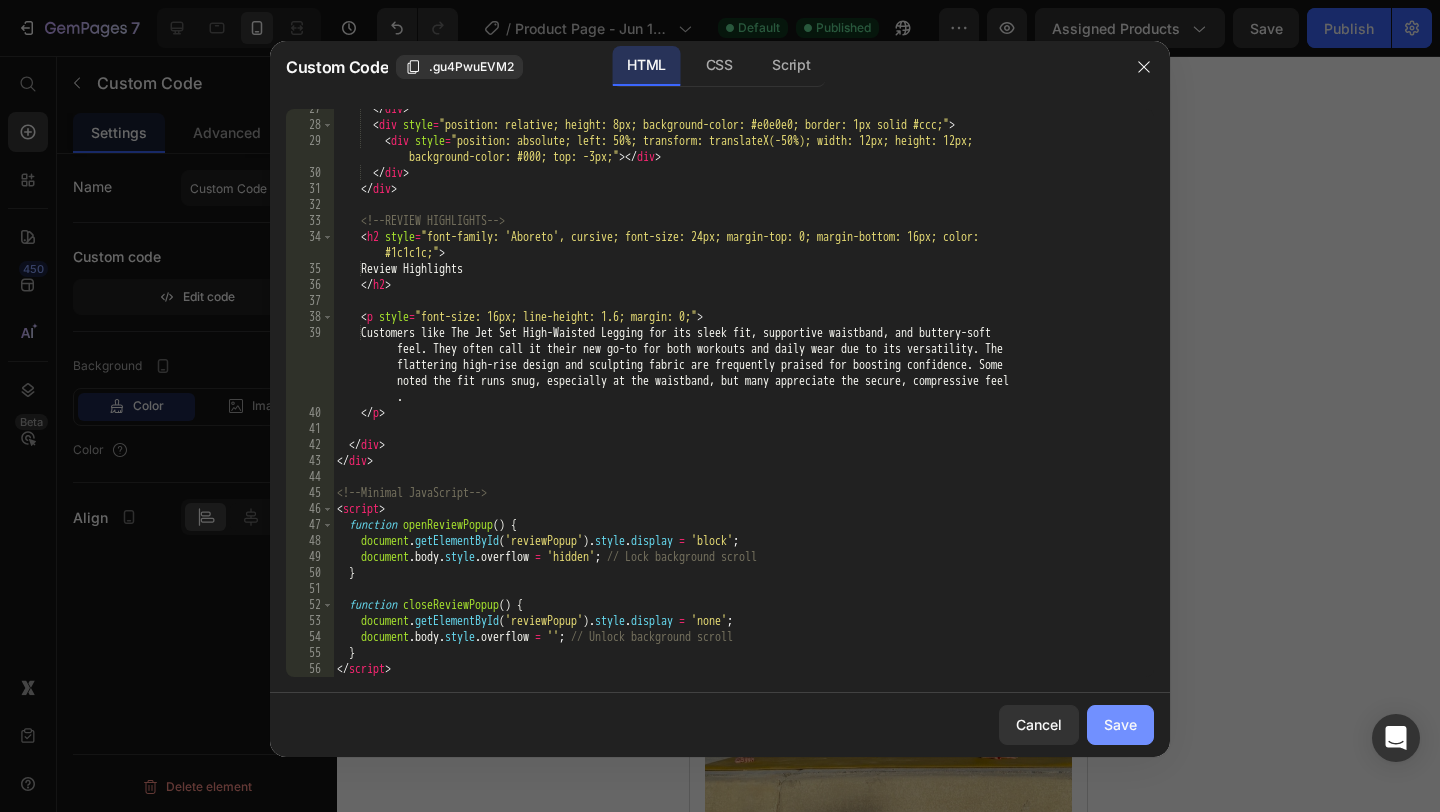click on "Save" at bounding box center (1120, 724) 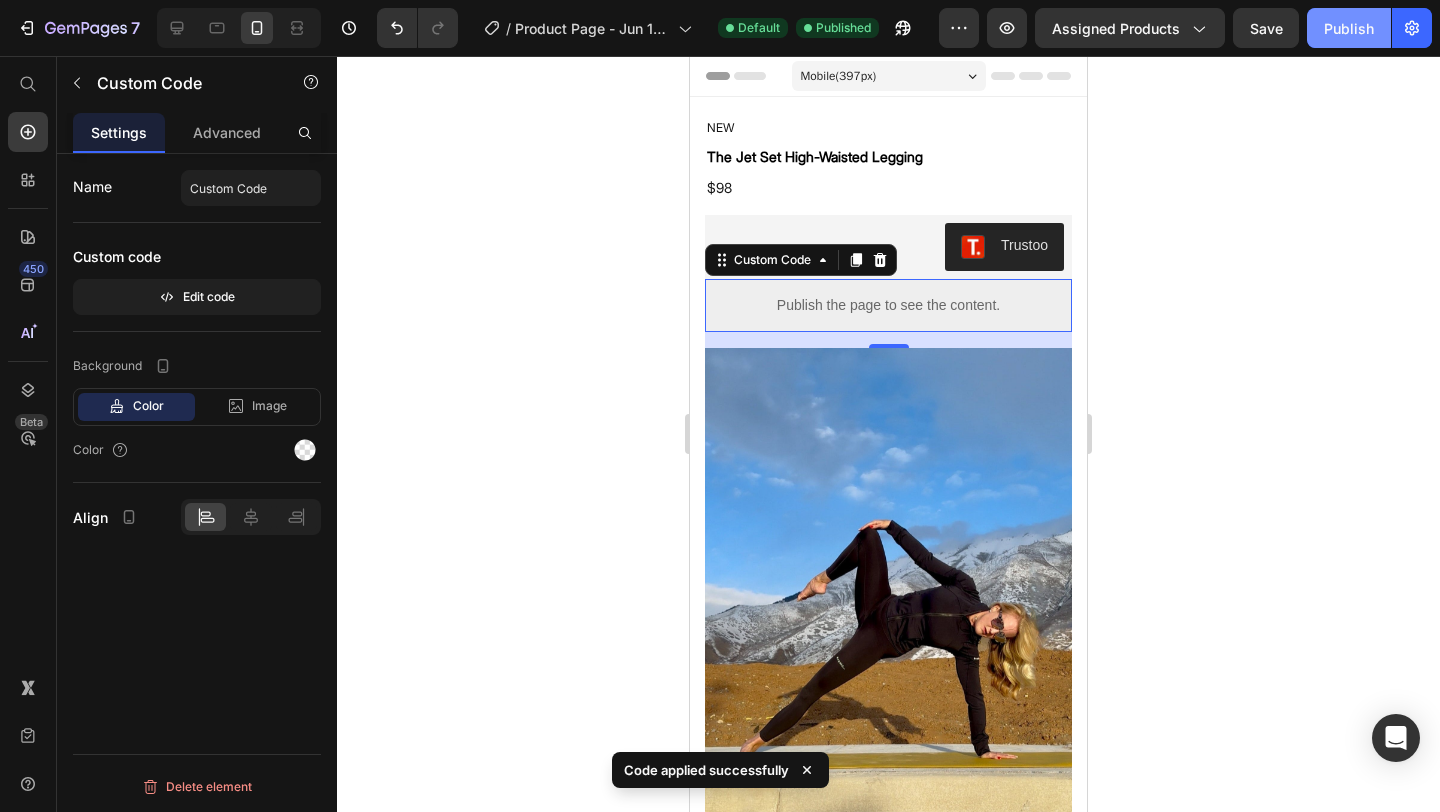 click on "Publish" at bounding box center (1349, 28) 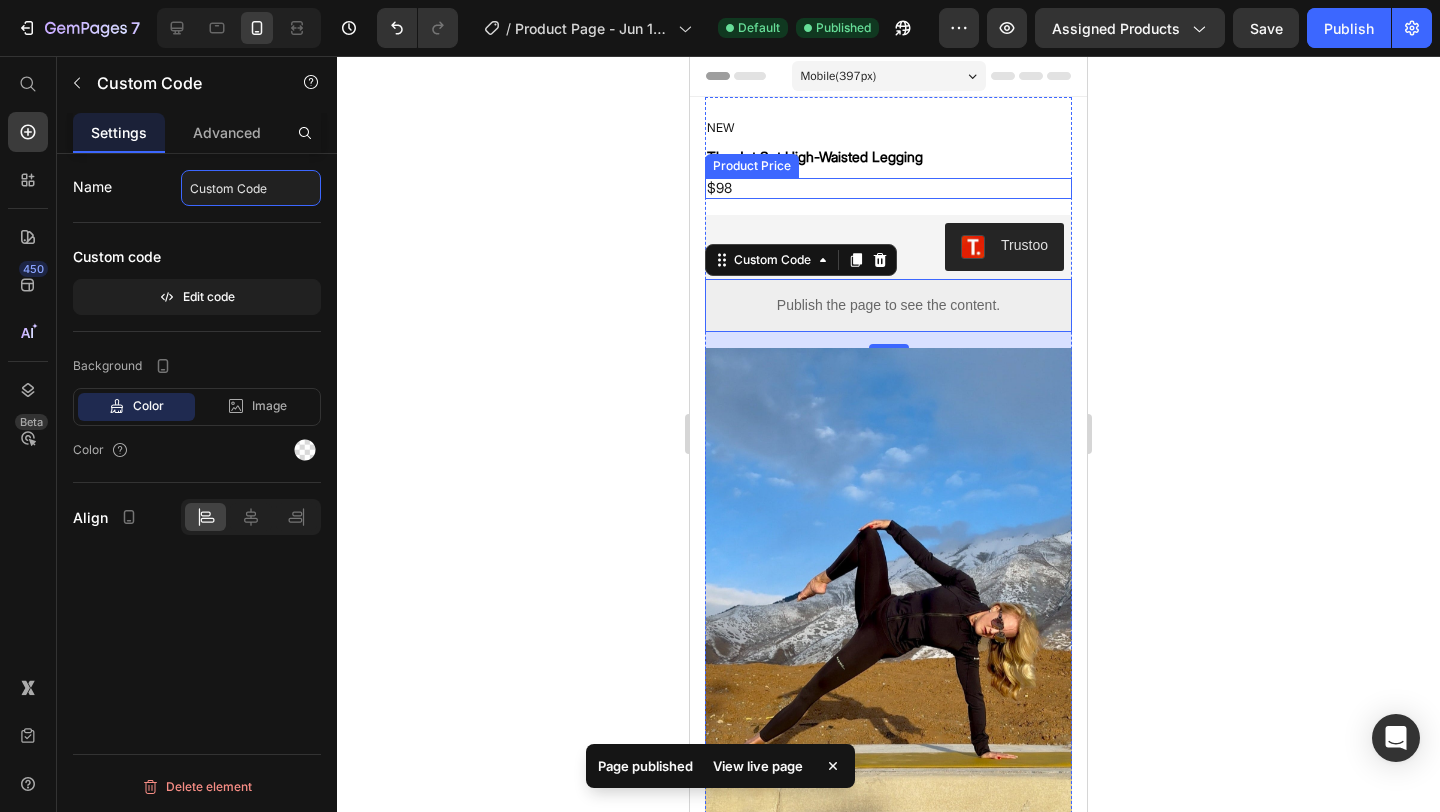 click on "Custom Code" 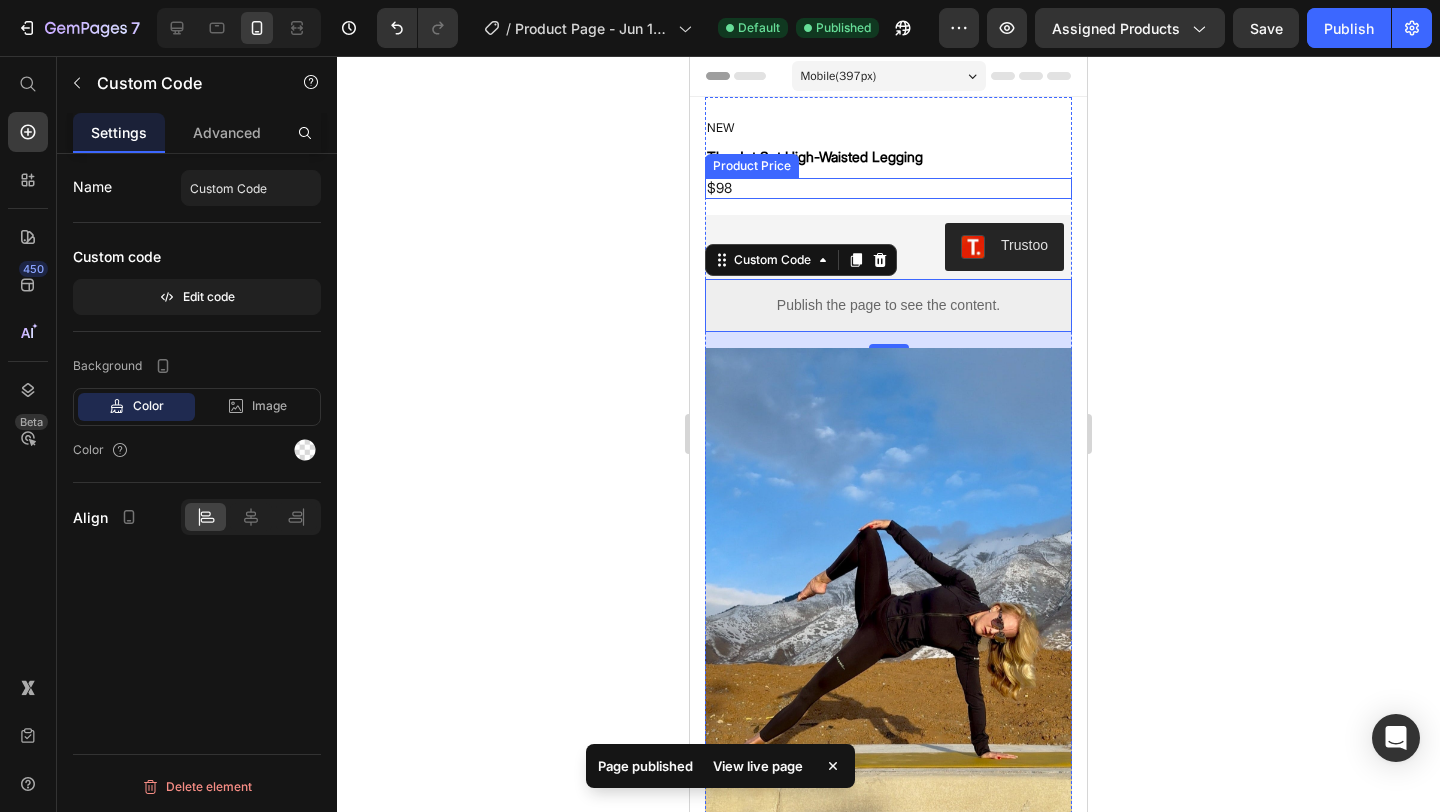 click 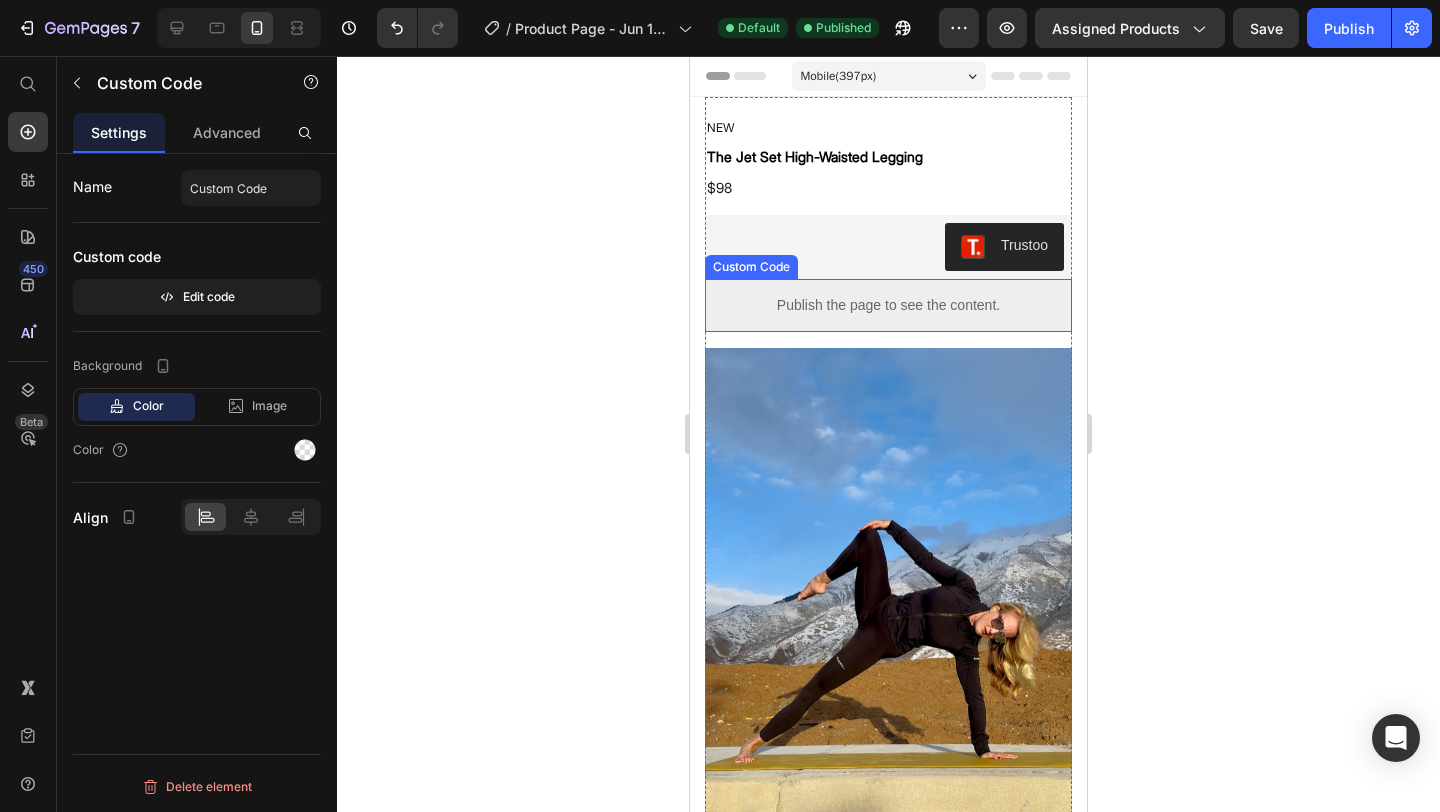 click on "Publish the page to see the content." at bounding box center (888, 305) 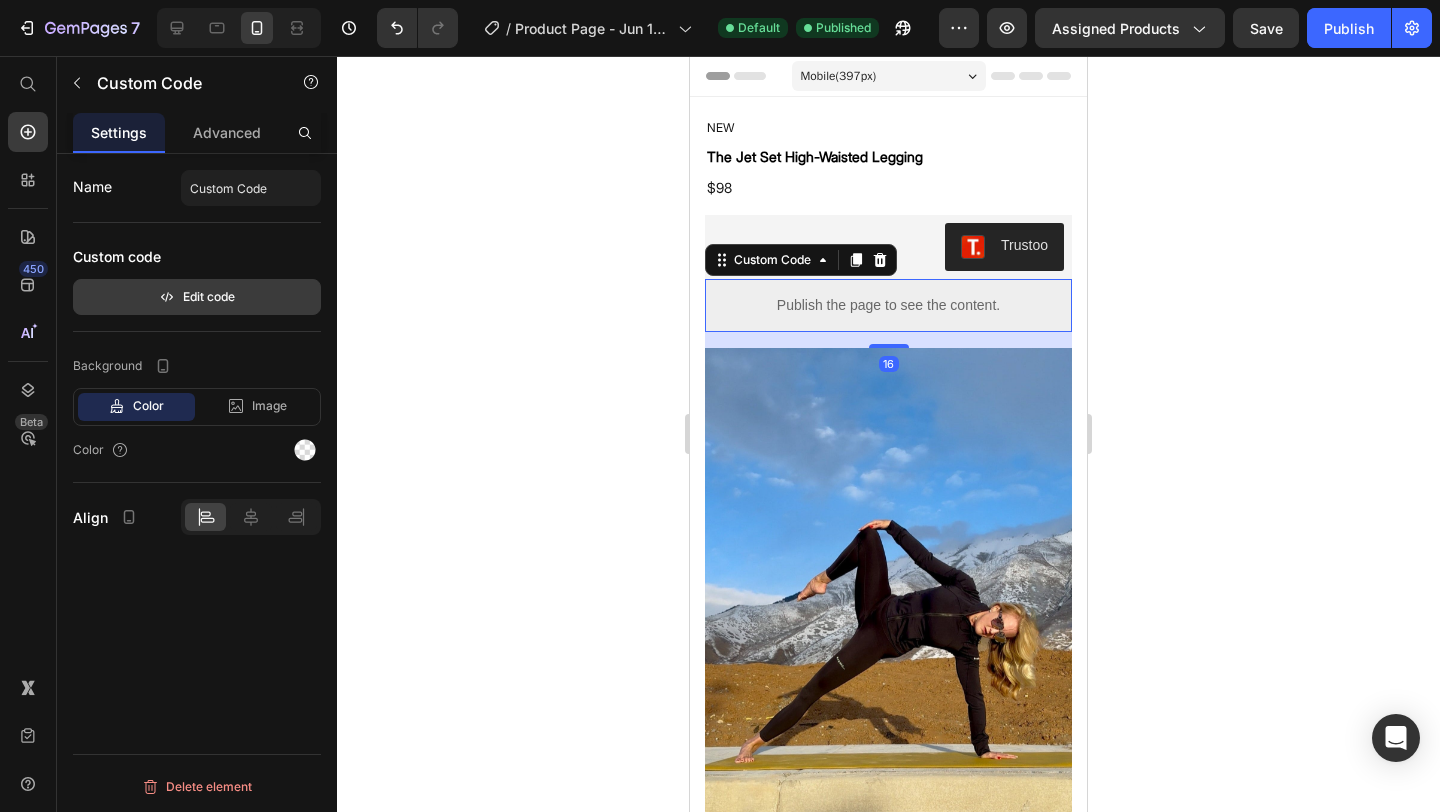 click on "Edit code" at bounding box center (197, 297) 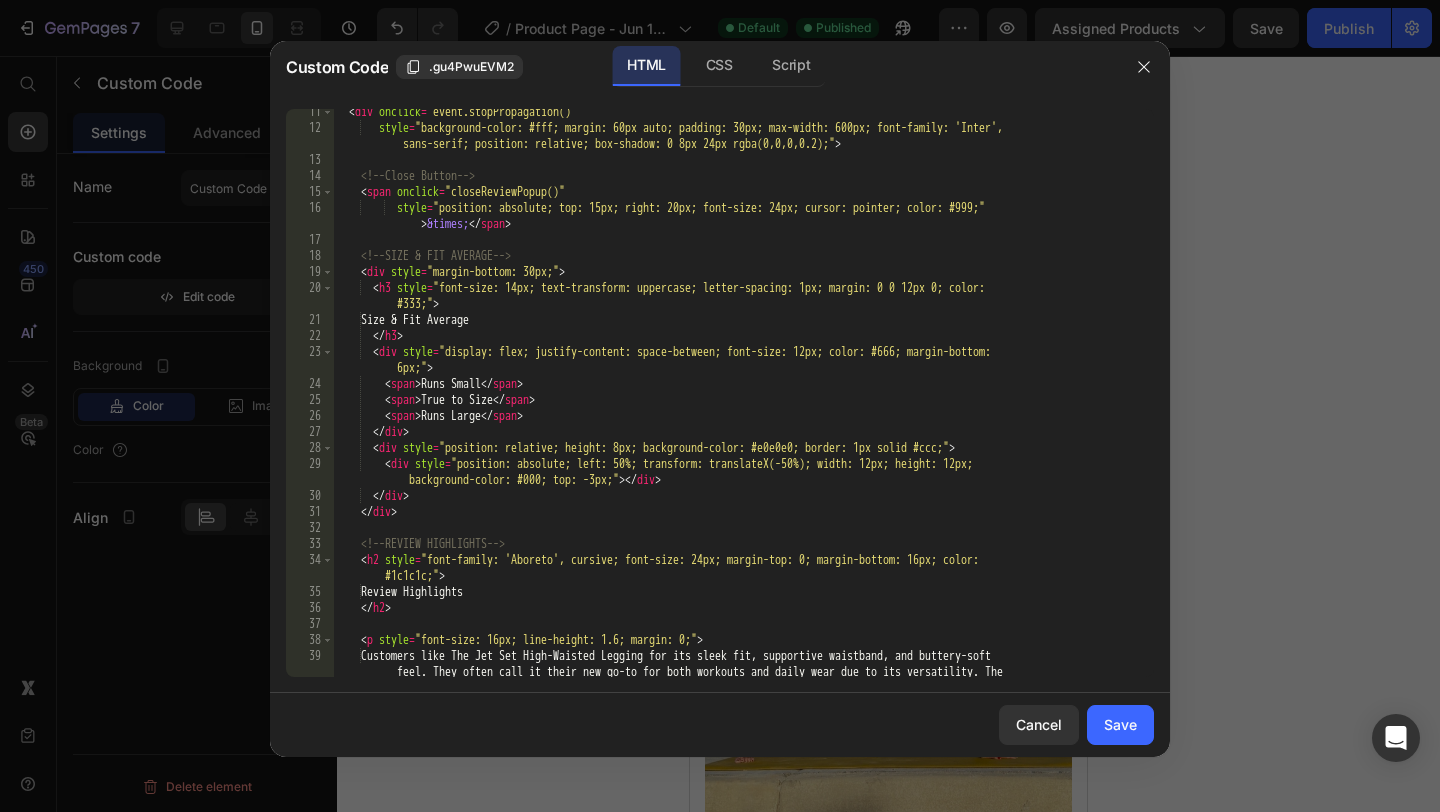 scroll, scrollTop: 552, scrollLeft: 0, axis: vertical 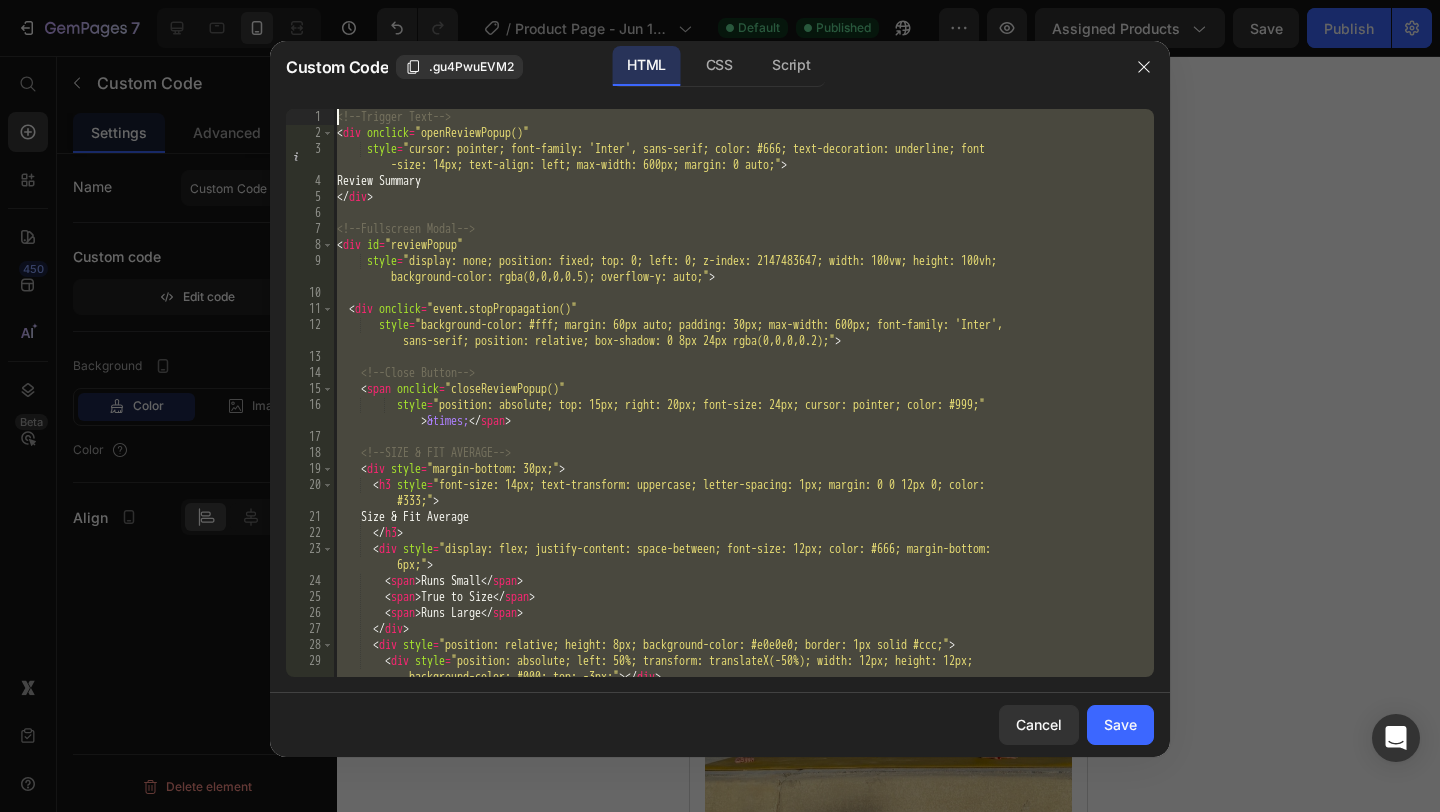 drag, startPoint x: 619, startPoint y: 661, endPoint x: 612, endPoint y: 1, distance: 660.0371 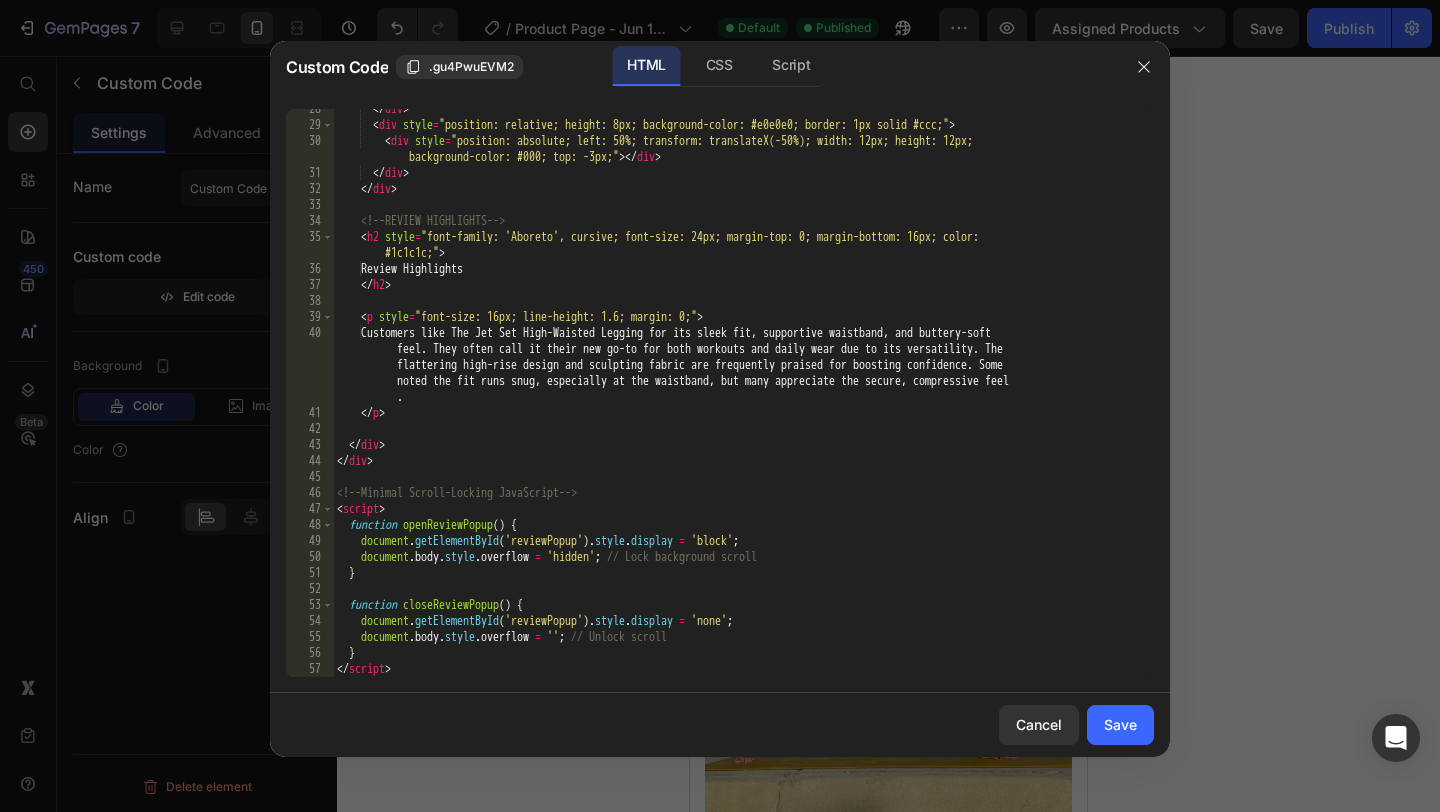 scroll, scrollTop: 536, scrollLeft: 0, axis: vertical 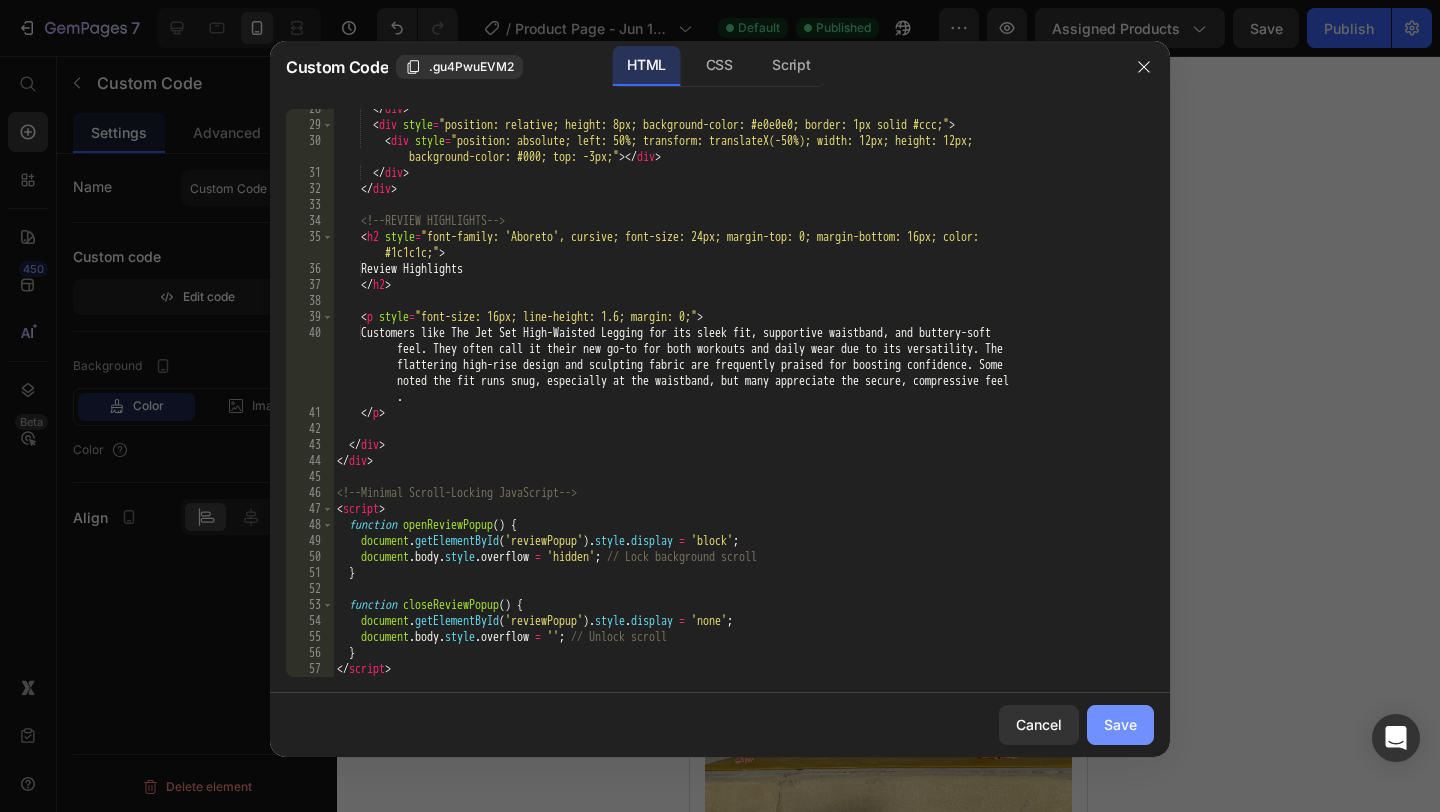 click on "Save" at bounding box center [1120, 724] 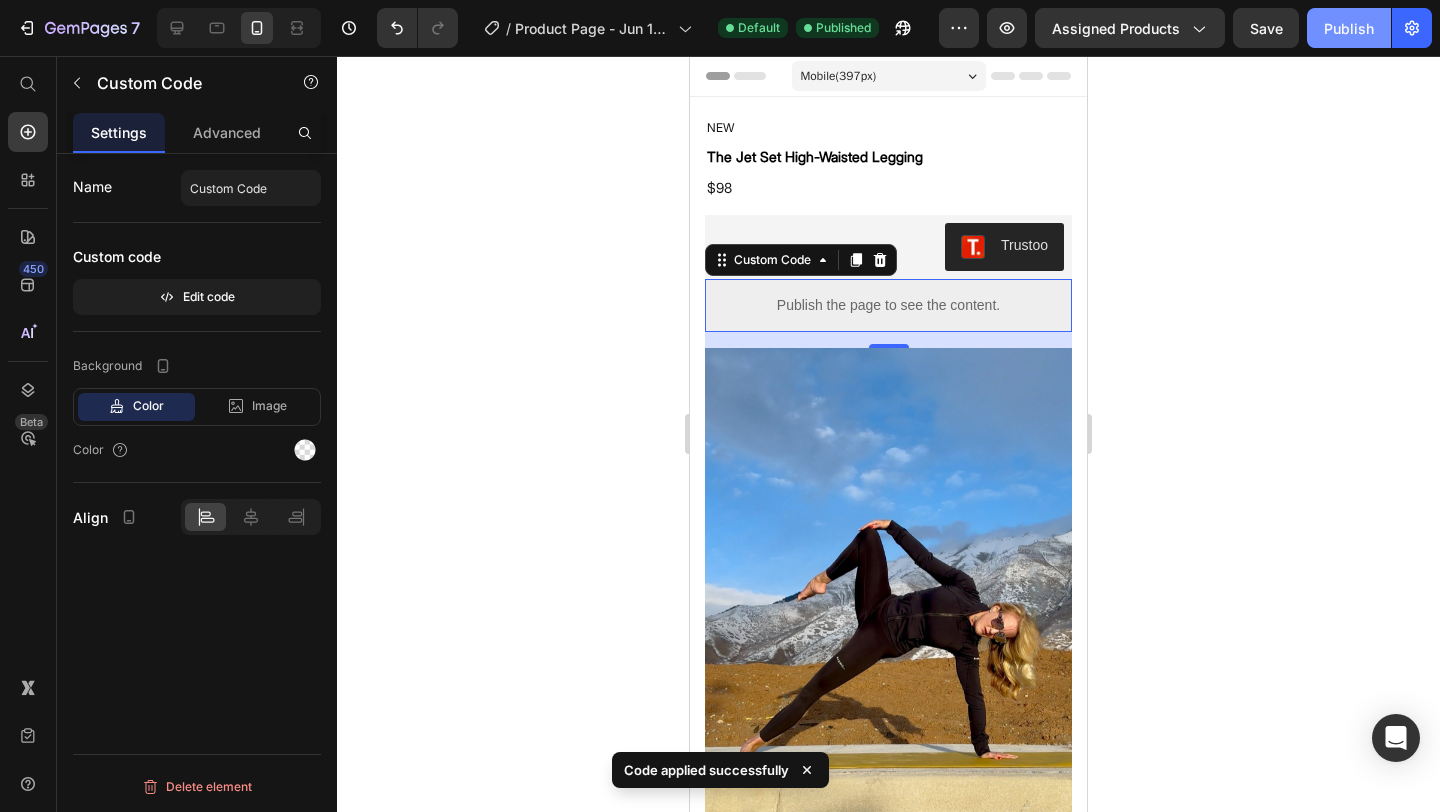 click on "Publish" at bounding box center (1349, 28) 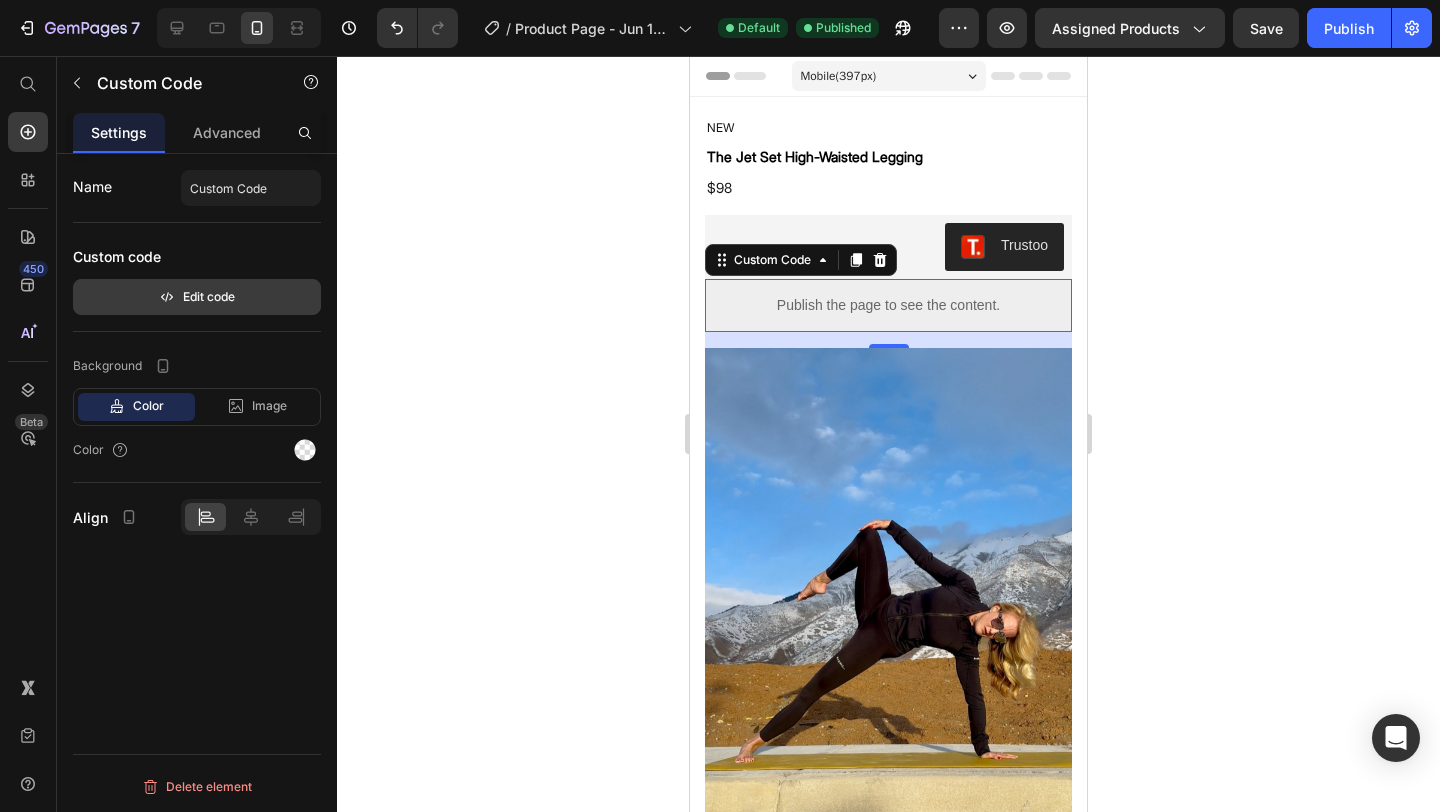 click on "Edit code" at bounding box center [197, 297] 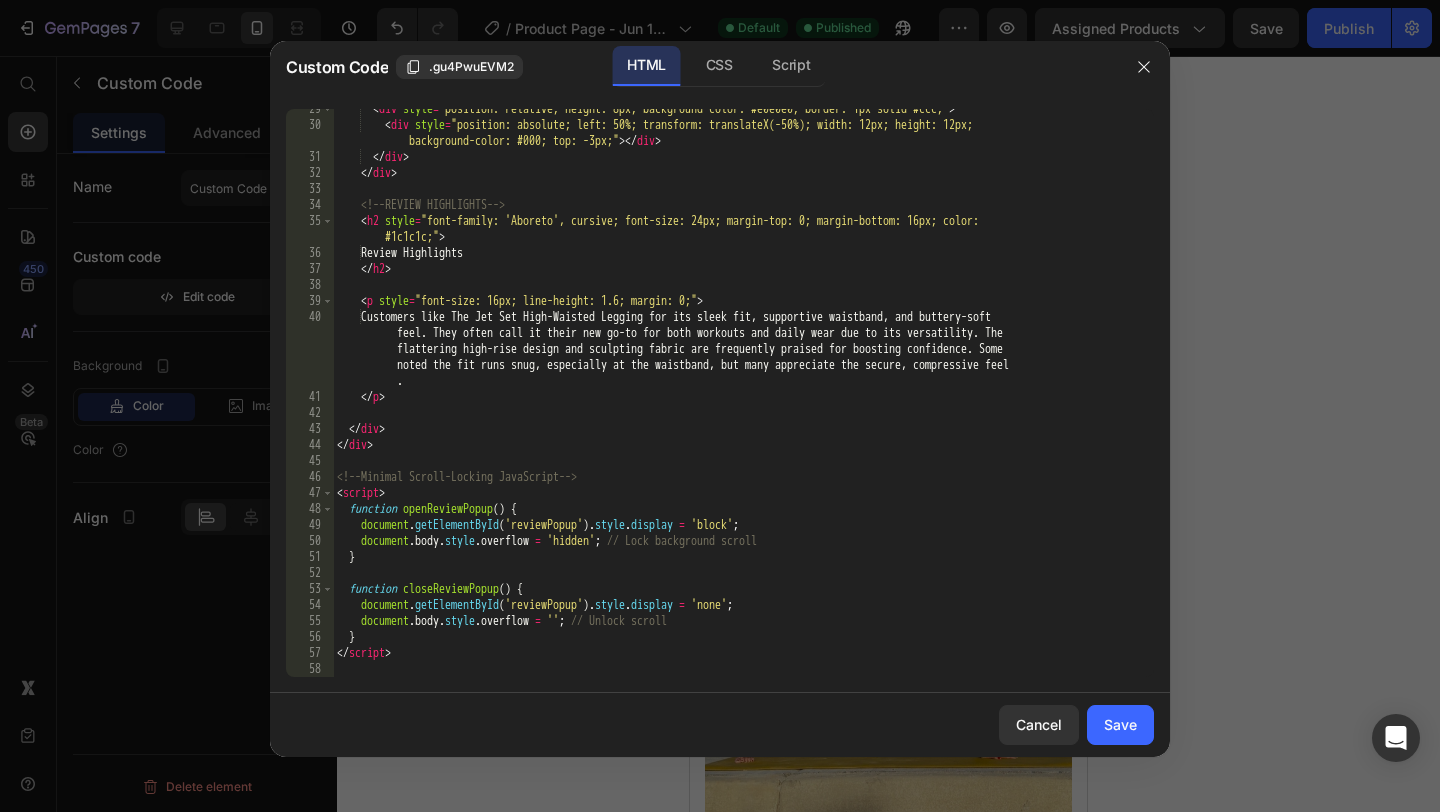 scroll, scrollTop: 552, scrollLeft: 0, axis: vertical 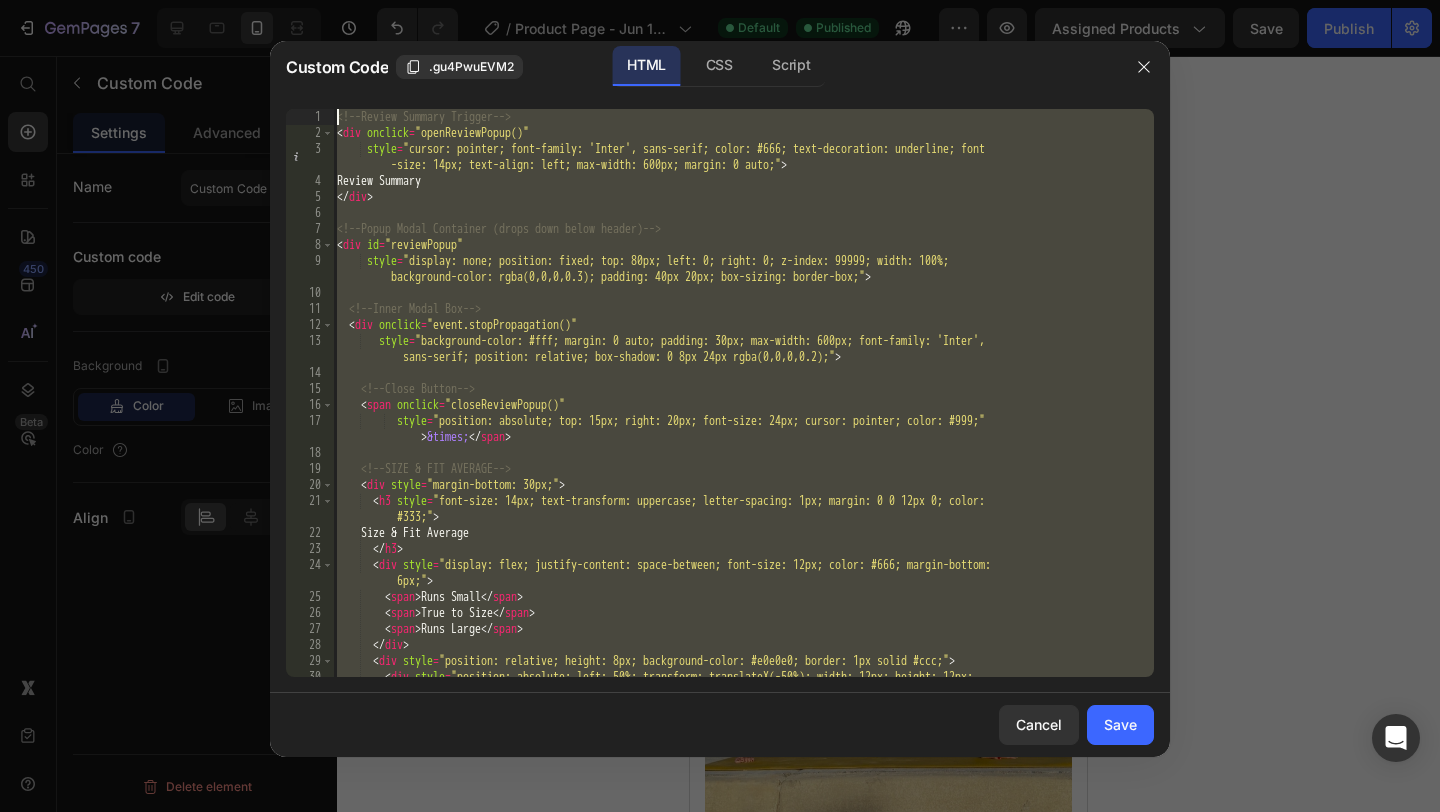 drag, startPoint x: 432, startPoint y: 655, endPoint x: 486, endPoint y: -88, distance: 744.9597 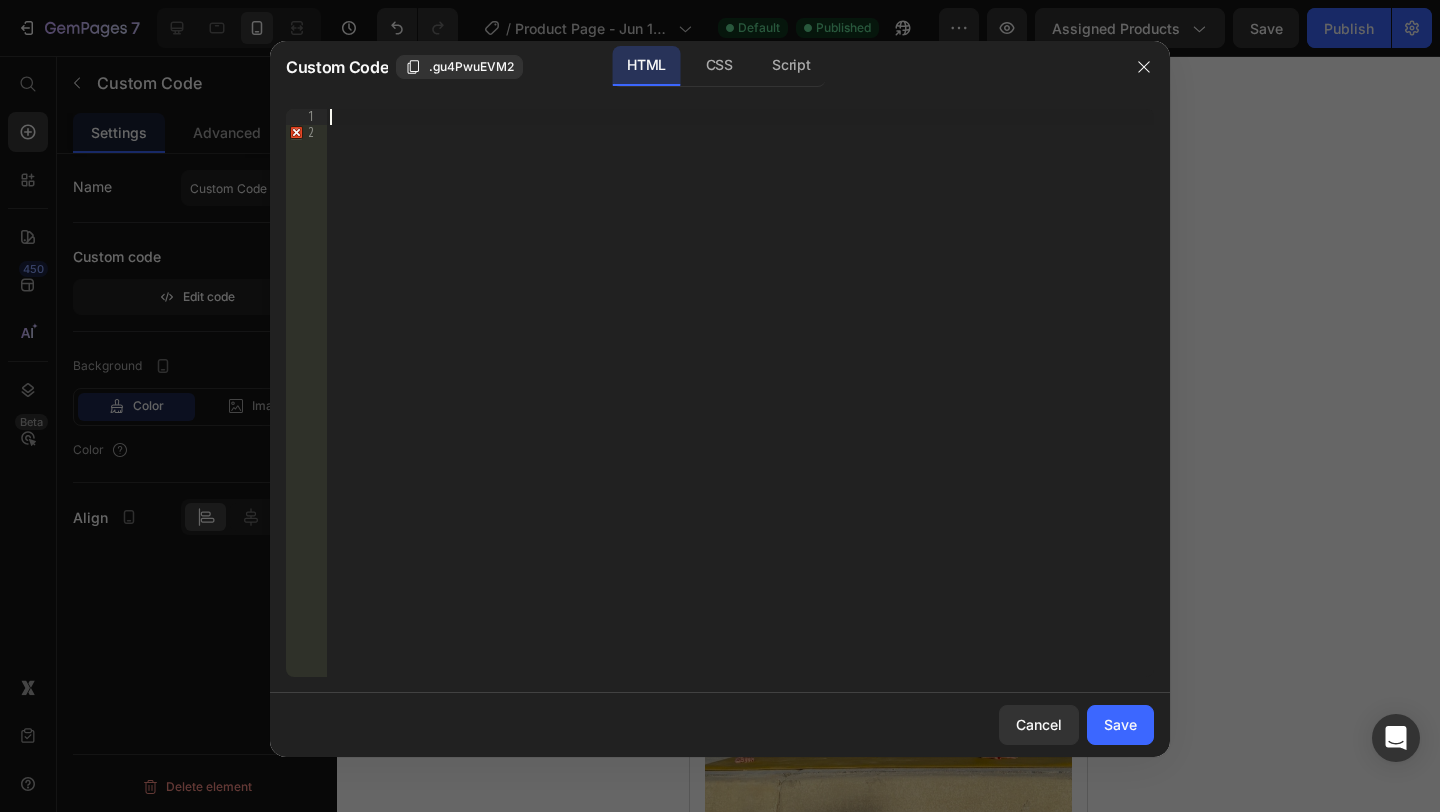scroll, scrollTop: 536, scrollLeft: 0, axis: vertical 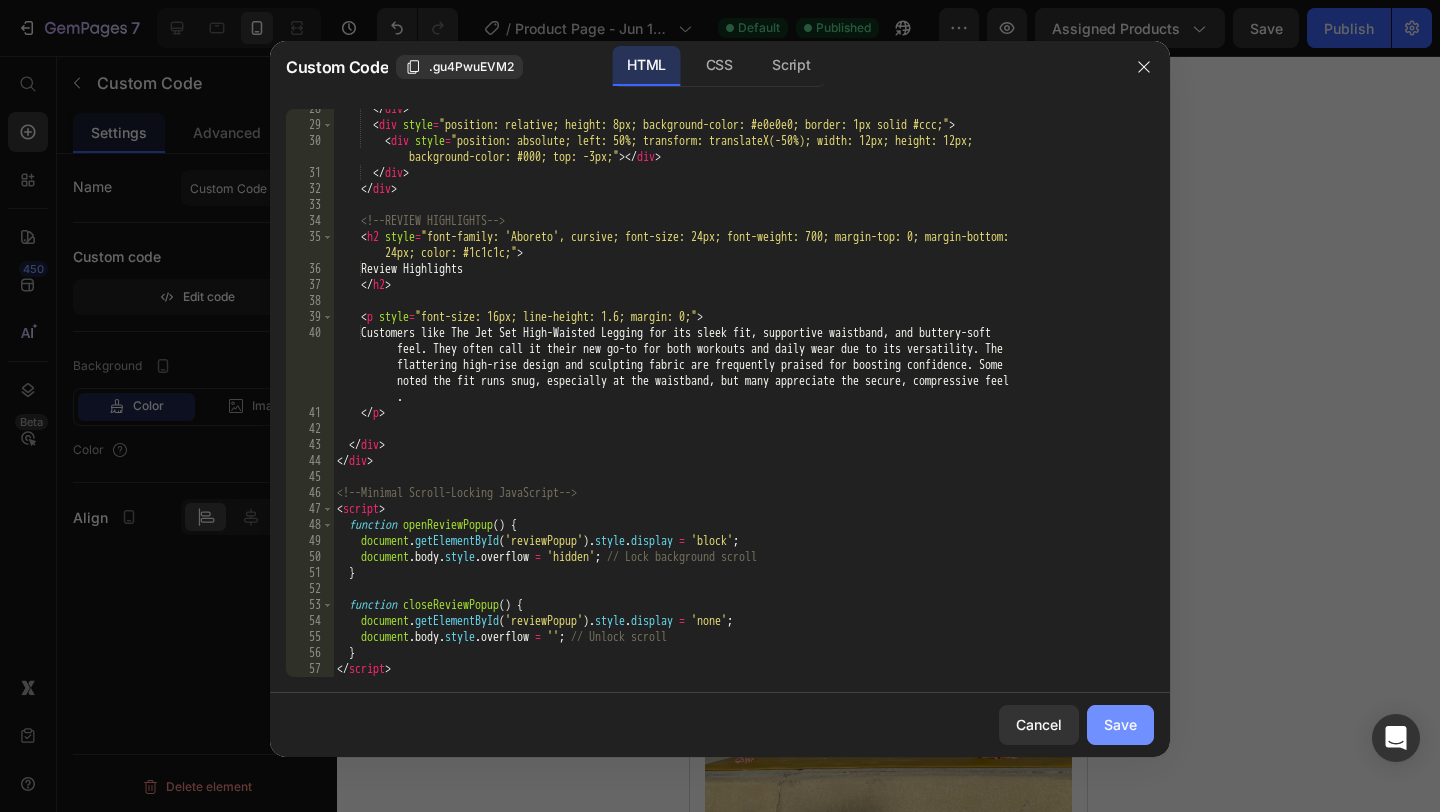 click on "Save" at bounding box center (1120, 724) 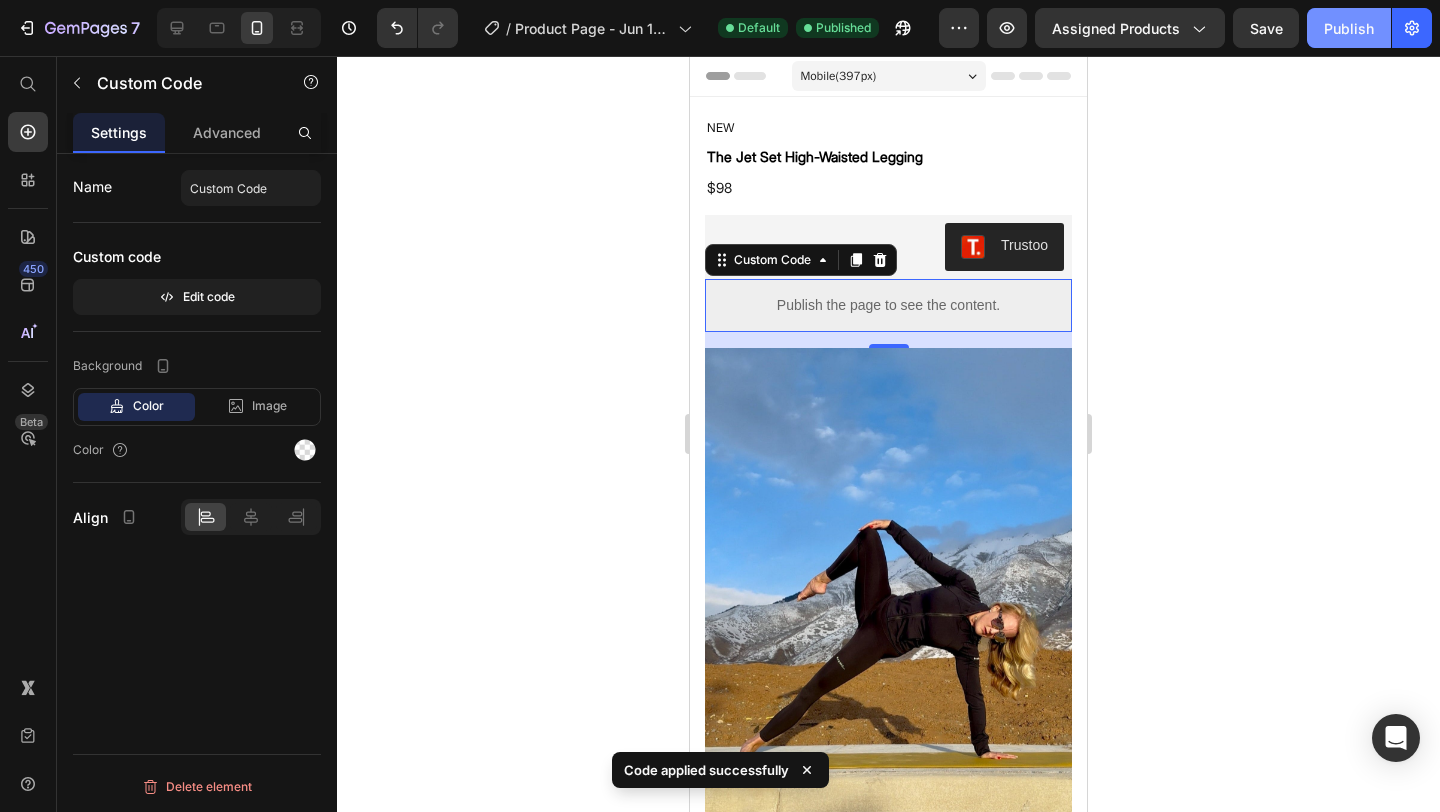 click on "Publish" at bounding box center [1349, 28] 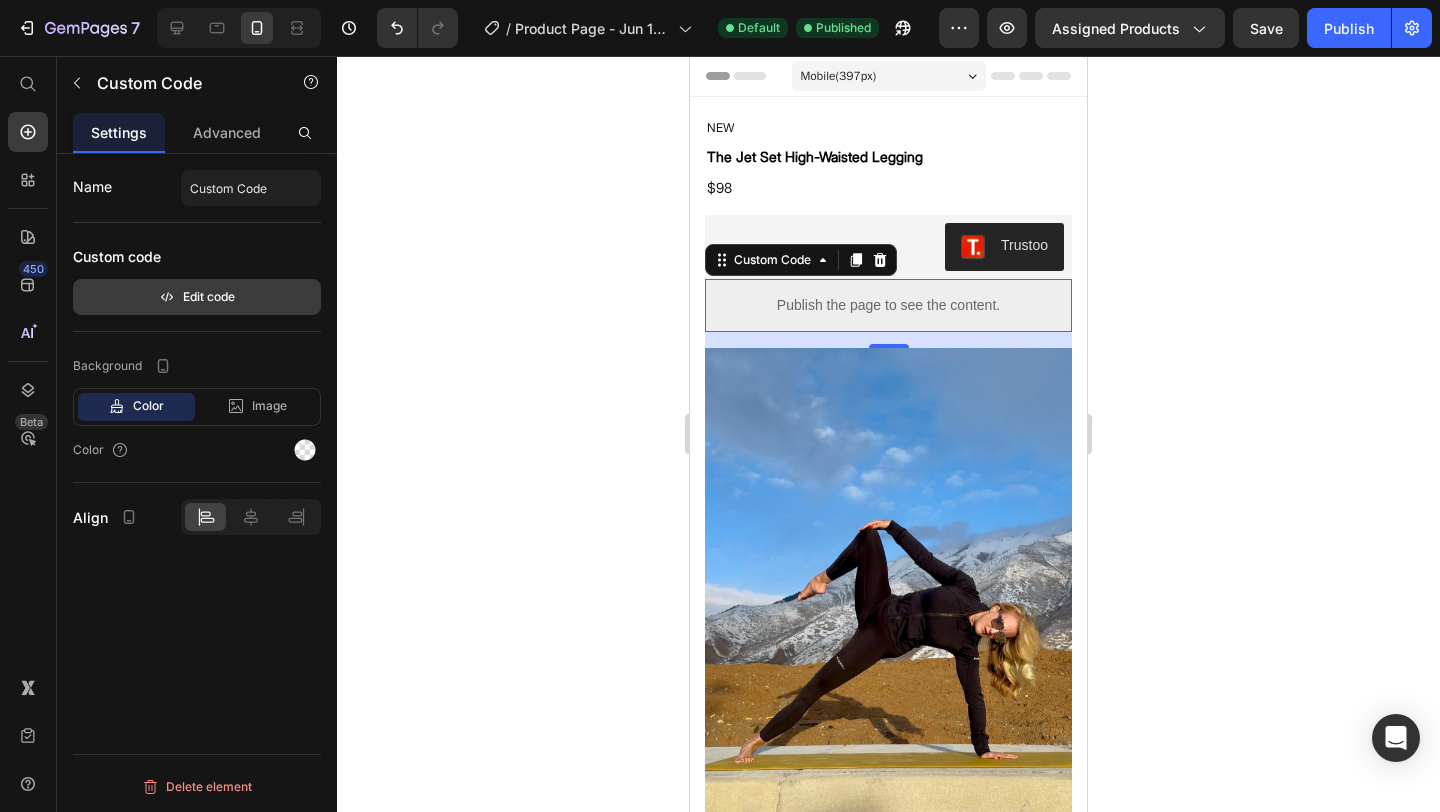 click on "Edit code" at bounding box center [197, 297] 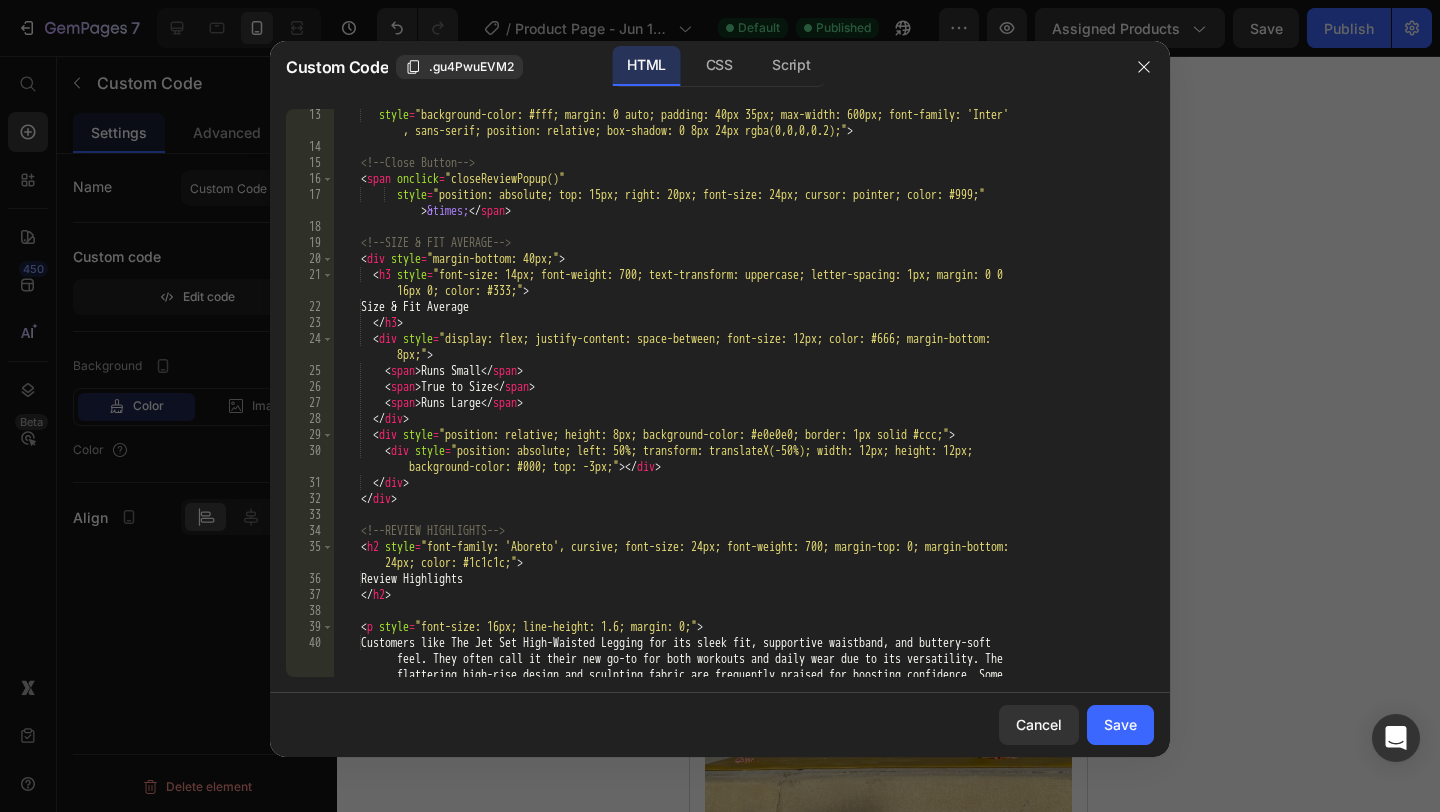 scroll, scrollTop: 568, scrollLeft: 0, axis: vertical 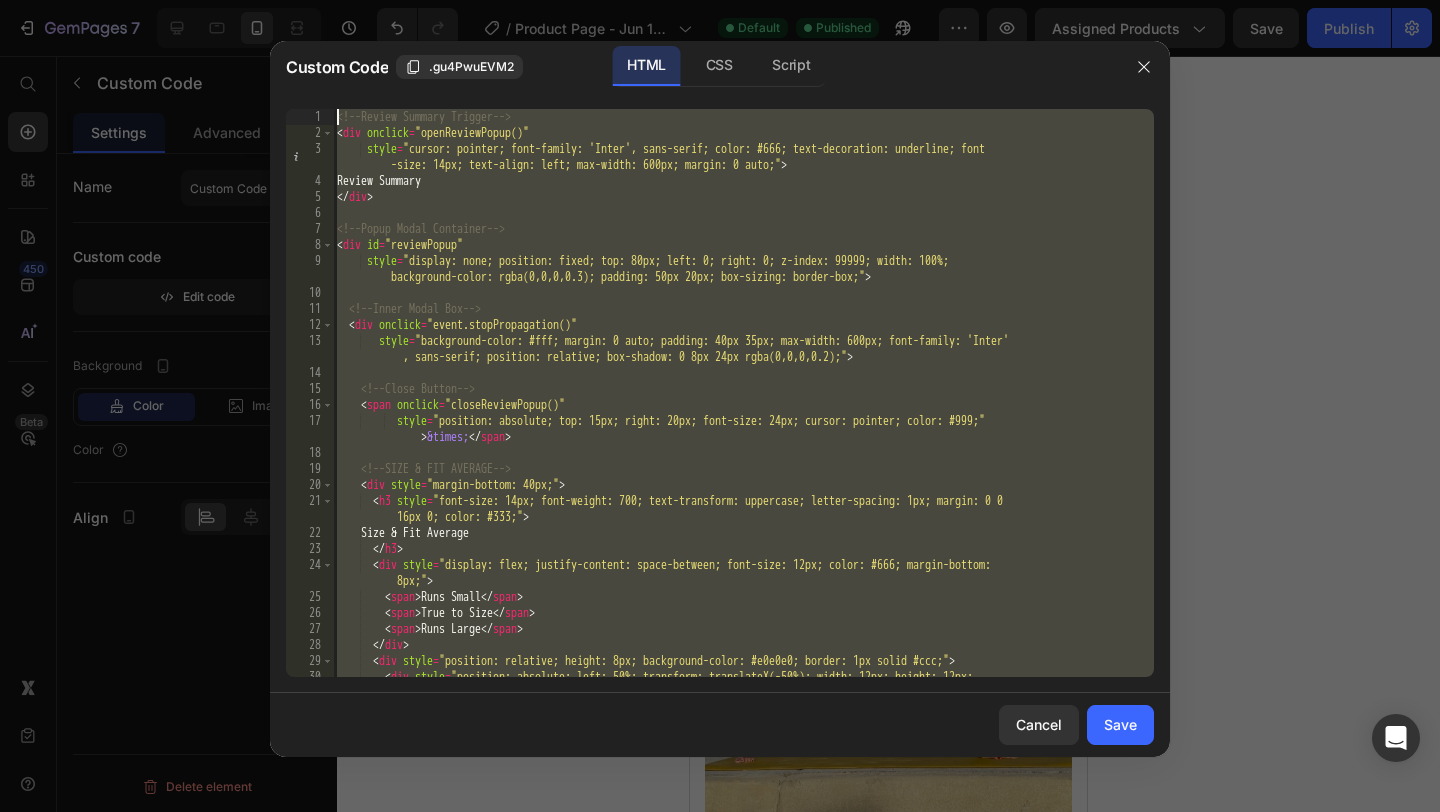 drag, startPoint x: 637, startPoint y: 666, endPoint x: 643, endPoint y: 11, distance: 655.02747 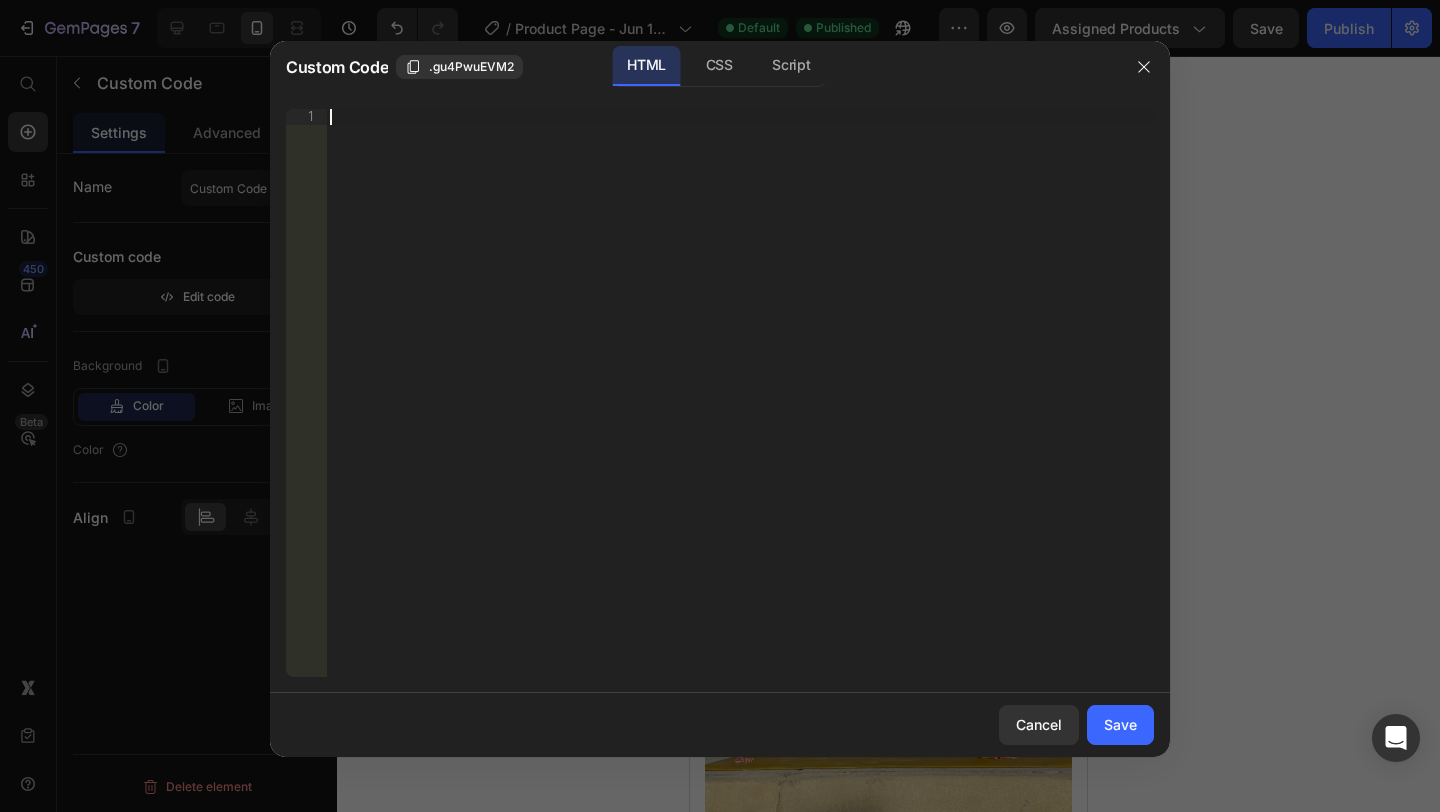 scroll, scrollTop: 536, scrollLeft: 0, axis: vertical 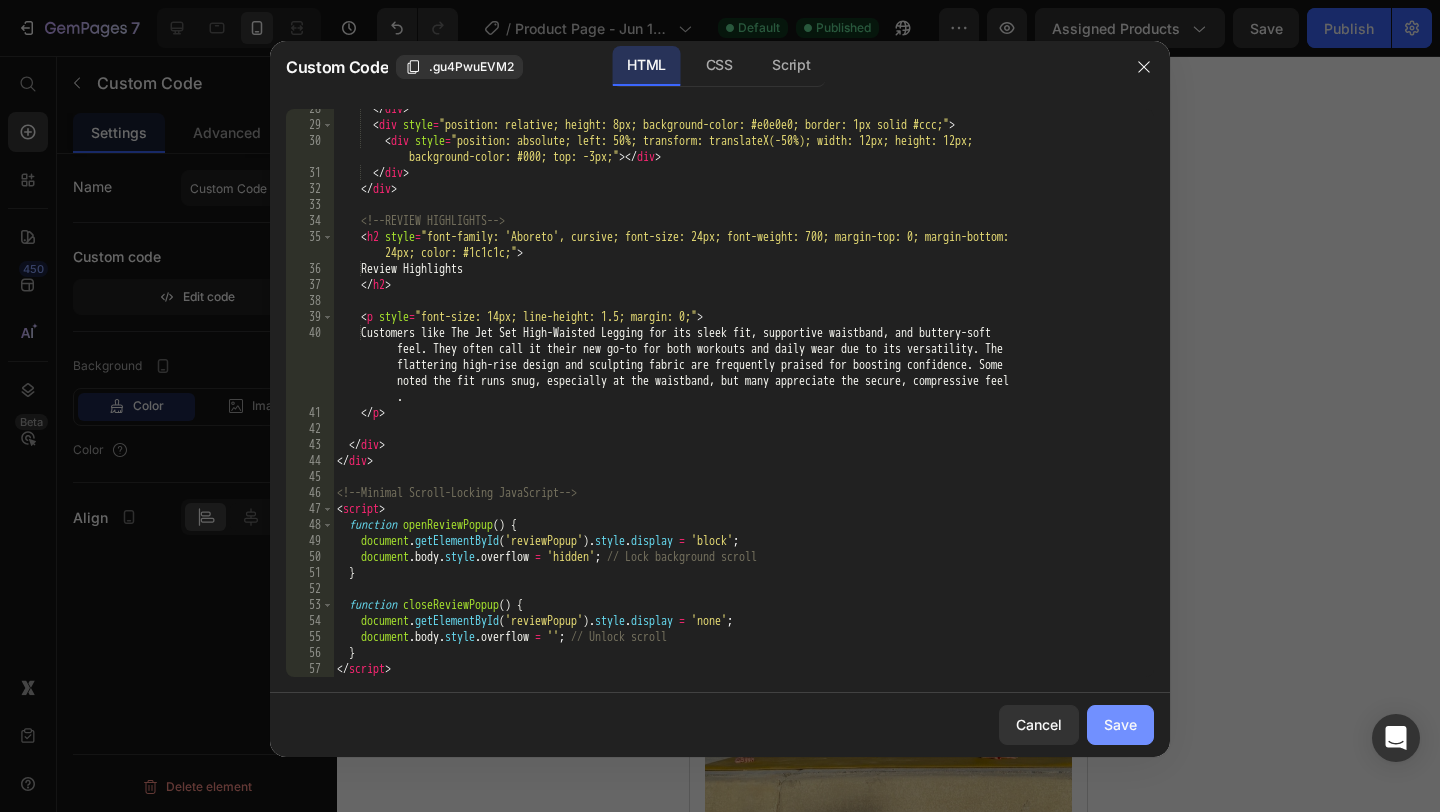 click on "Save" at bounding box center [1120, 724] 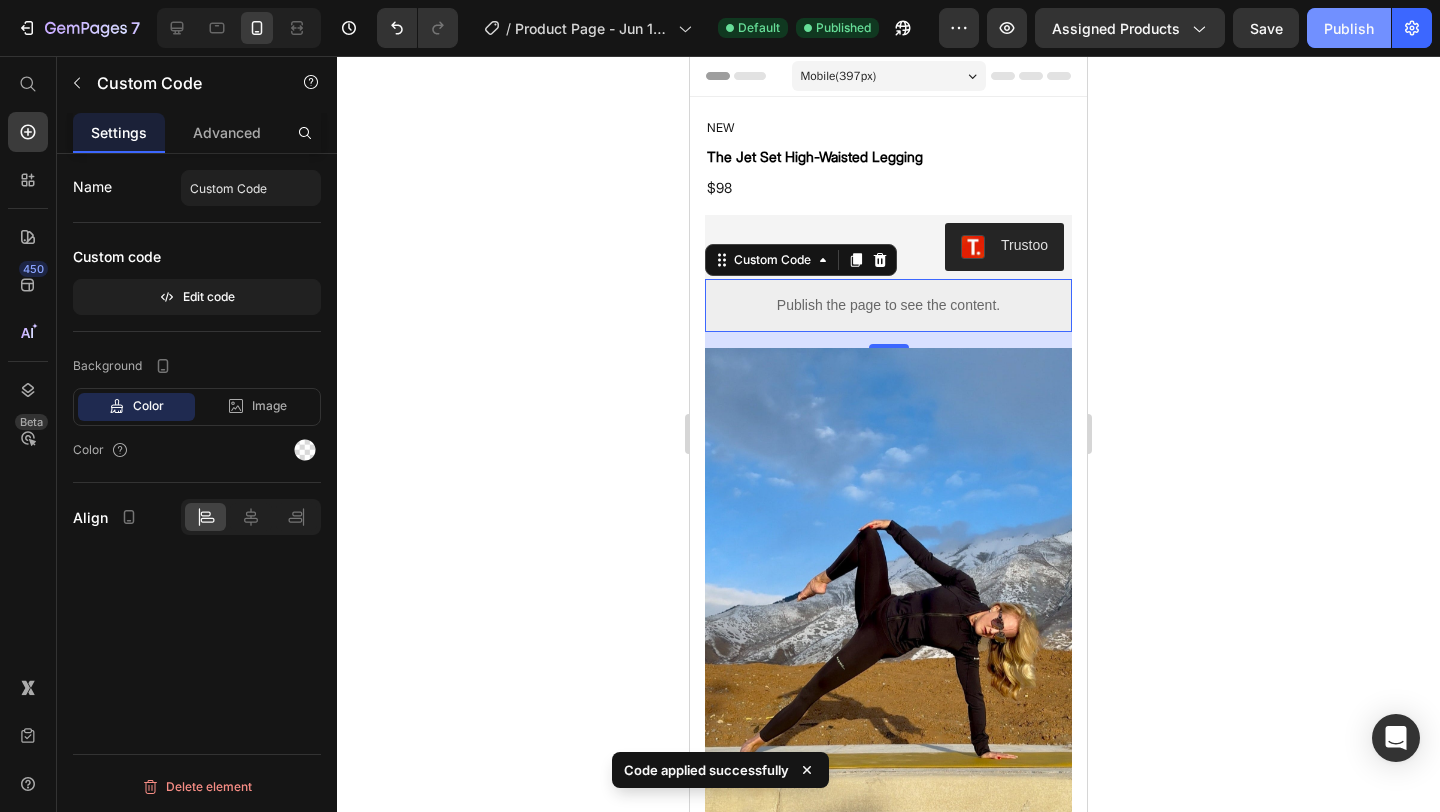 click on "Publish" 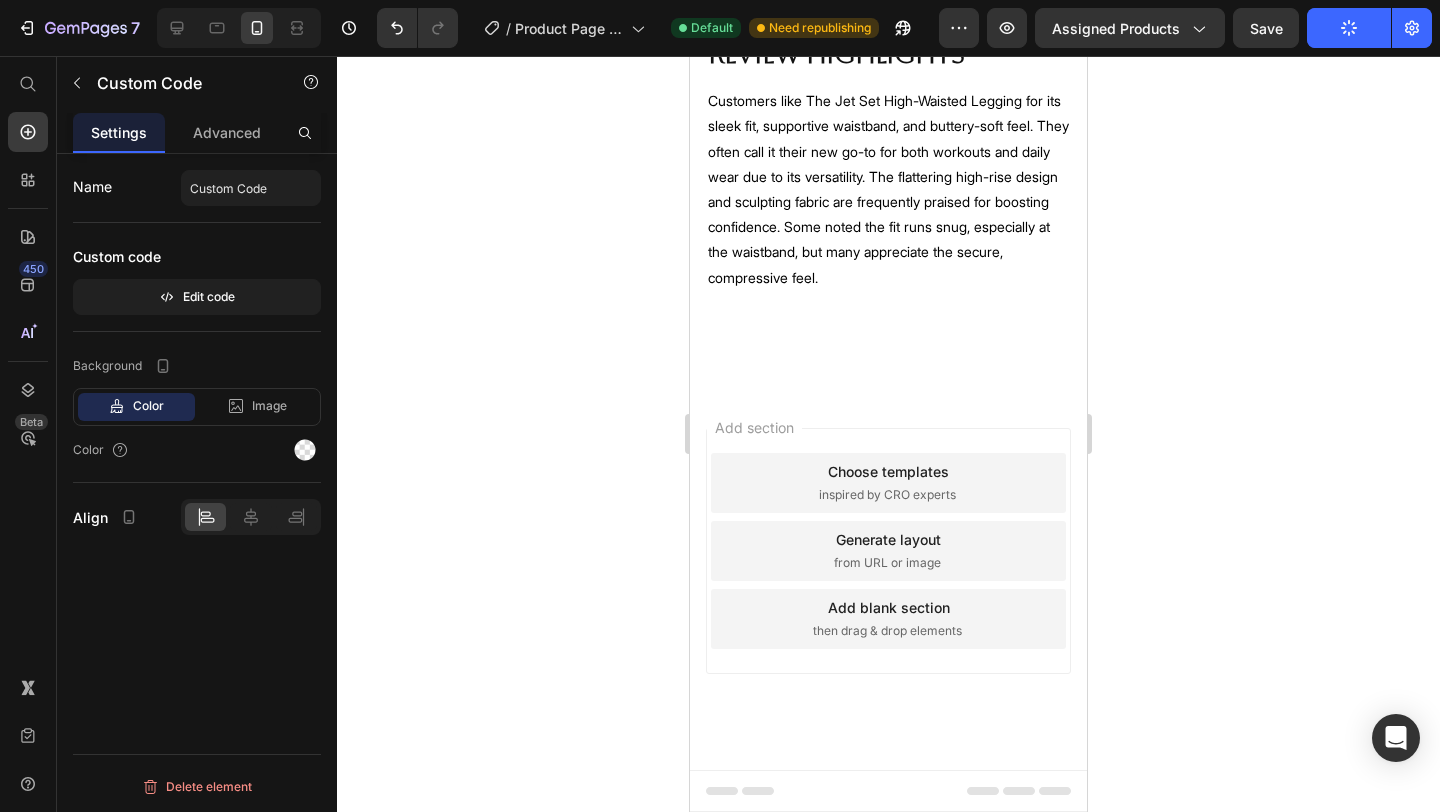 scroll, scrollTop: 0, scrollLeft: 0, axis: both 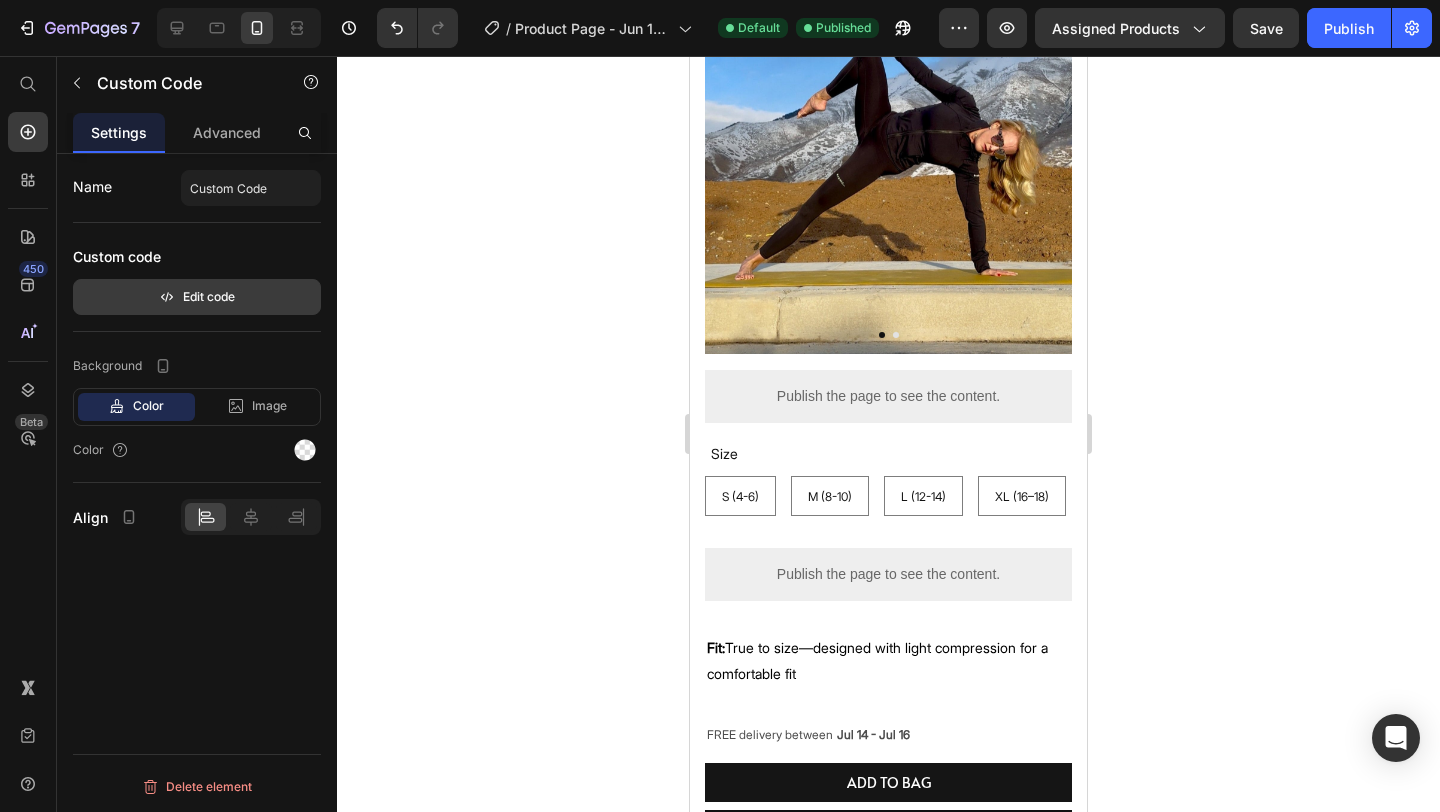 click on "Edit code" at bounding box center [197, 297] 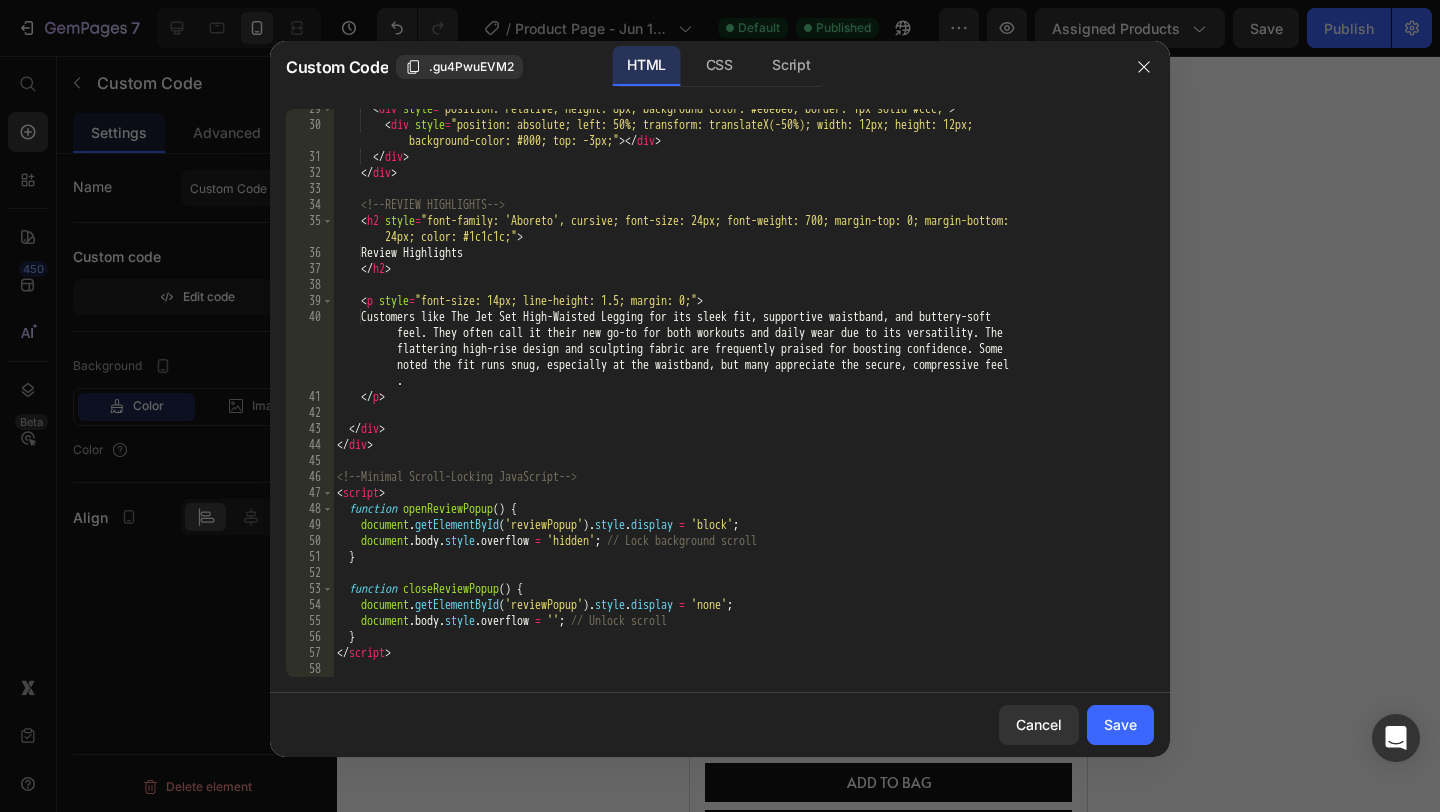 scroll, scrollTop: 552, scrollLeft: 0, axis: vertical 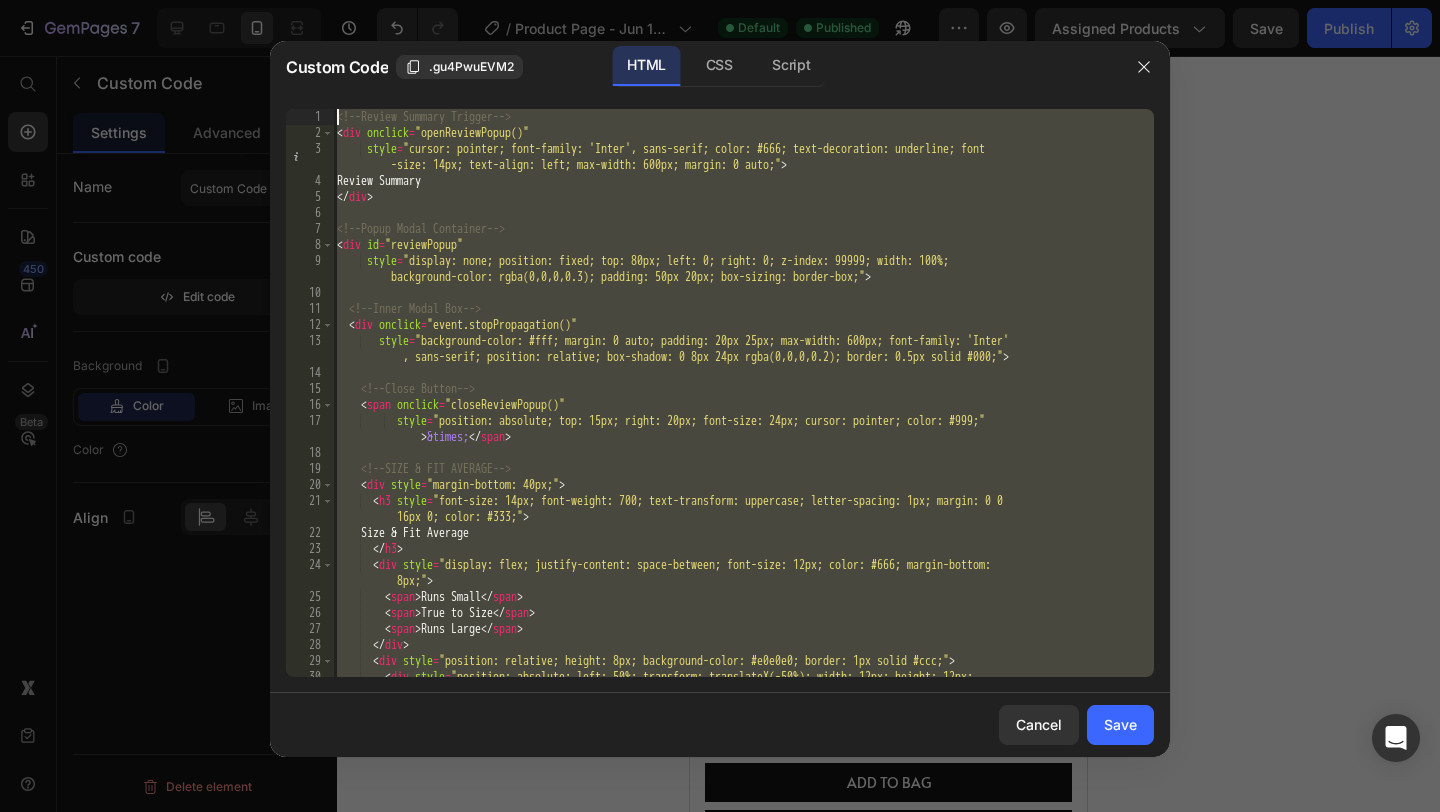 drag, startPoint x: 494, startPoint y: 652, endPoint x: 551, endPoint y: 43, distance: 611.6617 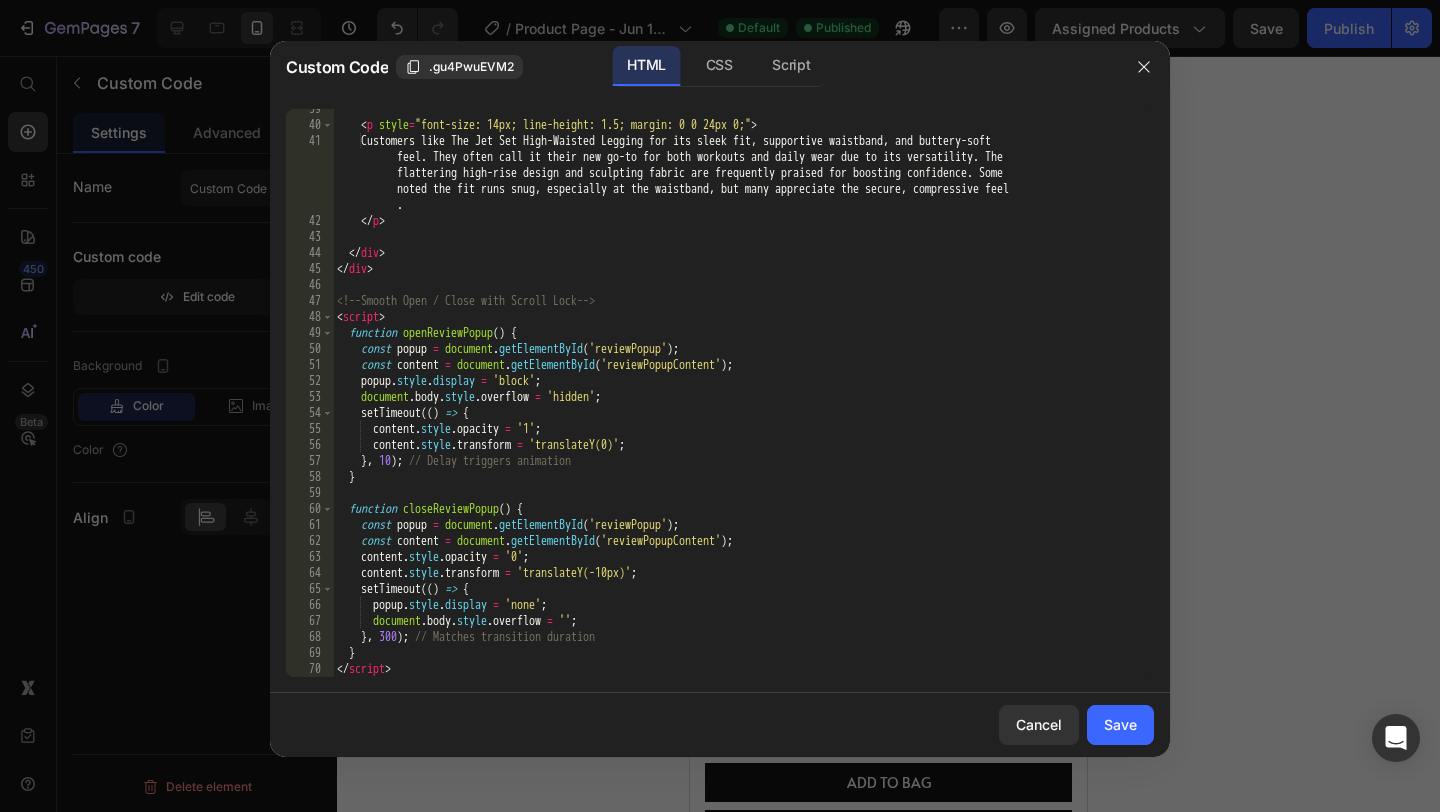 scroll, scrollTop: 760, scrollLeft: 0, axis: vertical 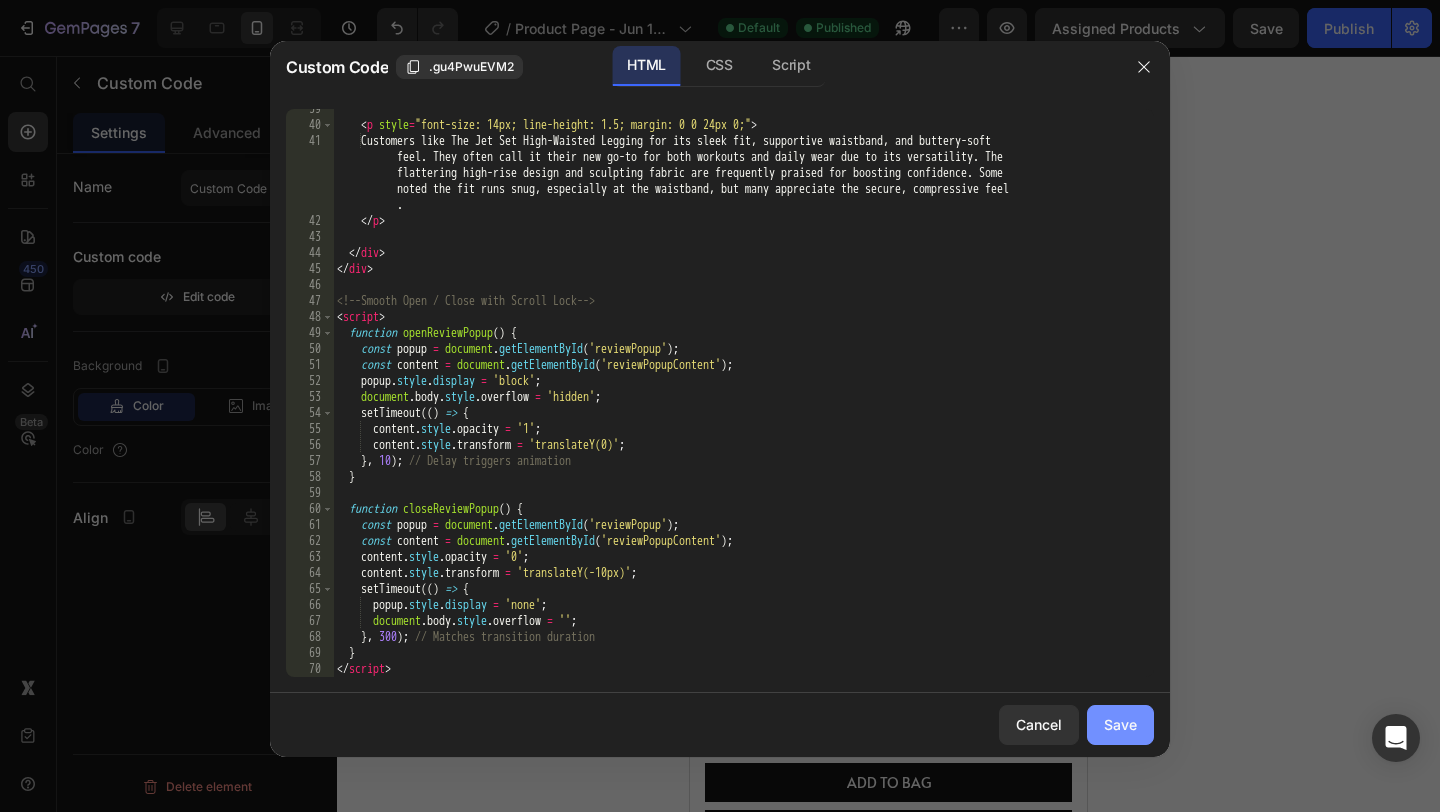 click on "Save" at bounding box center (1120, 724) 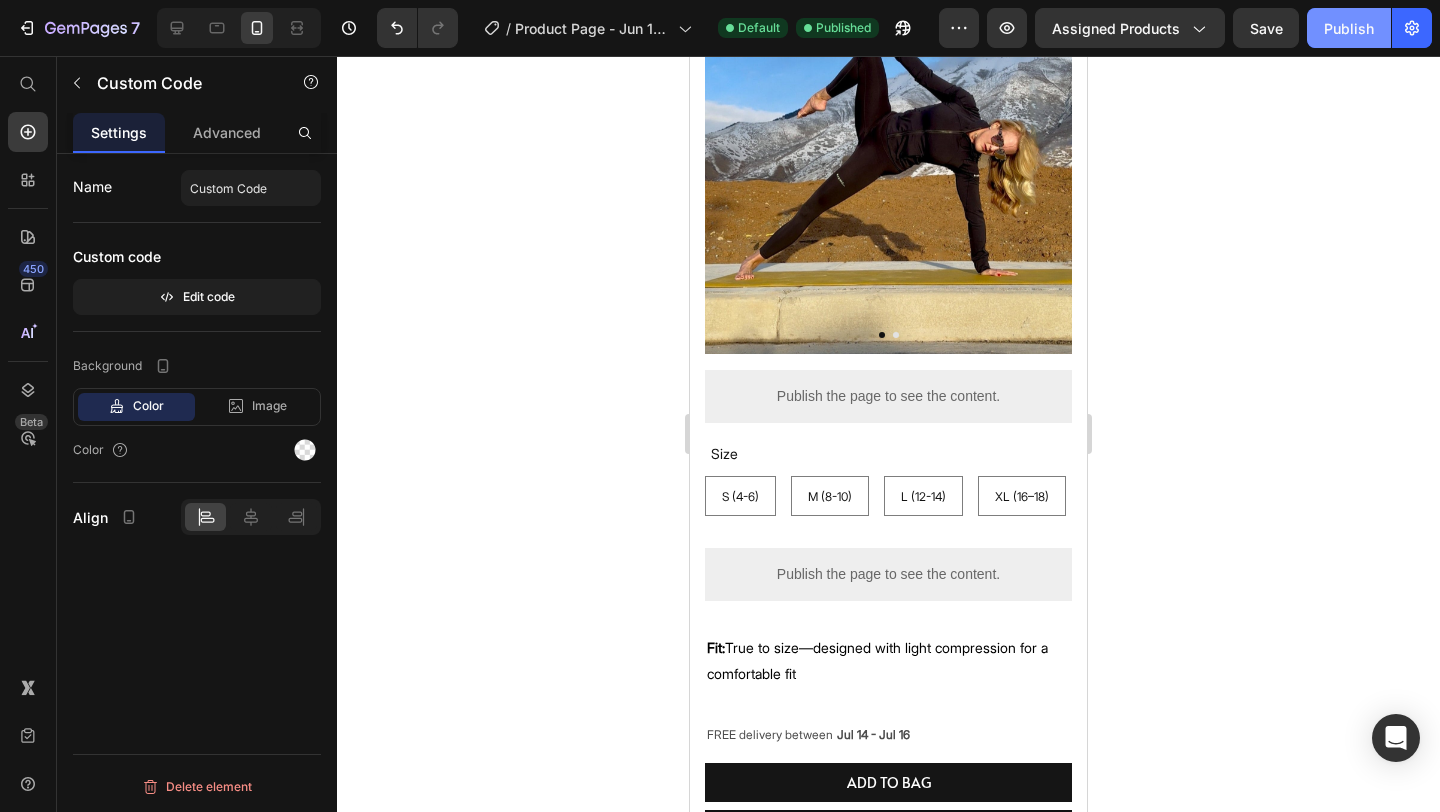 click on "Publish" at bounding box center (1349, 28) 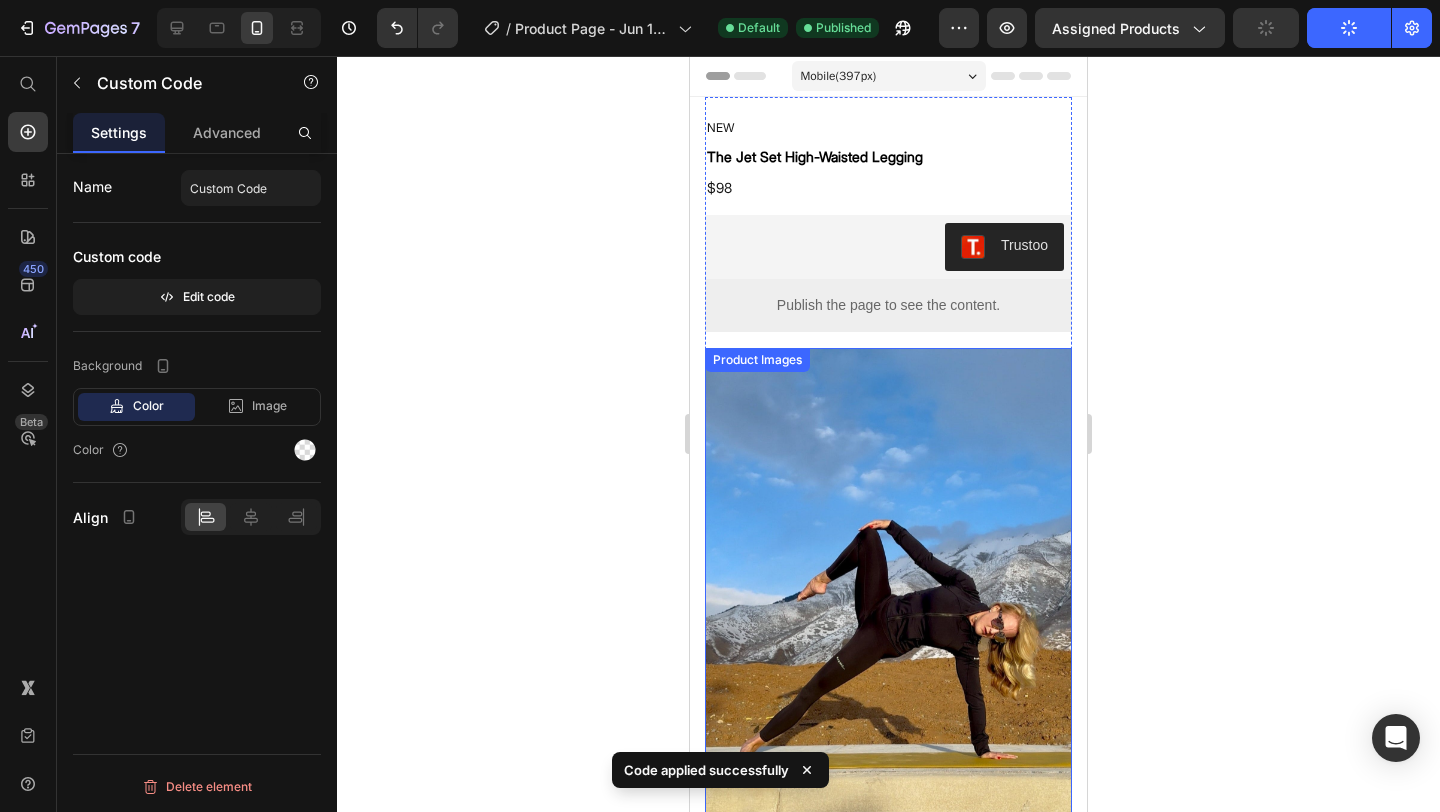 scroll, scrollTop: 18, scrollLeft: 0, axis: vertical 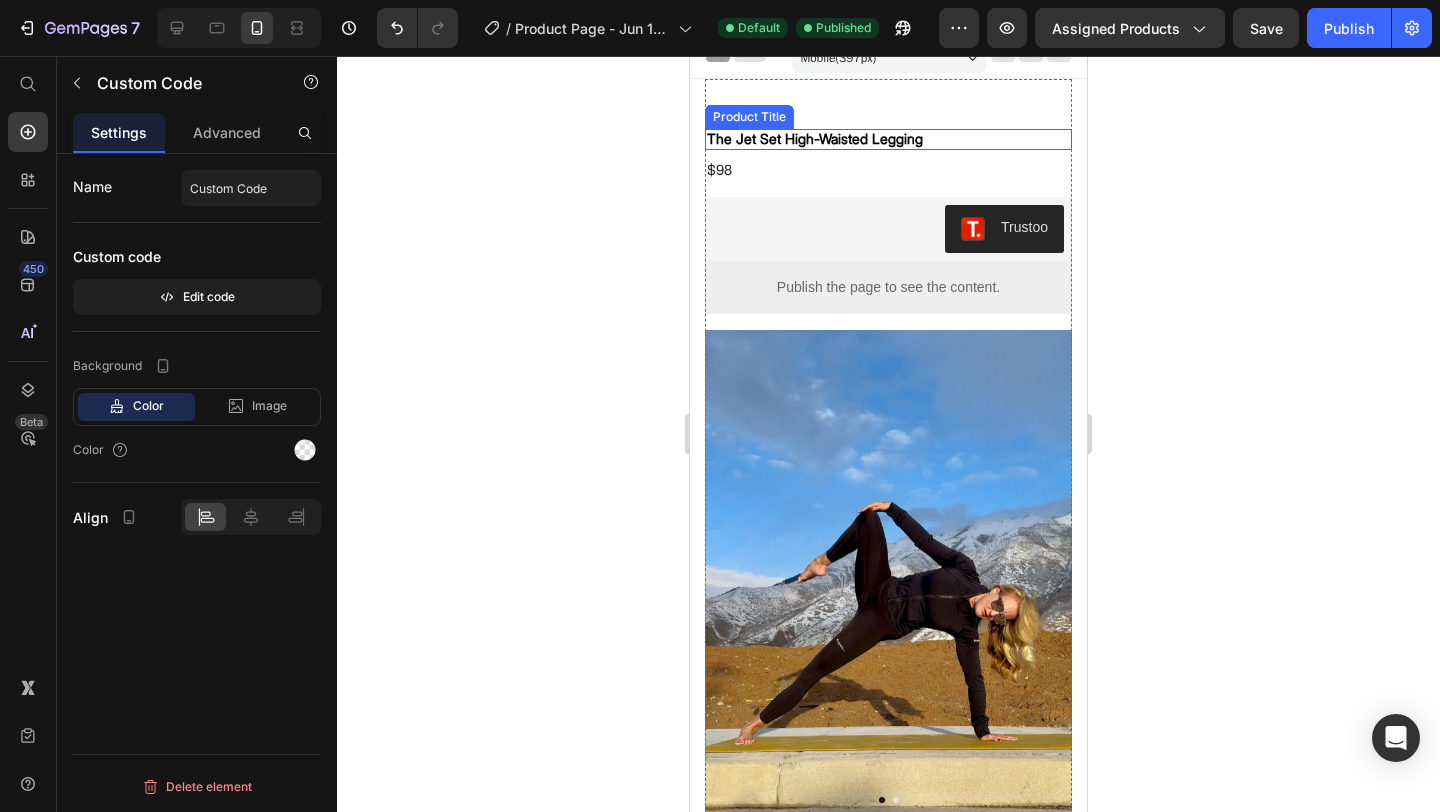 click on "The Jet Set High-Waisted Legging" at bounding box center [888, 139] 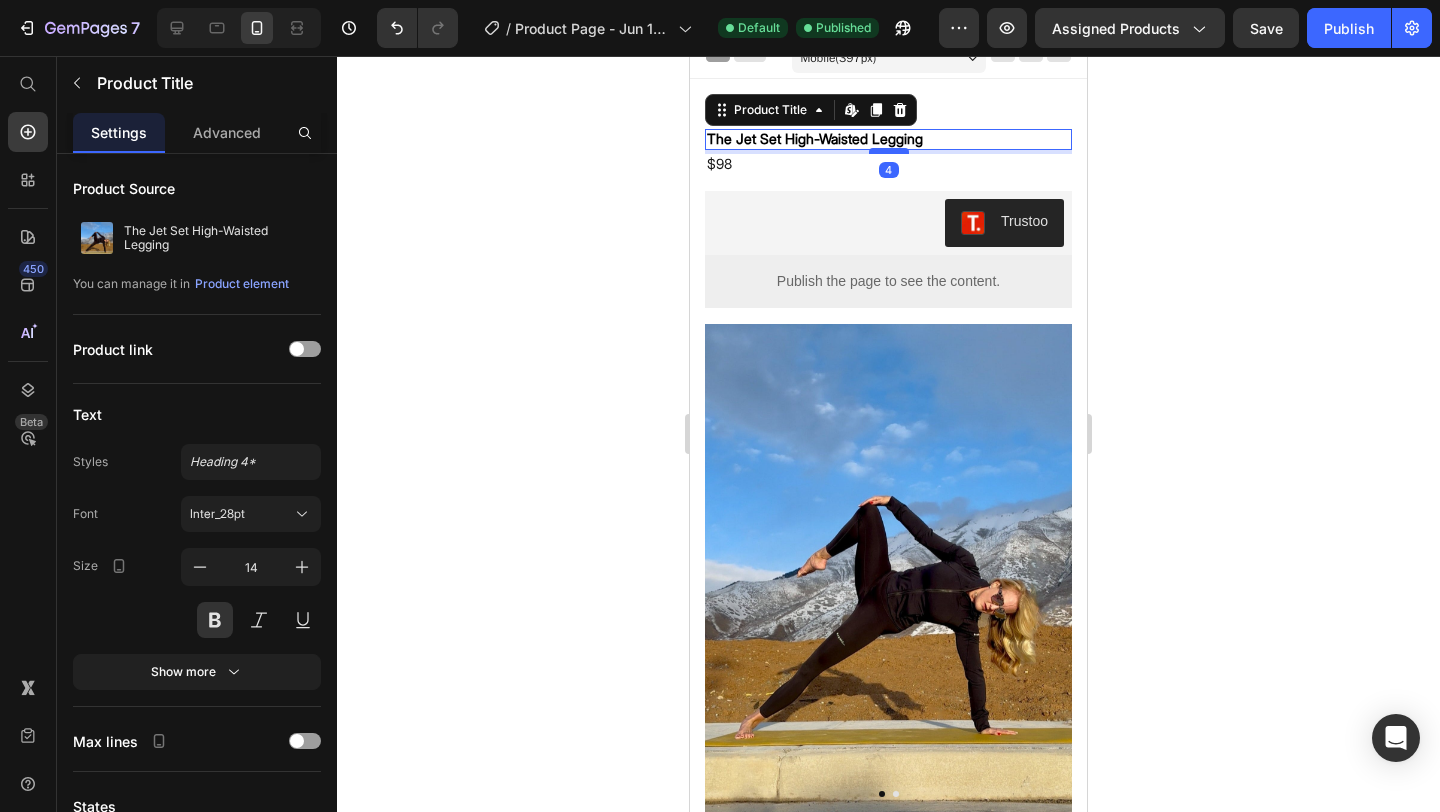 click at bounding box center (889, 151) 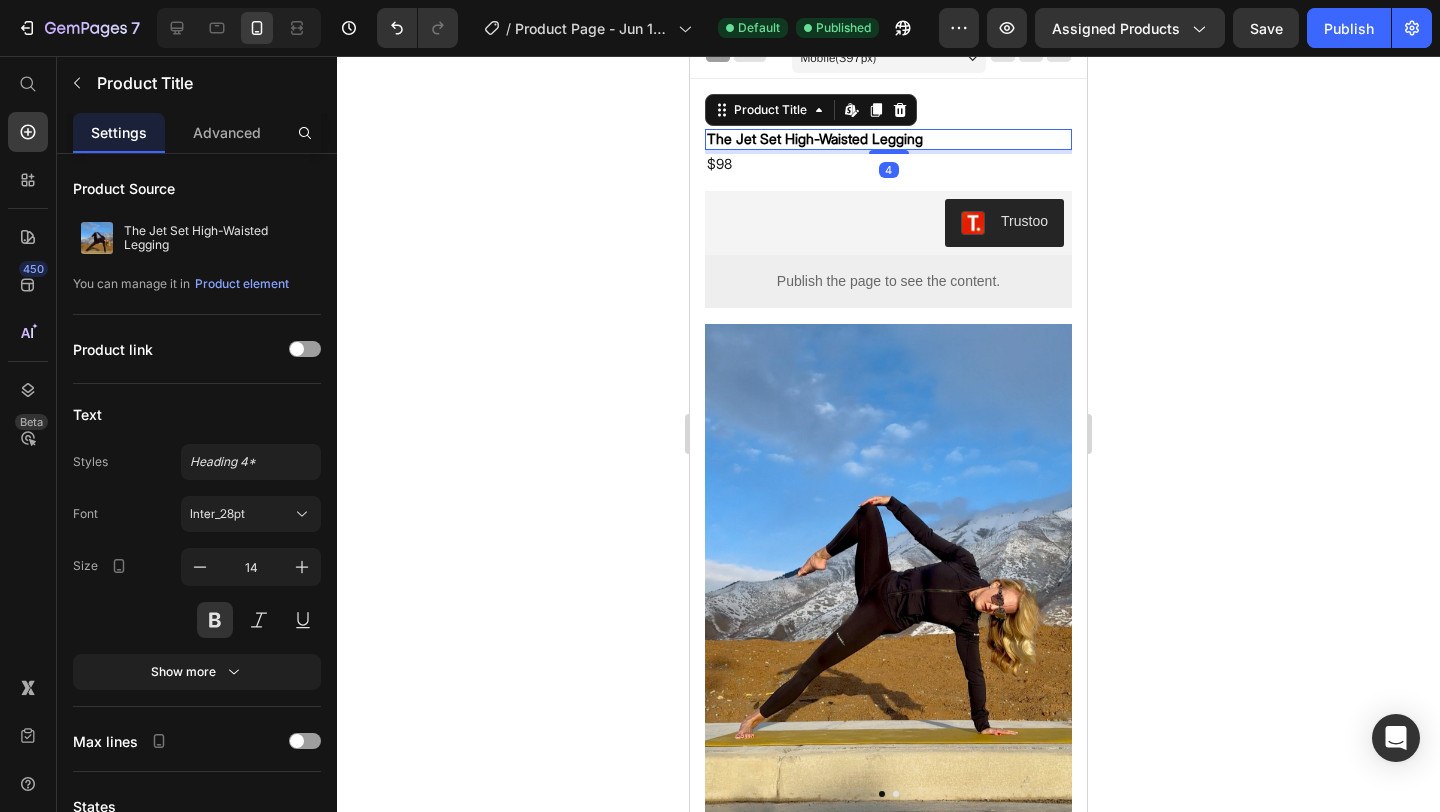 click 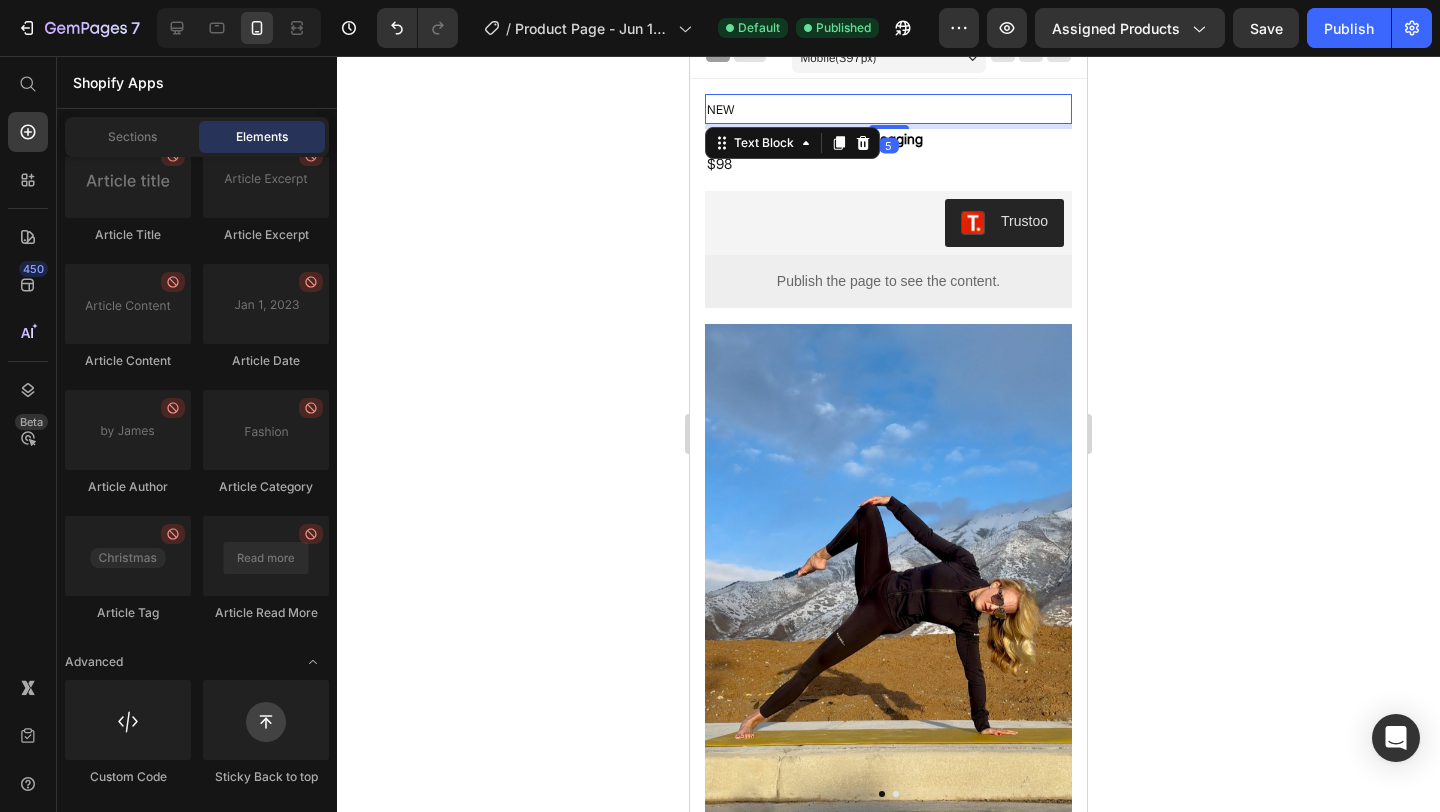 click on "NEW" at bounding box center [730, 109] 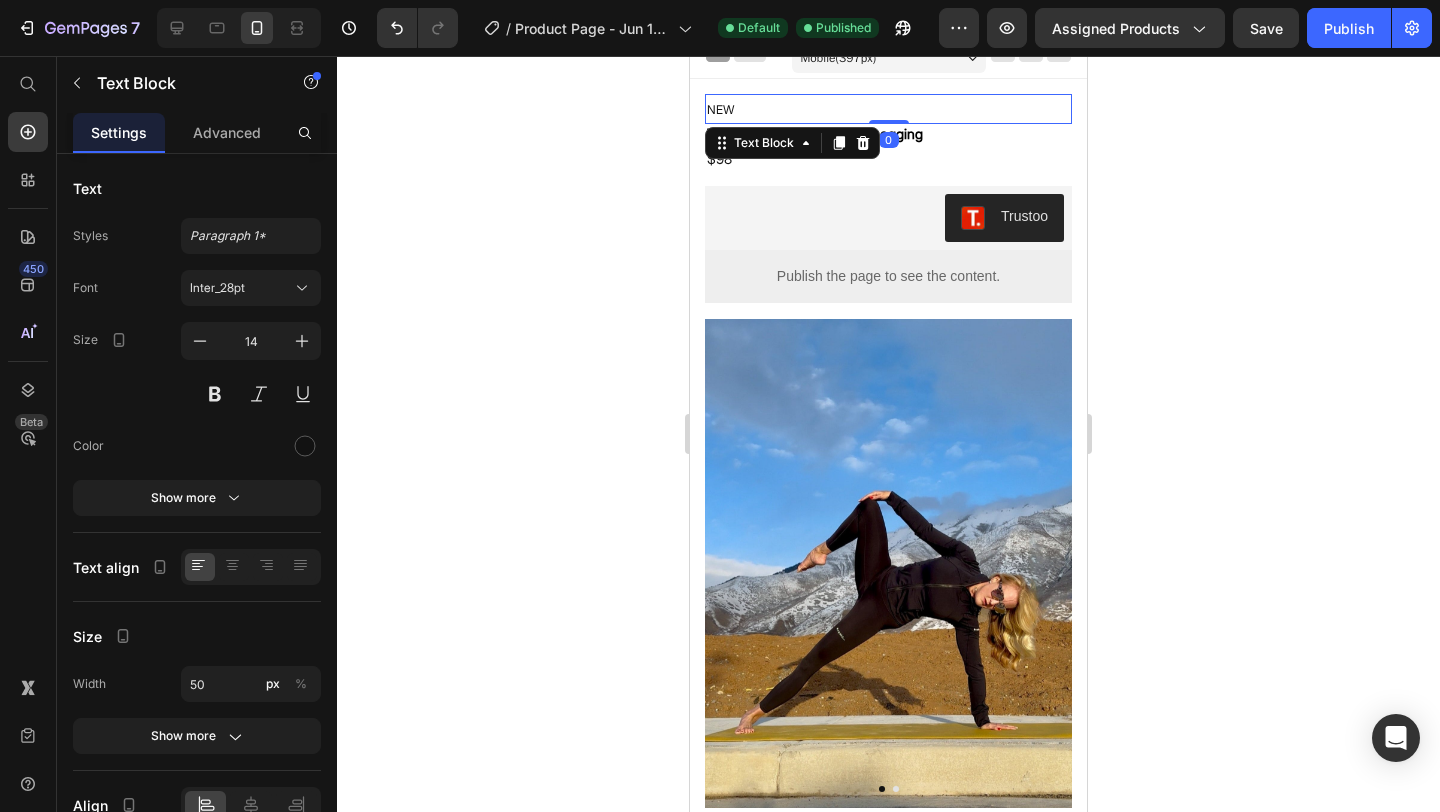 click on "NEW Text Block   0" at bounding box center (888, 109) 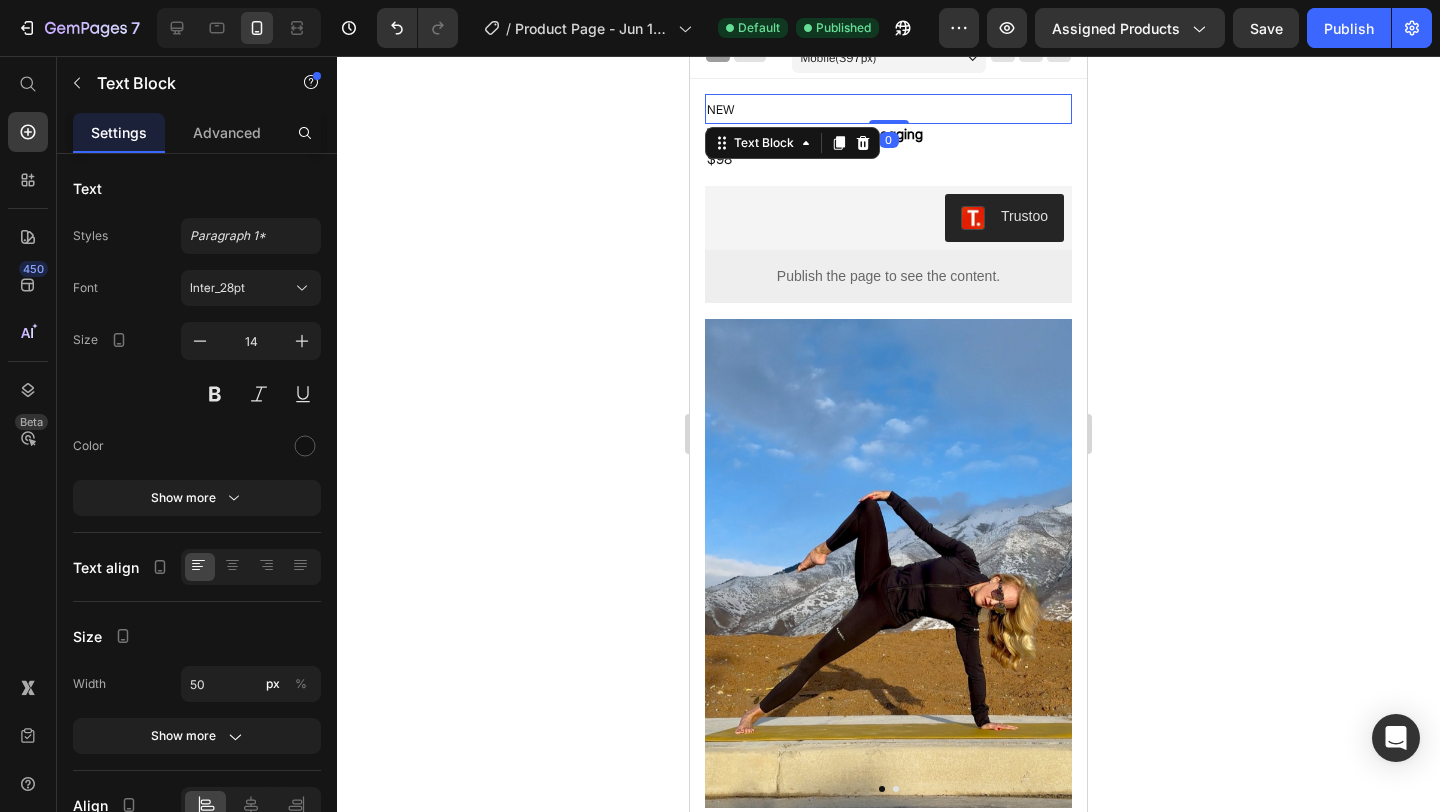 click 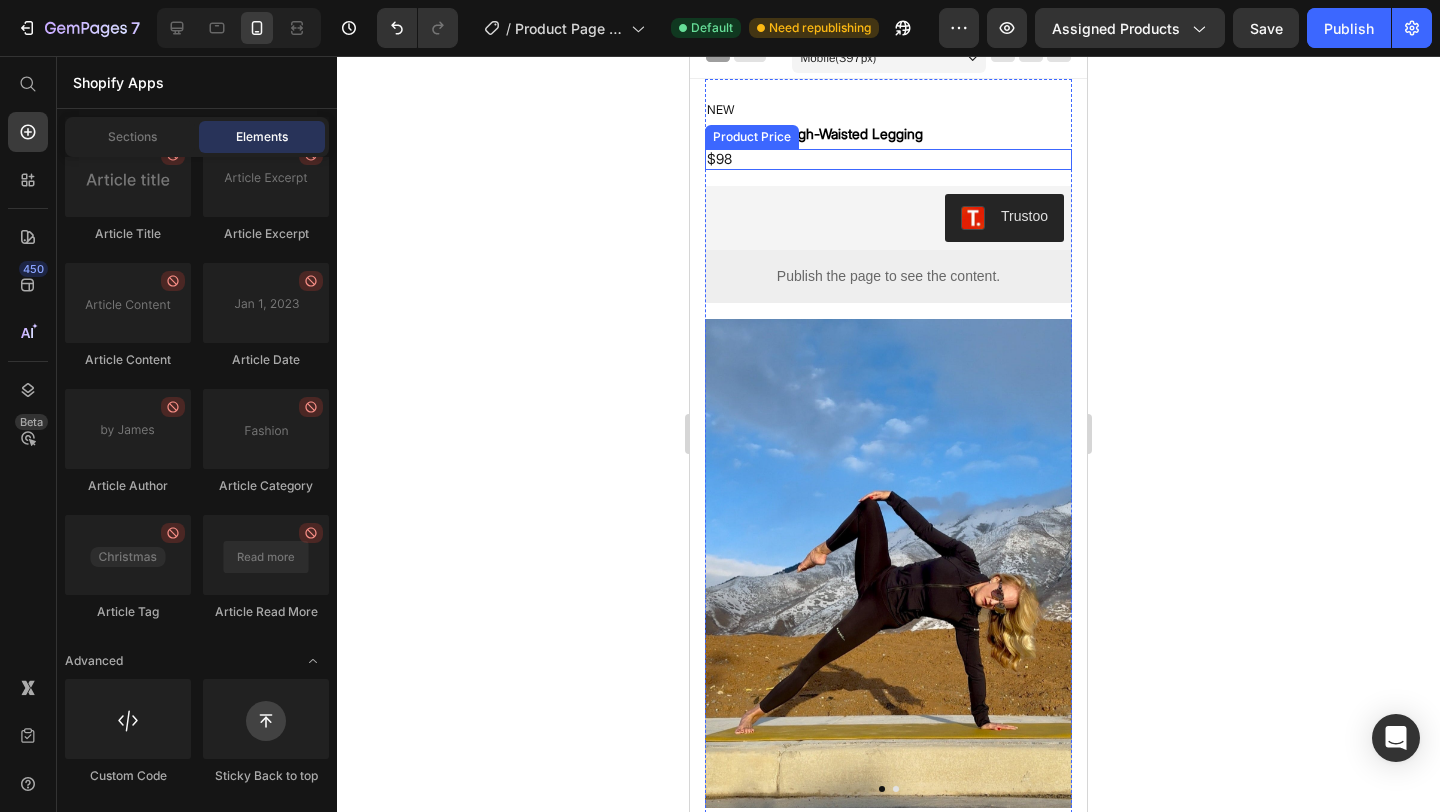 click on "$98" at bounding box center (888, 159) 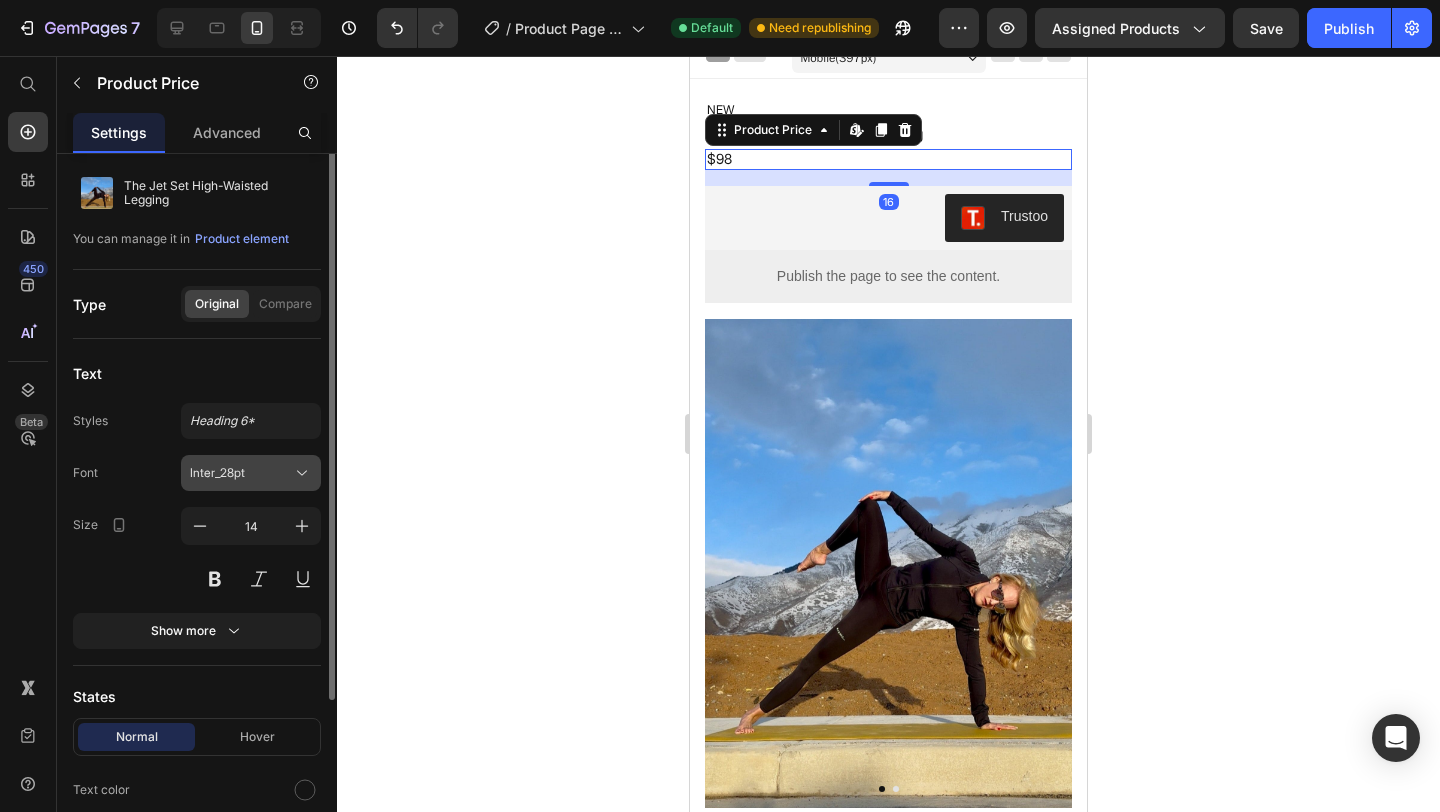 scroll, scrollTop: 52, scrollLeft: 0, axis: vertical 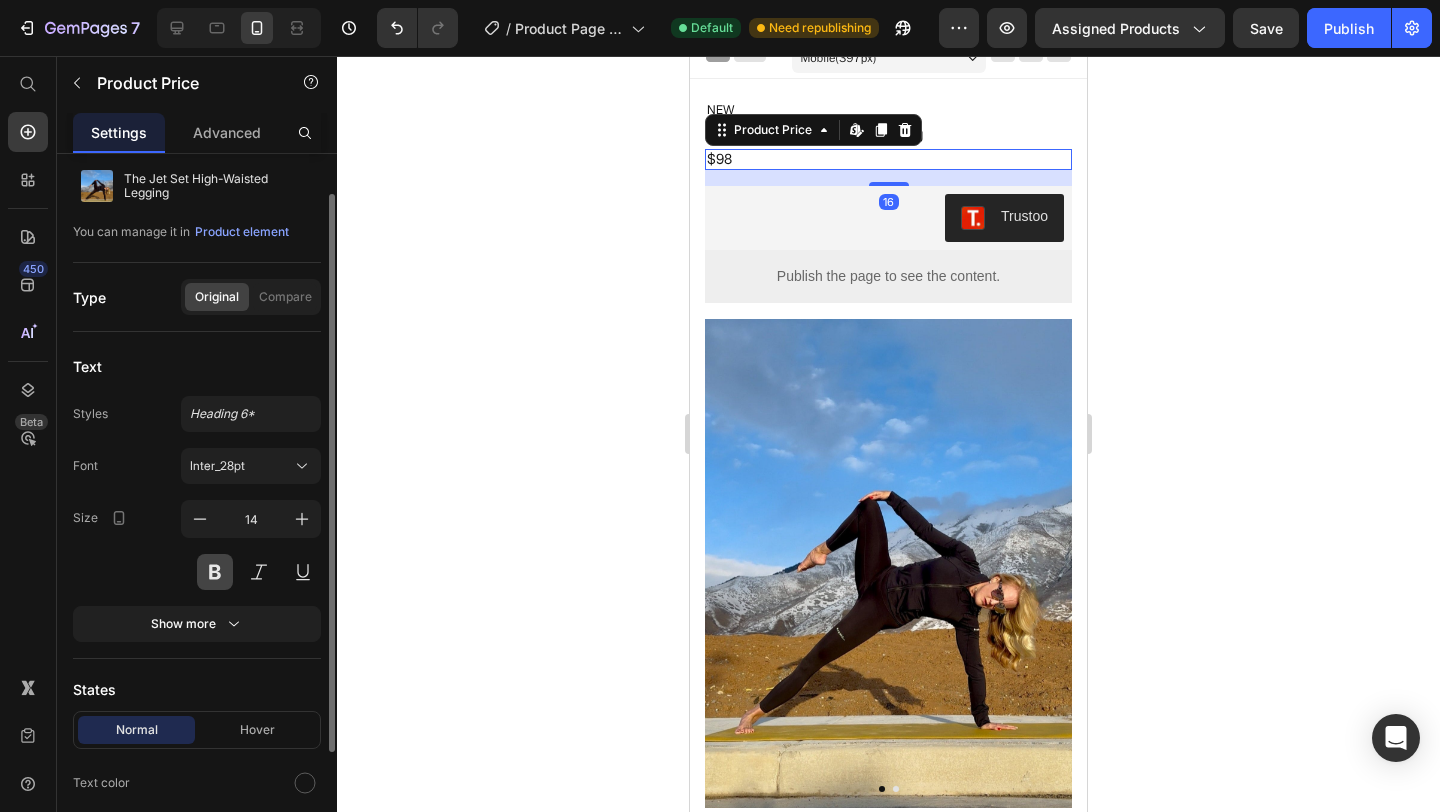 click at bounding box center [215, 572] 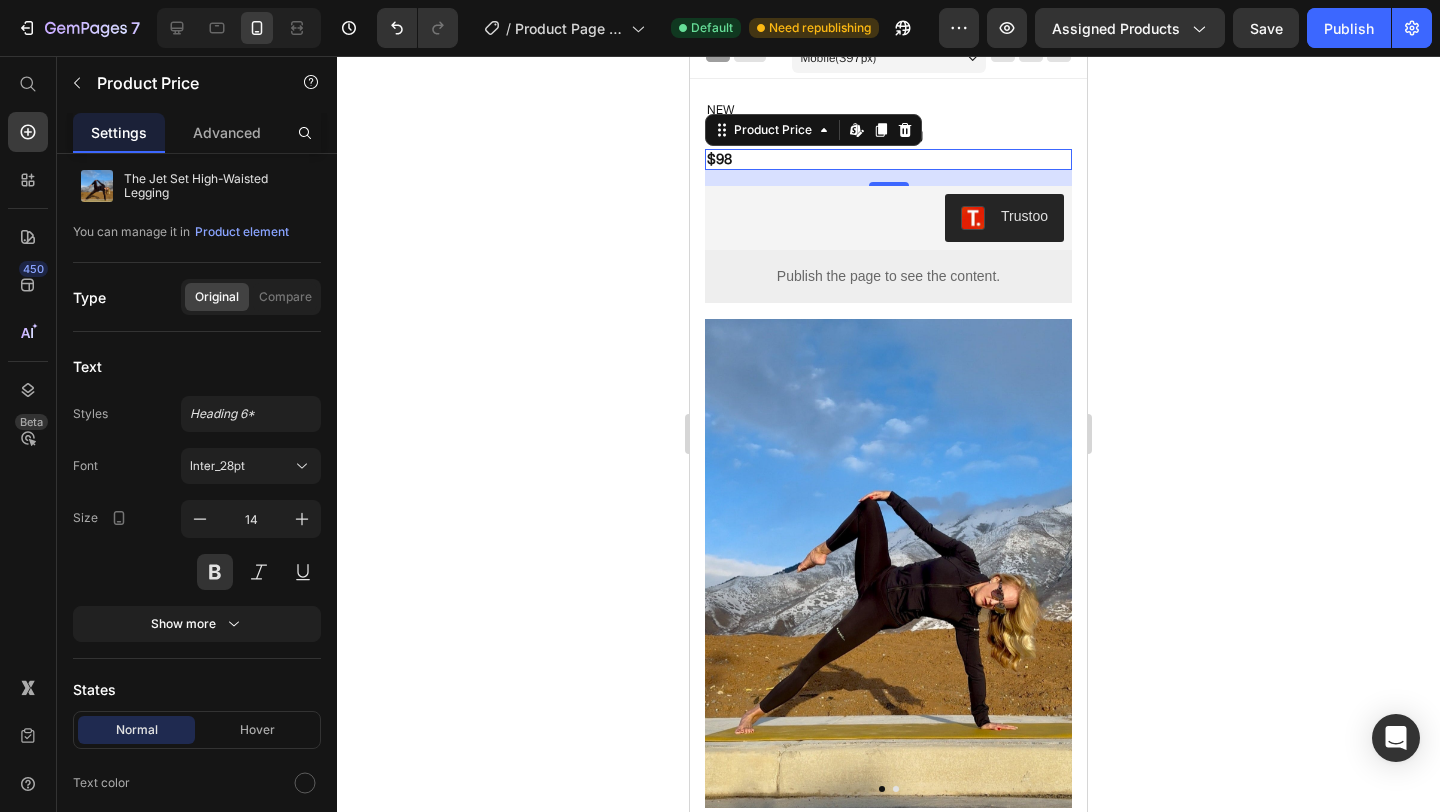 click 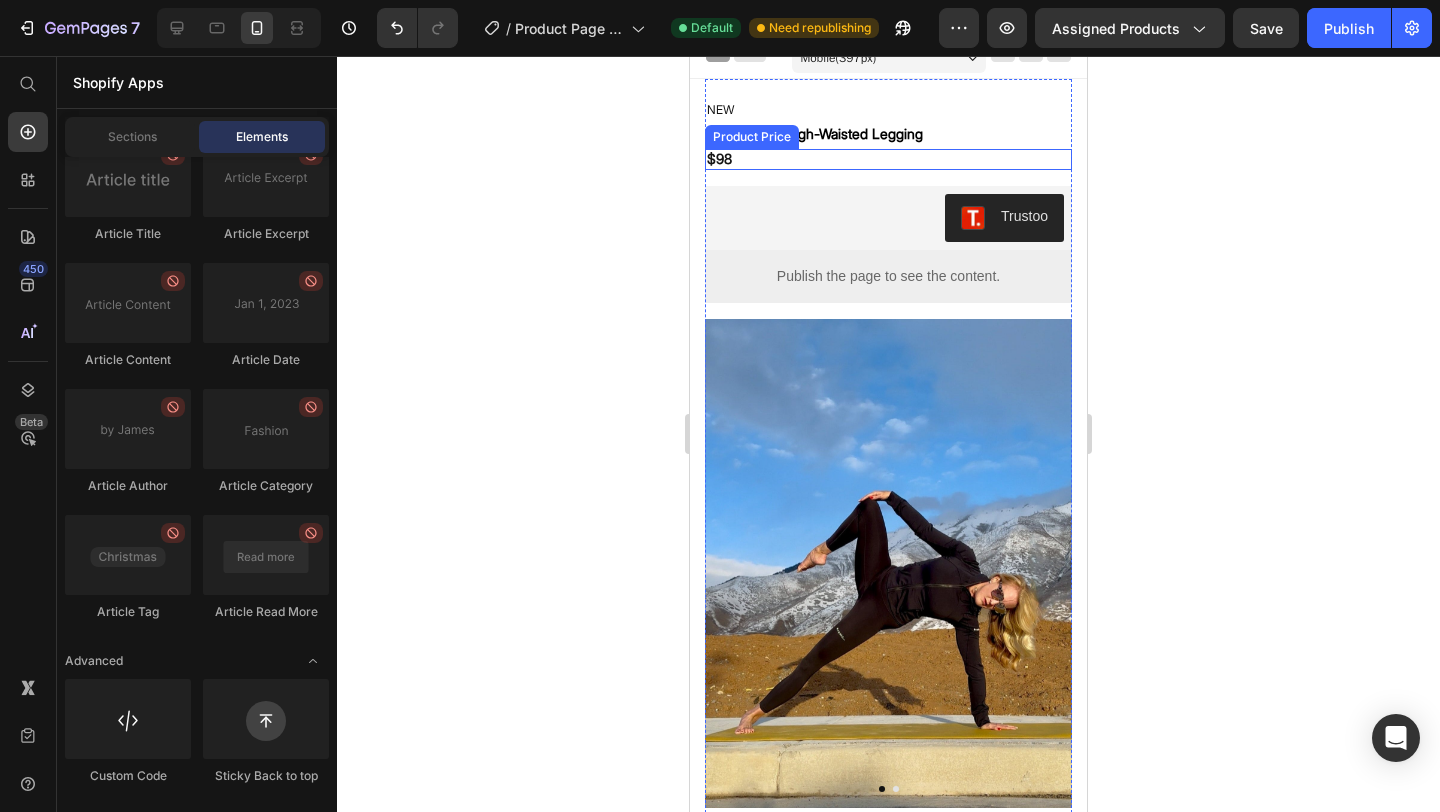 click on "$98" at bounding box center [888, 159] 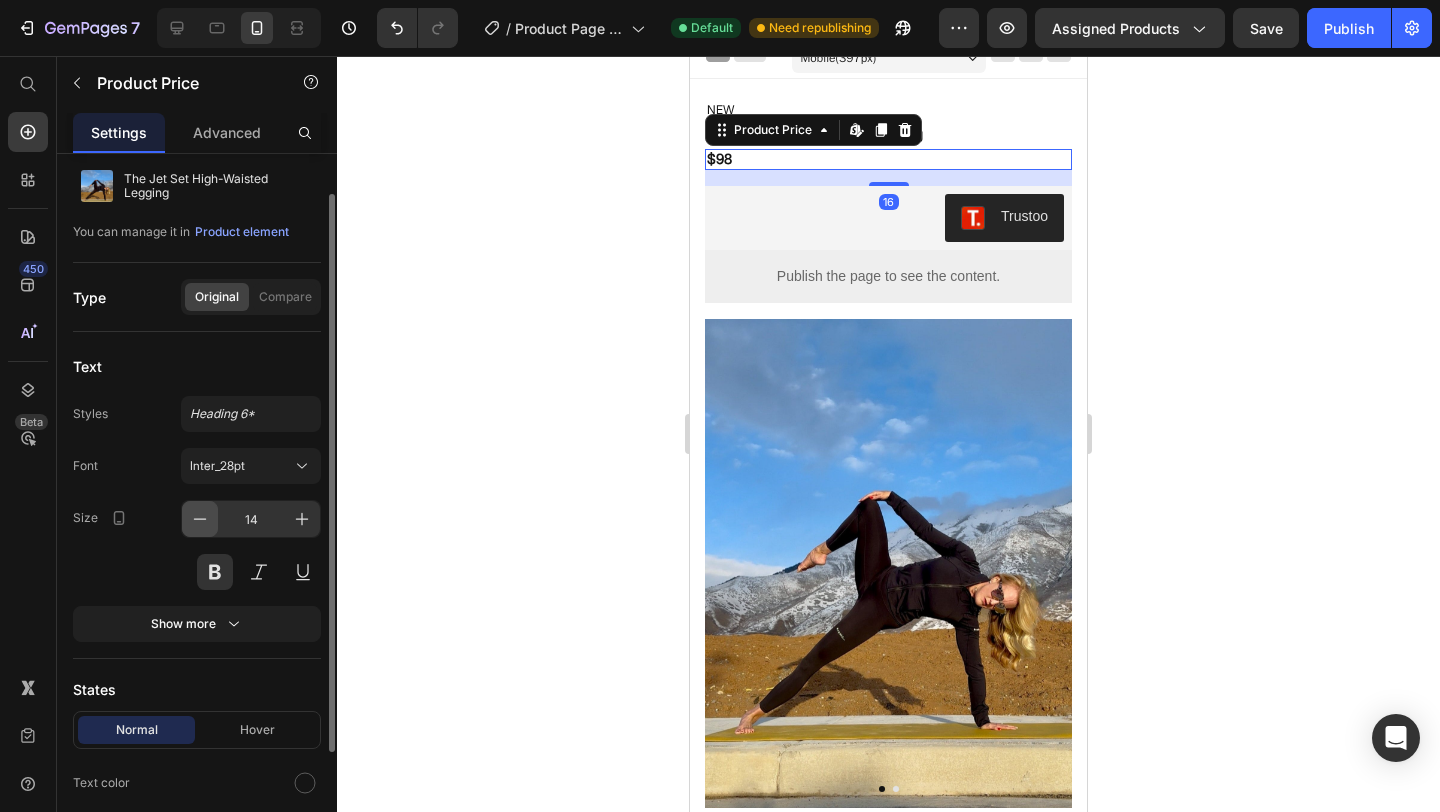 click 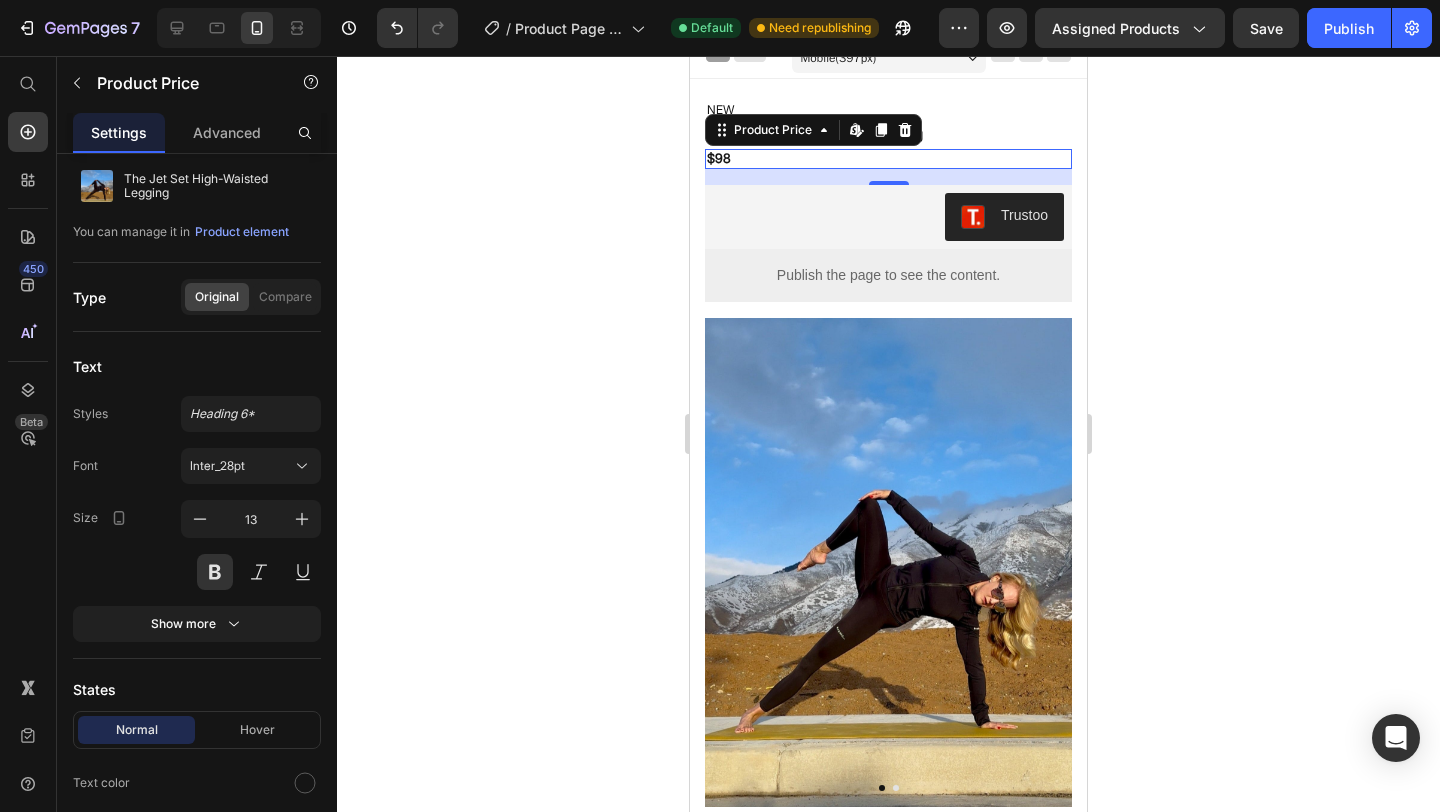 click 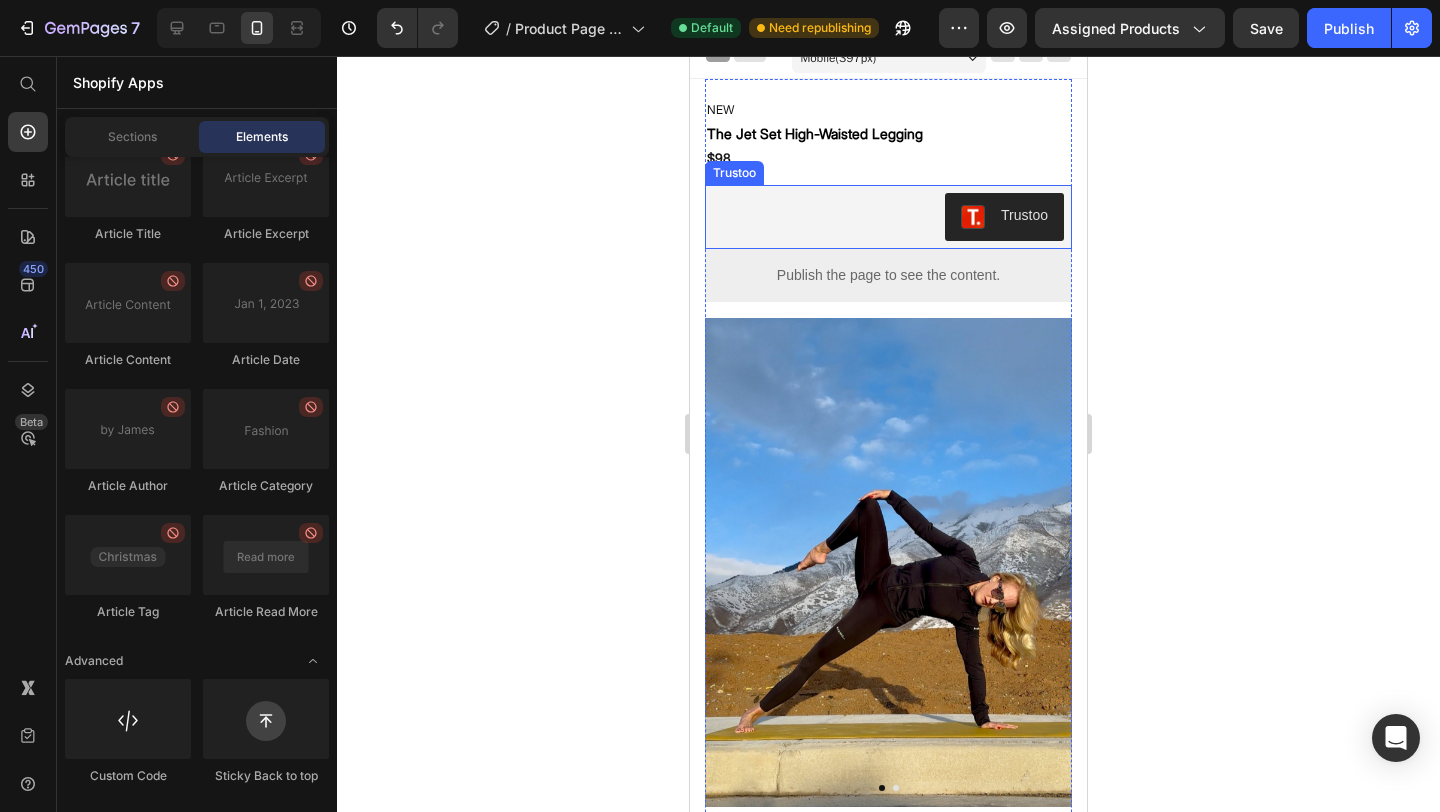 scroll, scrollTop: 0, scrollLeft: 0, axis: both 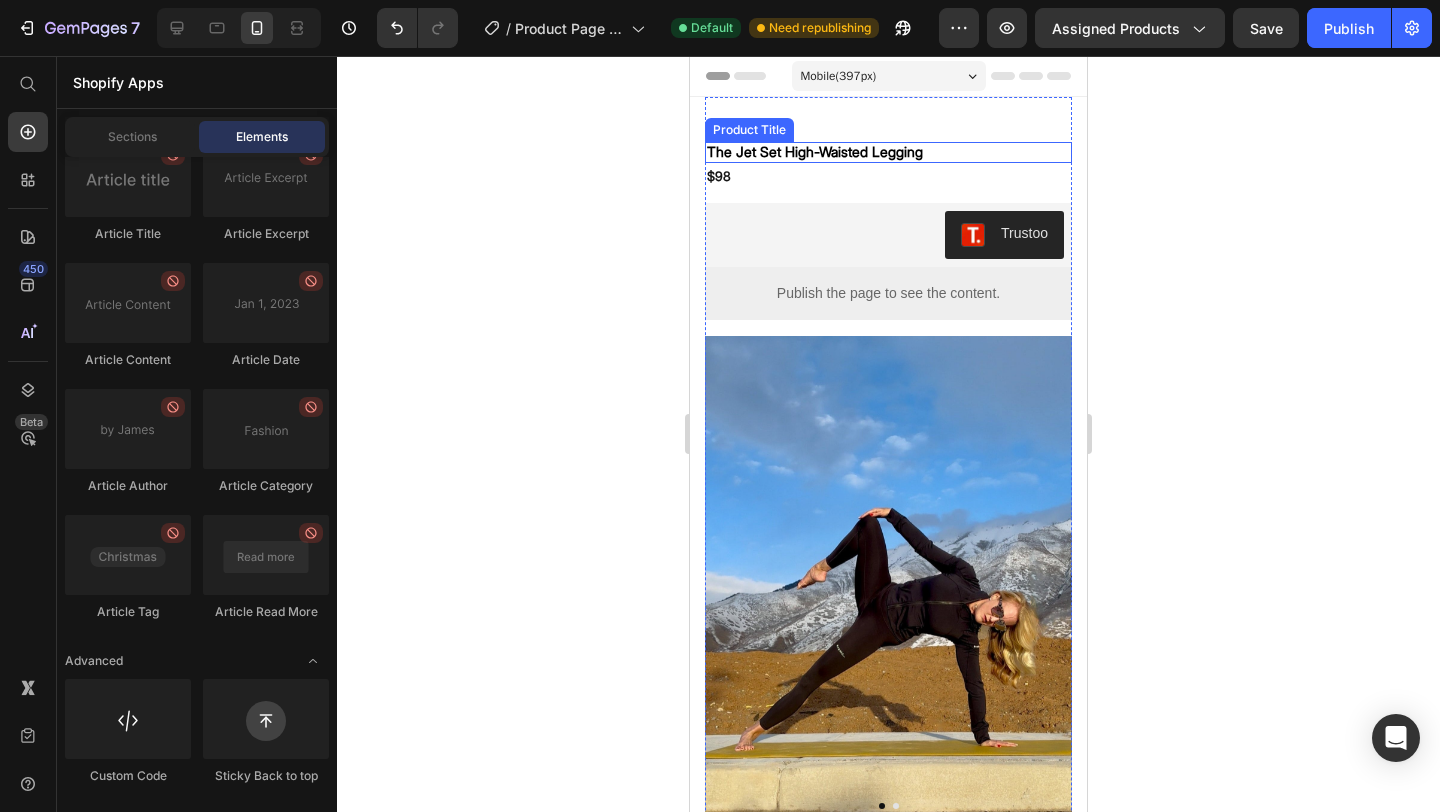 click on "The Jet Set High-Waisted Legging" at bounding box center [888, 152] 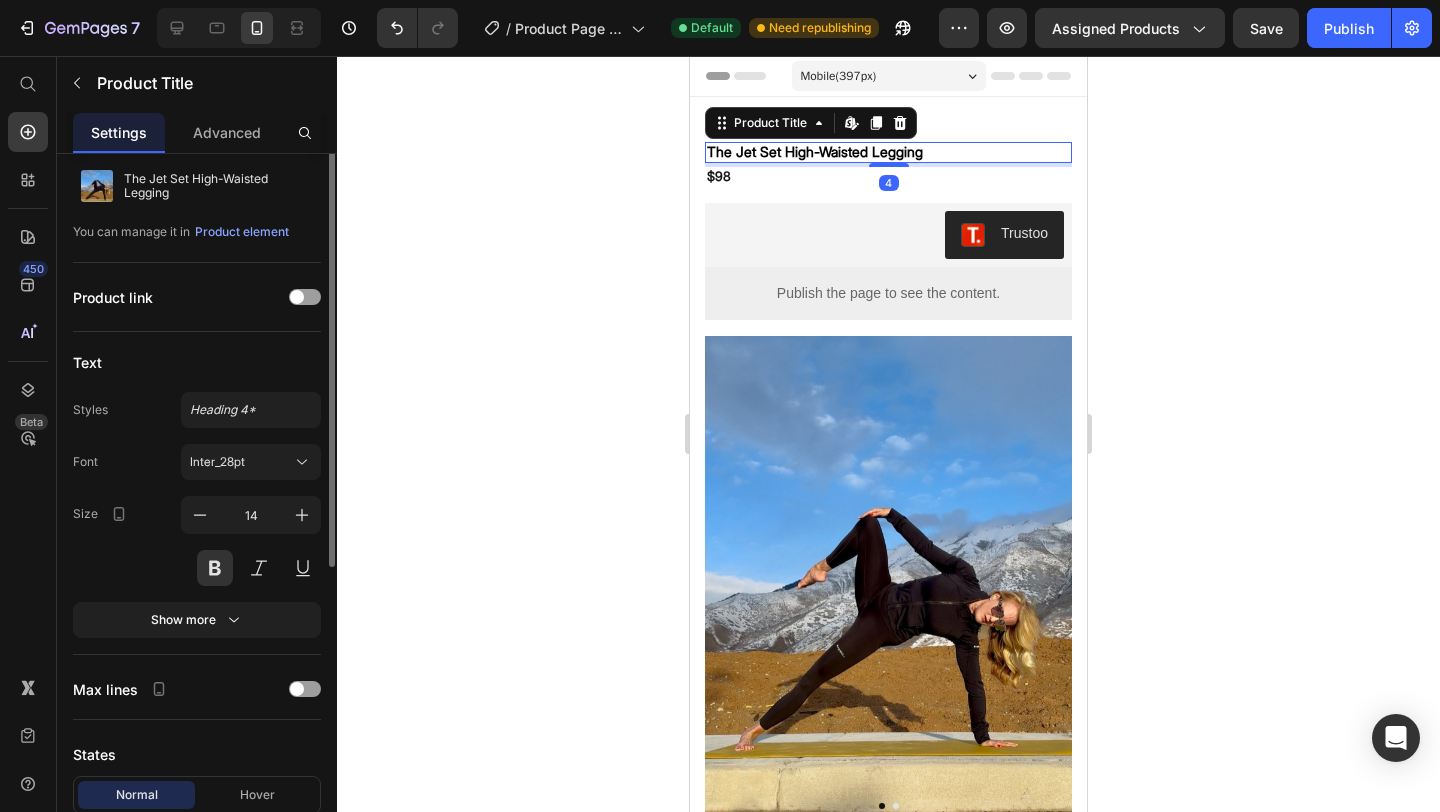 scroll, scrollTop: 0, scrollLeft: 0, axis: both 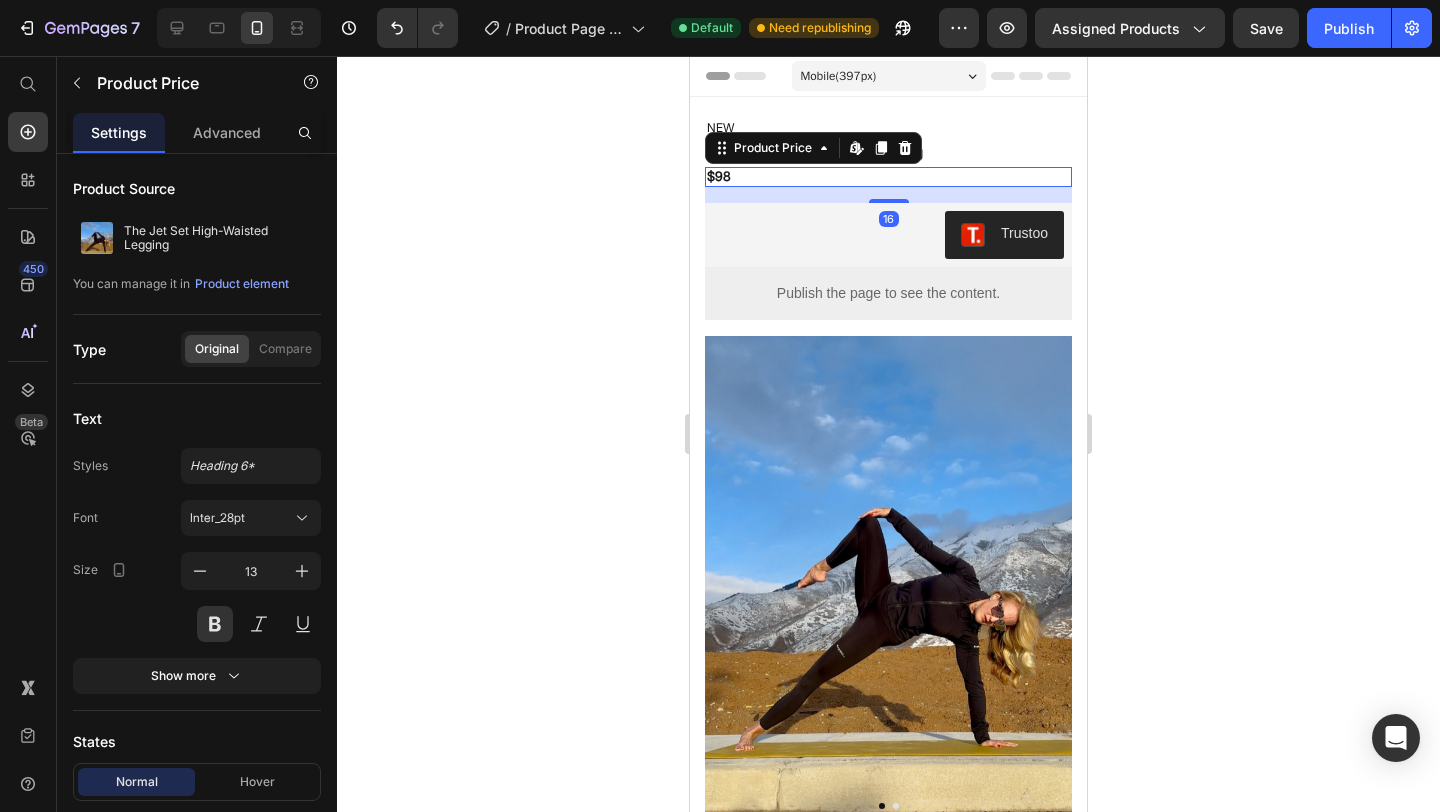 click on "$98" at bounding box center [888, 177] 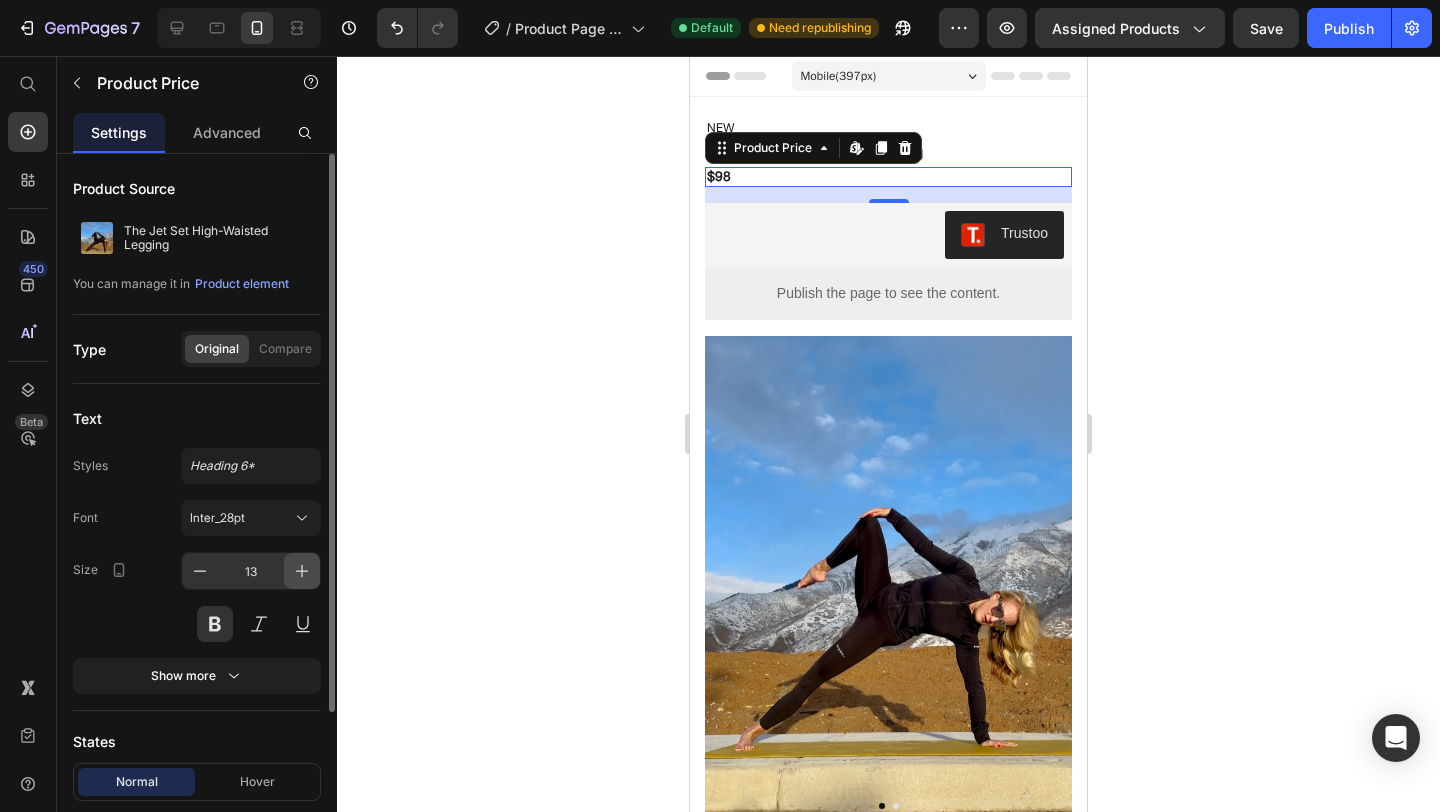 click 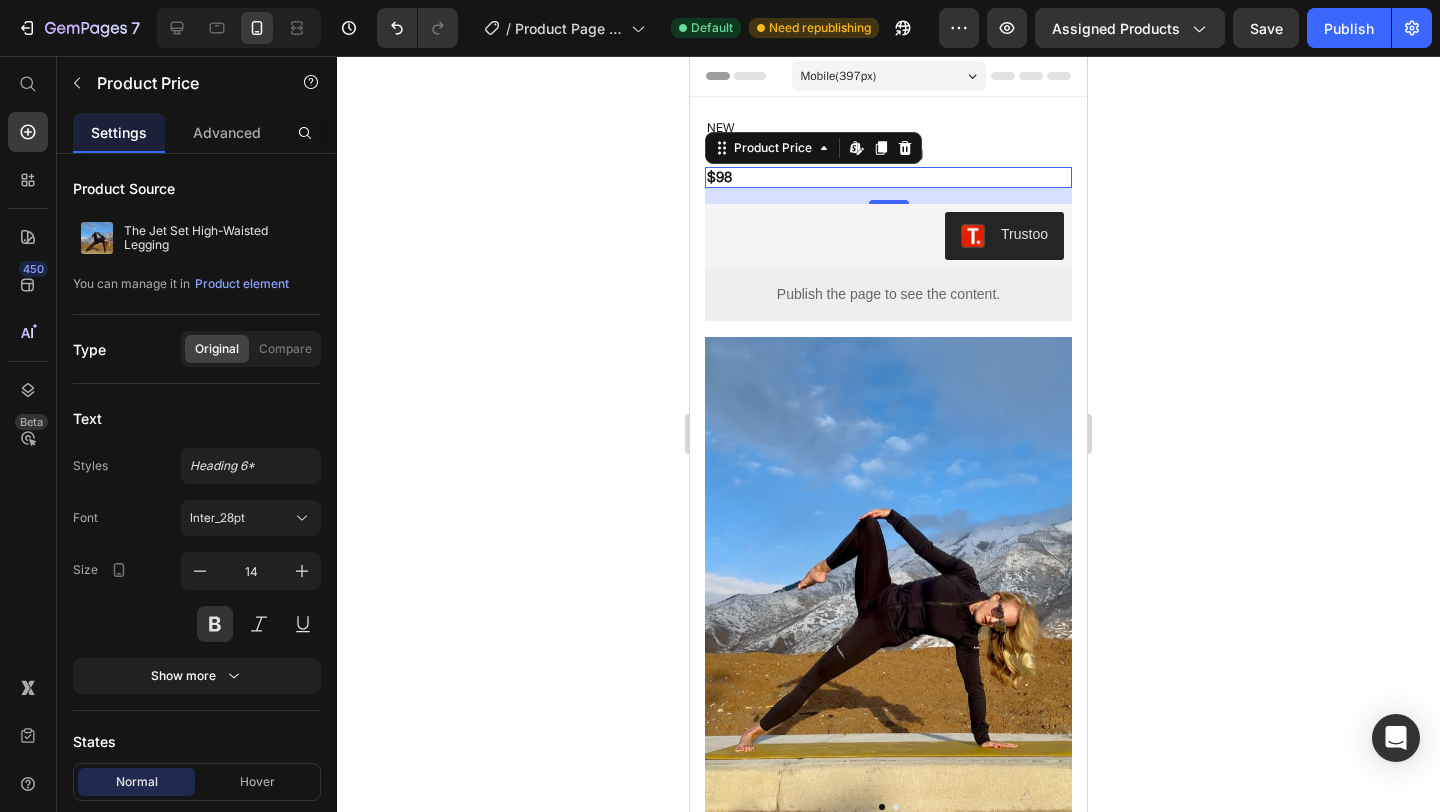 click 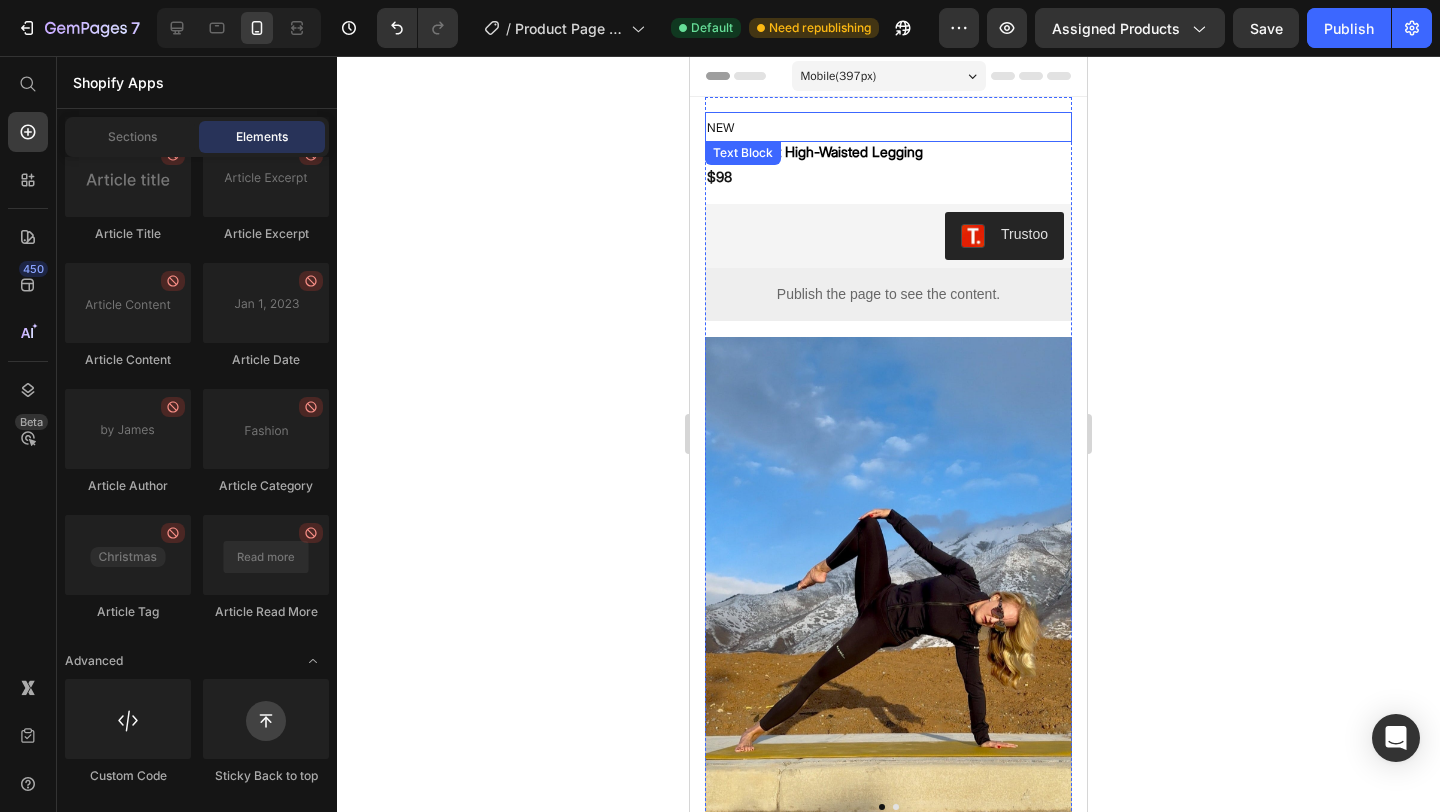 click on "NEW" at bounding box center [730, 127] 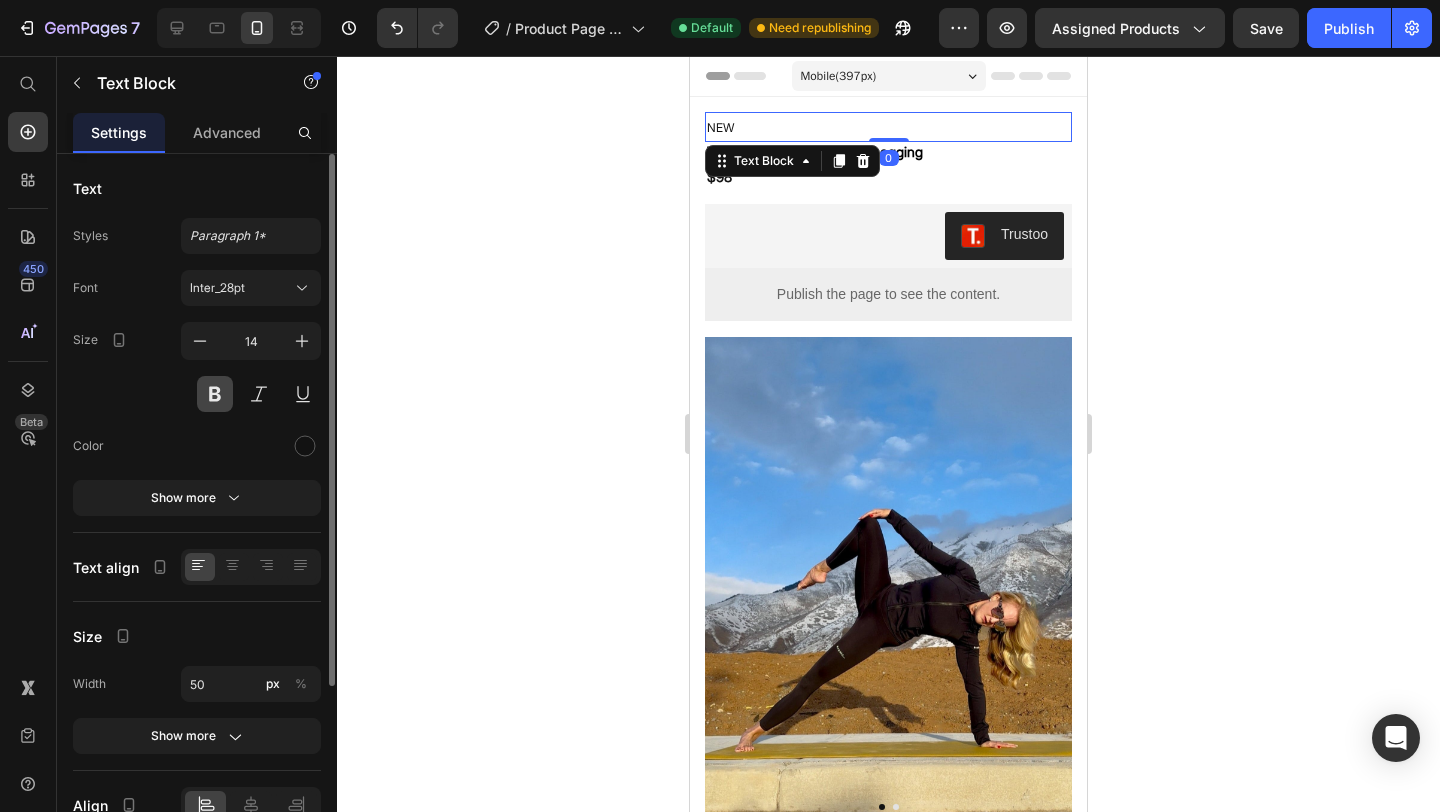 click at bounding box center [215, 394] 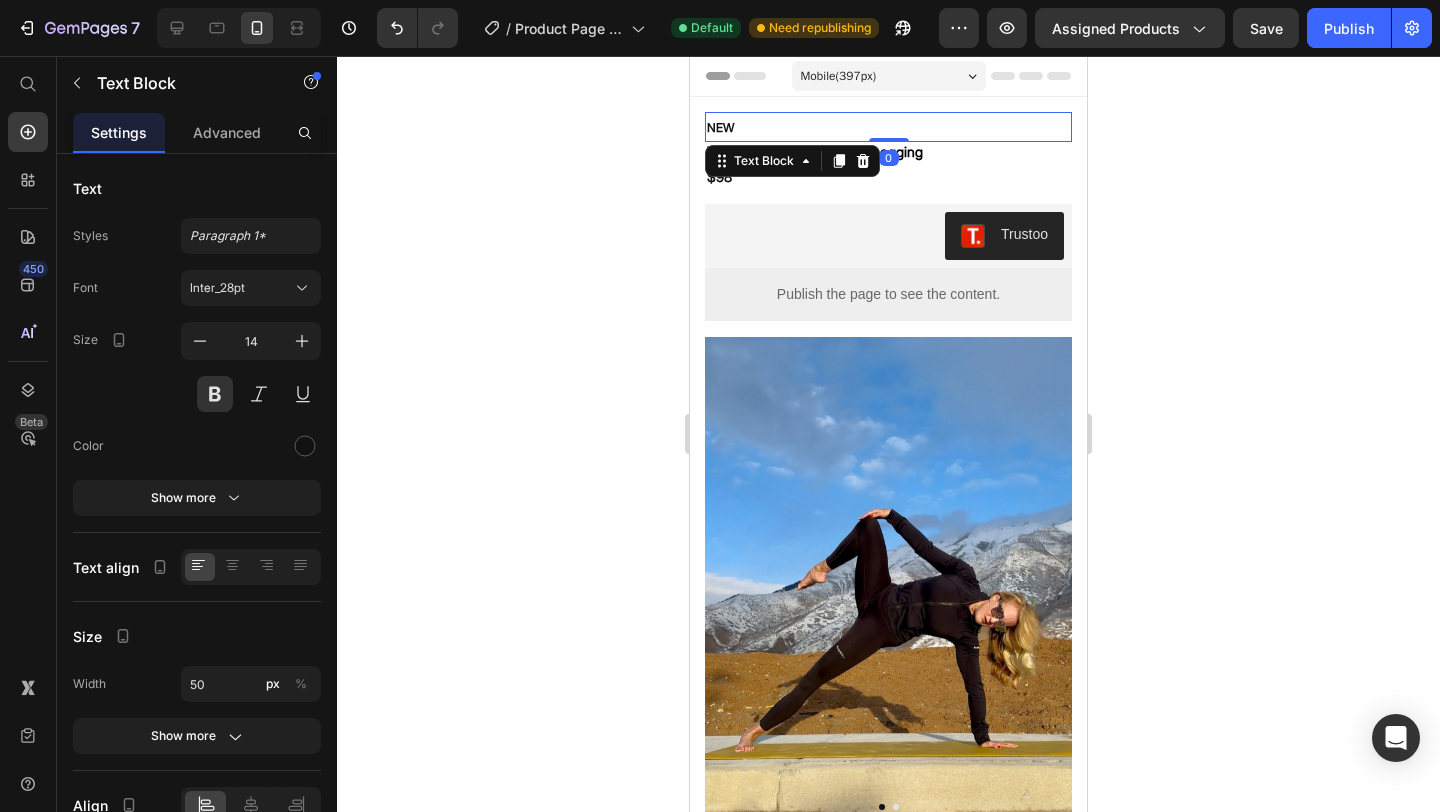 click 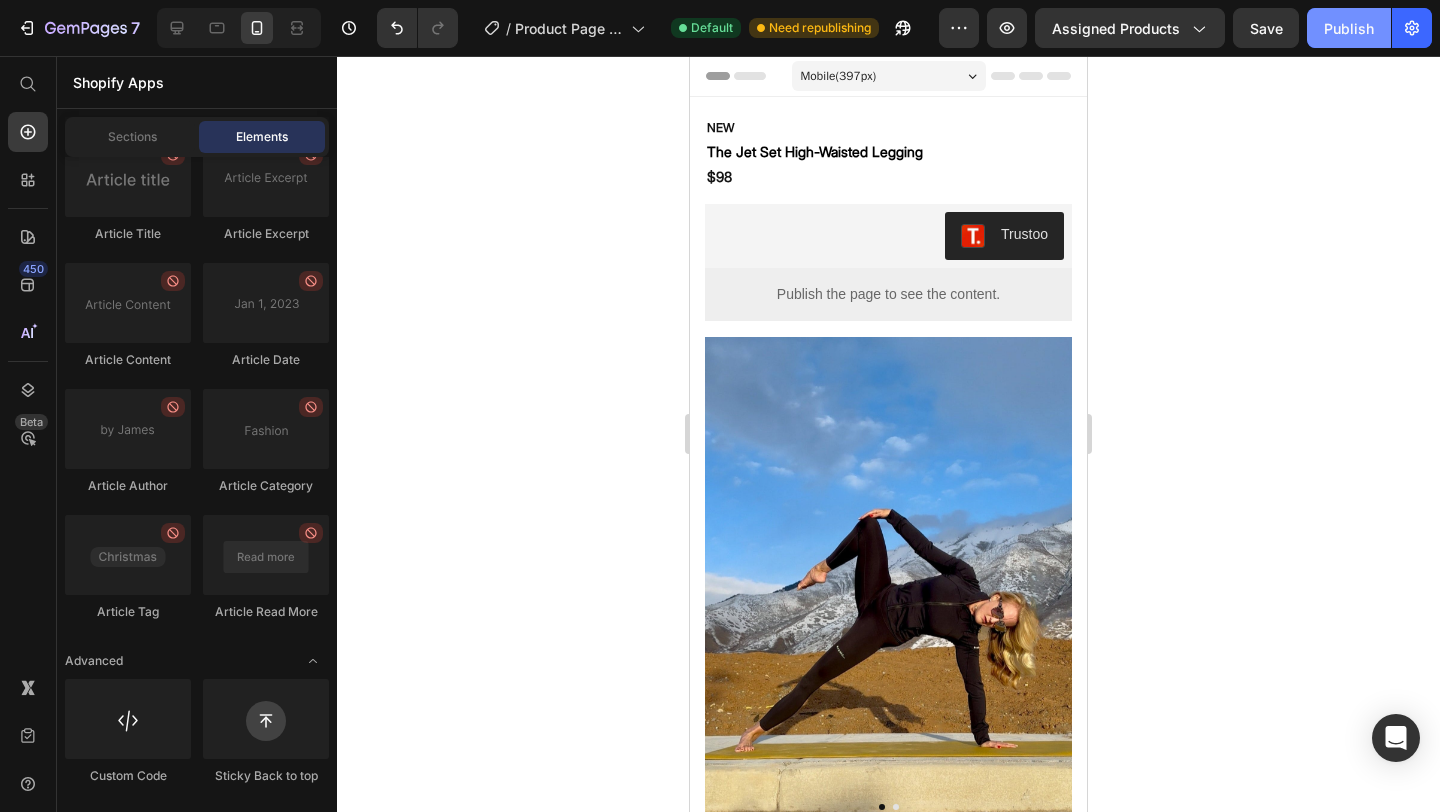 click on "Publish" at bounding box center (1349, 28) 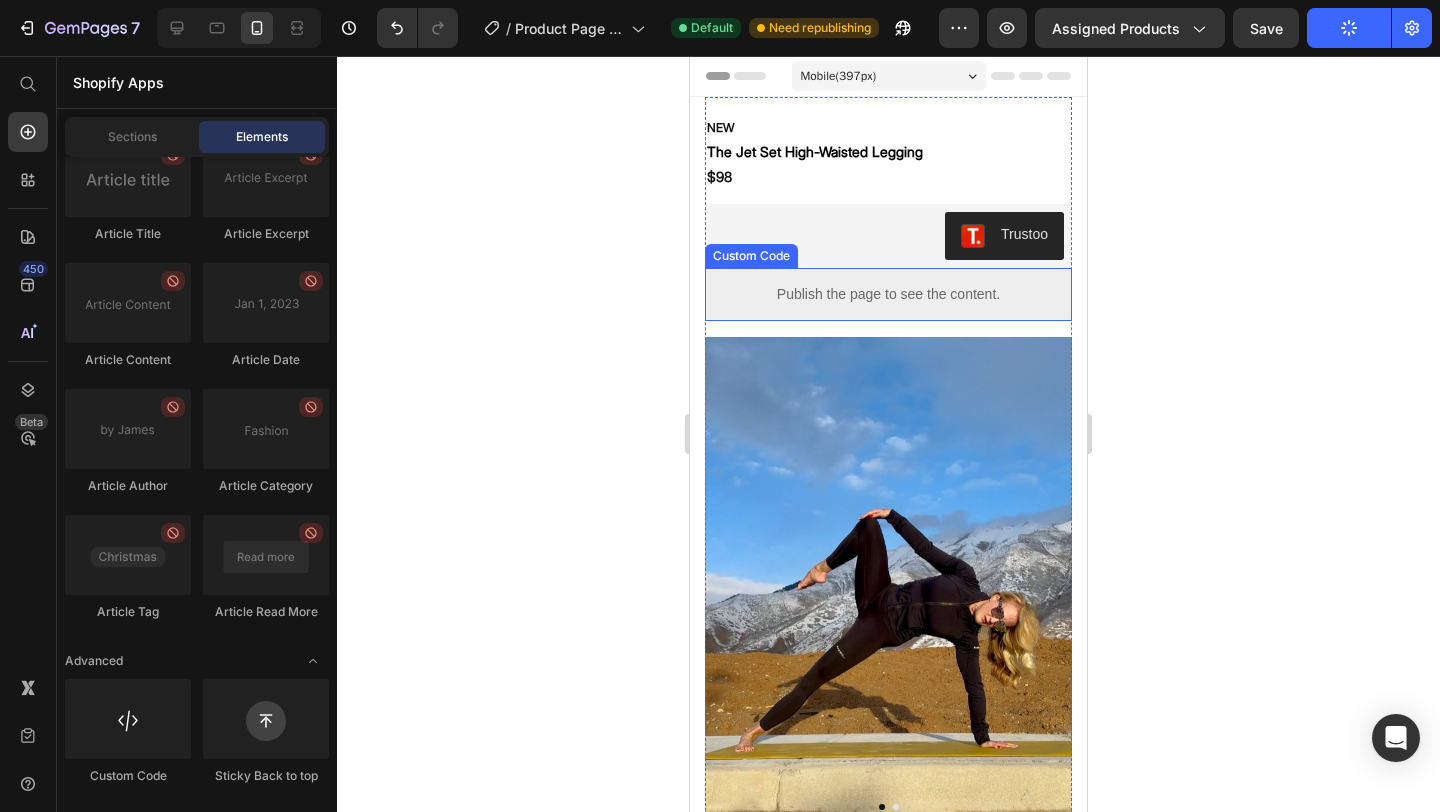 click on "Publish the page to see the content." at bounding box center (888, 294) 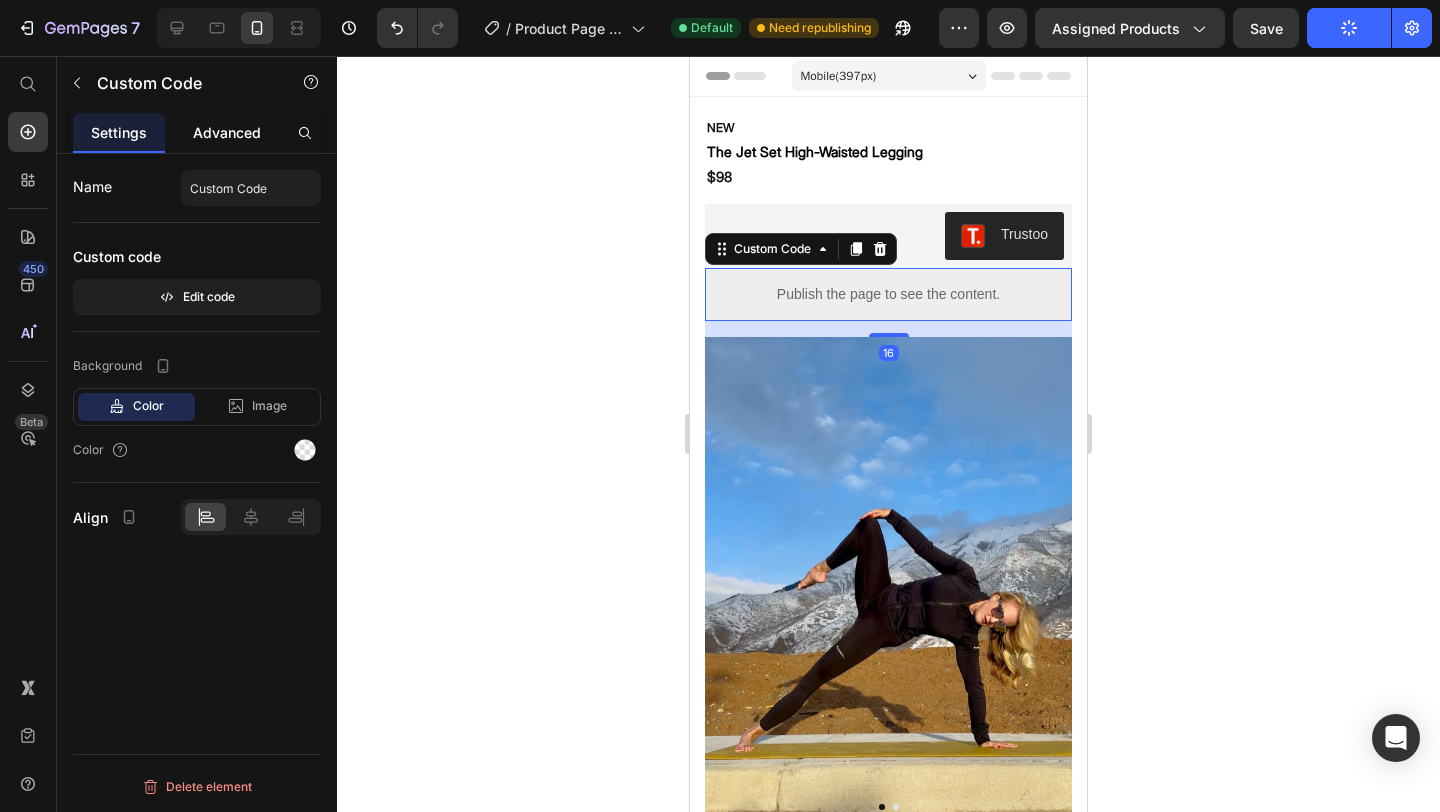 click on "Advanced" at bounding box center [227, 132] 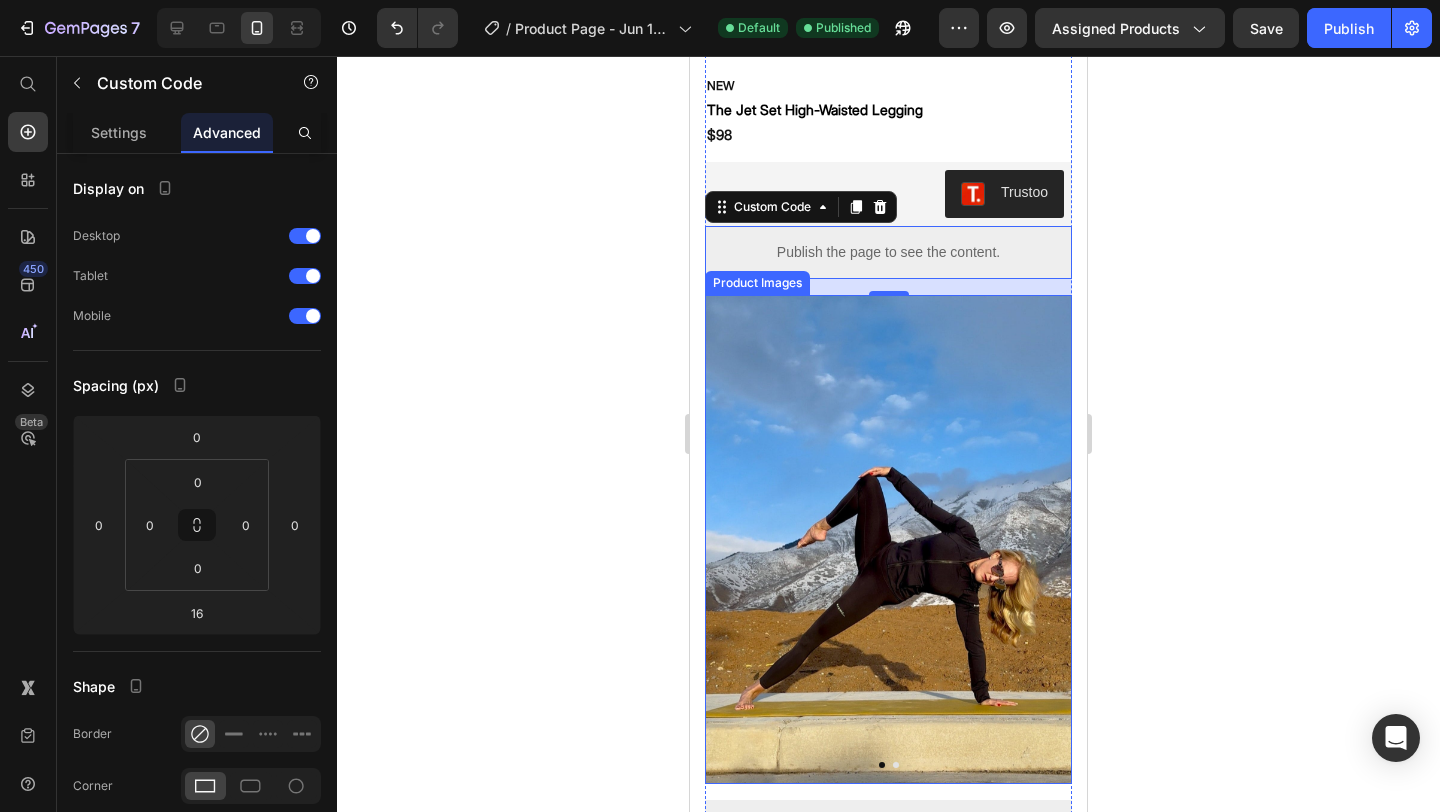scroll, scrollTop: 40, scrollLeft: 0, axis: vertical 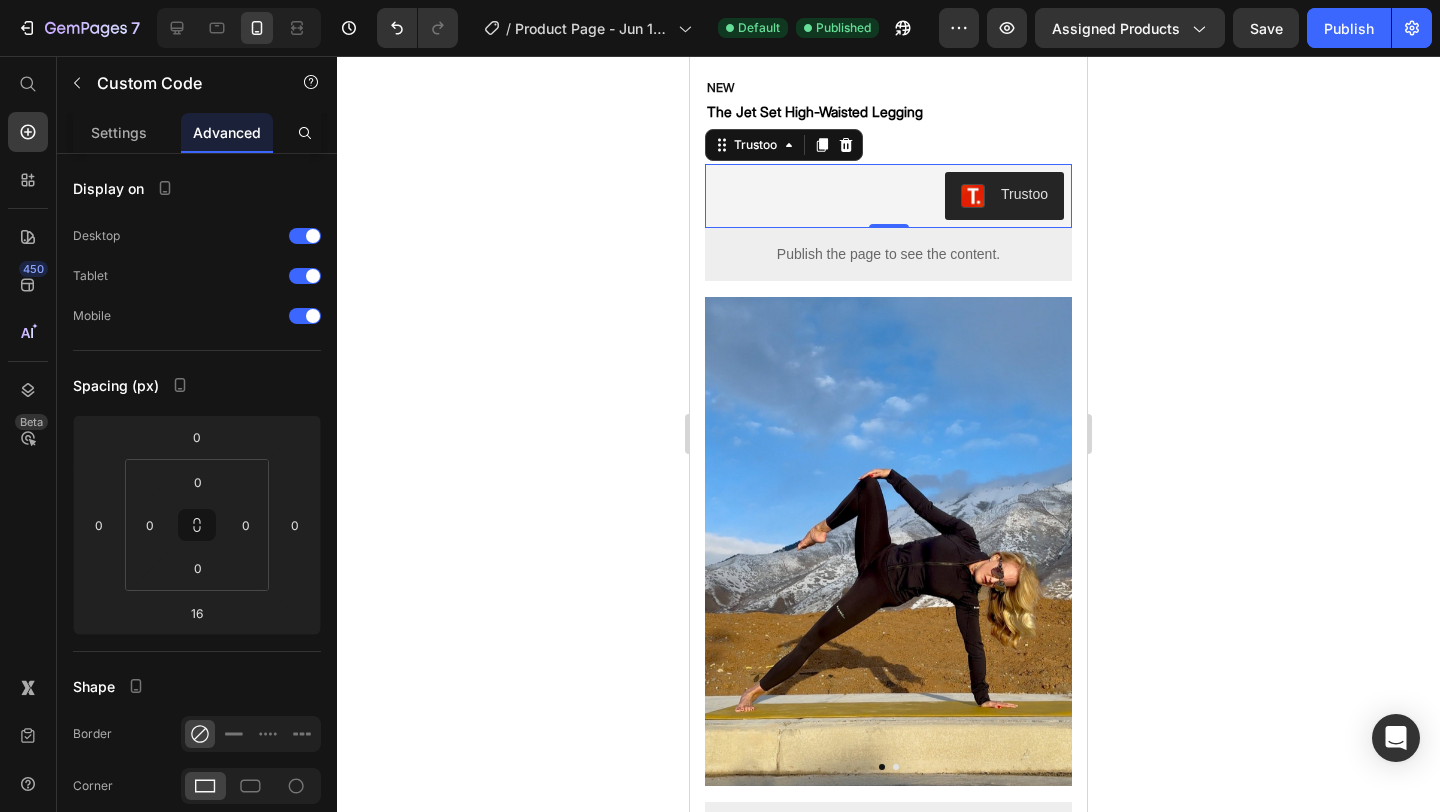 click on "Trustoo" at bounding box center (888, 196) 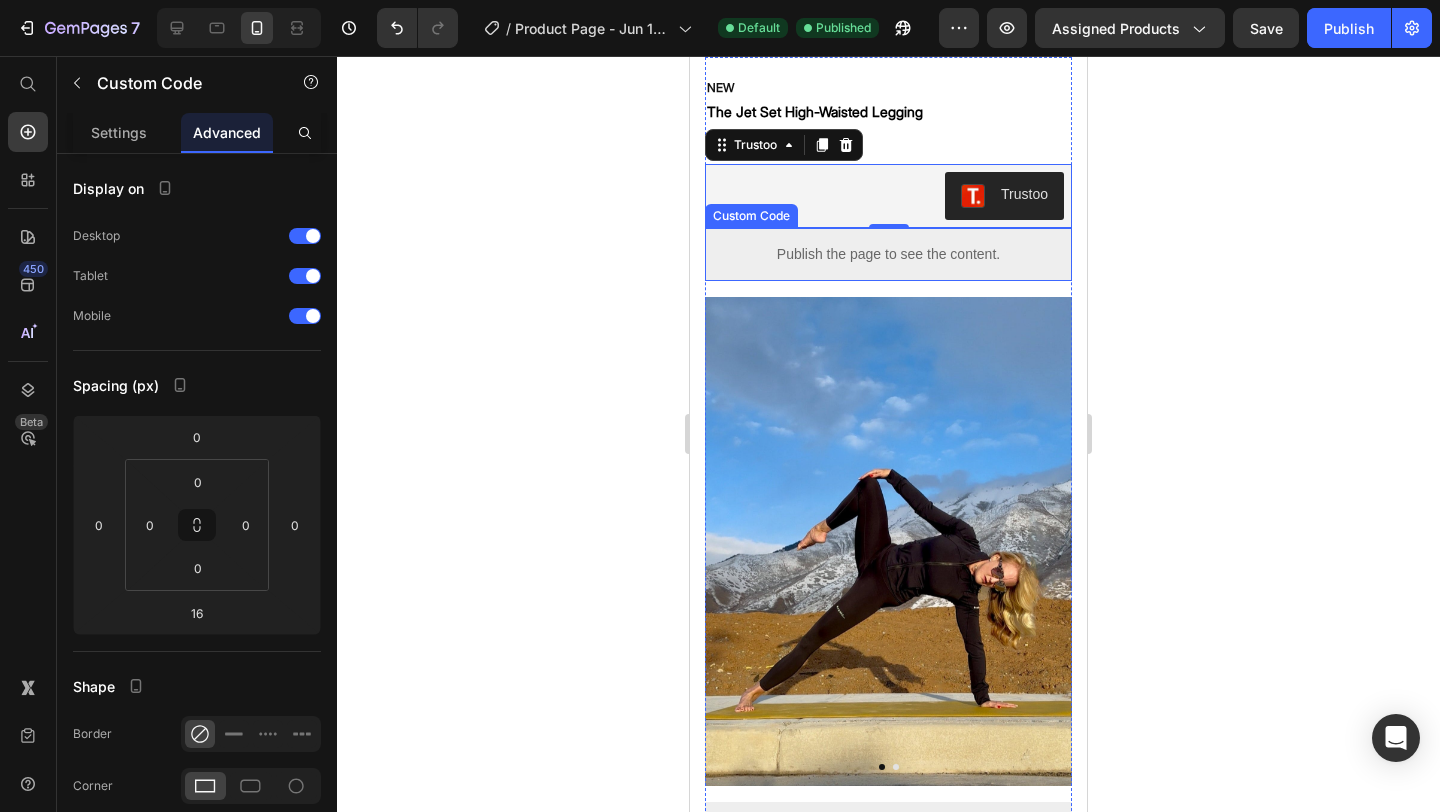 click on "Publish the page to see the content." at bounding box center [888, 254] 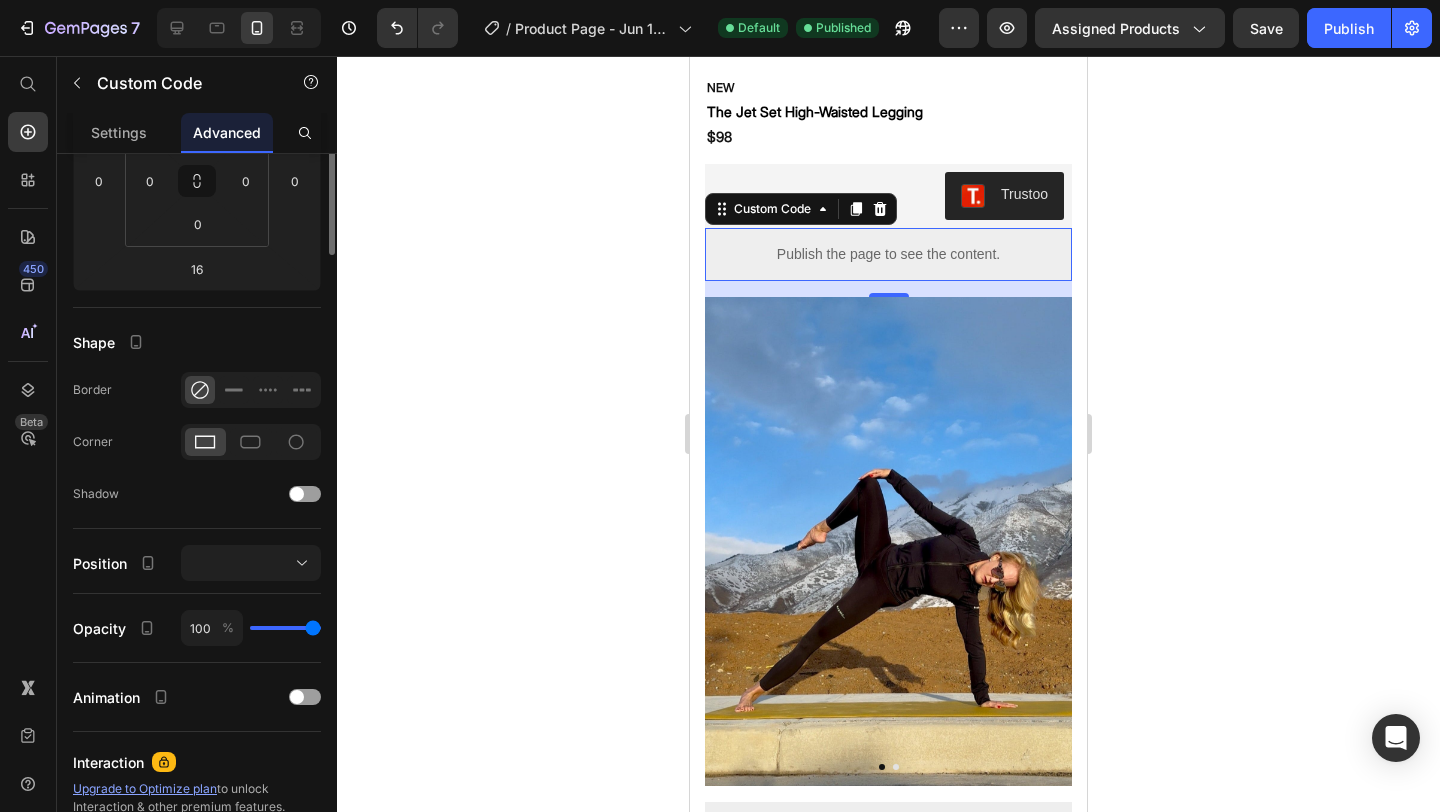 scroll, scrollTop: 28, scrollLeft: 0, axis: vertical 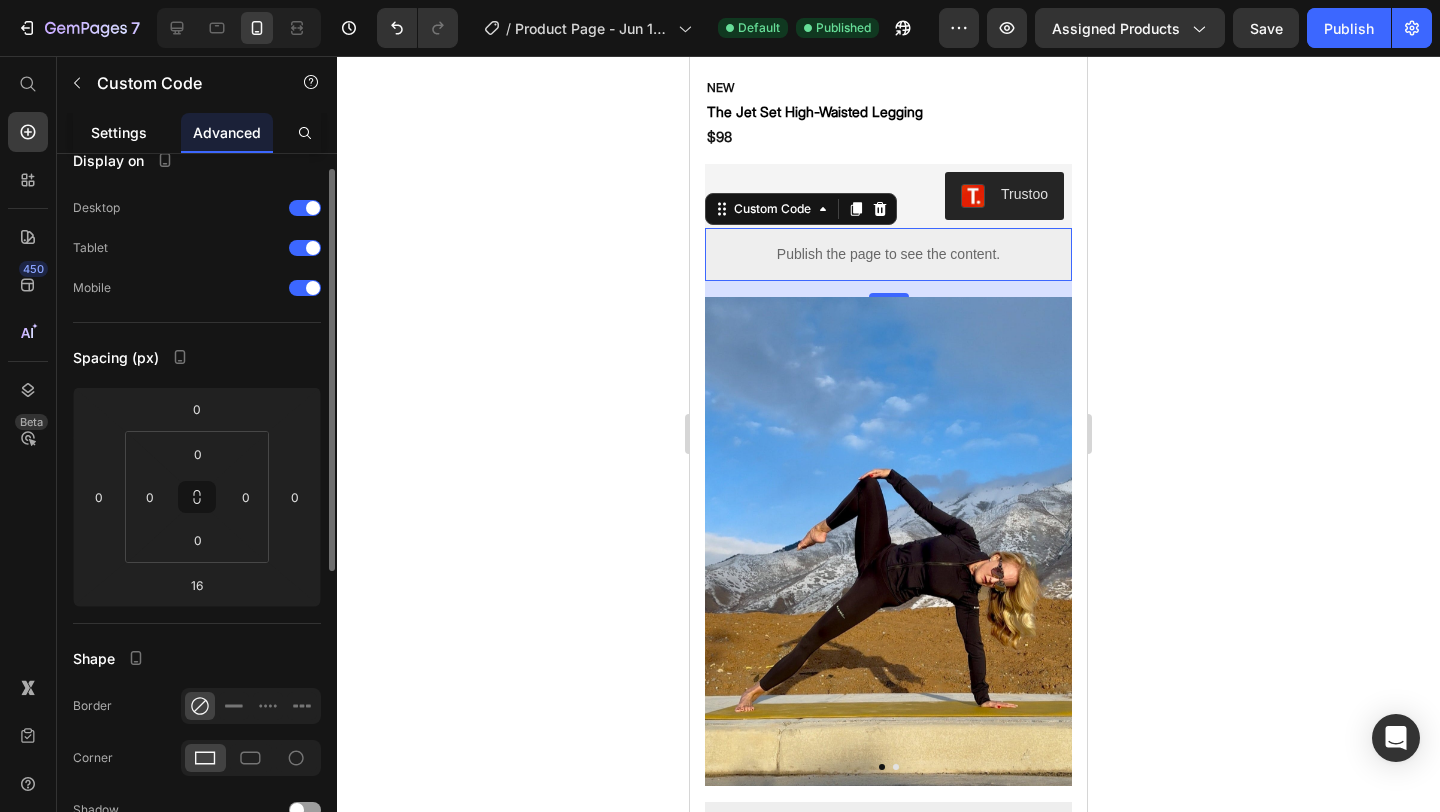 click on "Settings" at bounding box center [119, 132] 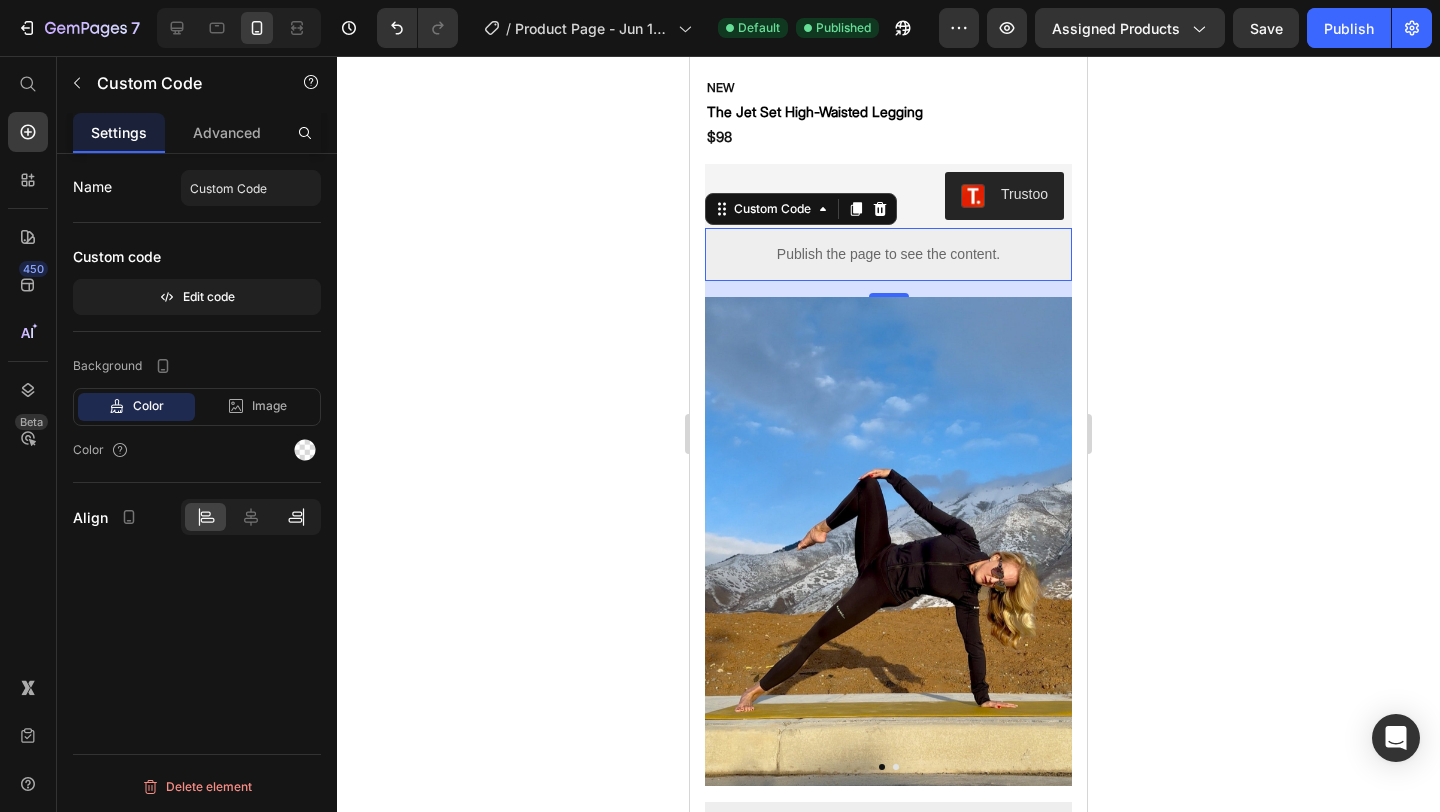 click 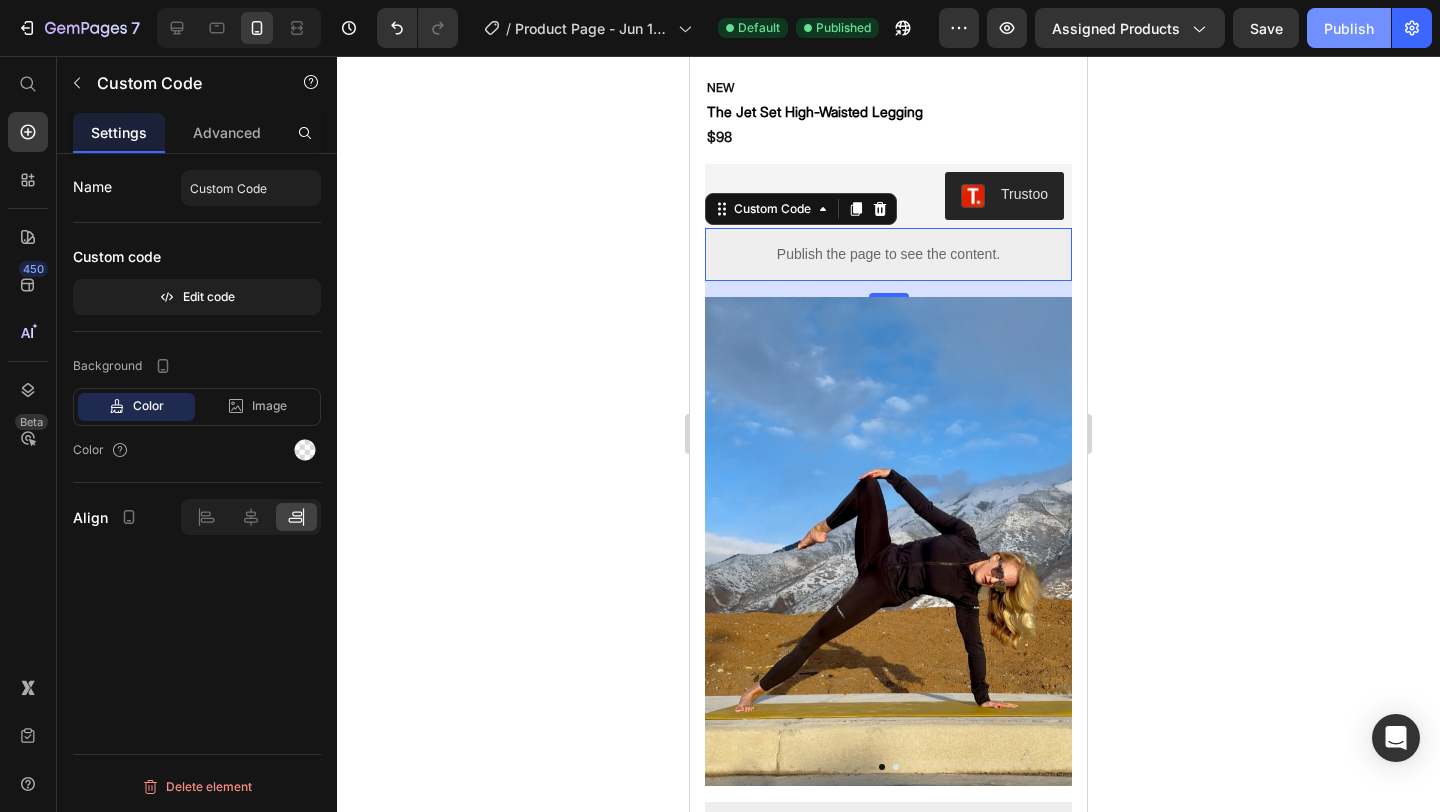 click on "Publish" at bounding box center (1349, 28) 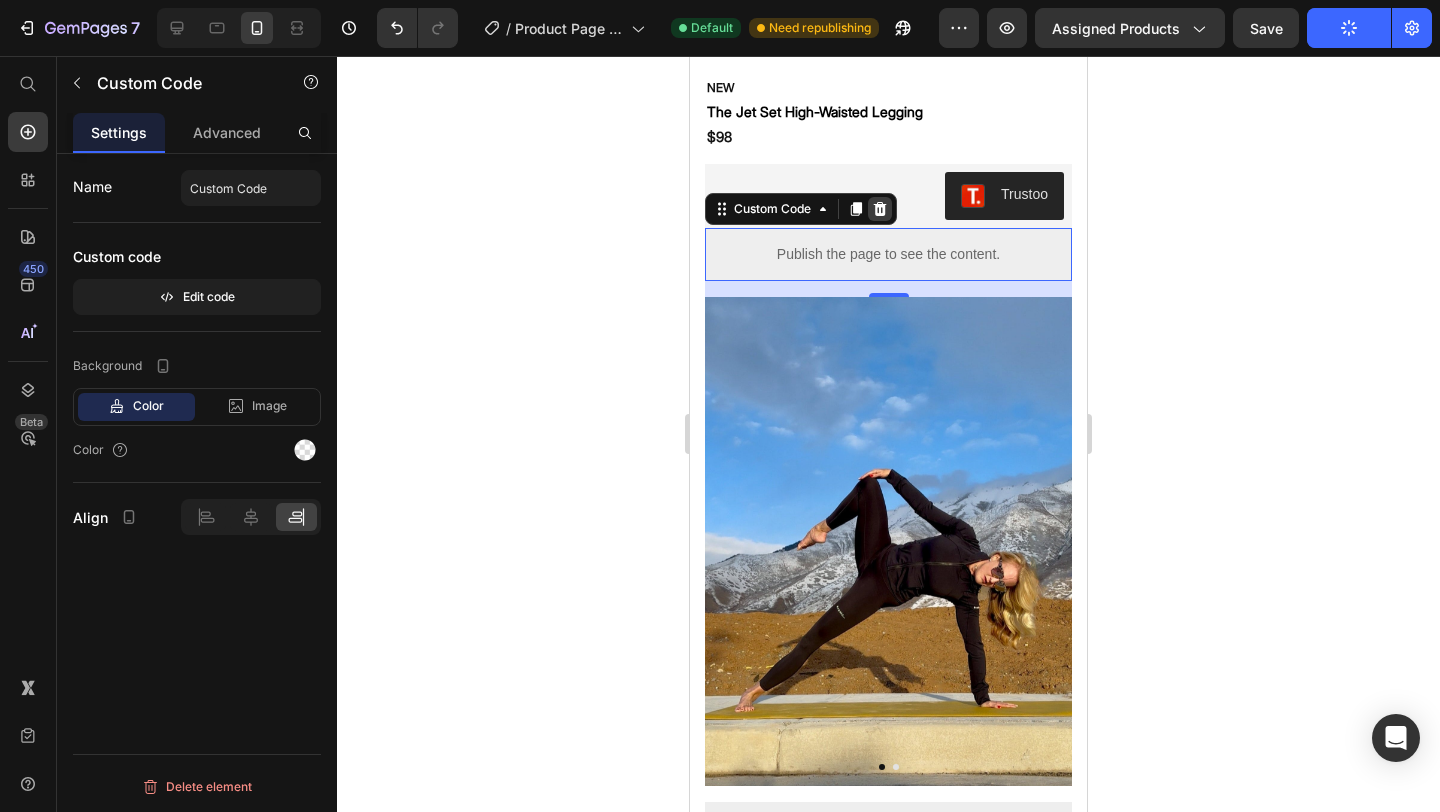 scroll, scrollTop: 0, scrollLeft: 0, axis: both 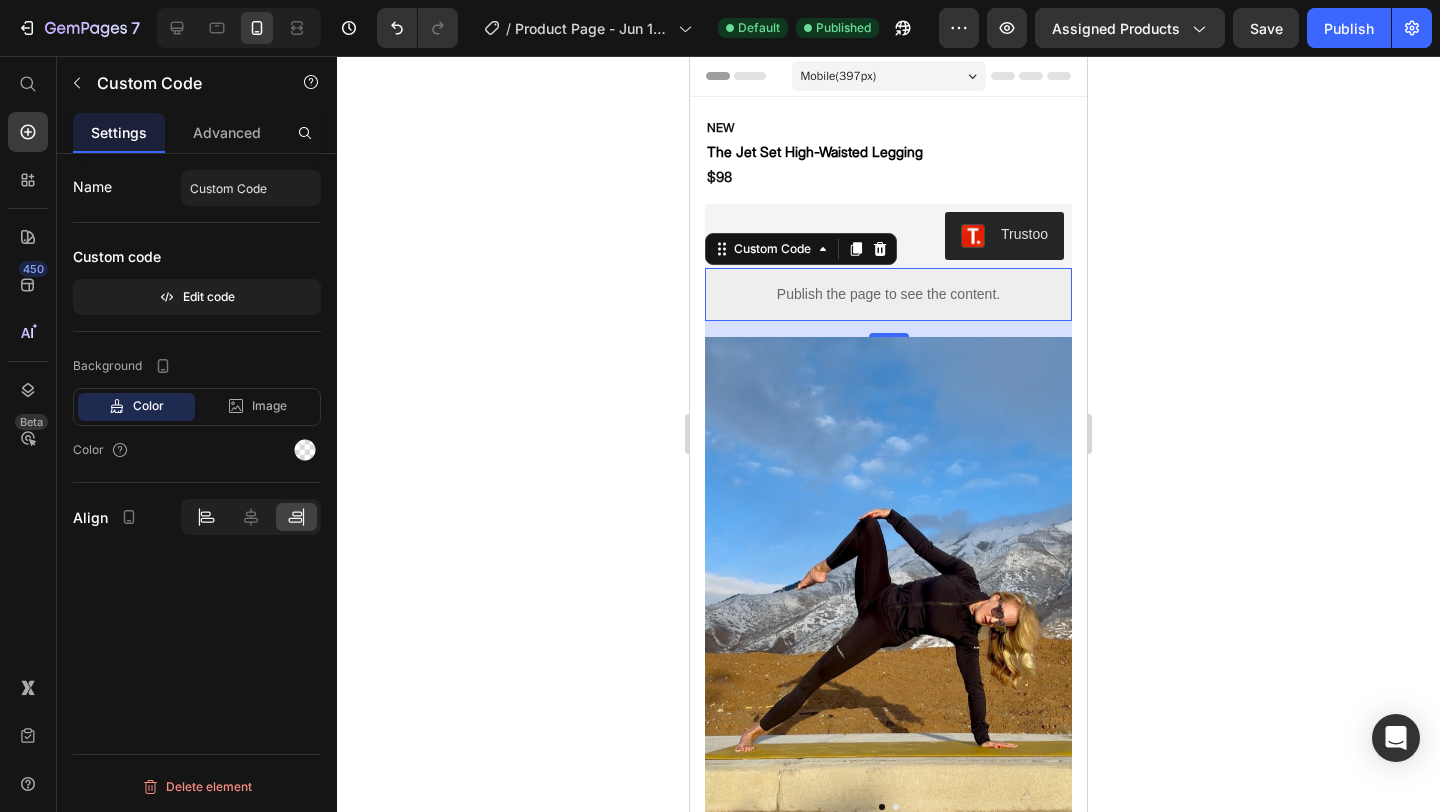 click 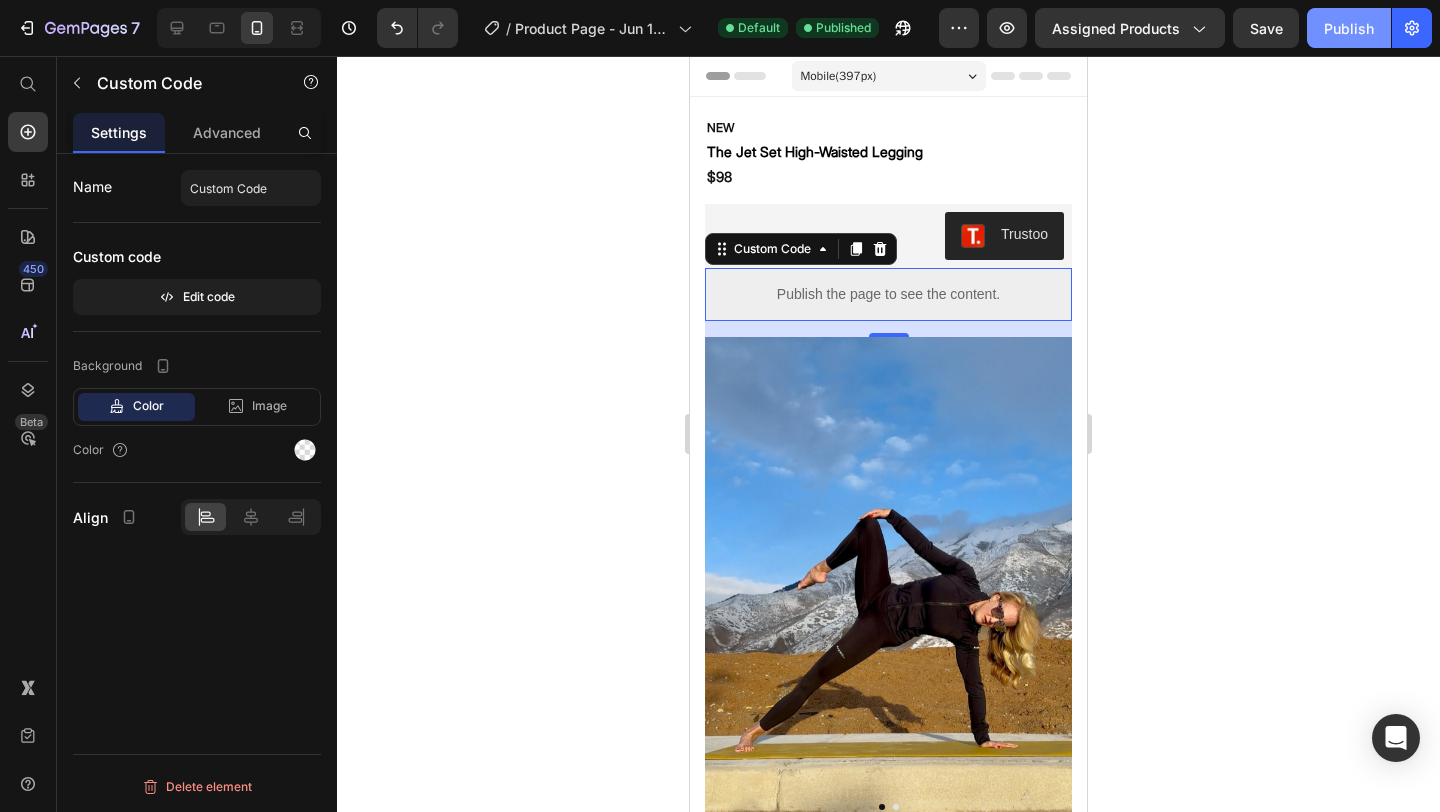 click on "Publish" at bounding box center (1349, 28) 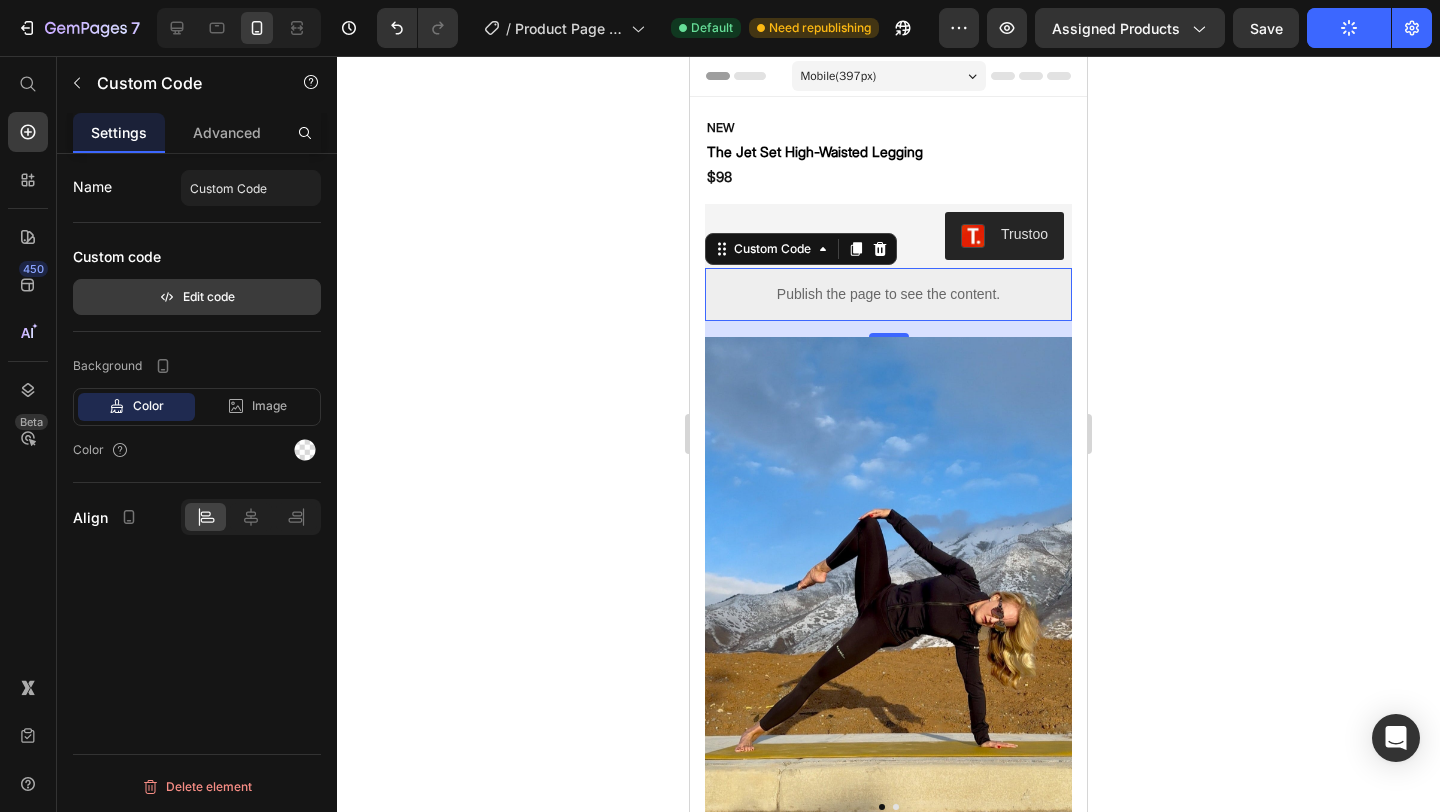 click on "Edit code" at bounding box center (197, 297) 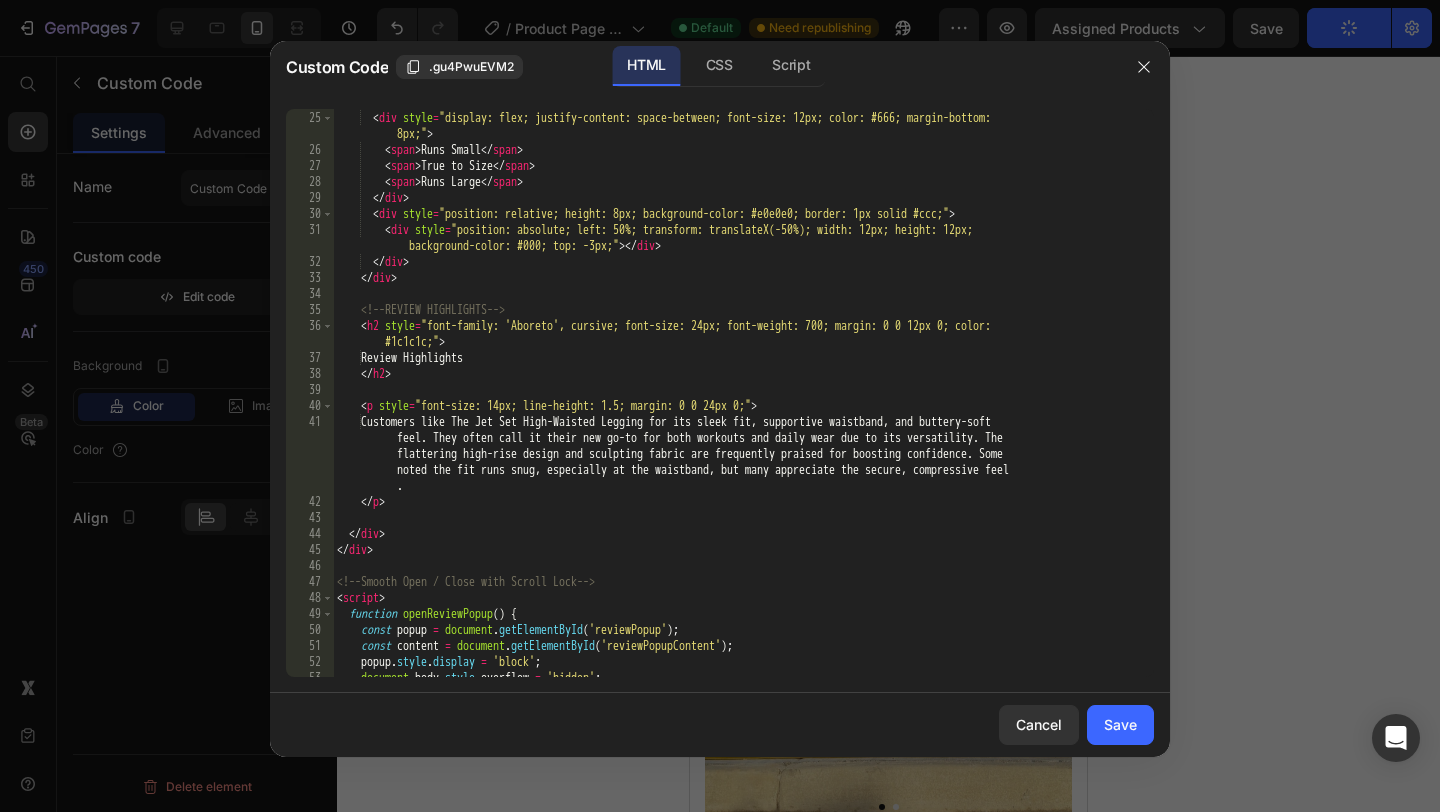 scroll, scrollTop: 792, scrollLeft: 0, axis: vertical 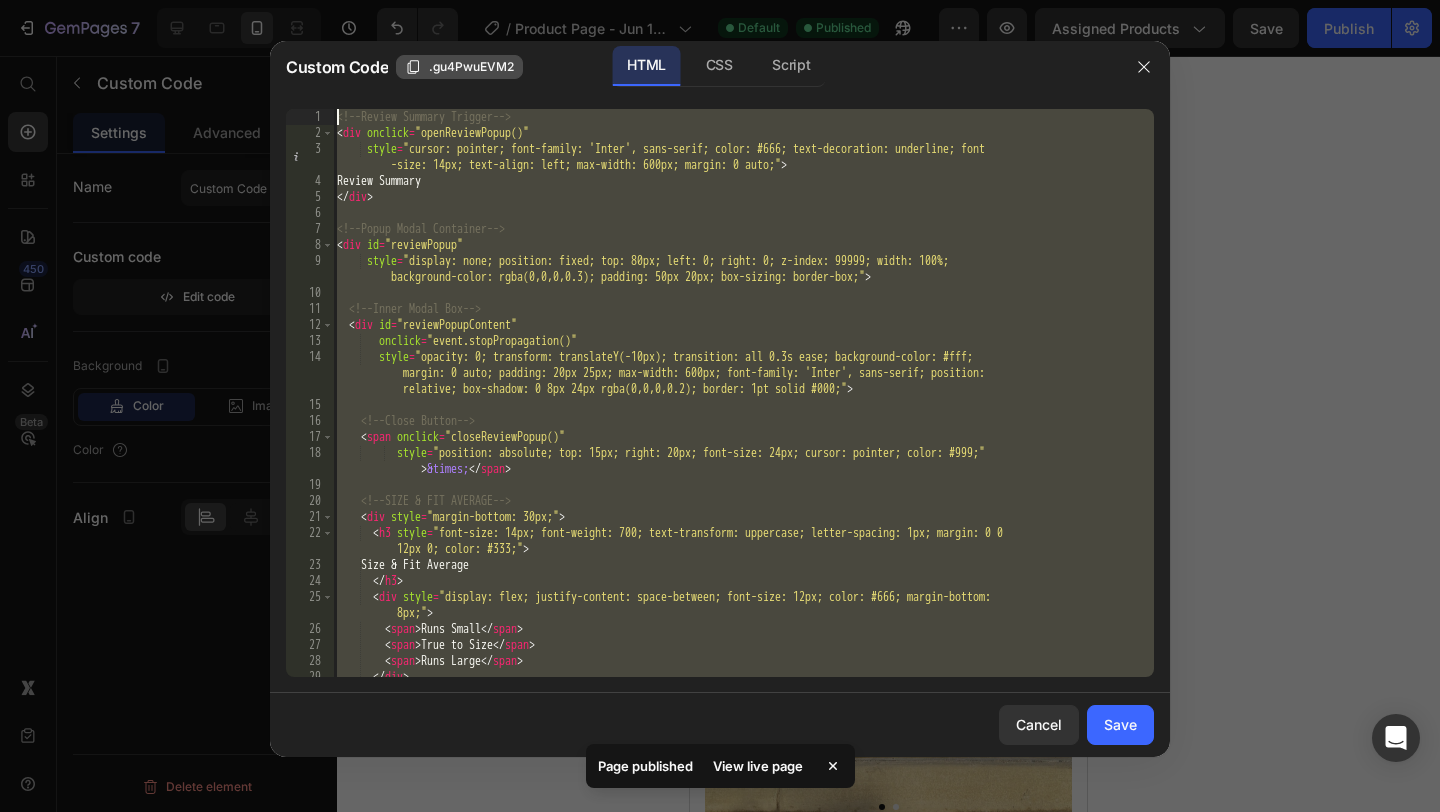 drag, startPoint x: 458, startPoint y: 646, endPoint x: 473, endPoint y: 77, distance: 569.1977 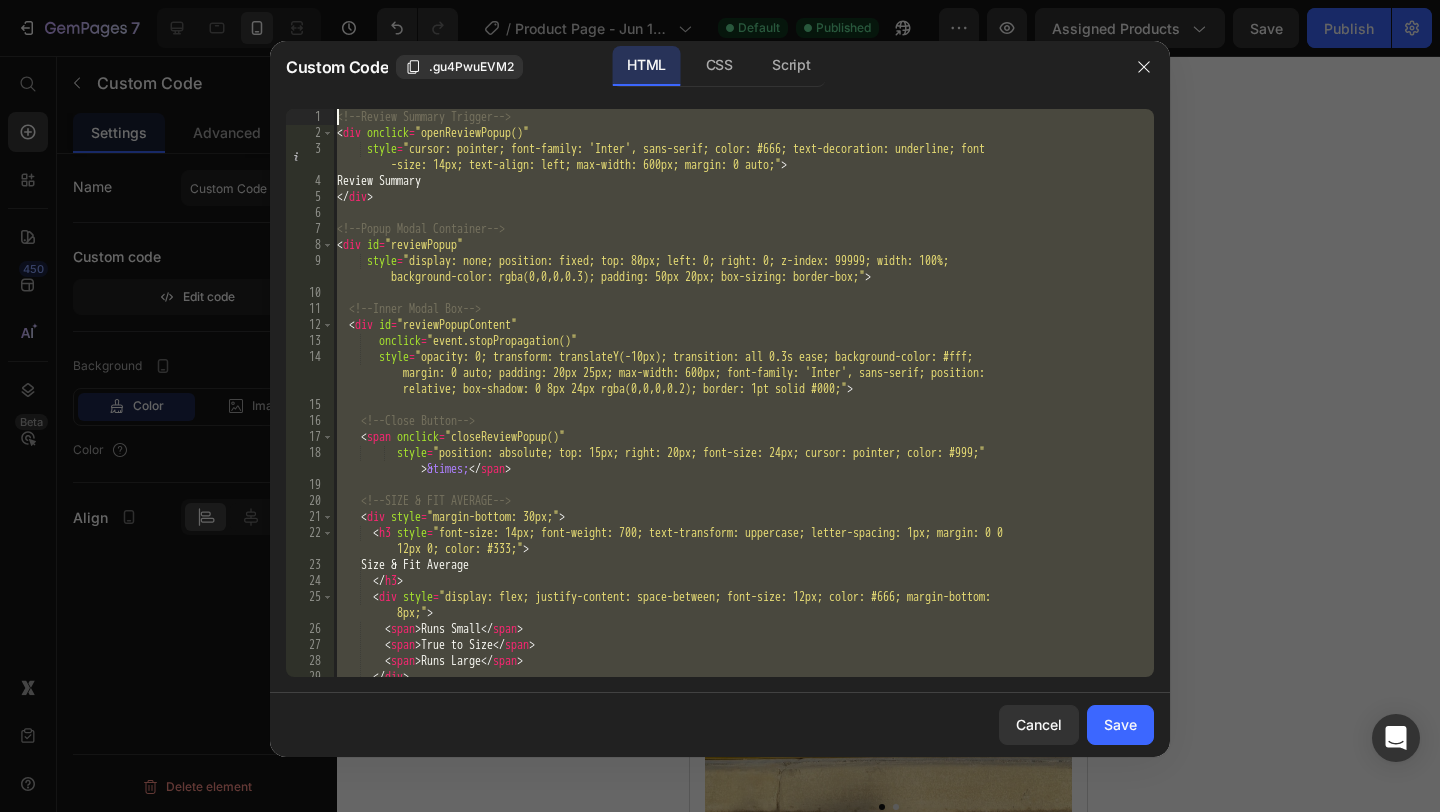 type 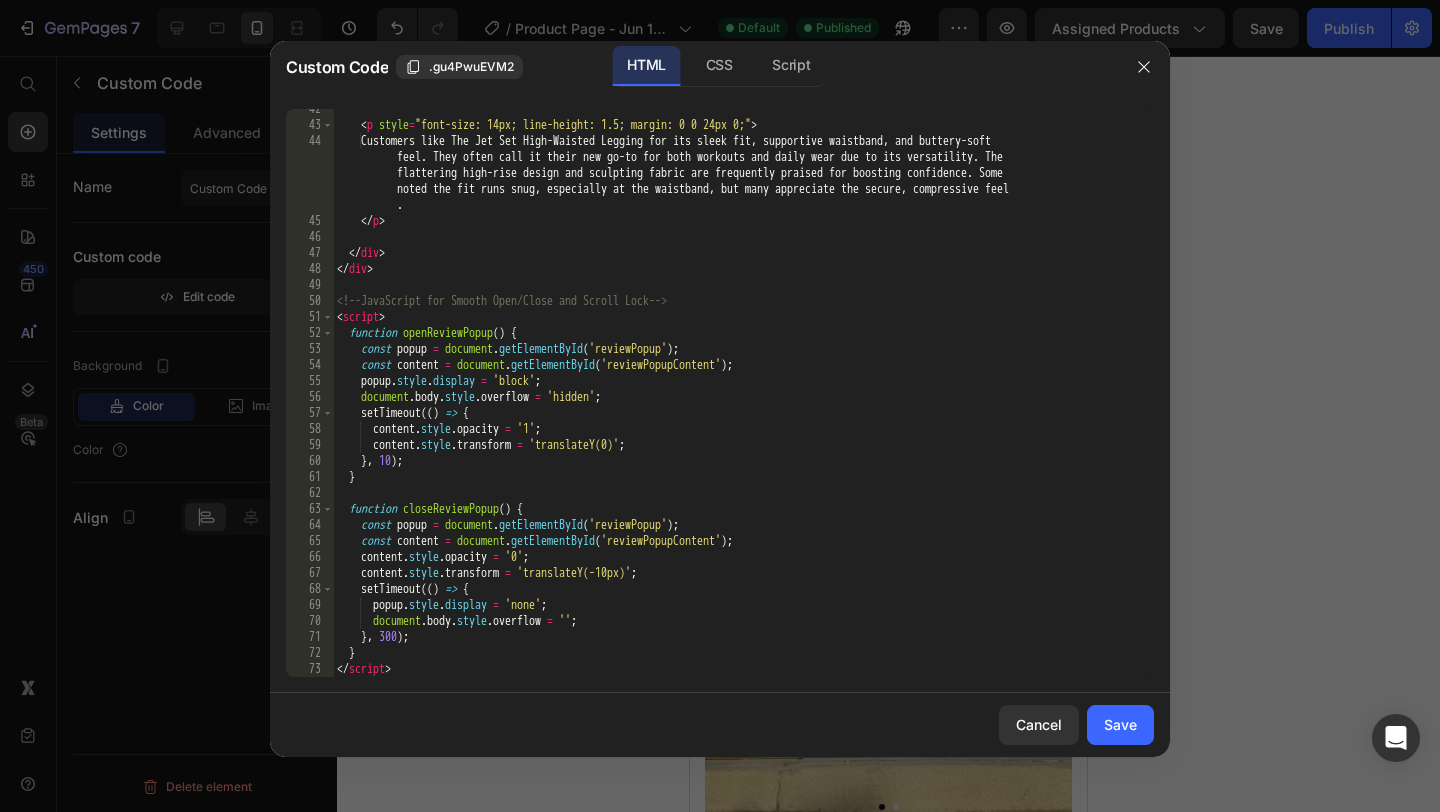 scroll, scrollTop: 824, scrollLeft: 0, axis: vertical 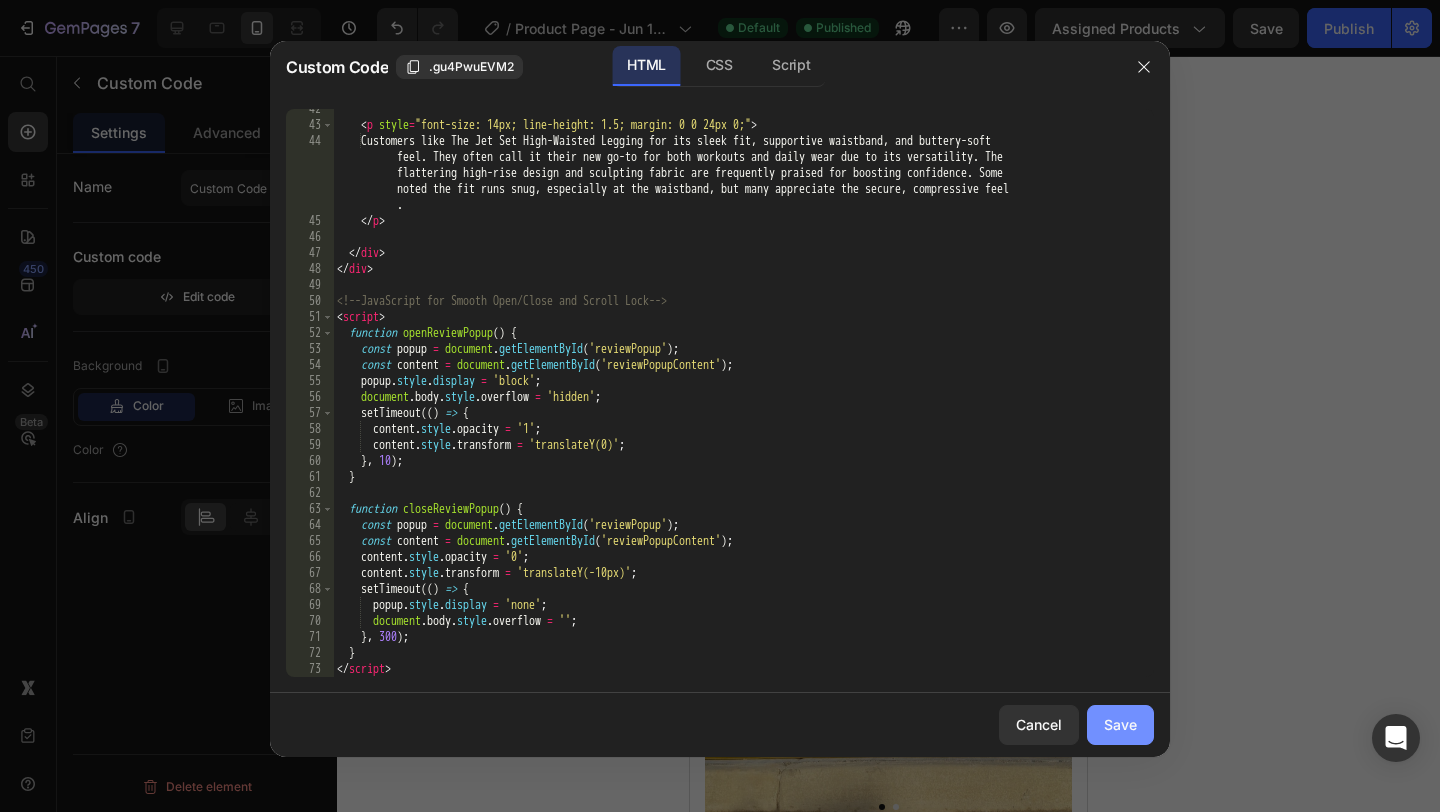 click on "Save" 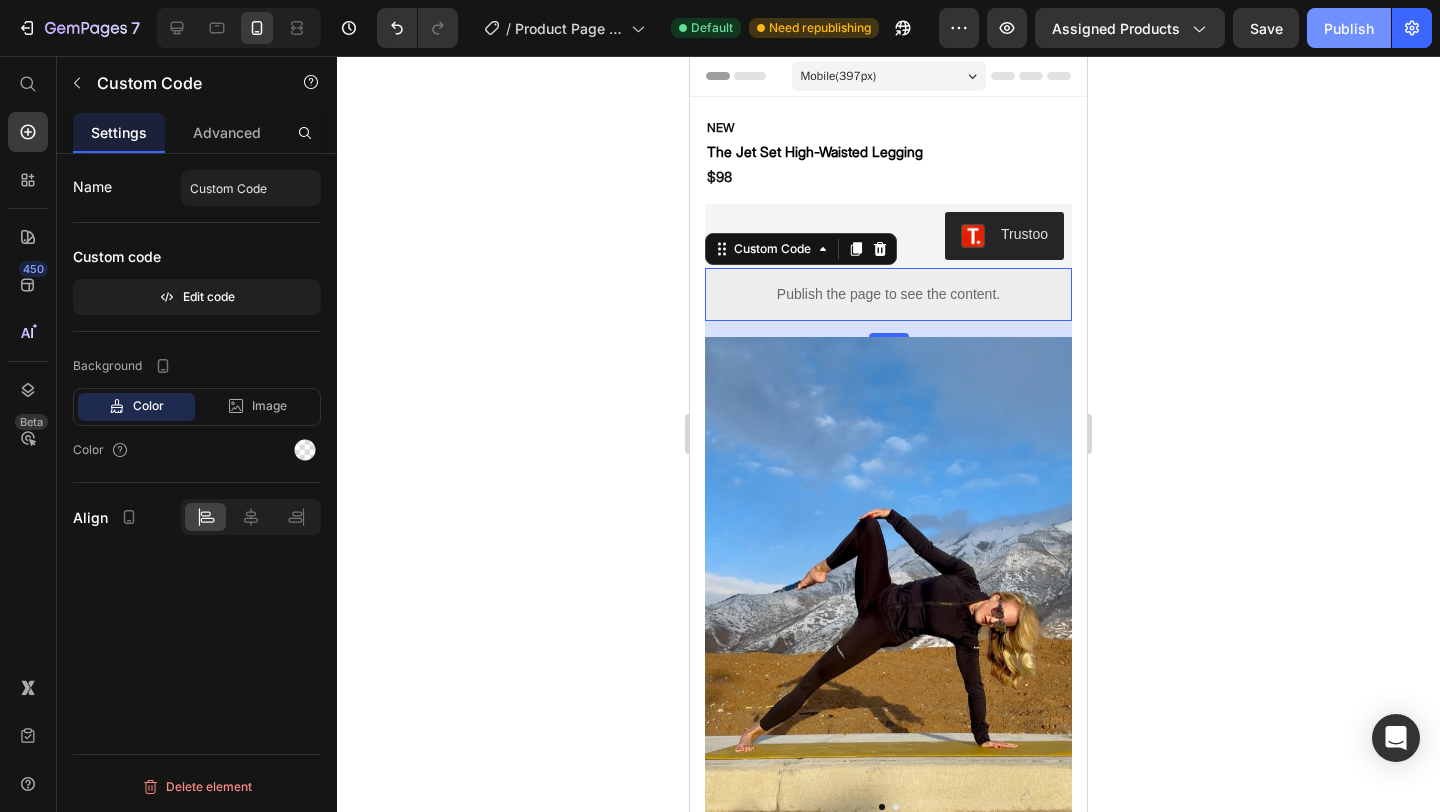 click on "Publish" 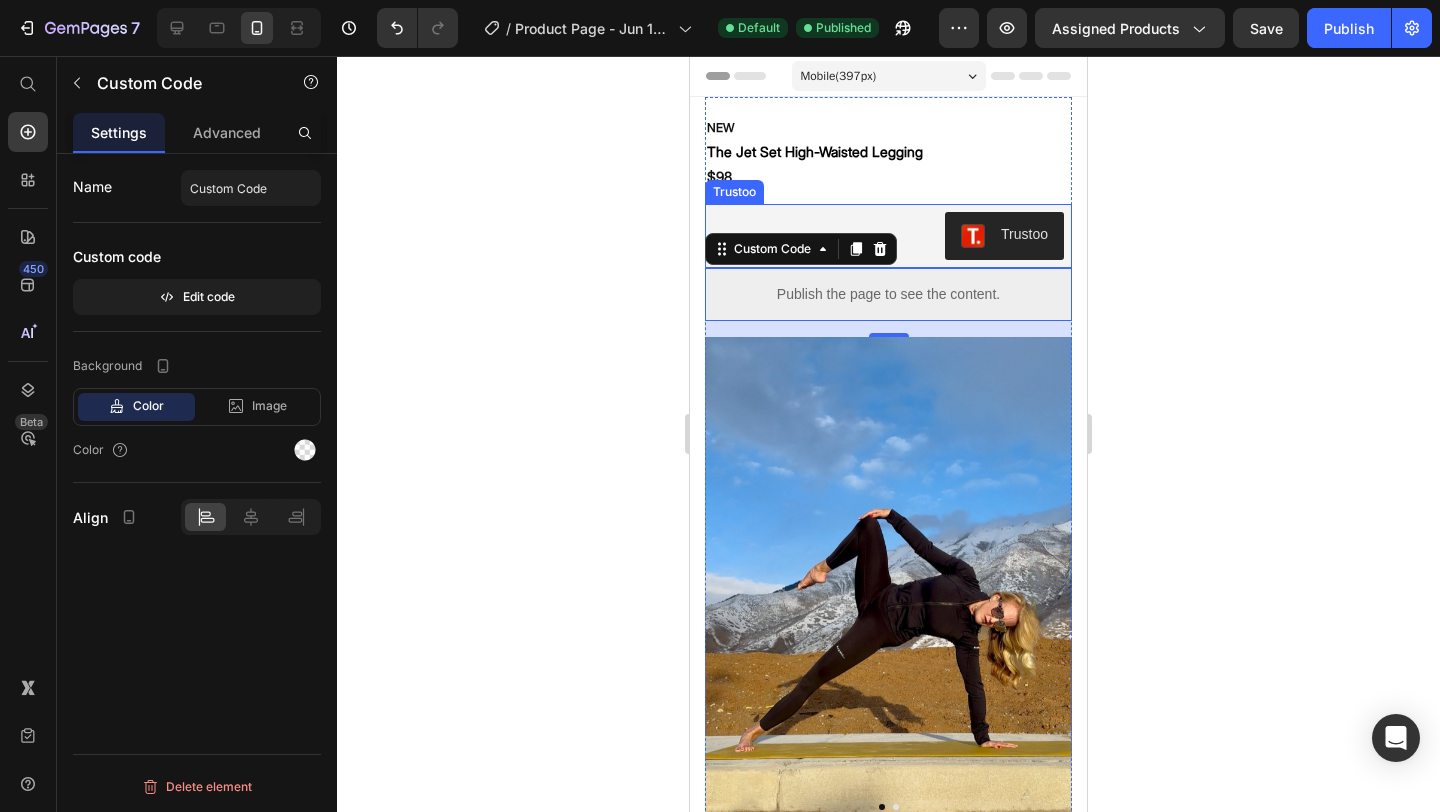 click on "Trustoo" at bounding box center (888, 236) 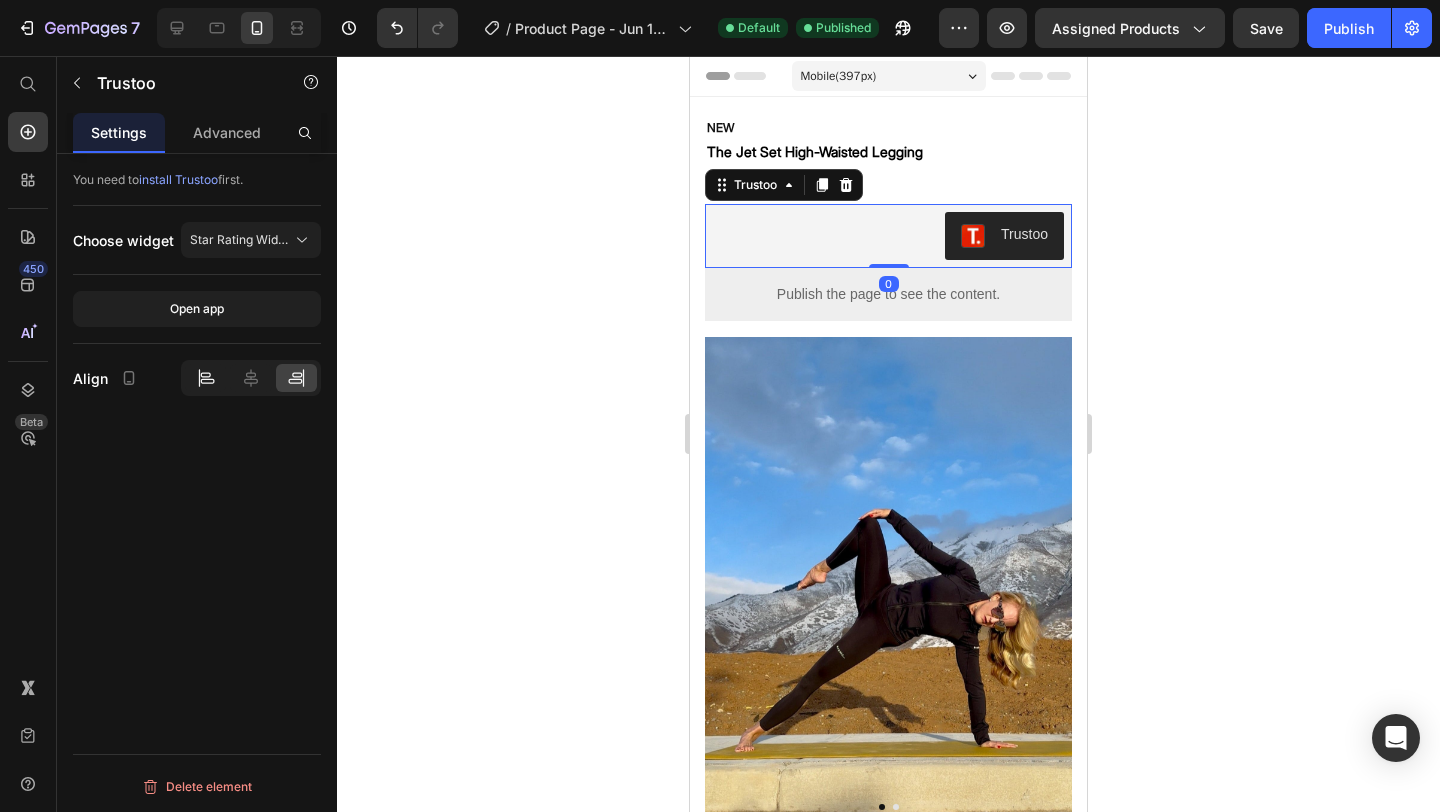 click 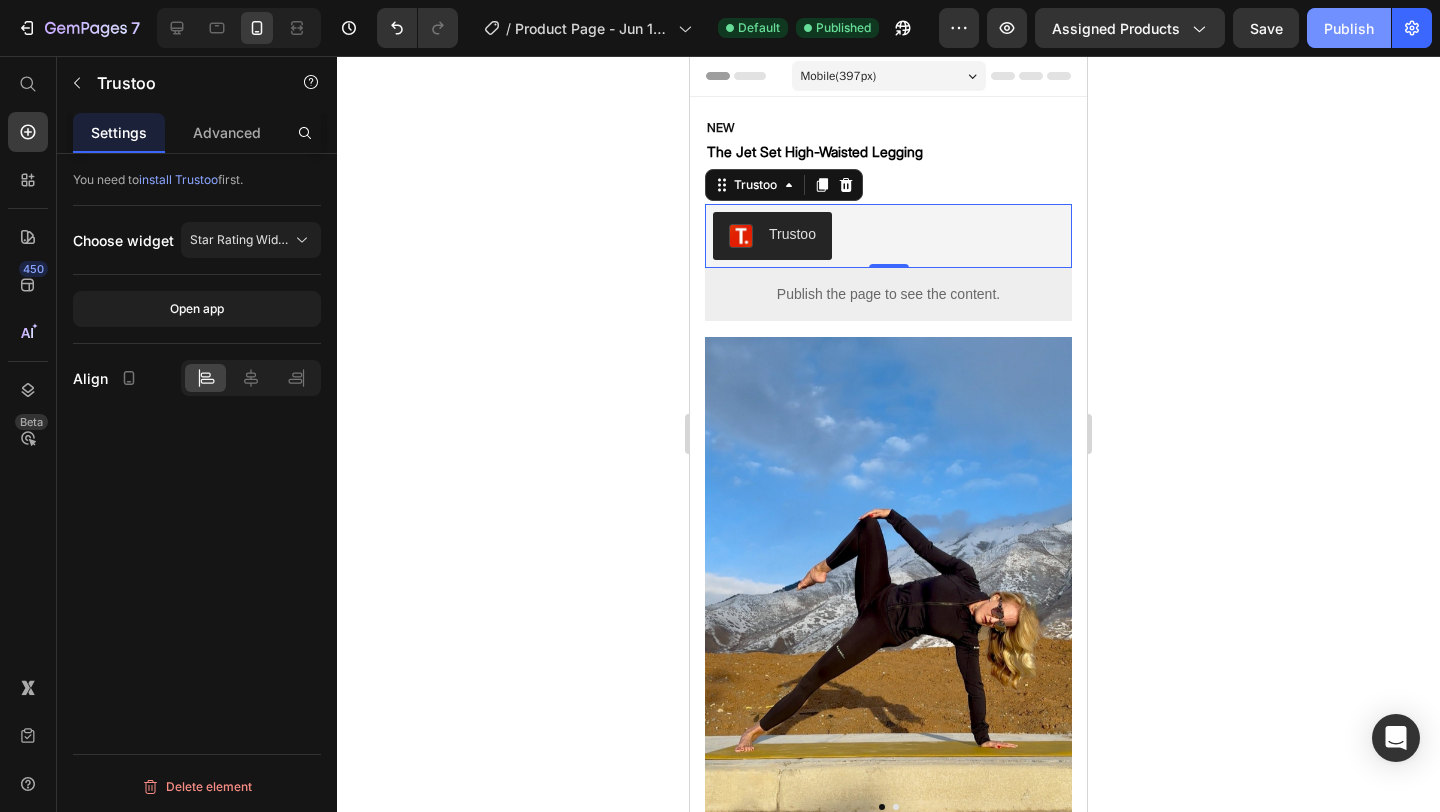 click on "Publish" 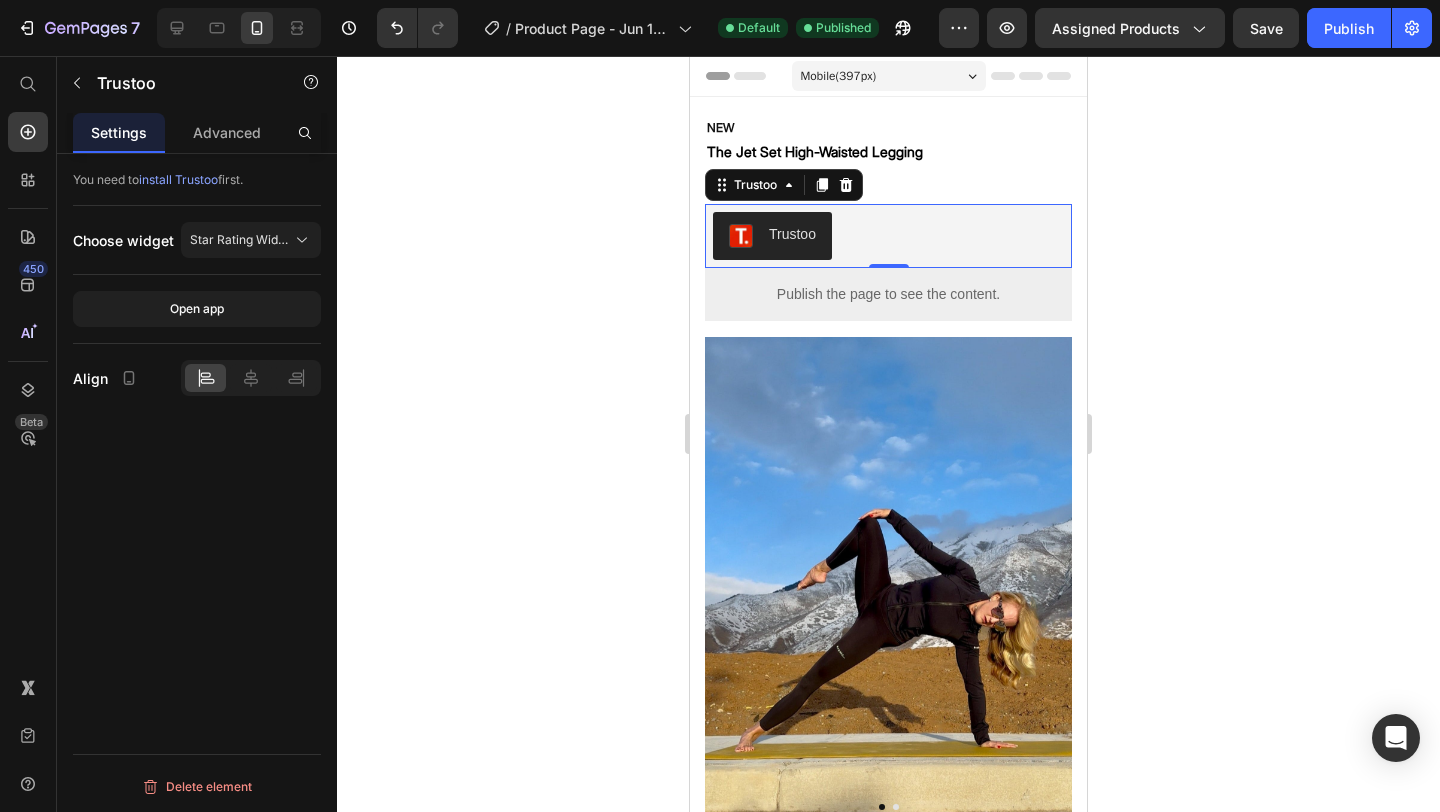 click on "Trustoo" at bounding box center [888, 236] 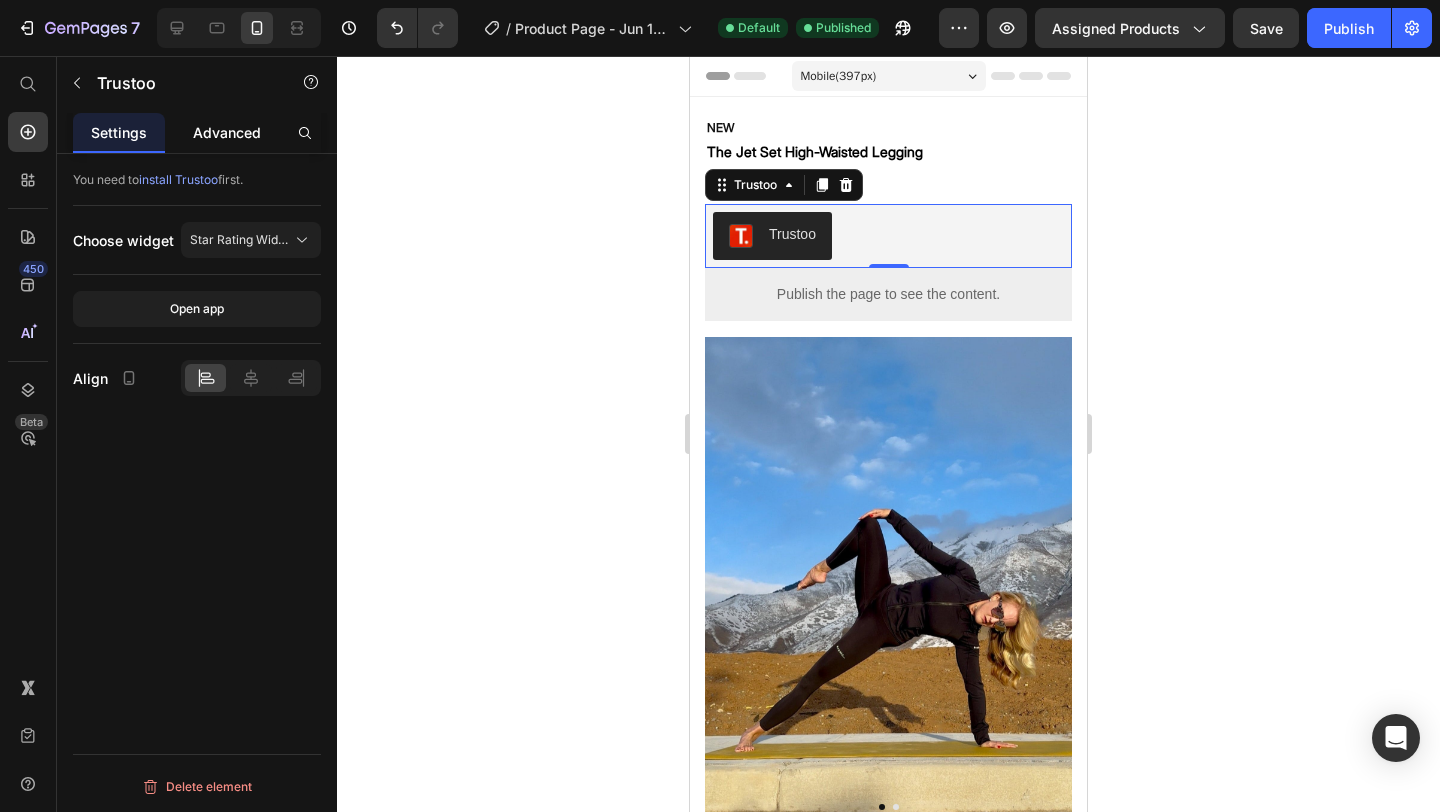 click on "Advanced" at bounding box center [227, 132] 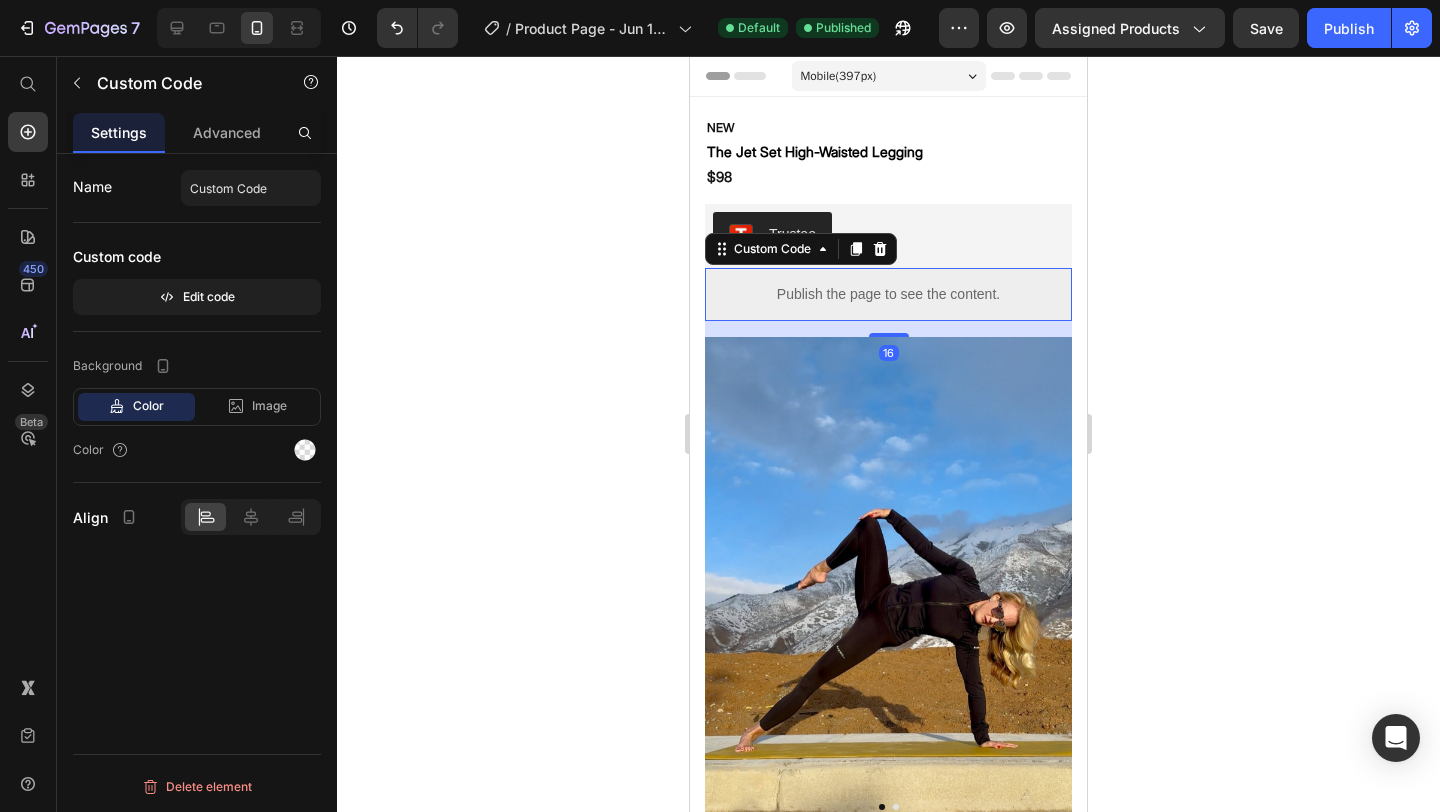 click on "Publish the page to see the content." at bounding box center [888, 294] 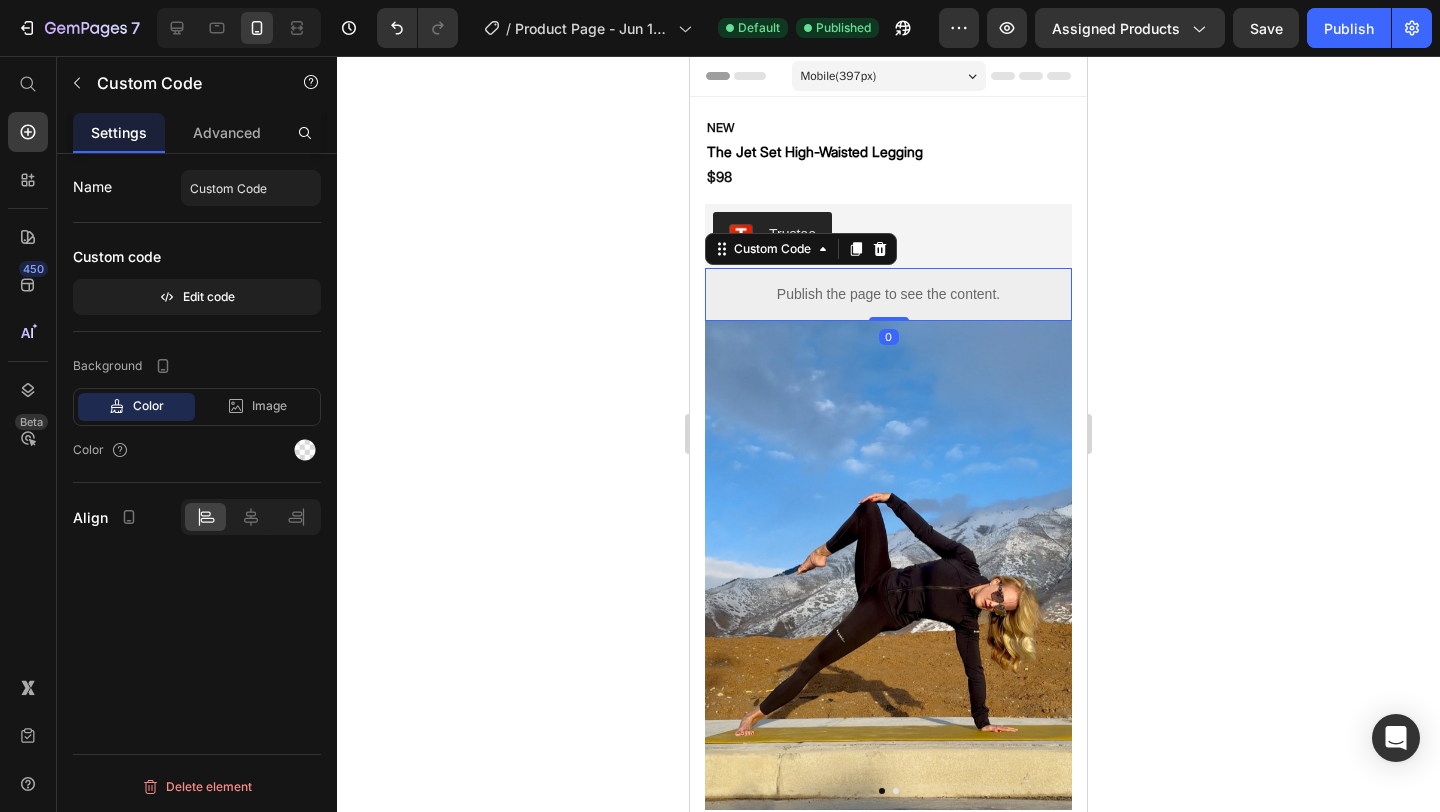 drag, startPoint x: 893, startPoint y: 334, endPoint x: 892, endPoint y: 289, distance: 45.01111 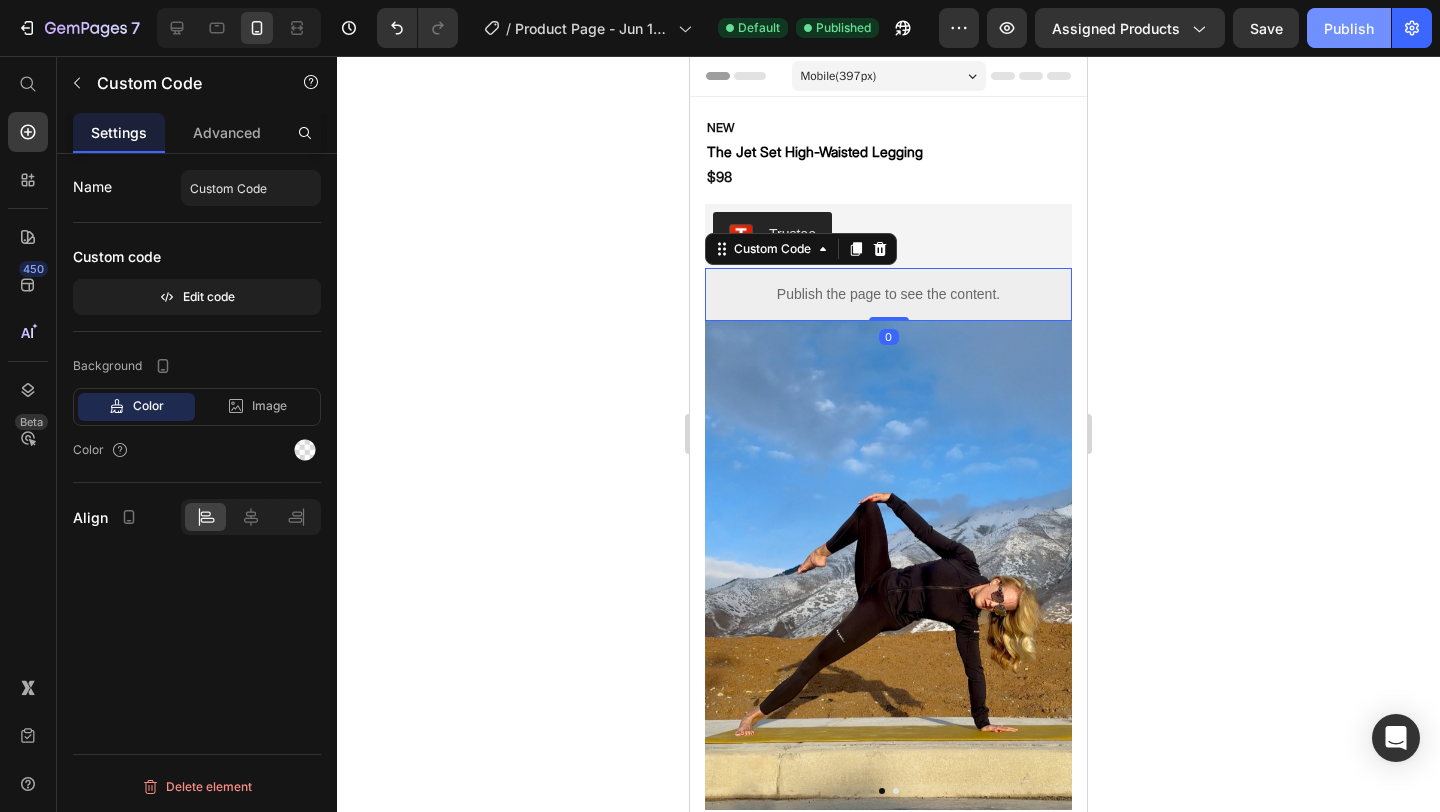 click on "Publish" at bounding box center [1349, 28] 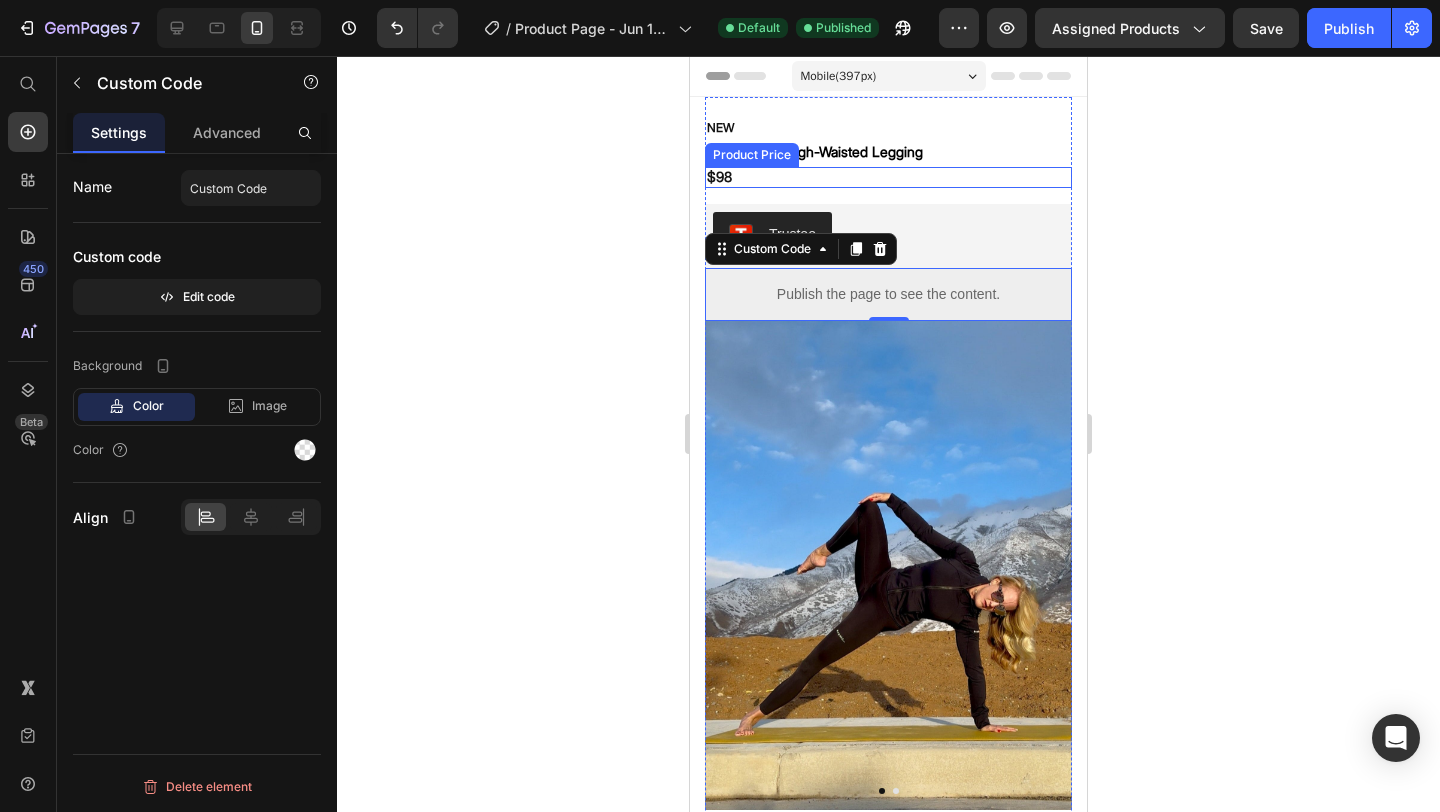 click on "$98" at bounding box center (888, 177) 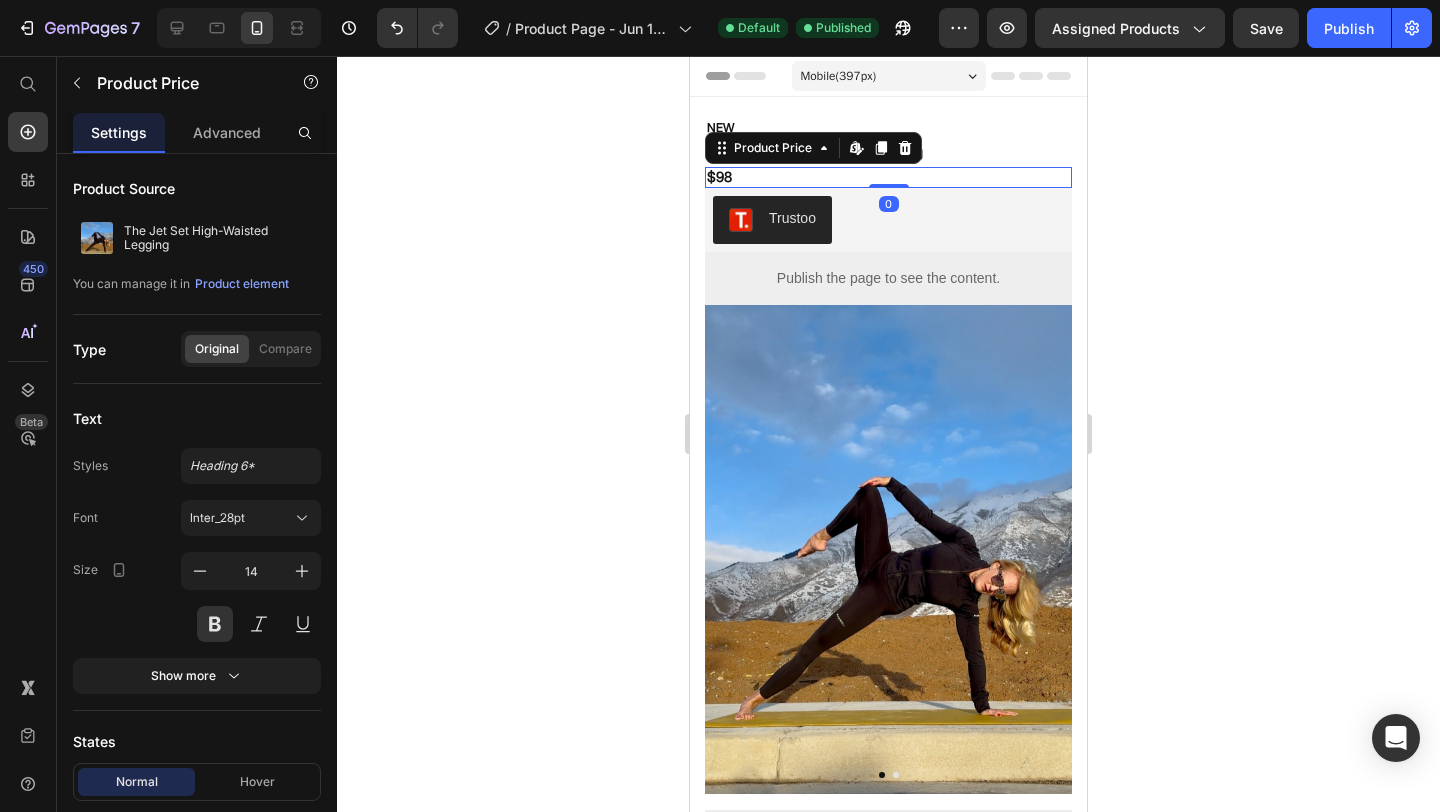 drag, startPoint x: 878, startPoint y: 201, endPoint x: 877, endPoint y: 178, distance: 23.021729 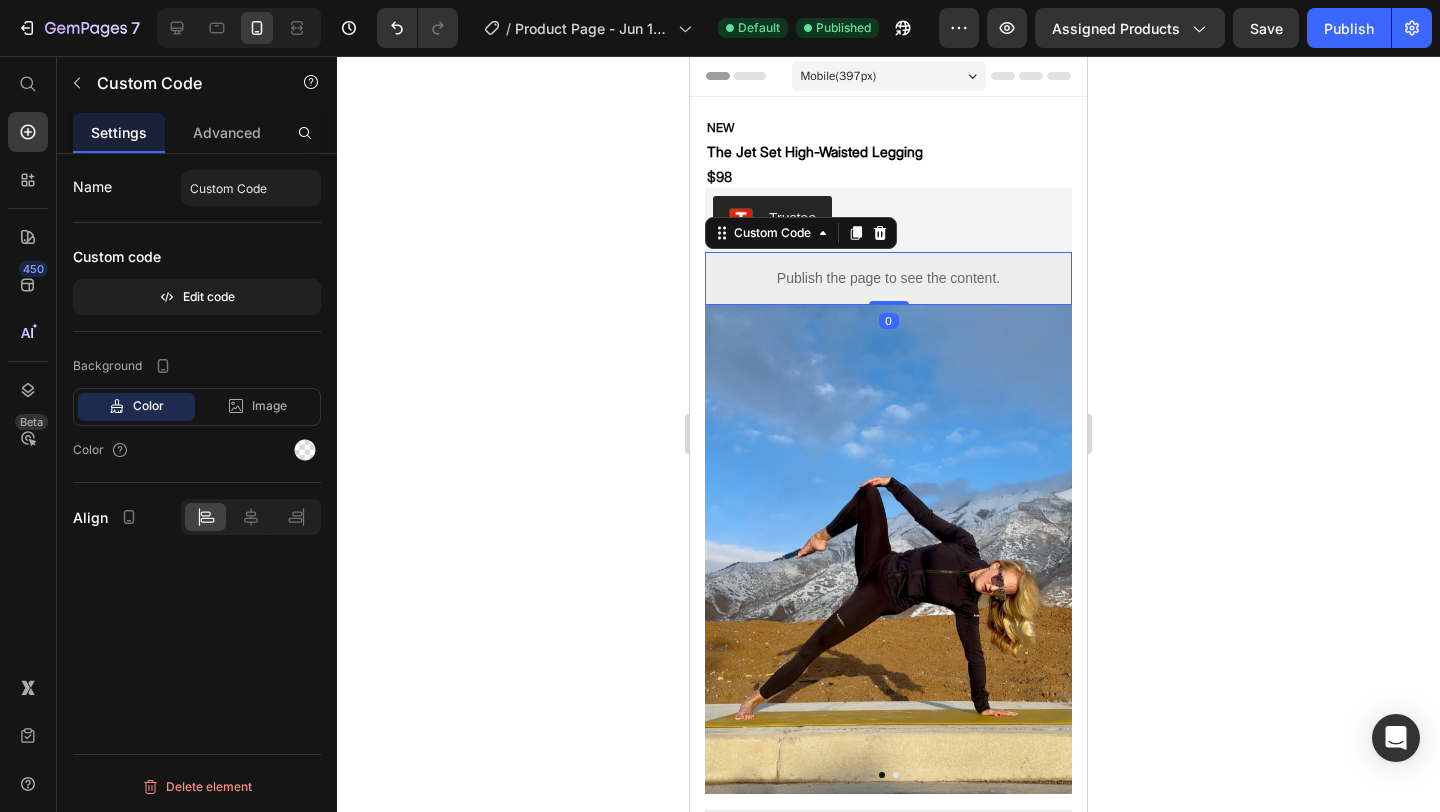 click on "Publish the page to see the content." at bounding box center [888, 278] 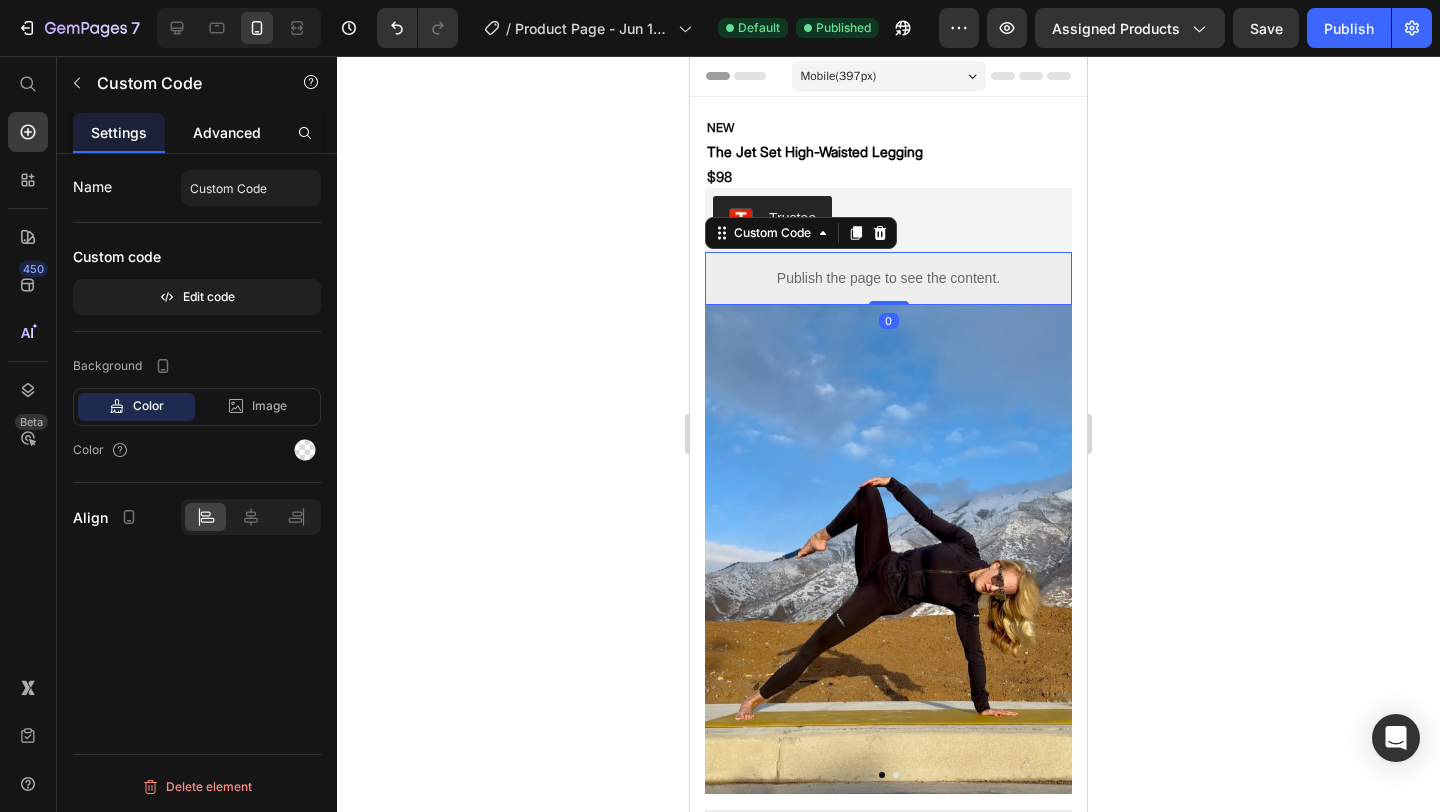 click on "Advanced" at bounding box center [227, 132] 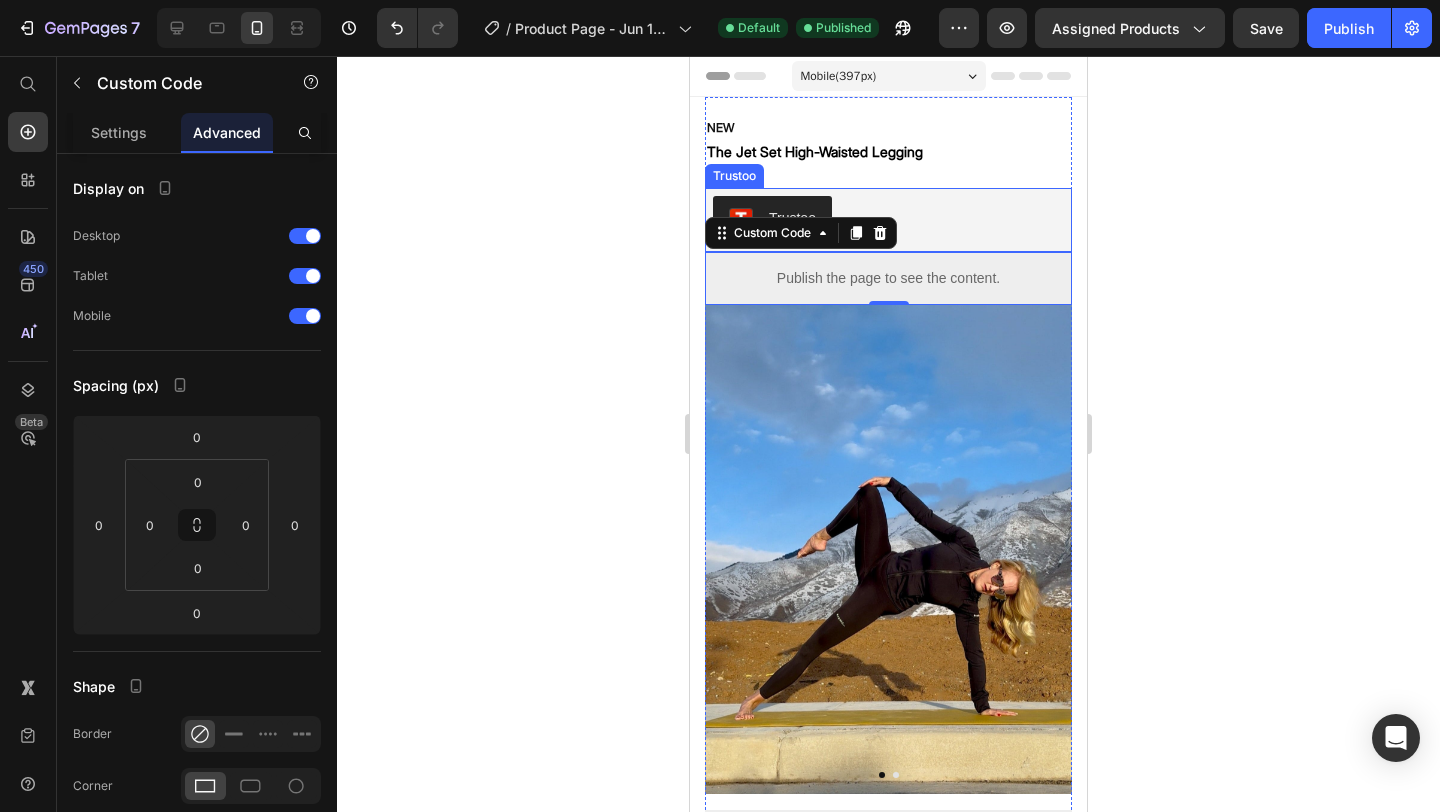 click on "Trustoo" at bounding box center (888, 220) 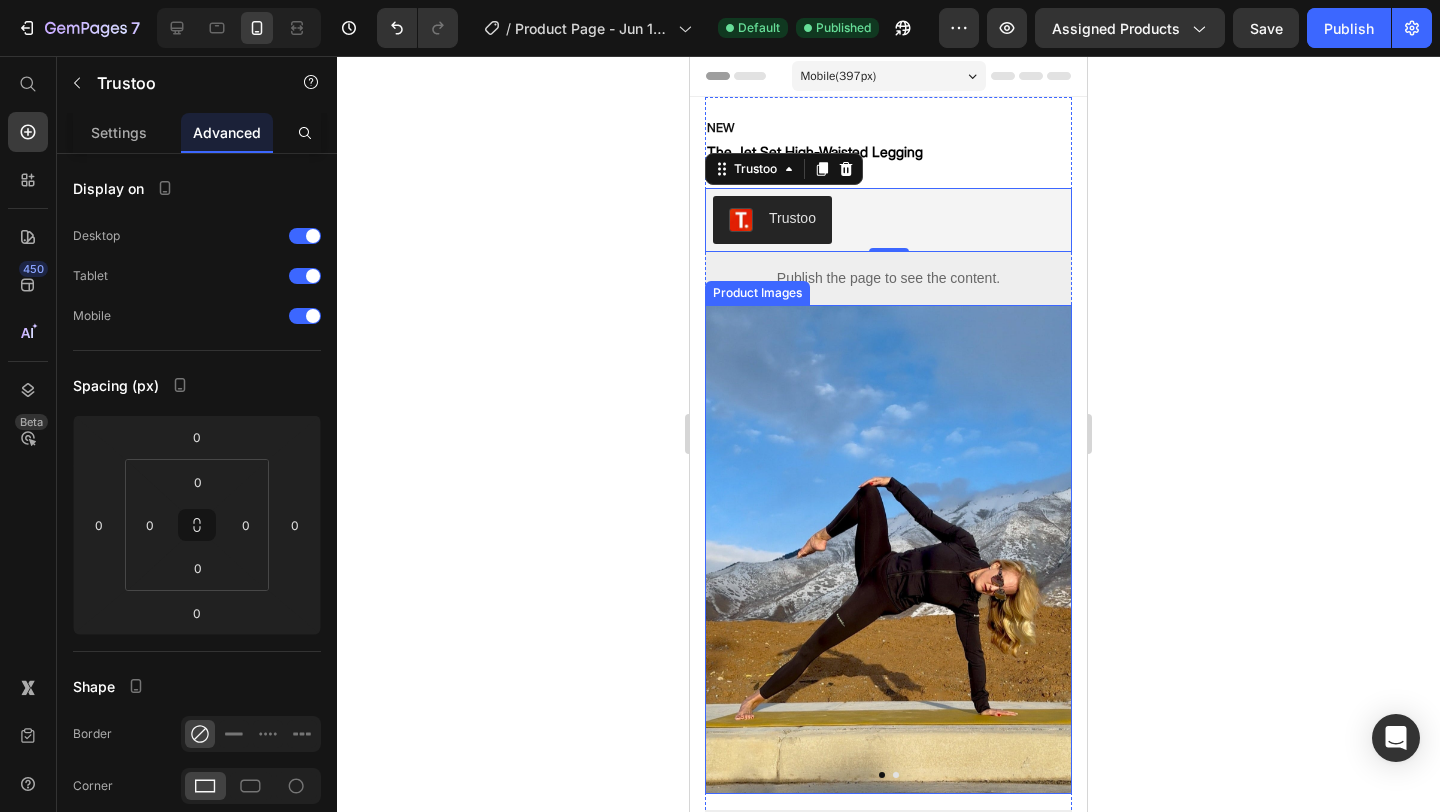 click at bounding box center (888, 549) 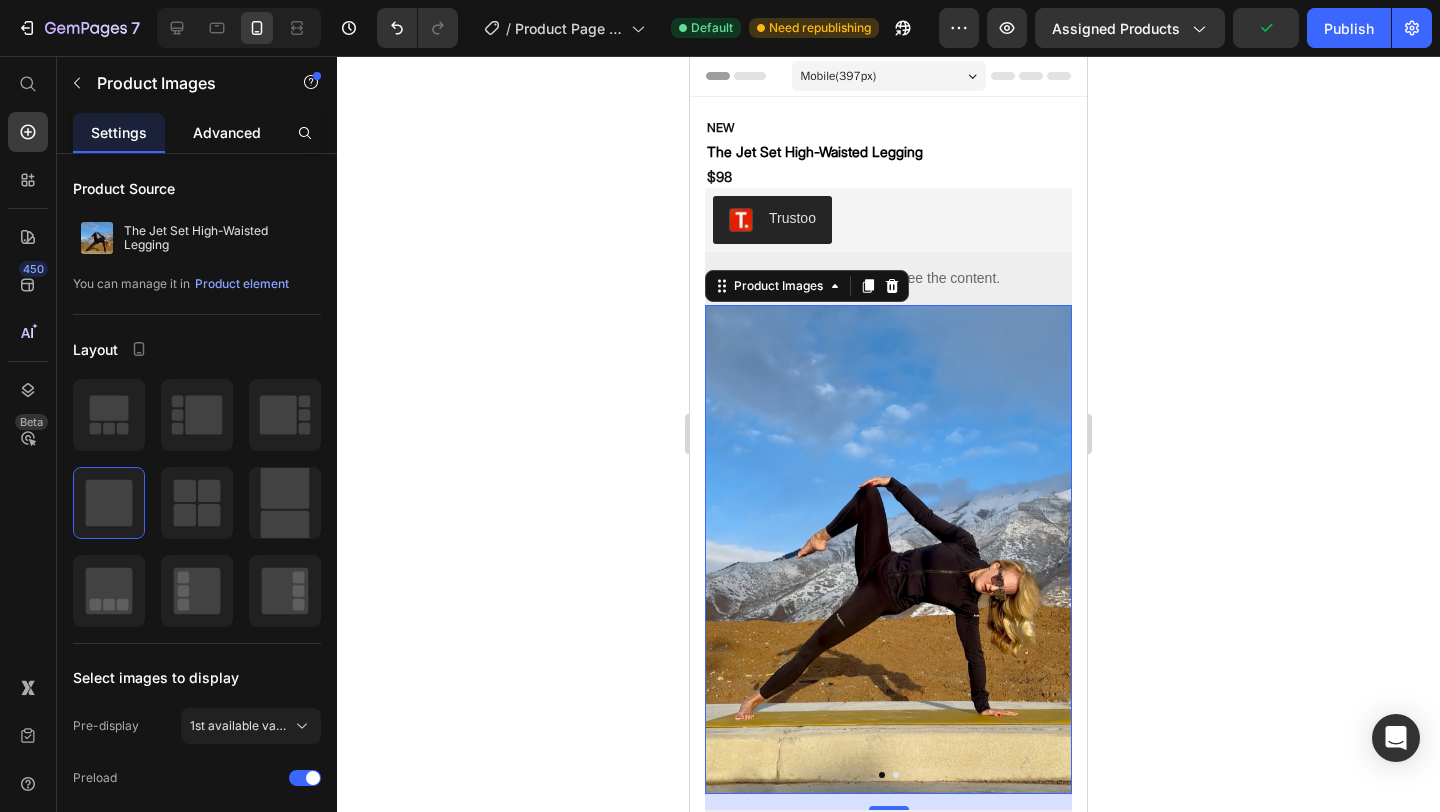 click on "Advanced" at bounding box center (227, 132) 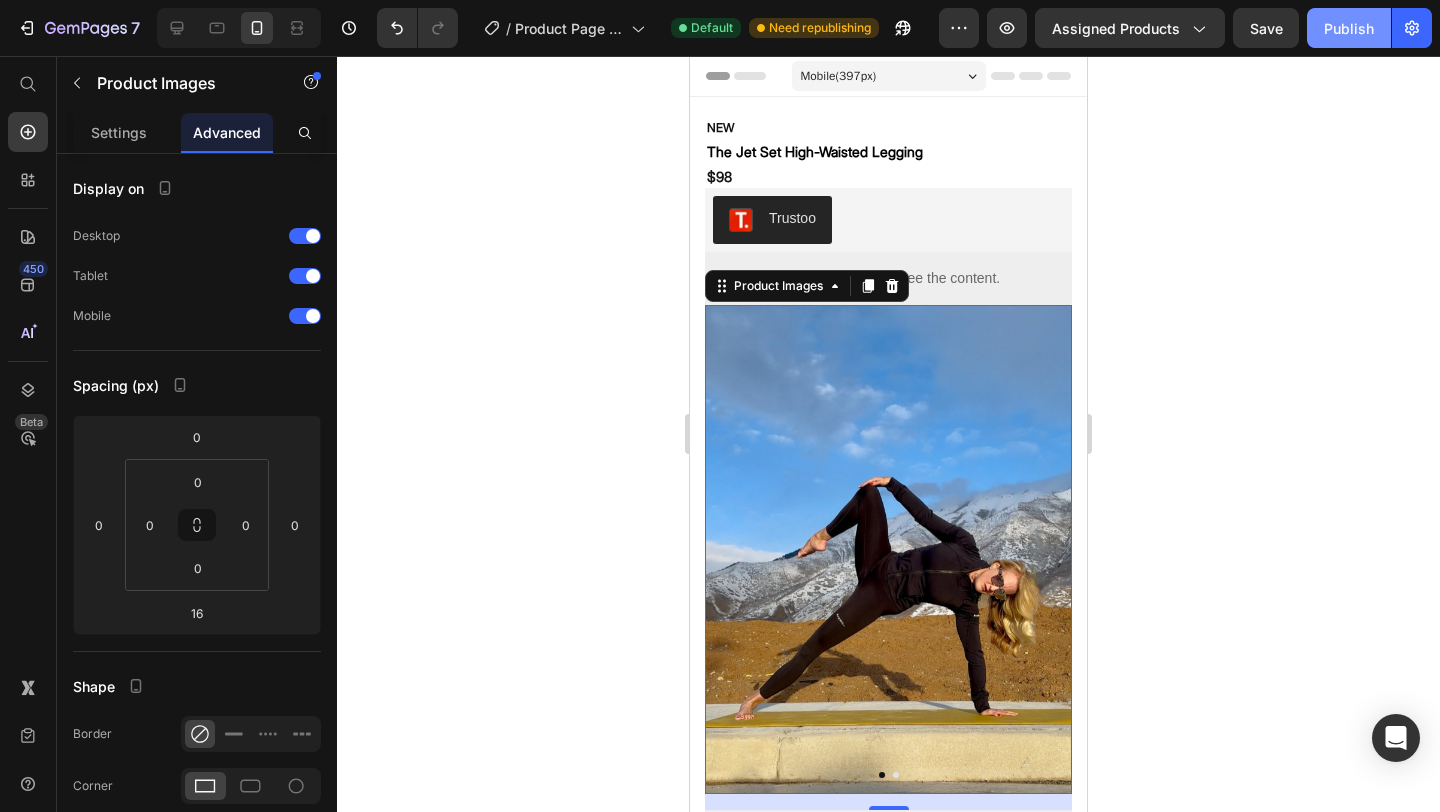 click on "Publish" at bounding box center [1349, 28] 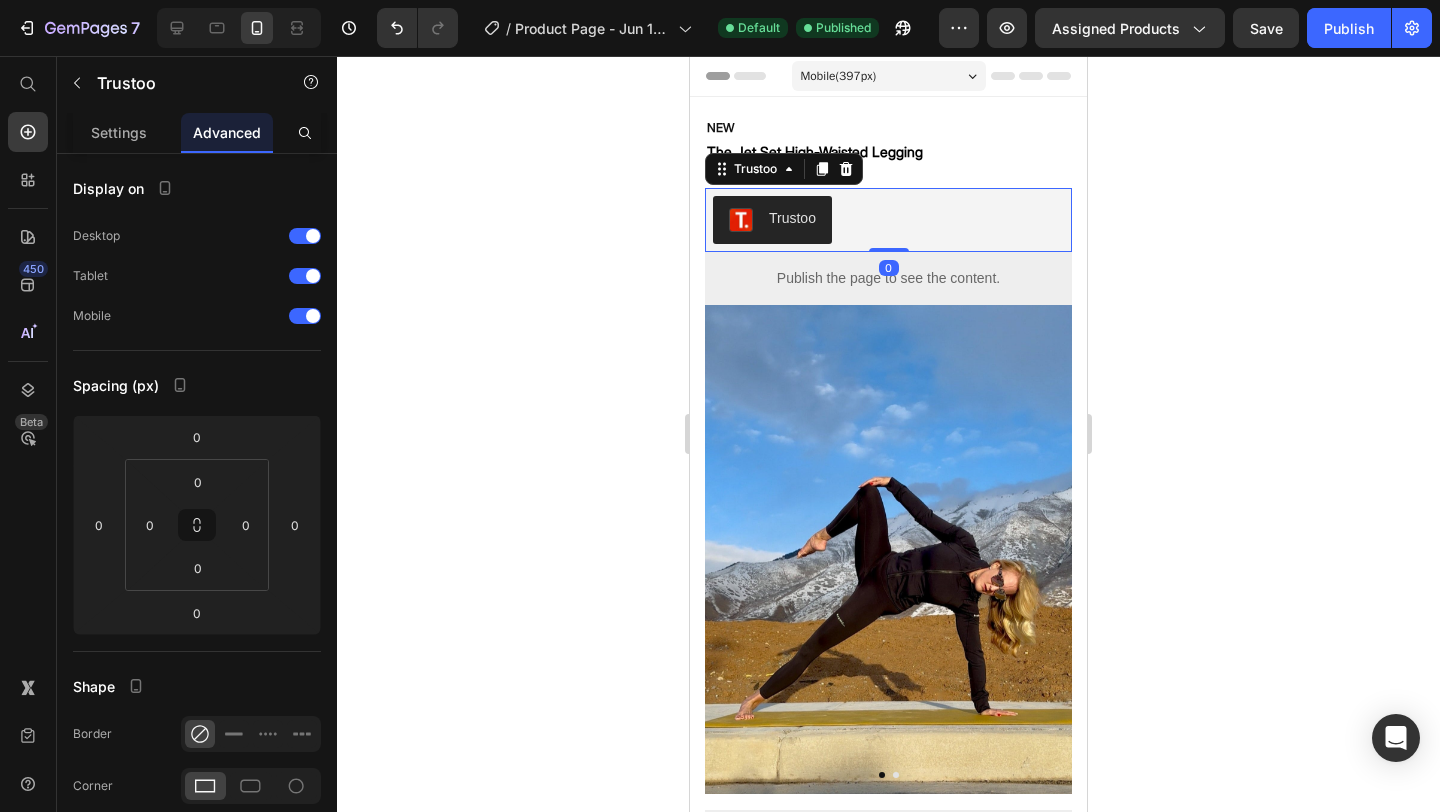 click on "Trustoo" at bounding box center (888, 220) 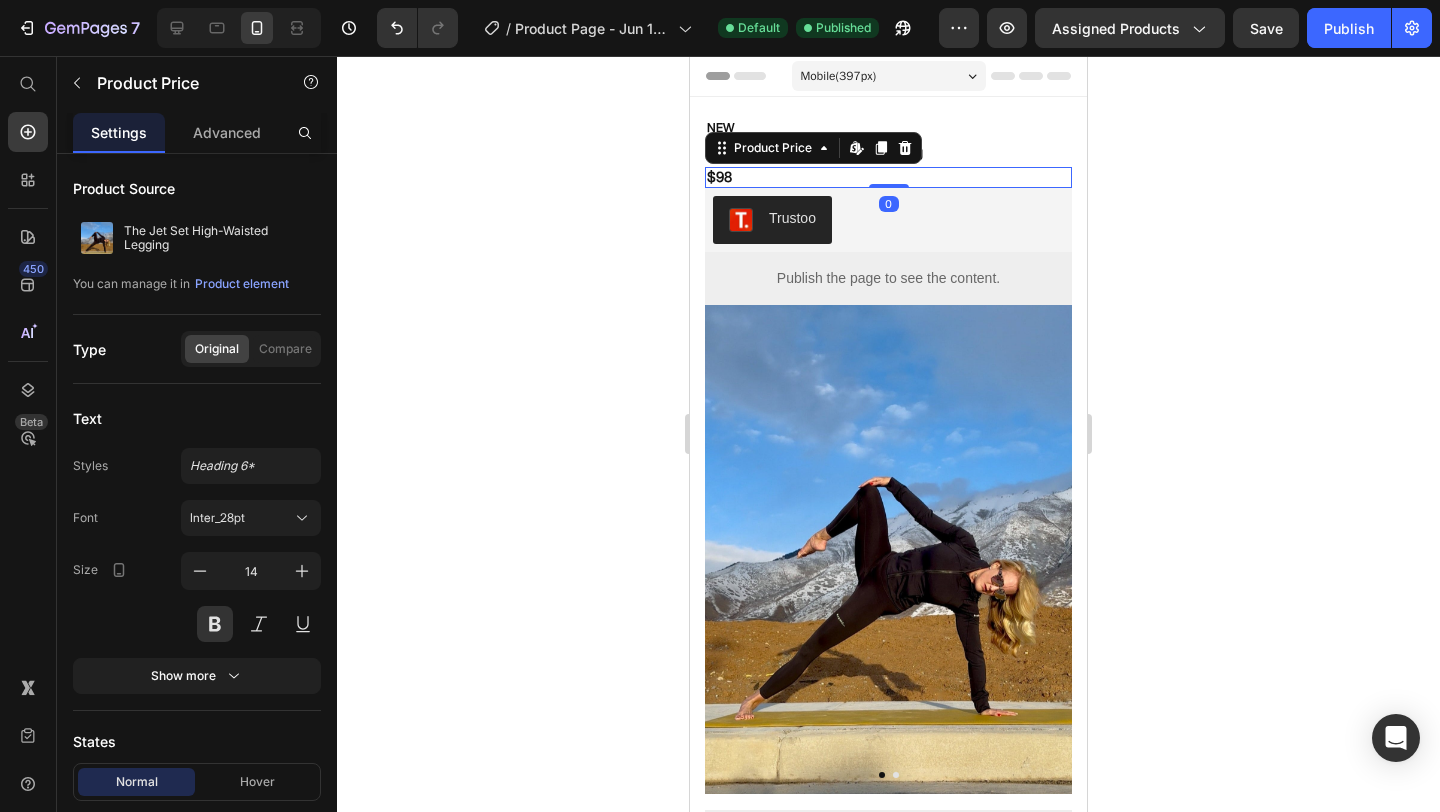 click on "$98" at bounding box center (888, 177) 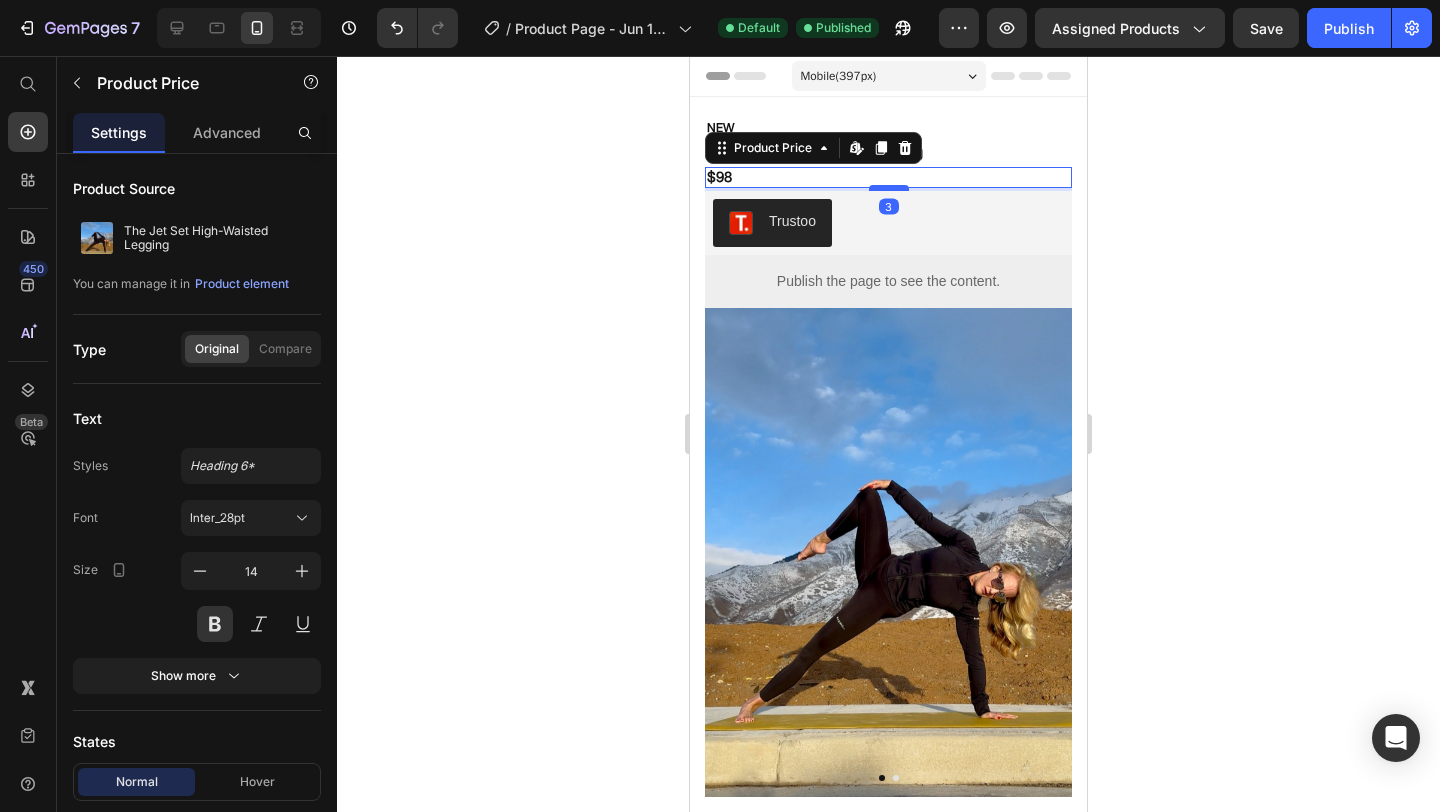 click at bounding box center (889, 188) 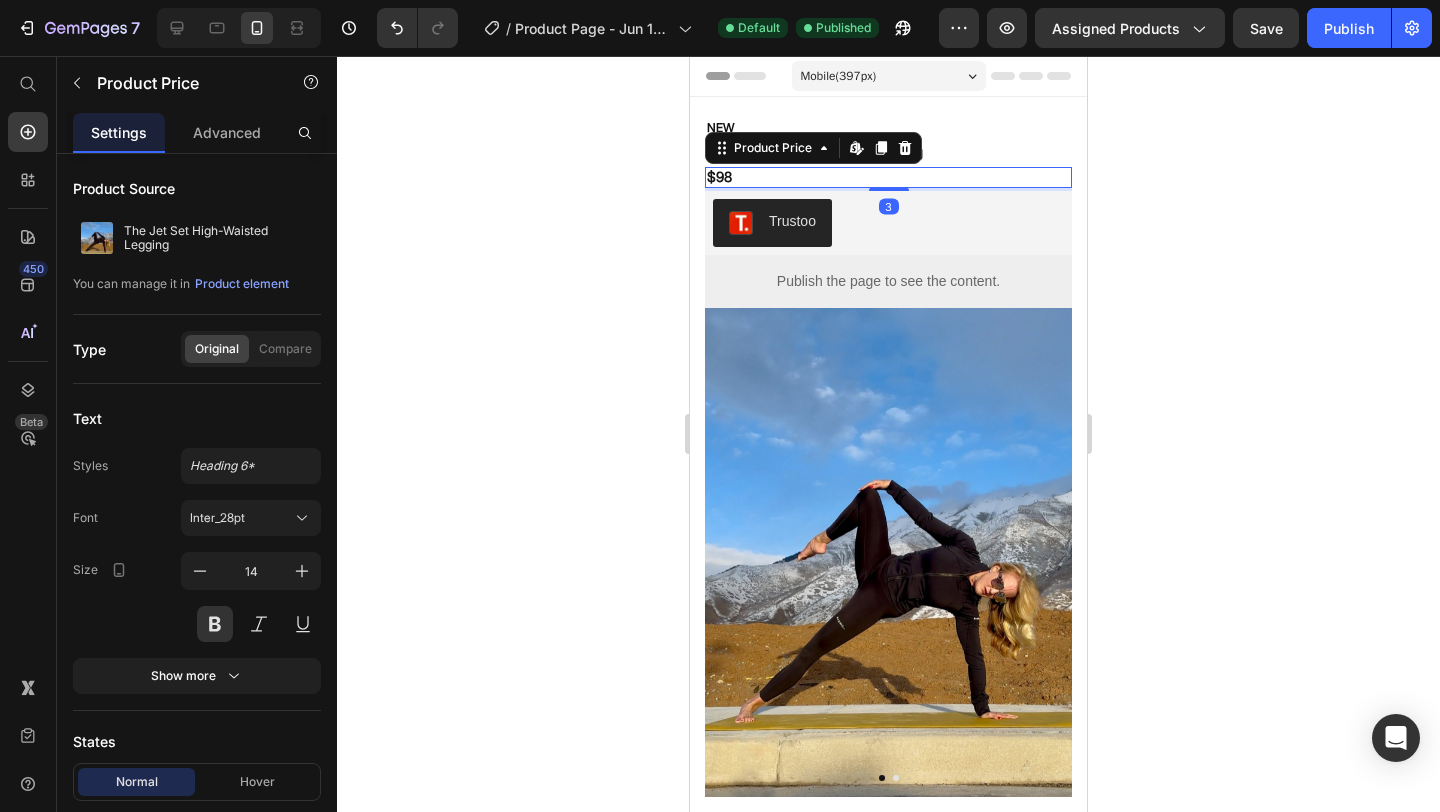 click 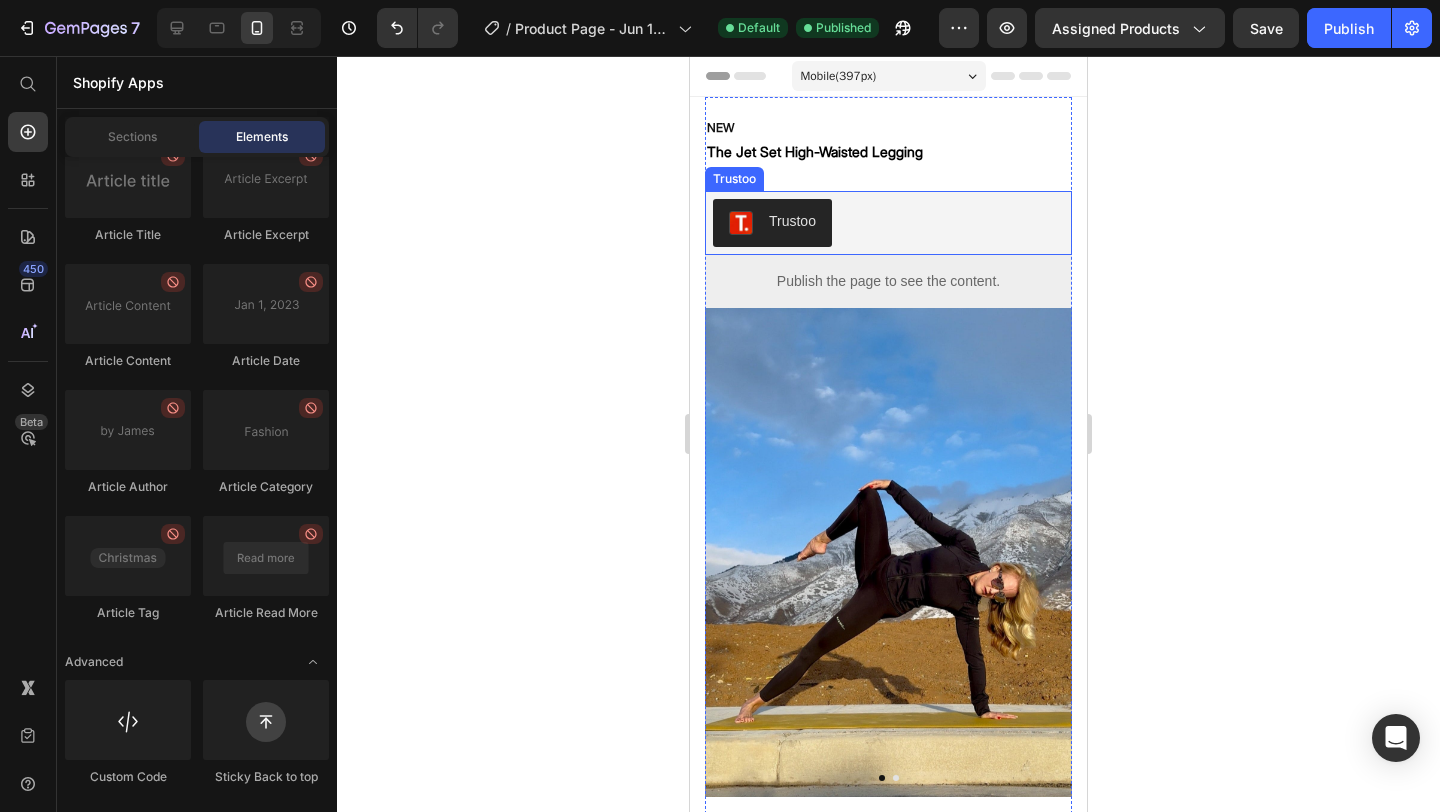 click on "Trustoo" at bounding box center (888, 223) 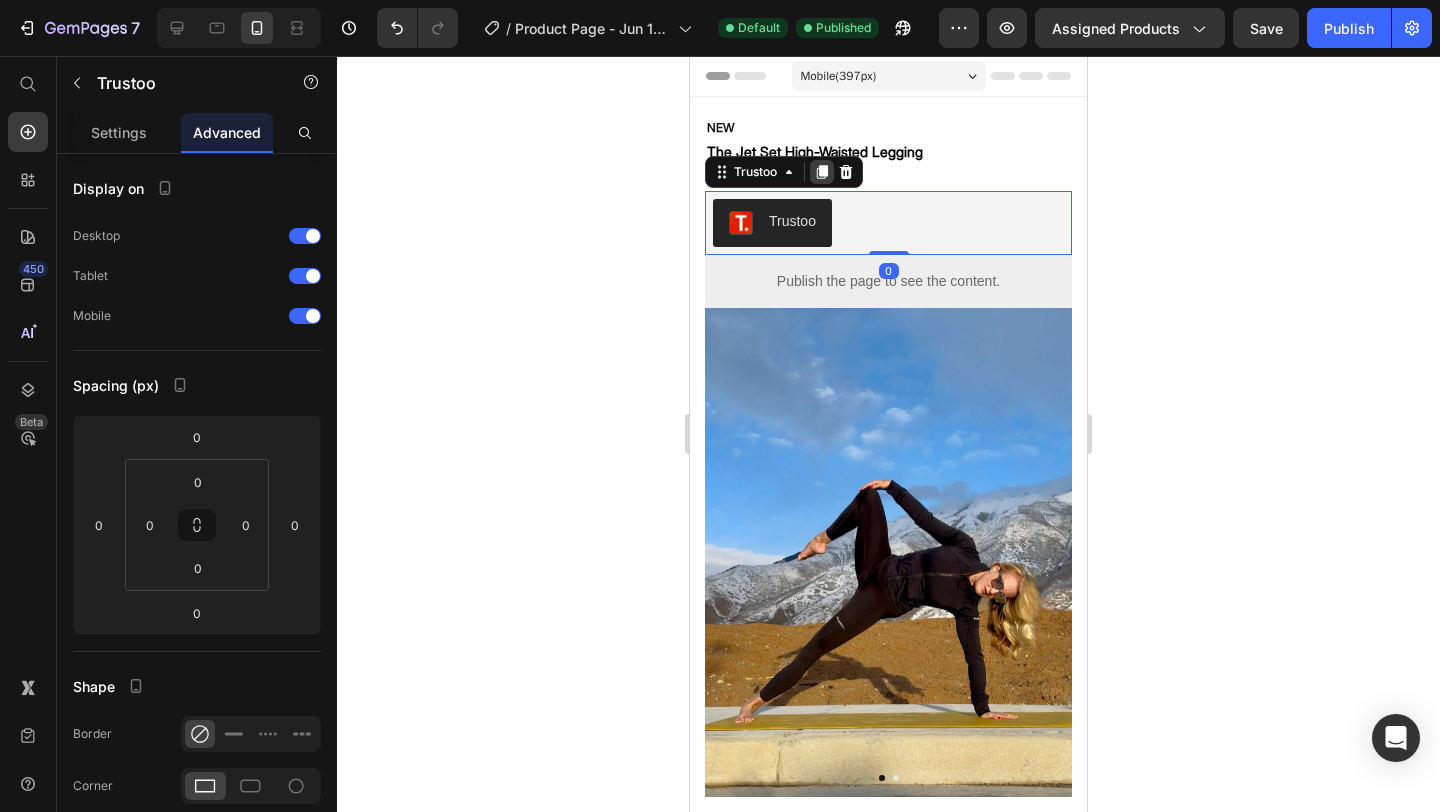 click 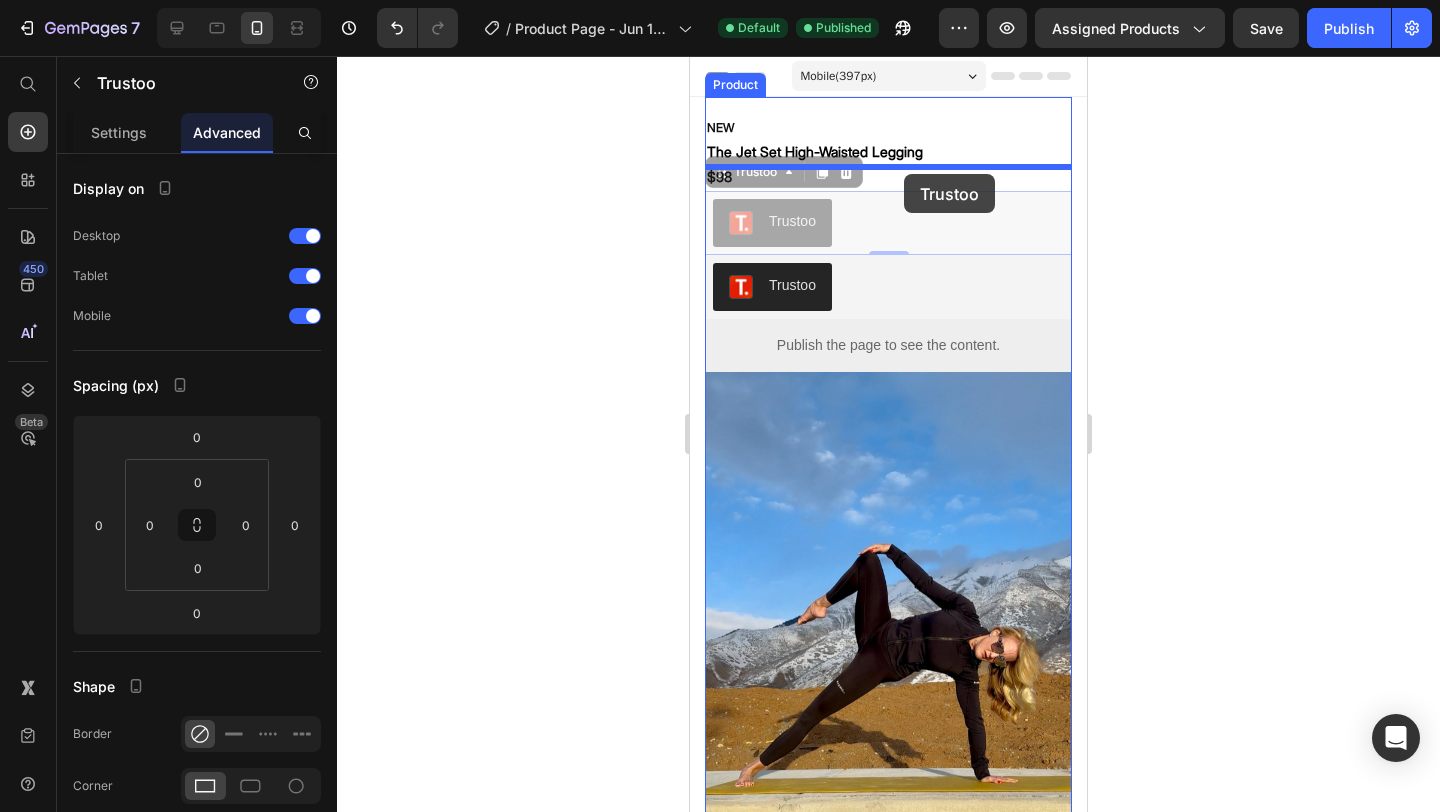 drag, startPoint x: 909, startPoint y: 221, endPoint x: 902, endPoint y: 171, distance: 50.48762 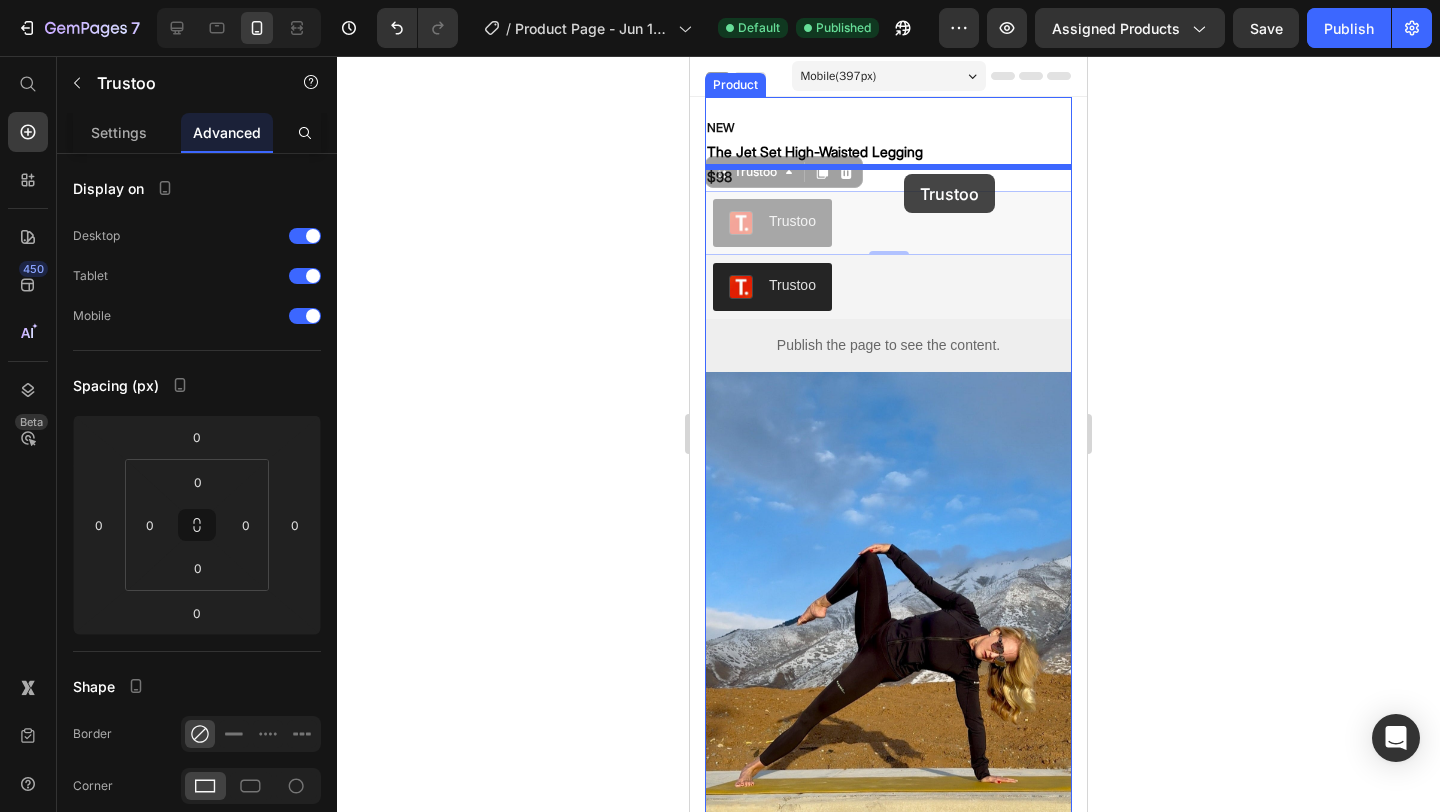 click on "Mobile  ( 397 px) iPhone 13 Mini iPhone 13 Pro iPhone 11 Pro Max iPhone 15 Pro Max Pixel 7 Galaxy S8+ Galaxy S20 Ultra iPad Mini iPad Air iPad Pro Header NEW Text Block The Jet Set High-Waisted Legging Product Title $98 Product Price Trustoo Trustoo   0 Trustoo Trustoo   0 Trustoo Trustoo
Publish the page to see the content.
Custom Code Product Images
Publish the page to see the content.
Custom Code ‎ Size S (4-6) S (4-6) S (4-6) M (8-10) M (8-10) M (8-10) L (12-14) L (12-14) L (12-14) XL (16–18) XL (16–18) XL (16–18) Product Variants & Swatches
Publish the page to see the content.
Custom Code Fit:  True to size—designed with light compression for a comfortable fit Text Block
FREE delivery between
Jul 14 - Jul 16
Delivery Date add to Bag Product Cart Button BUY IT NOW Dynamic Checkout
Pay in 4 interest-free installments with Shop Pay.
Custom Code
Free Shipping" at bounding box center (888, 1766) 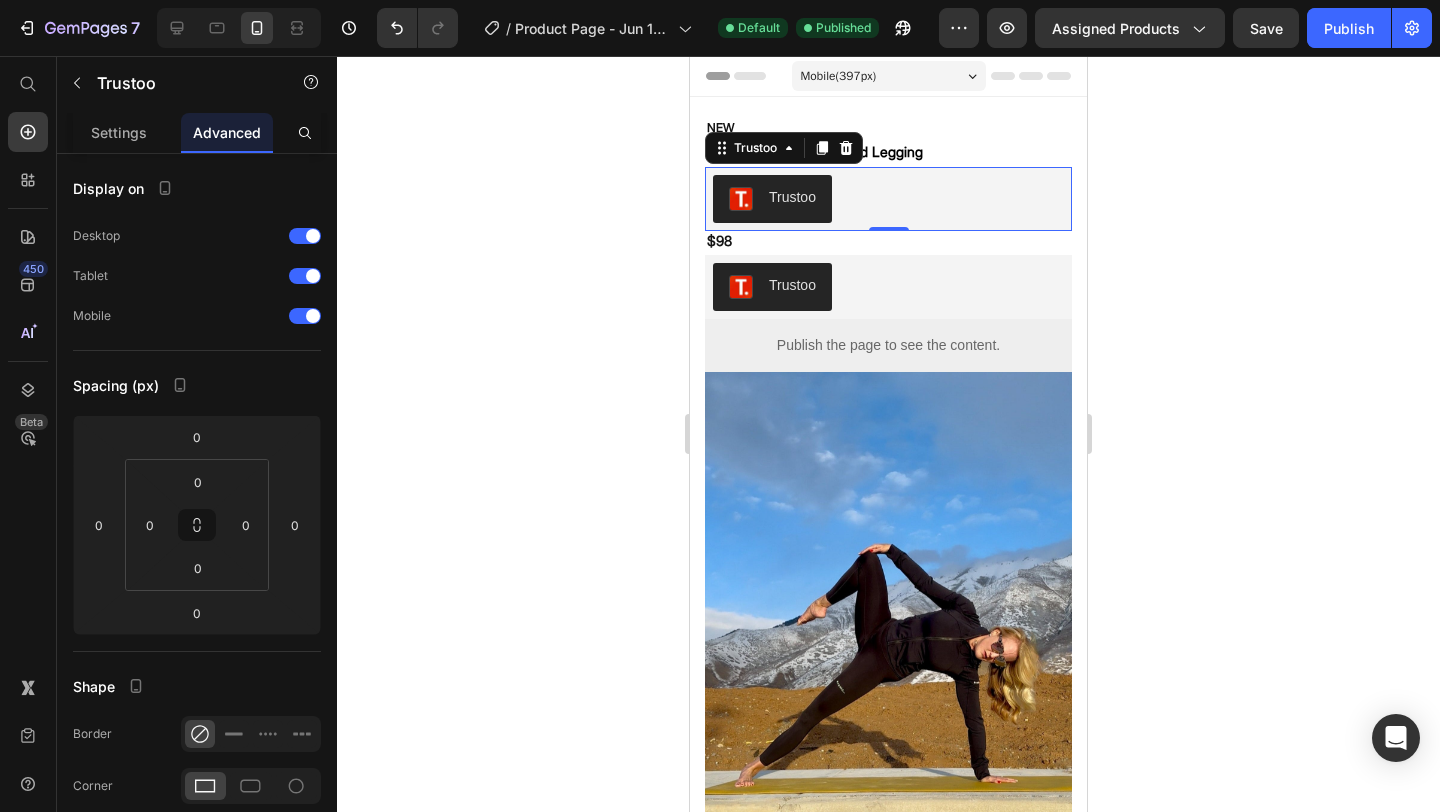 click 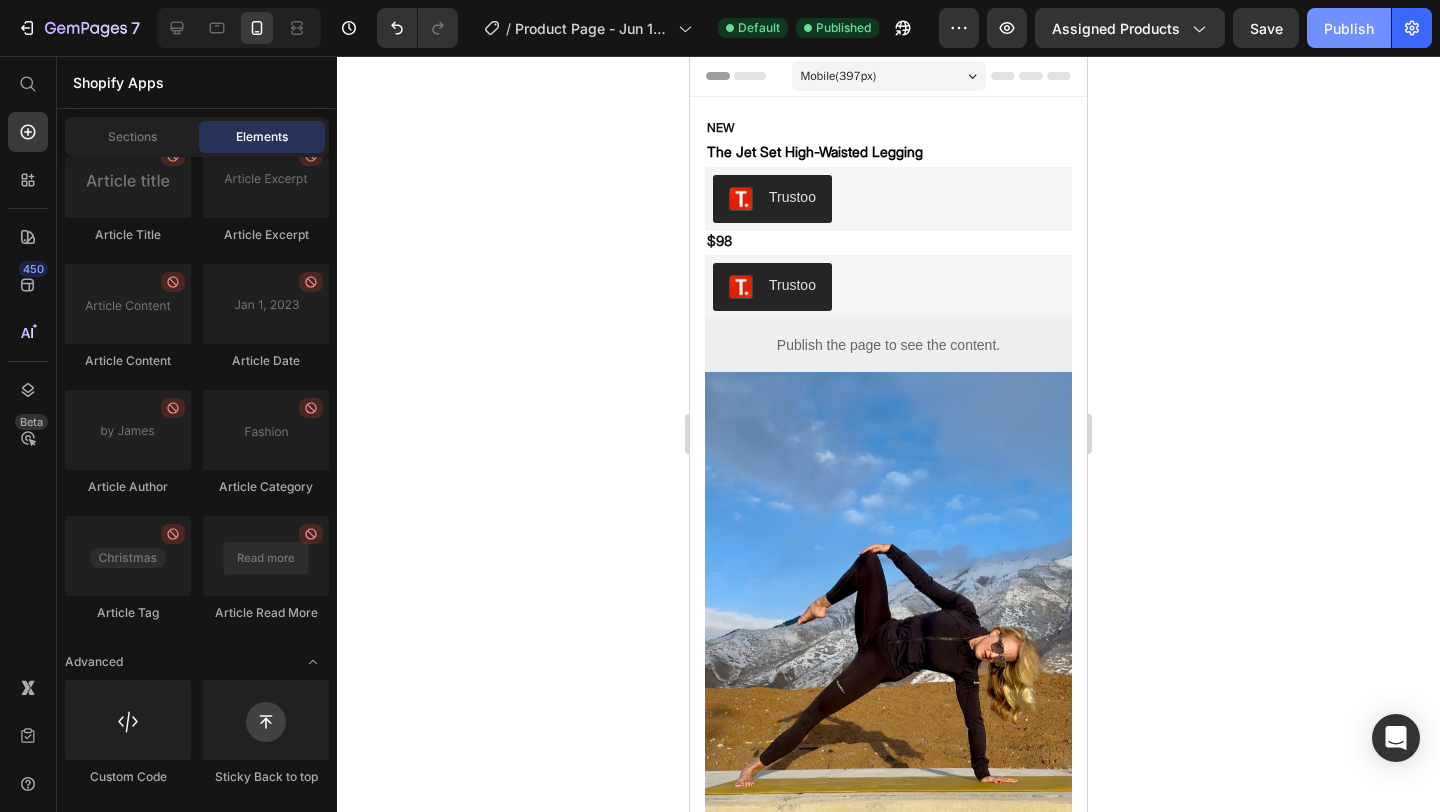 click on "Publish" 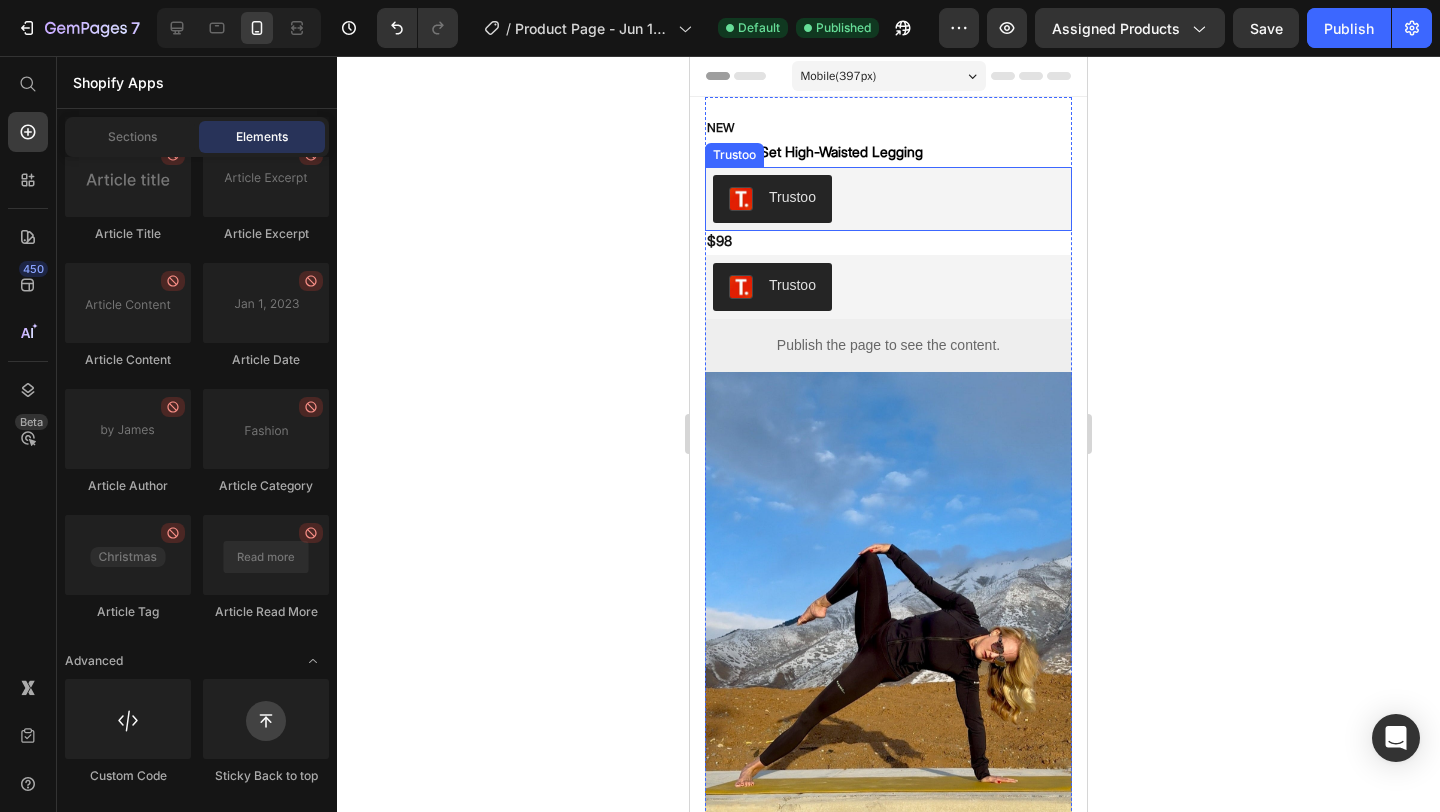 click on "Trustoo" at bounding box center (888, 199) 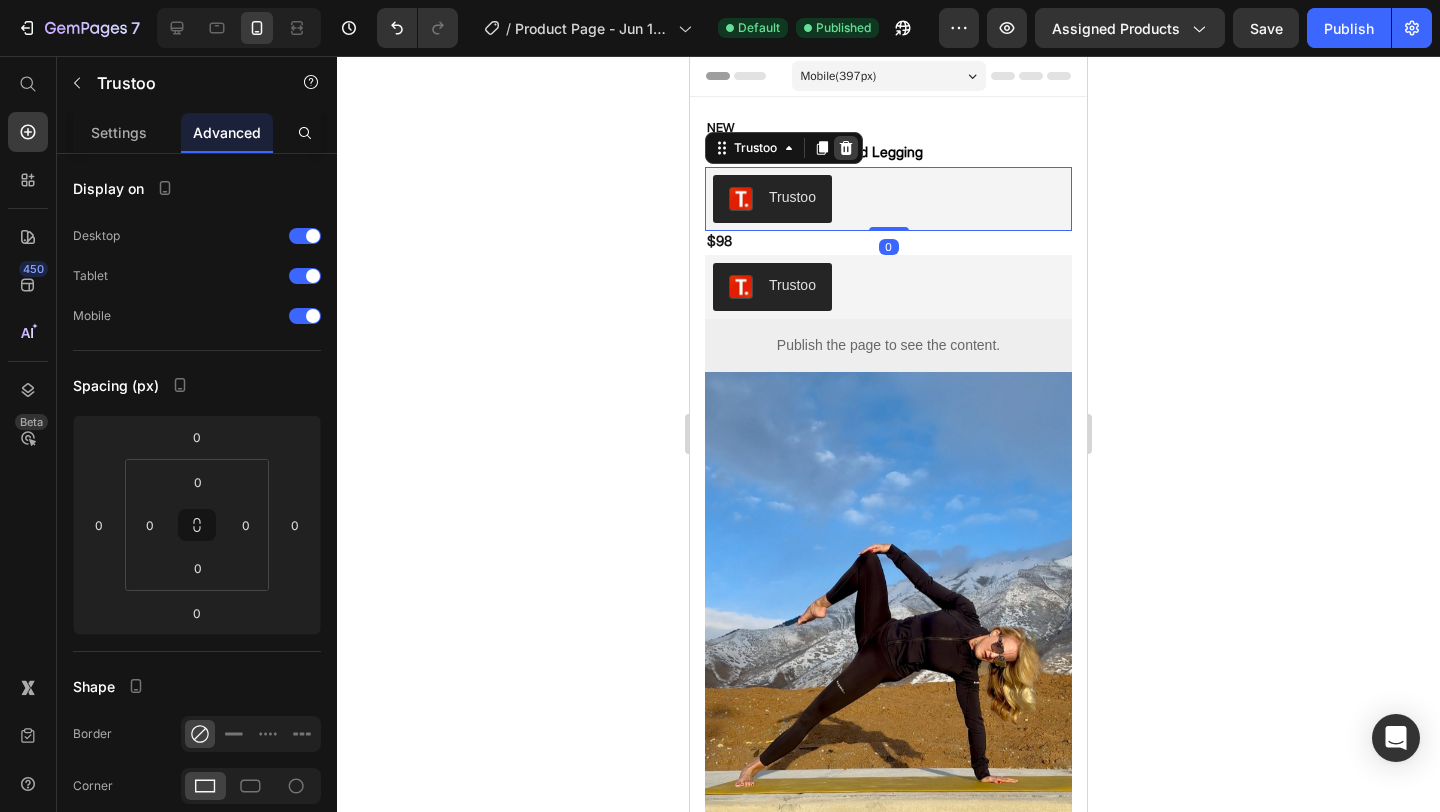 click 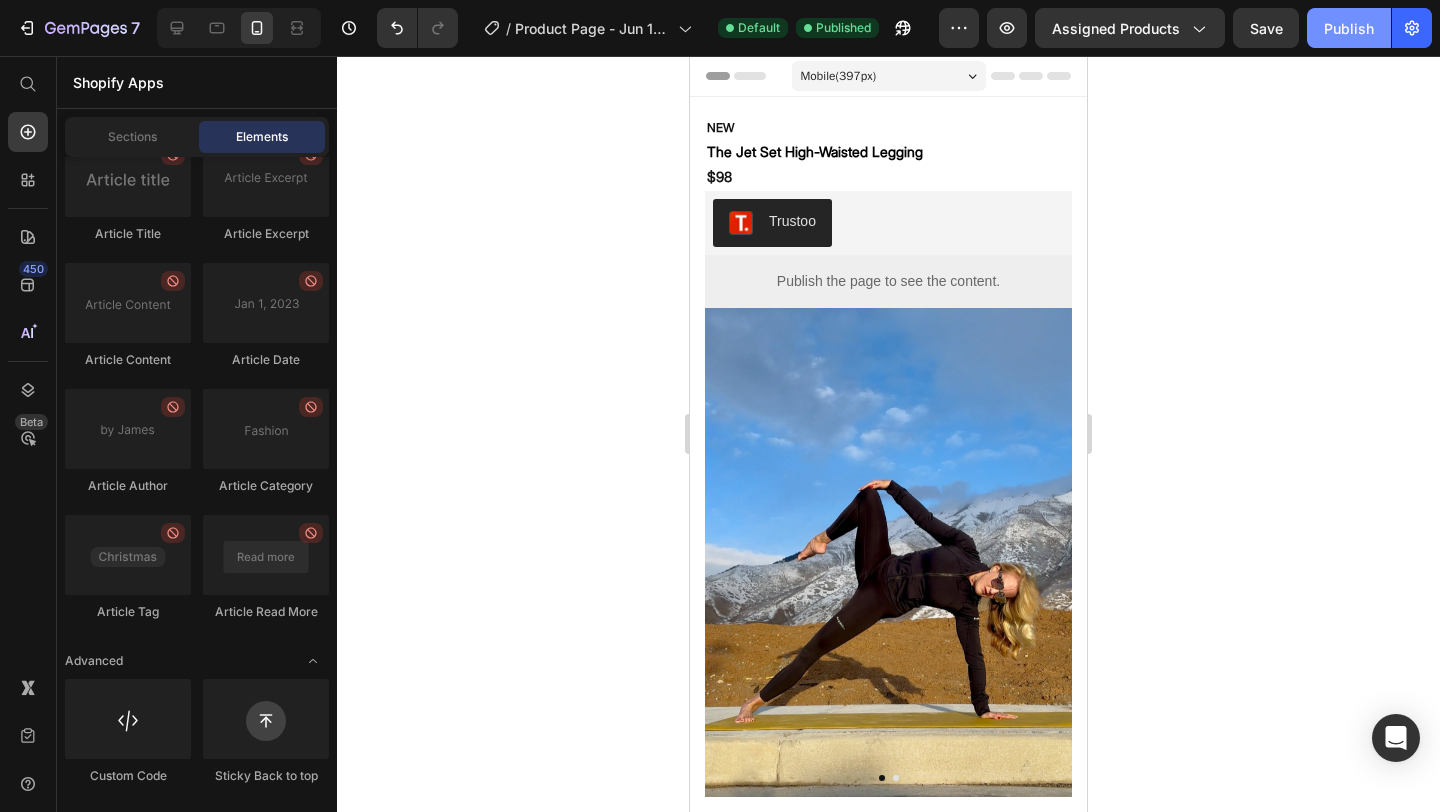 click on "Publish" 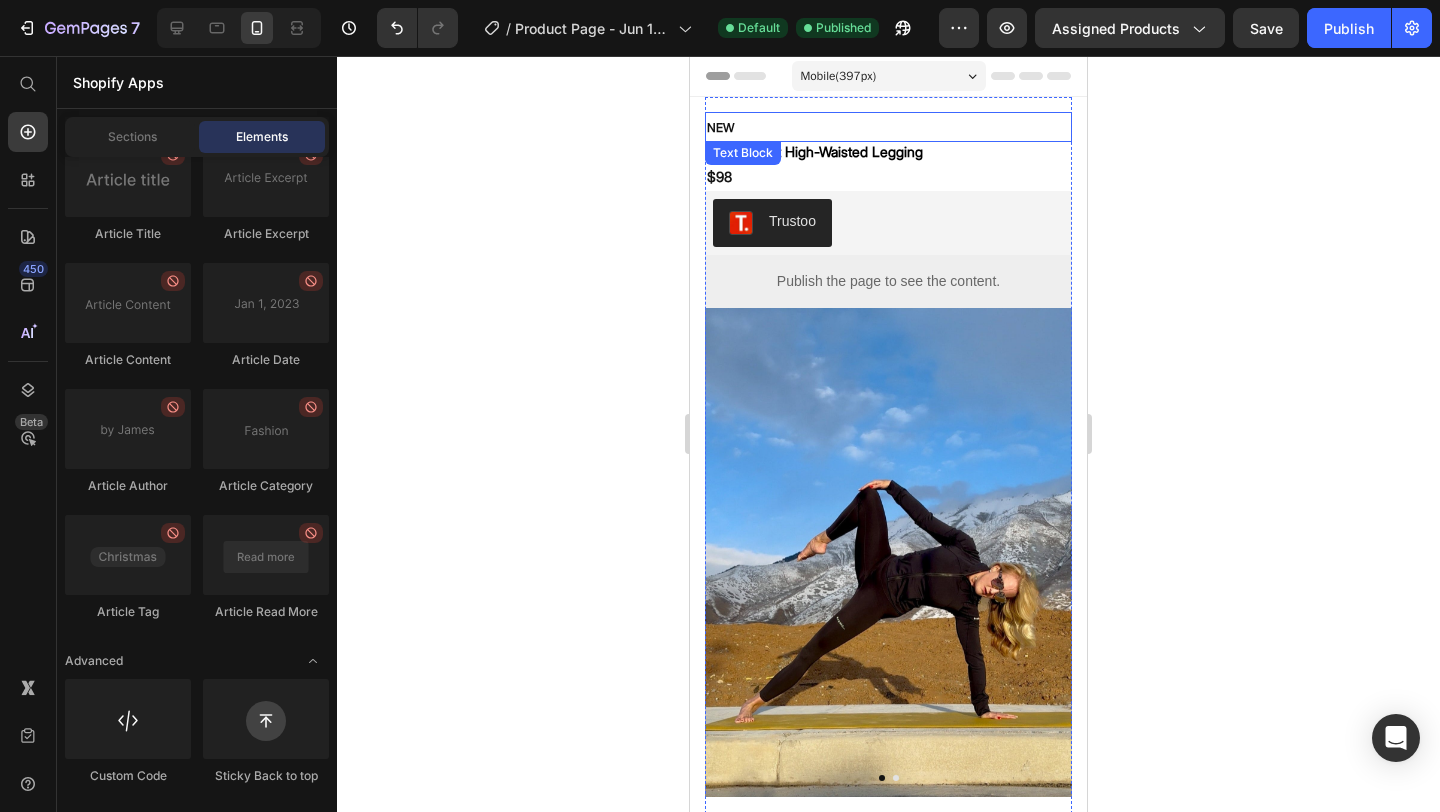 click on "NEW" at bounding box center (888, 127) 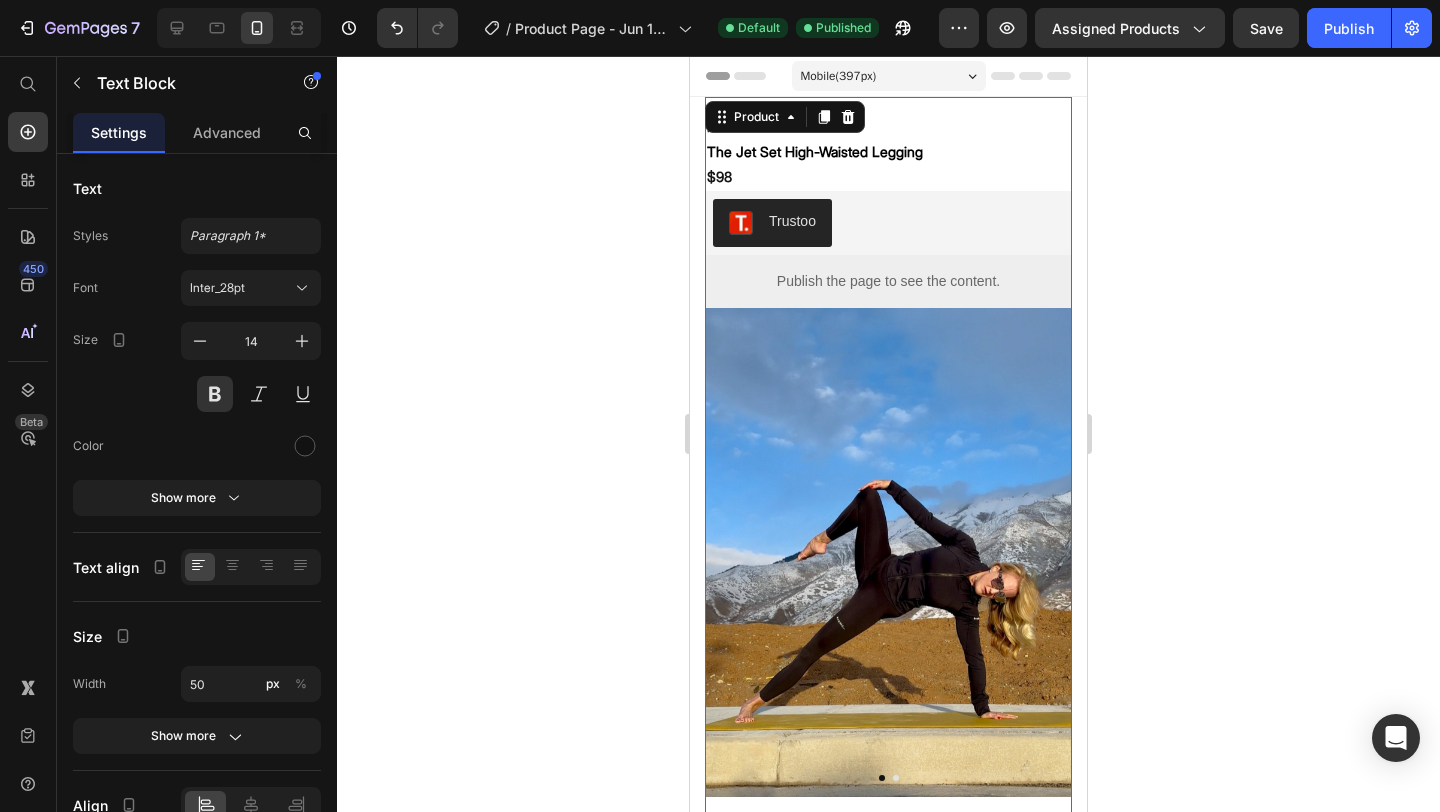 click on "NEW Text Block The Jet Set High-Waisted Legging Product Title $98 Product Price Trustoo Trustoo
Publish the page to see the content.
Custom Code Product Images" at bounding box center (888, 455) 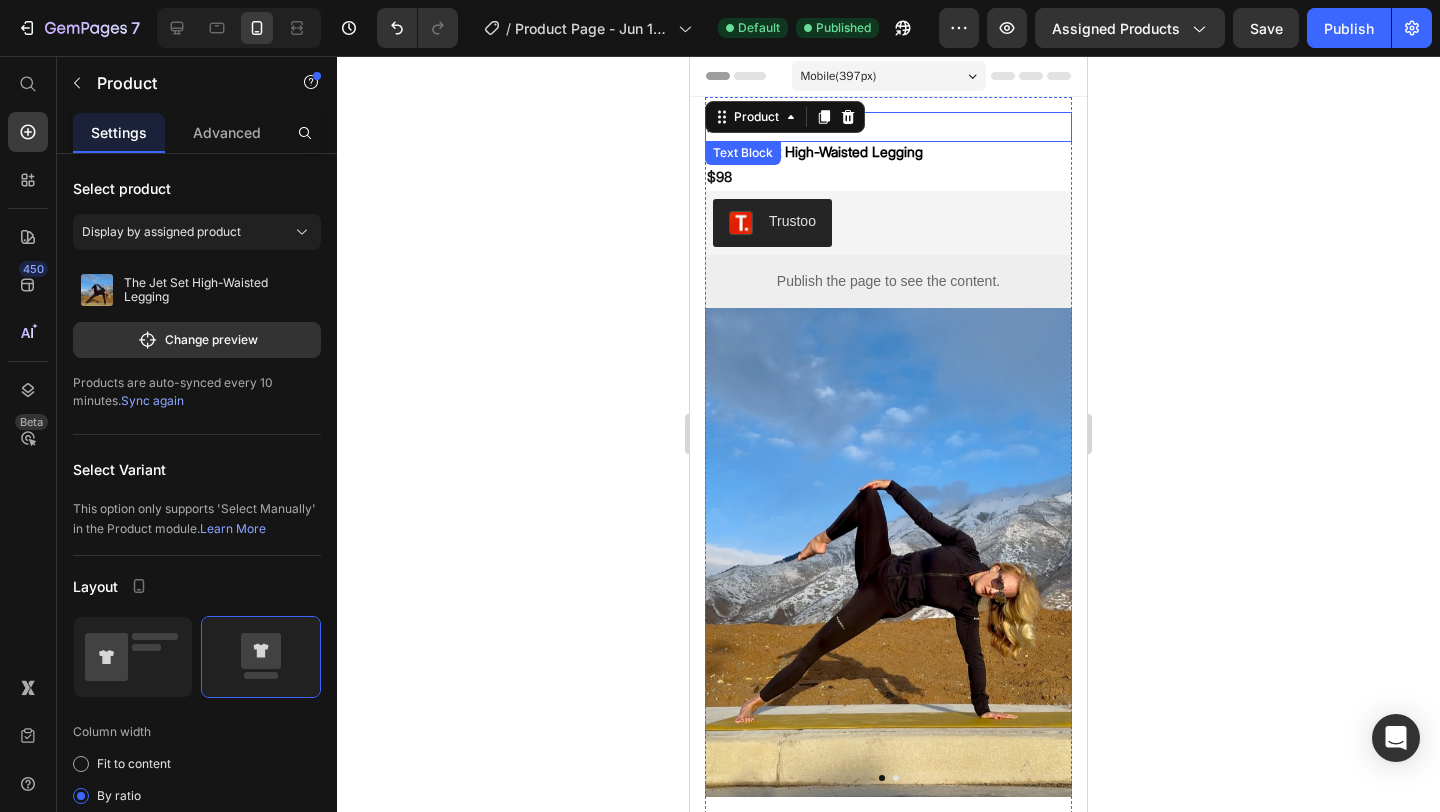 click on "NEW" at bounding box center (888, 127) 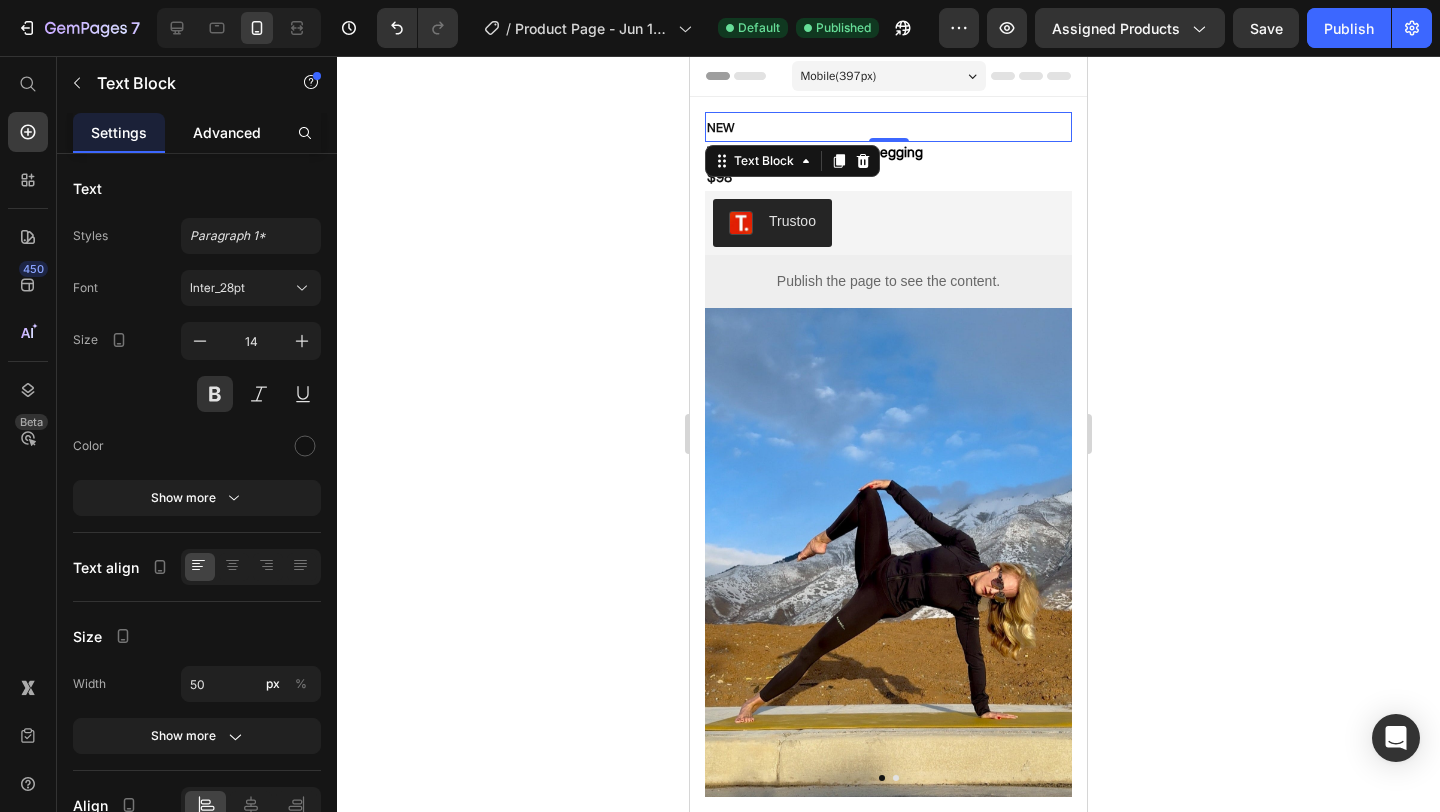 click on "Advanced" 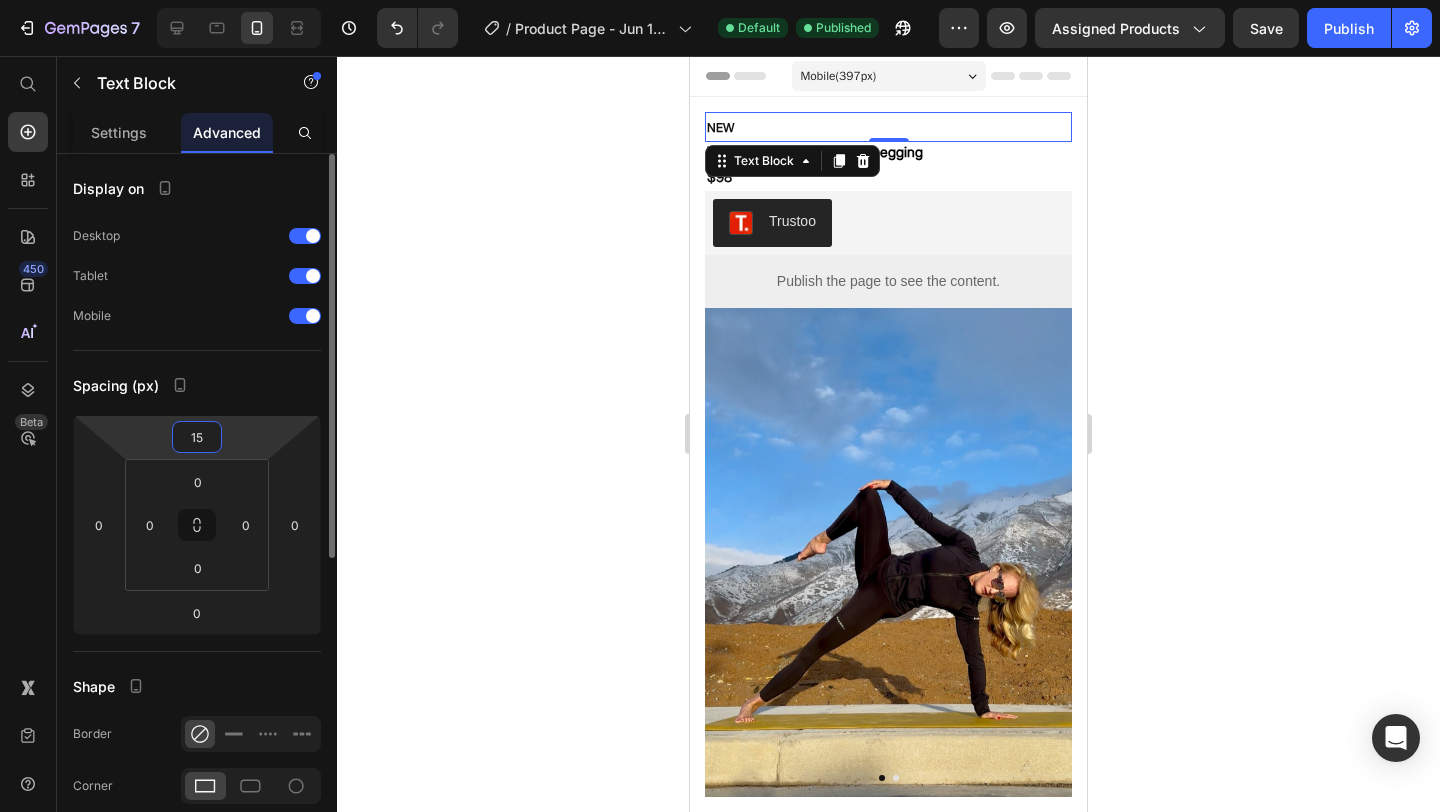 click on "15" at bounding box center [197, 437] 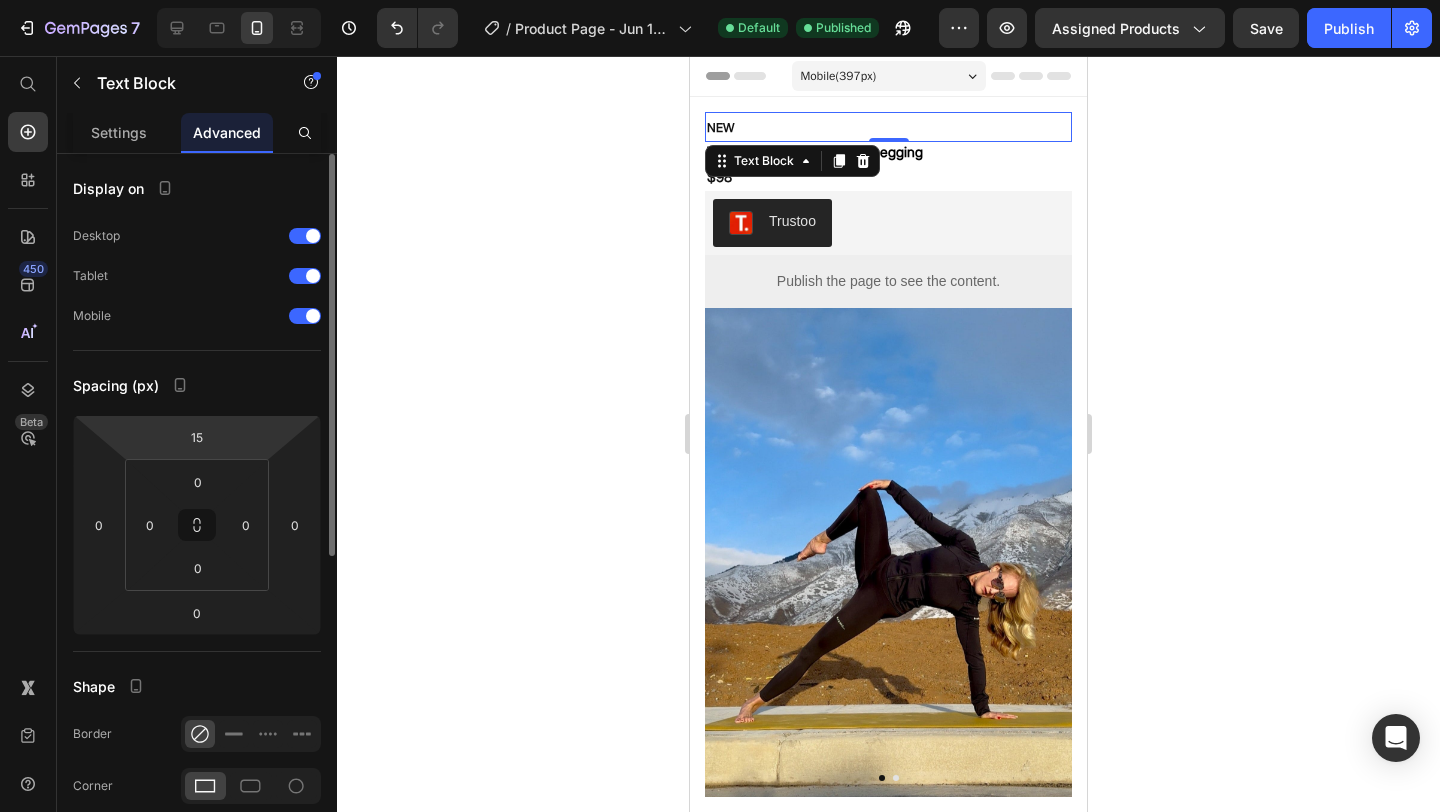 click on "7  Version history  /  Product Page - Jun 15, 12:24:34 Default Published Preview Assigned Products  Save   Publish  450 Beta Shopify Apps Sections Elements Hero Section Product Detail Brands Trusted Badges Guarantee Product Breakdown How to use Testimonials Compare Bundle FAQs Social Proof Brand Story Product List Collection Blog List Contact Sticky Add to Cart Custom Footer Browse Library 450 Layout
Row
Row
Row
Row Text
Heading
Text Block Button
Button
Button
Sticky Back to top Media Icon & Line" at bounding box center [720, 0] 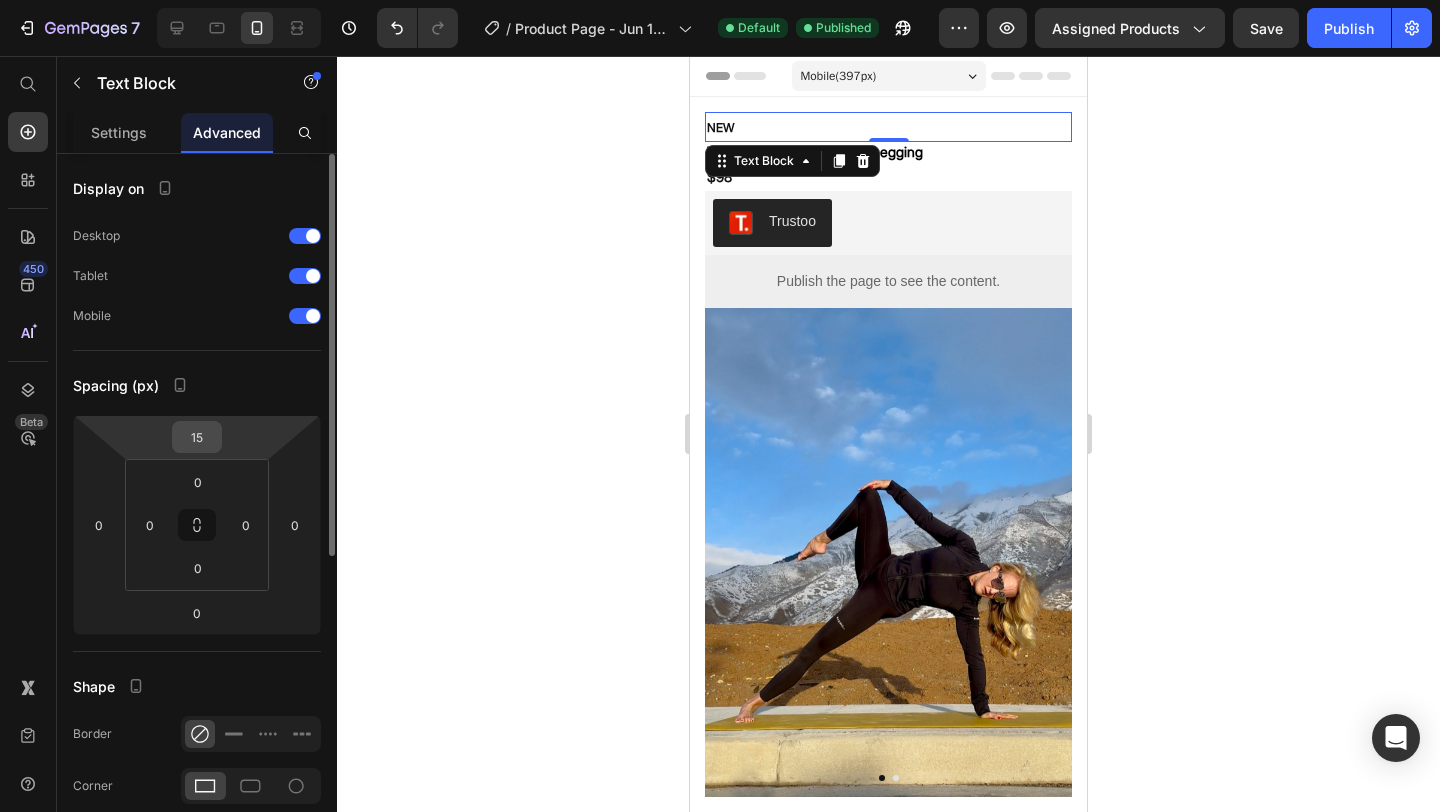 click on "15" at bounding box center [197, 437] 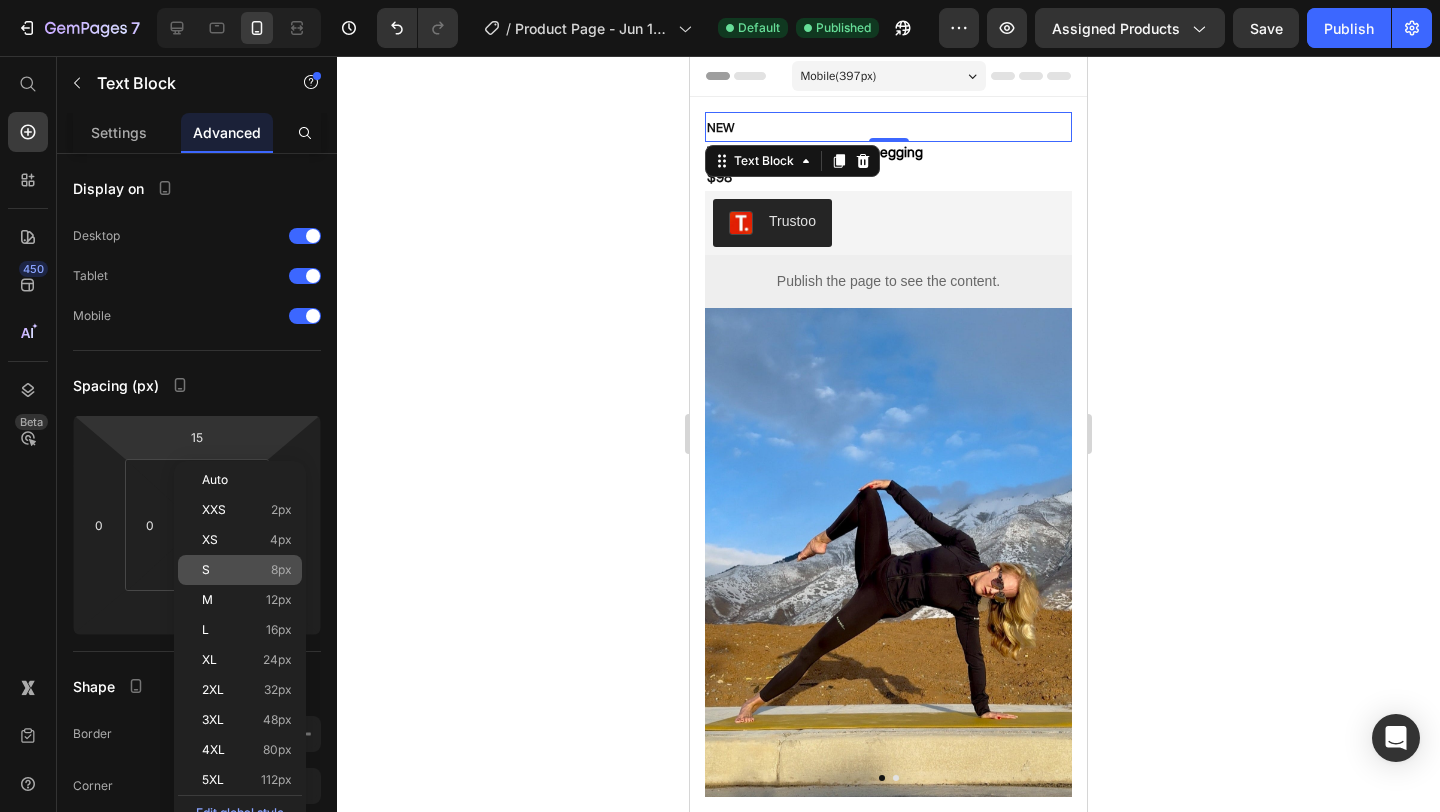 click on "S 8px" at bounding box center [247, 570] 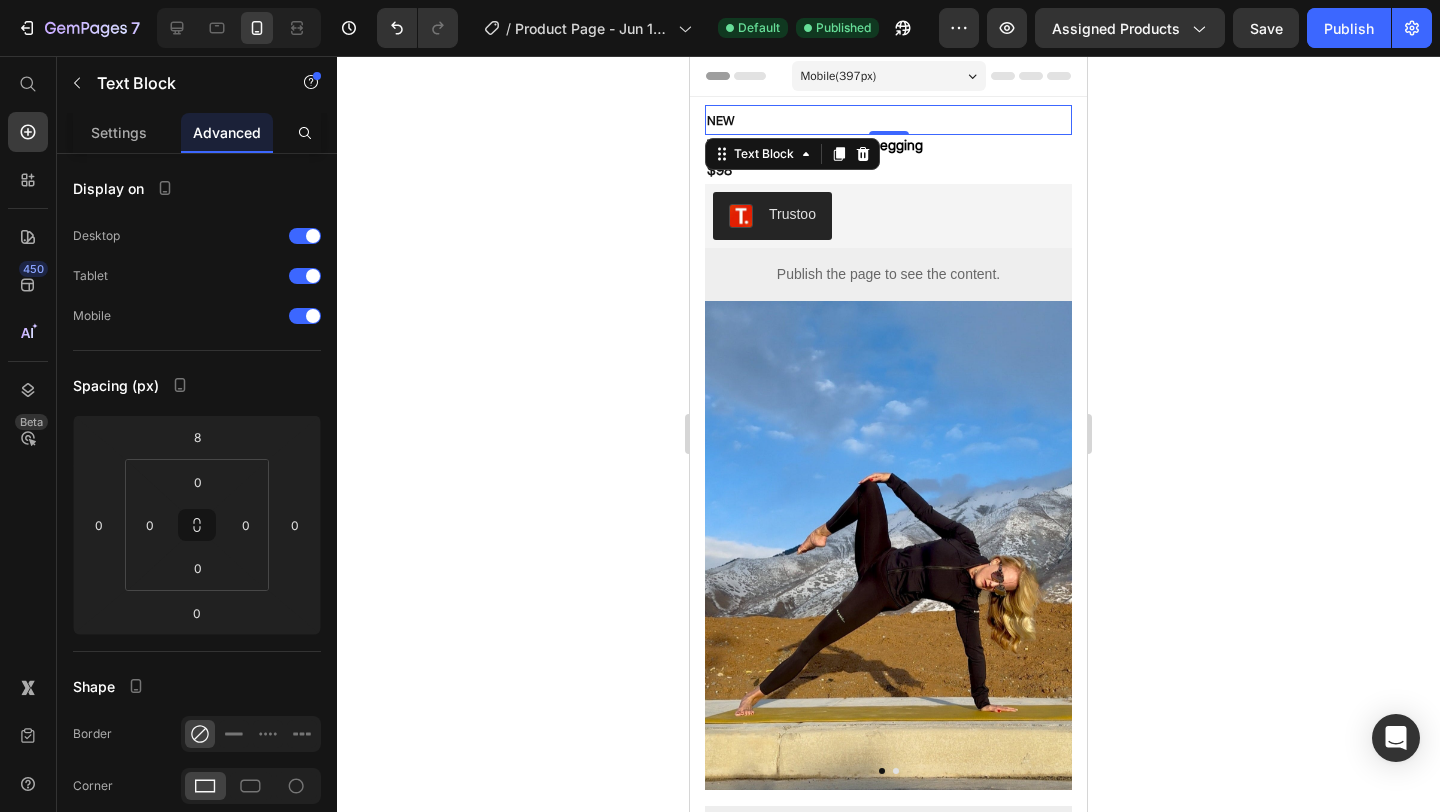 click 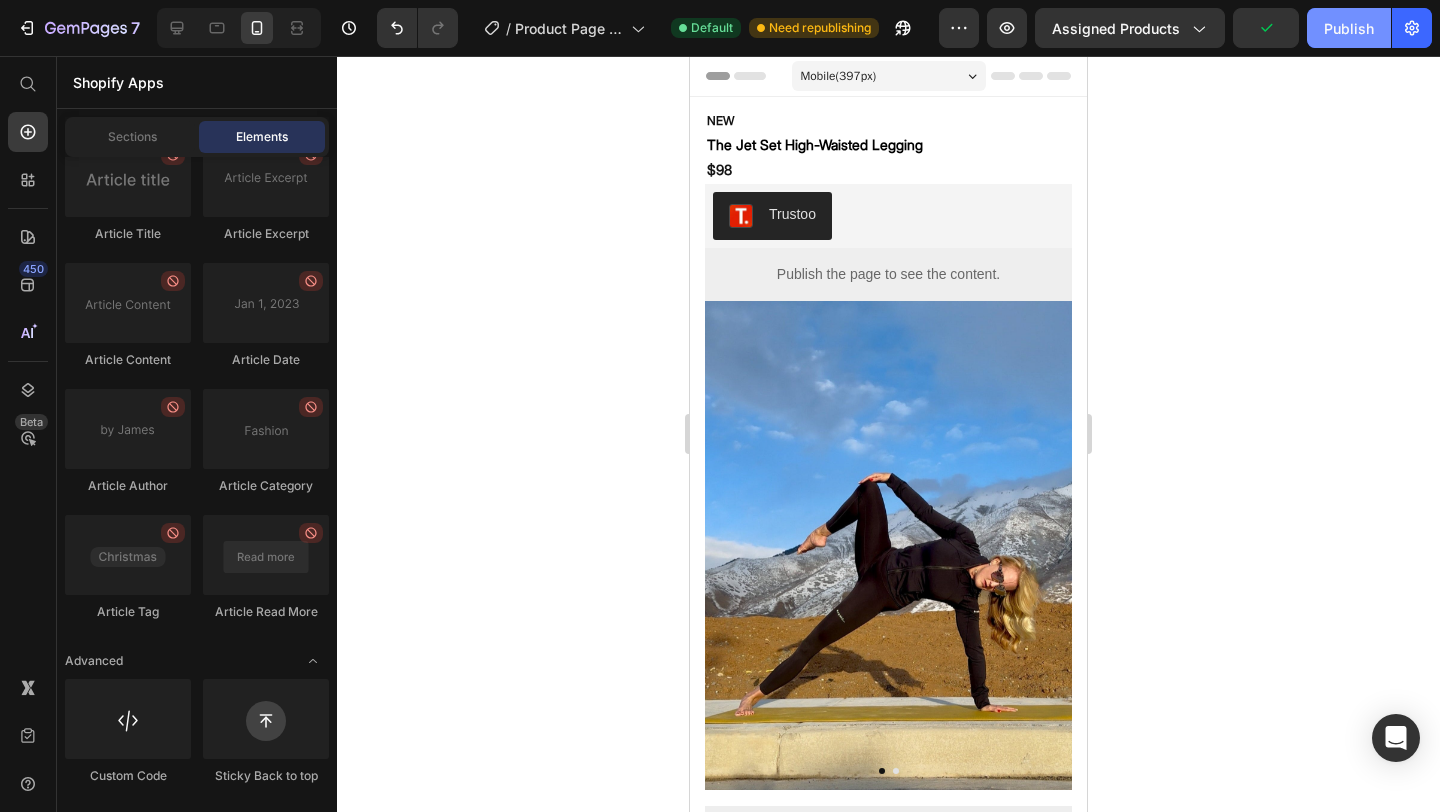 click on "Publish" at bounding box center [1349, 28] 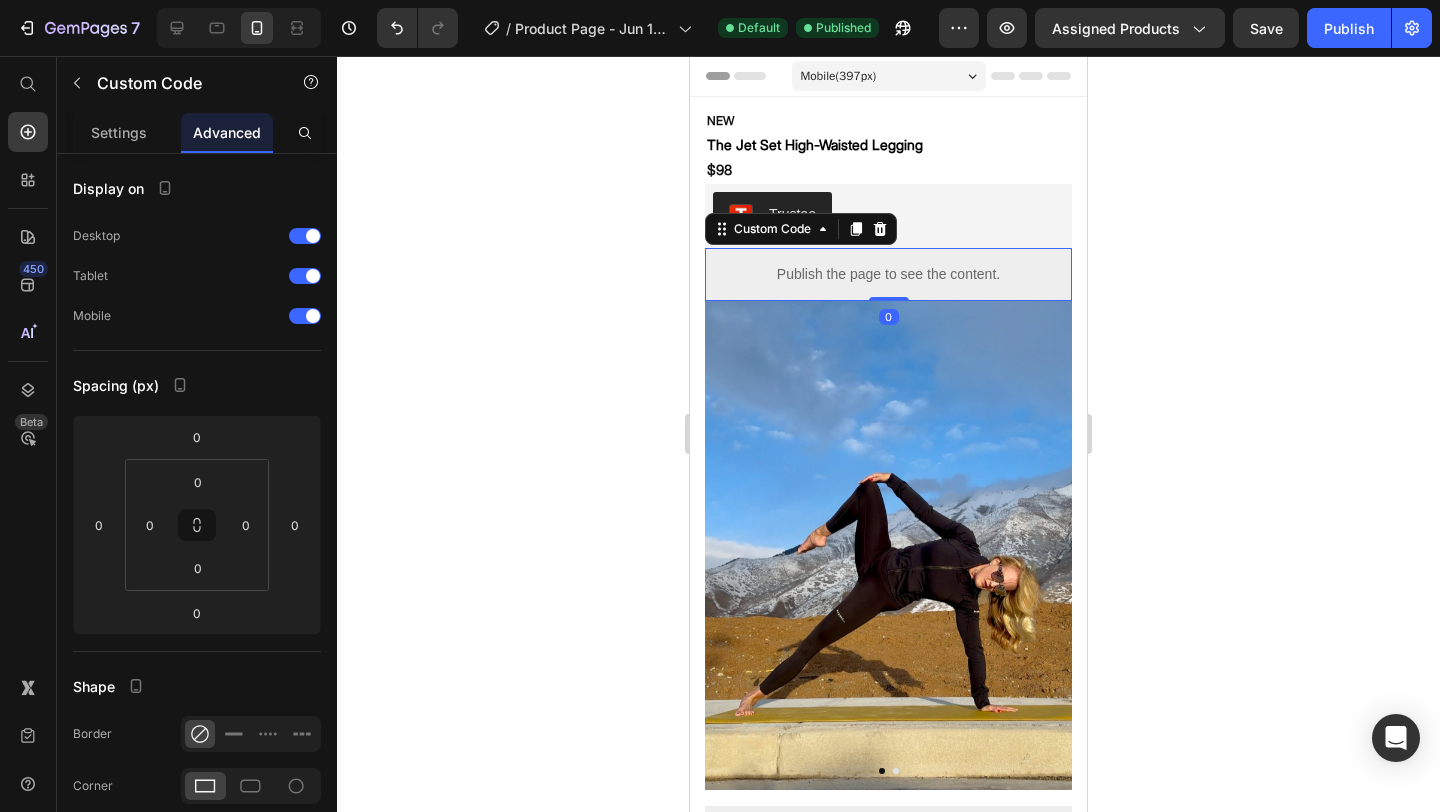 click on "Publish the page to see the content." at bounding box center (888, 274) 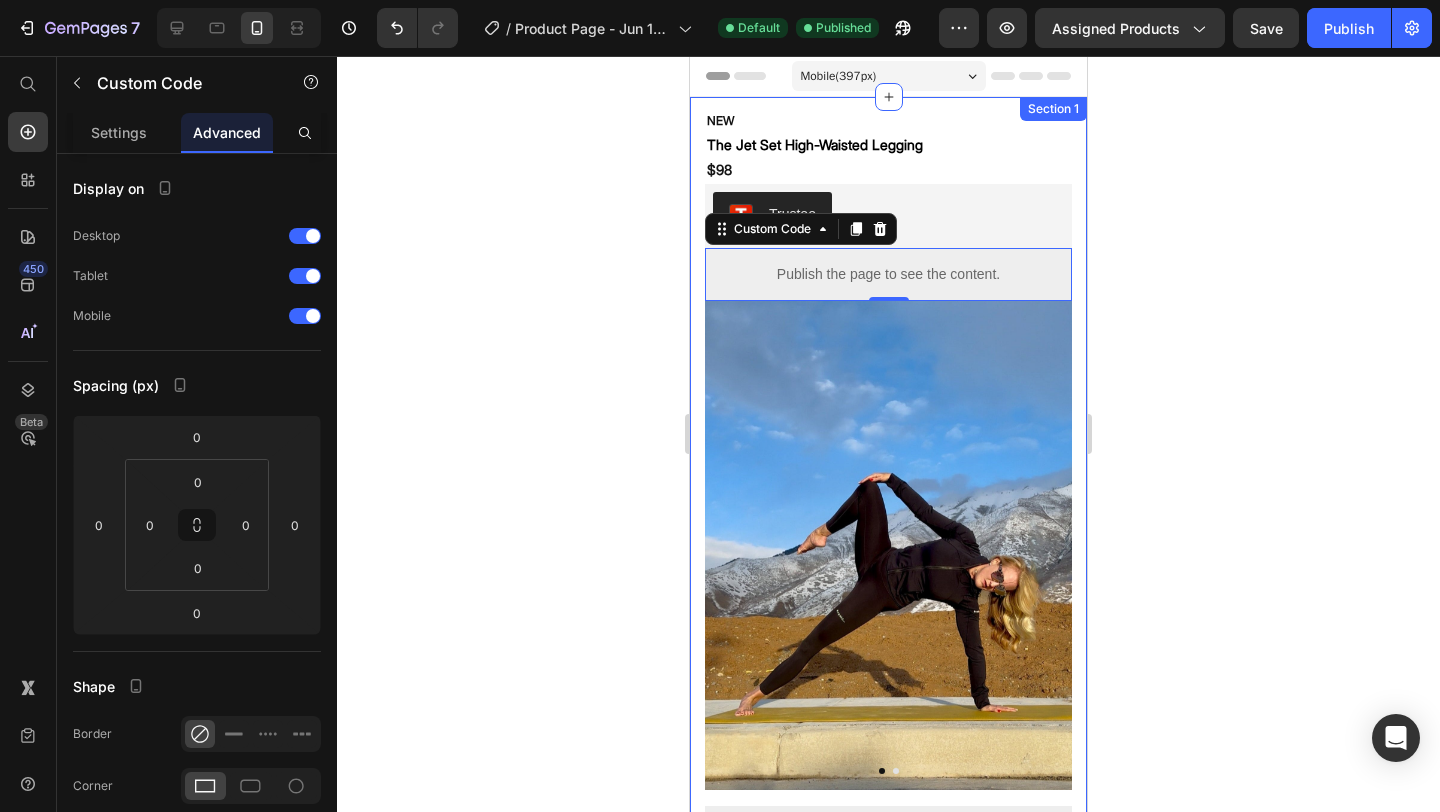 click 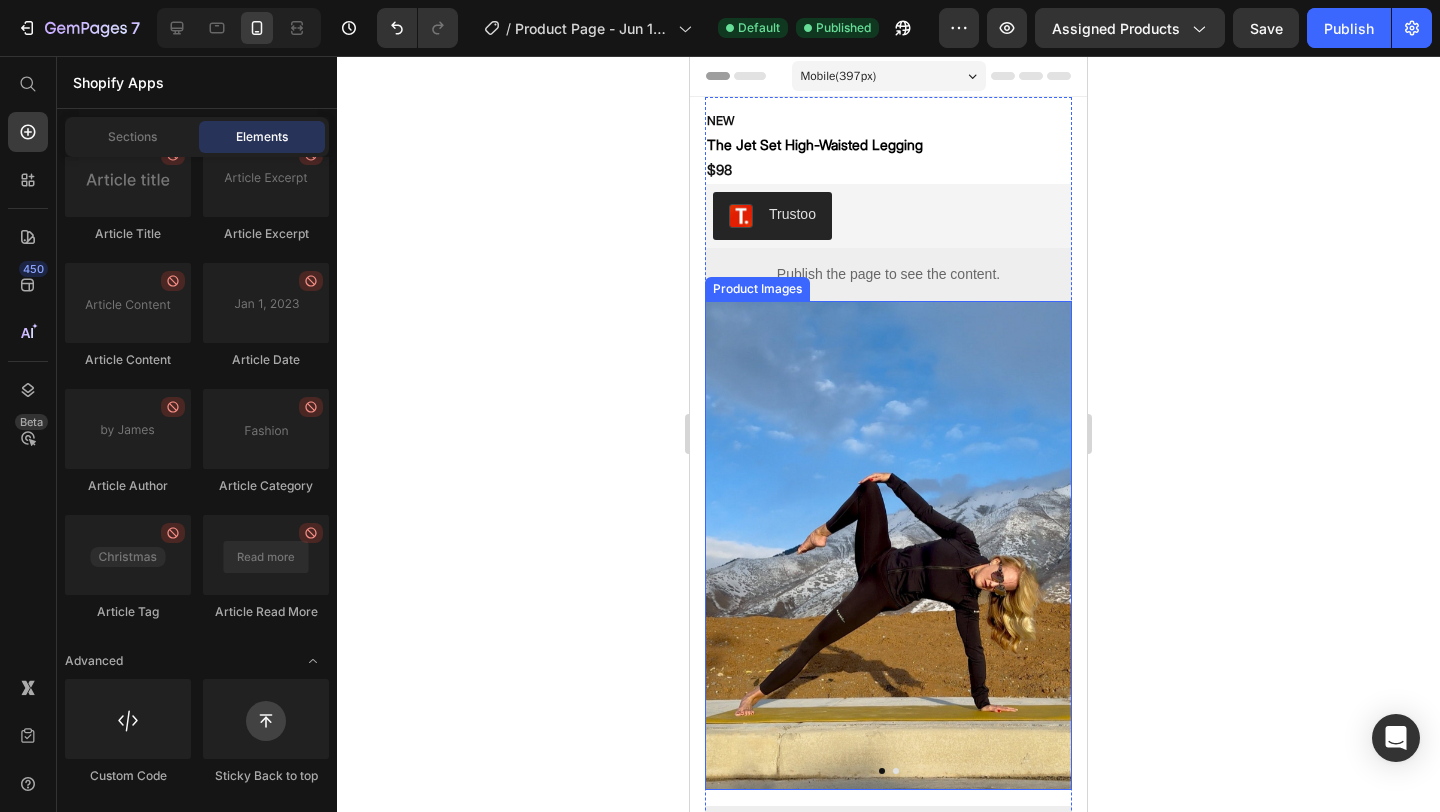 click on "Product Images" at bounding box center (757, 289) 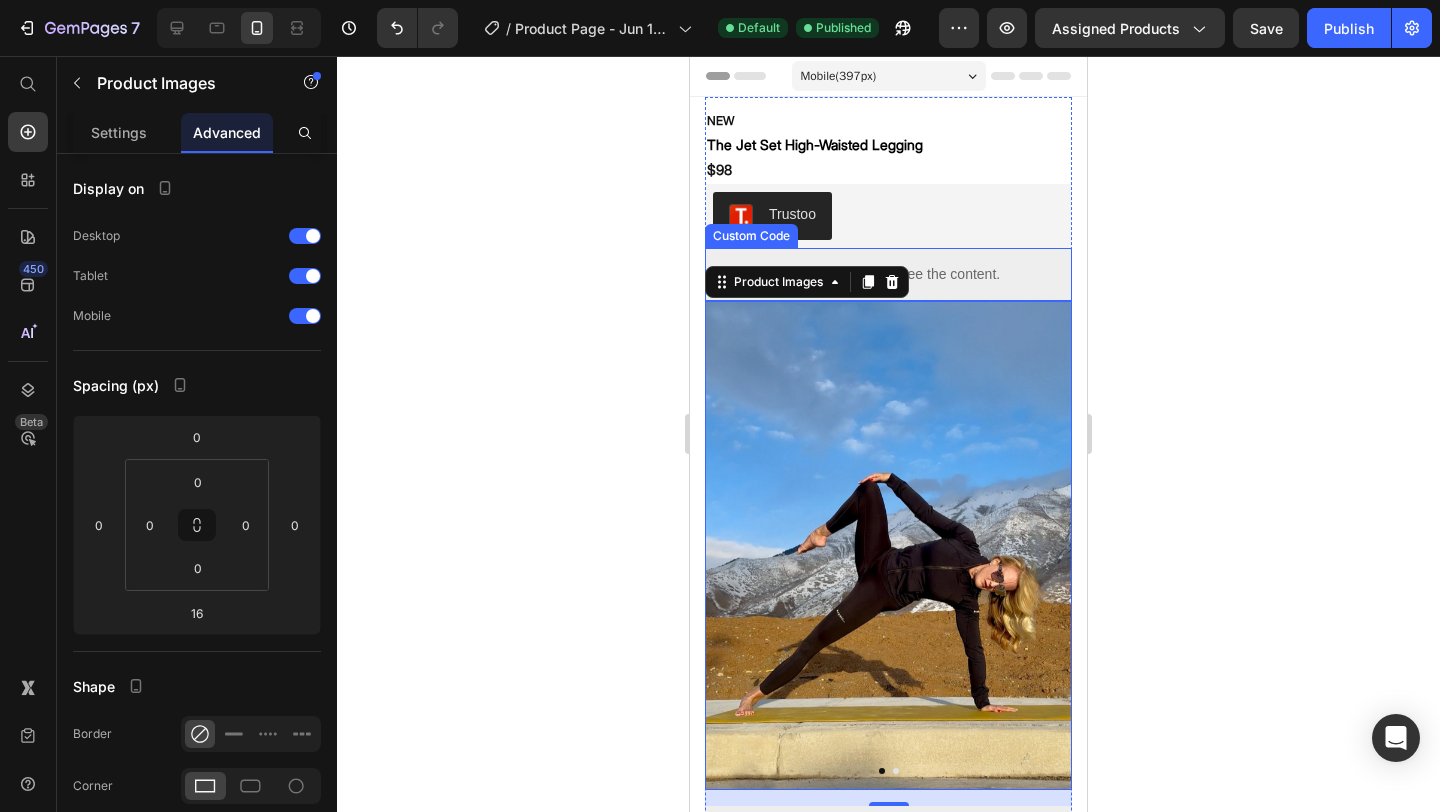 click on "Publish the page to see the content." at bounding box center (888, 274) 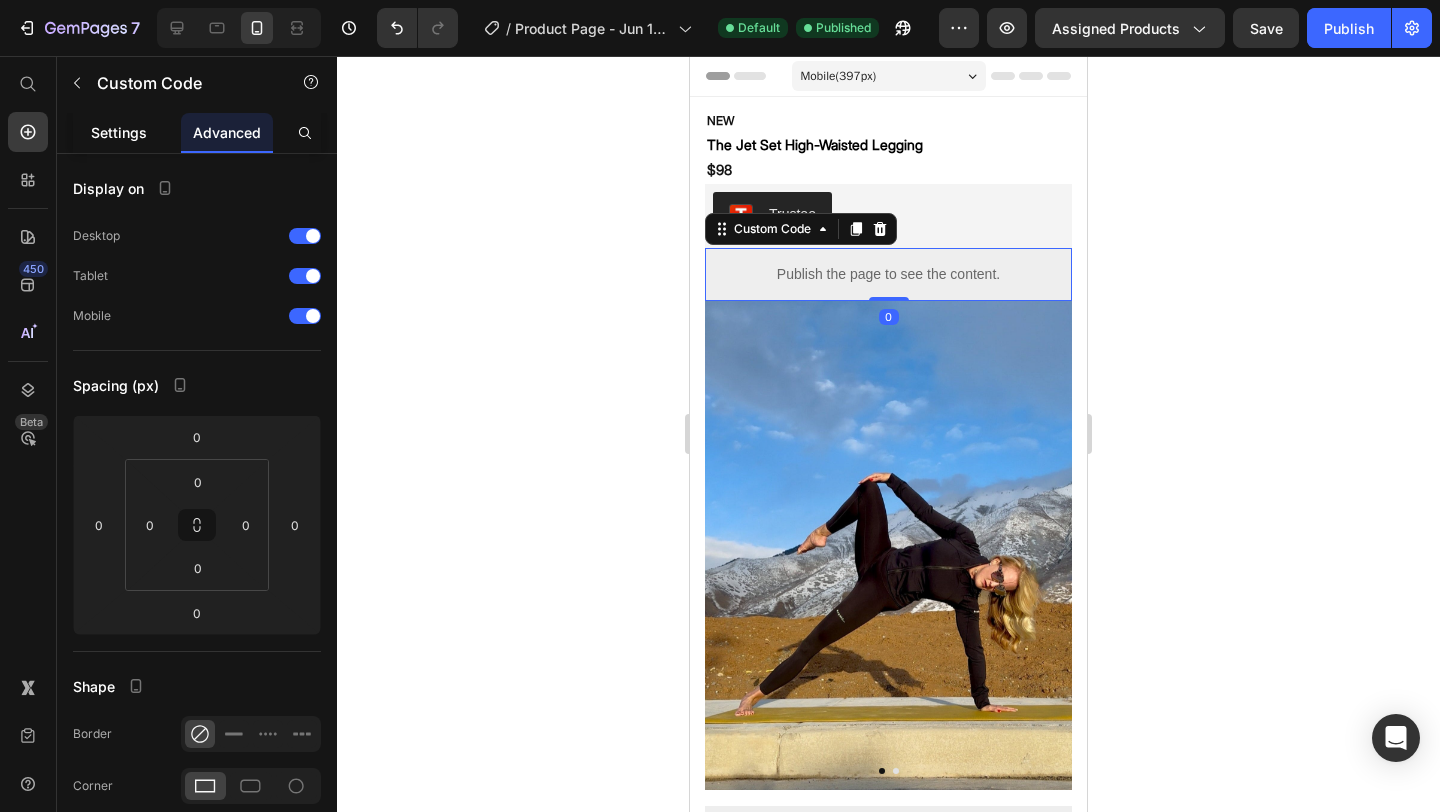 click on "Settings" at bounding box center (119, 132) 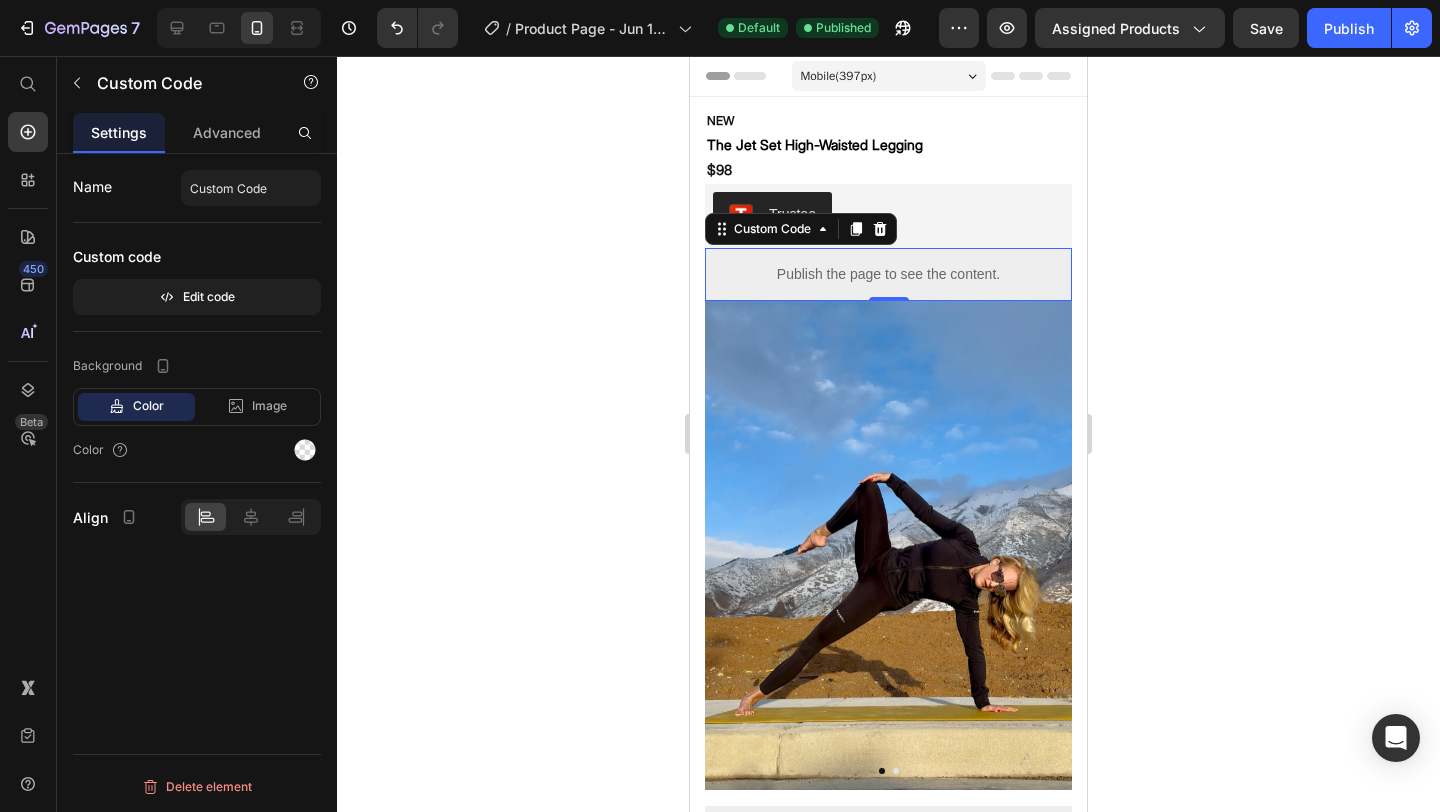 click 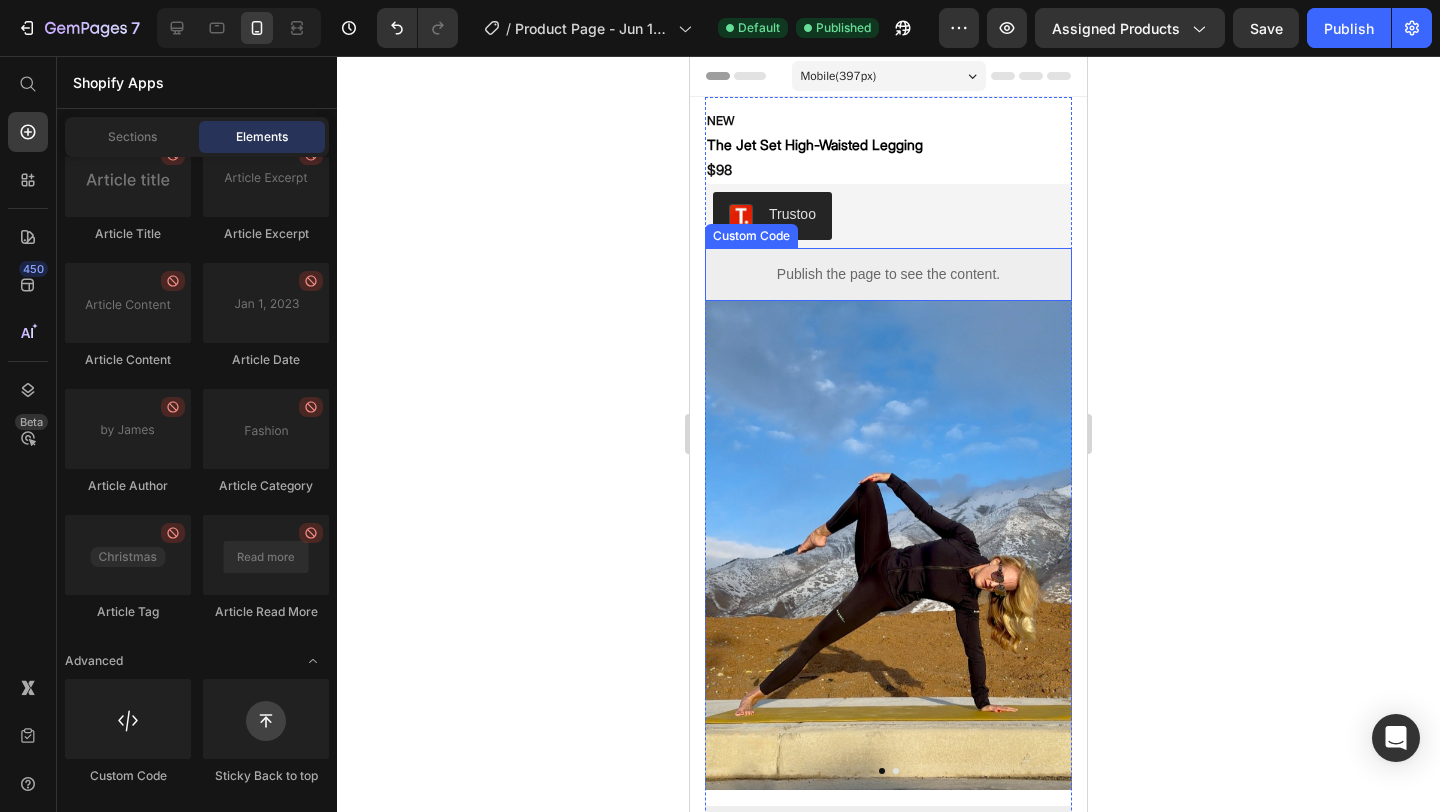click on "Publish the page to see the content." at bounding box center [888, 274] 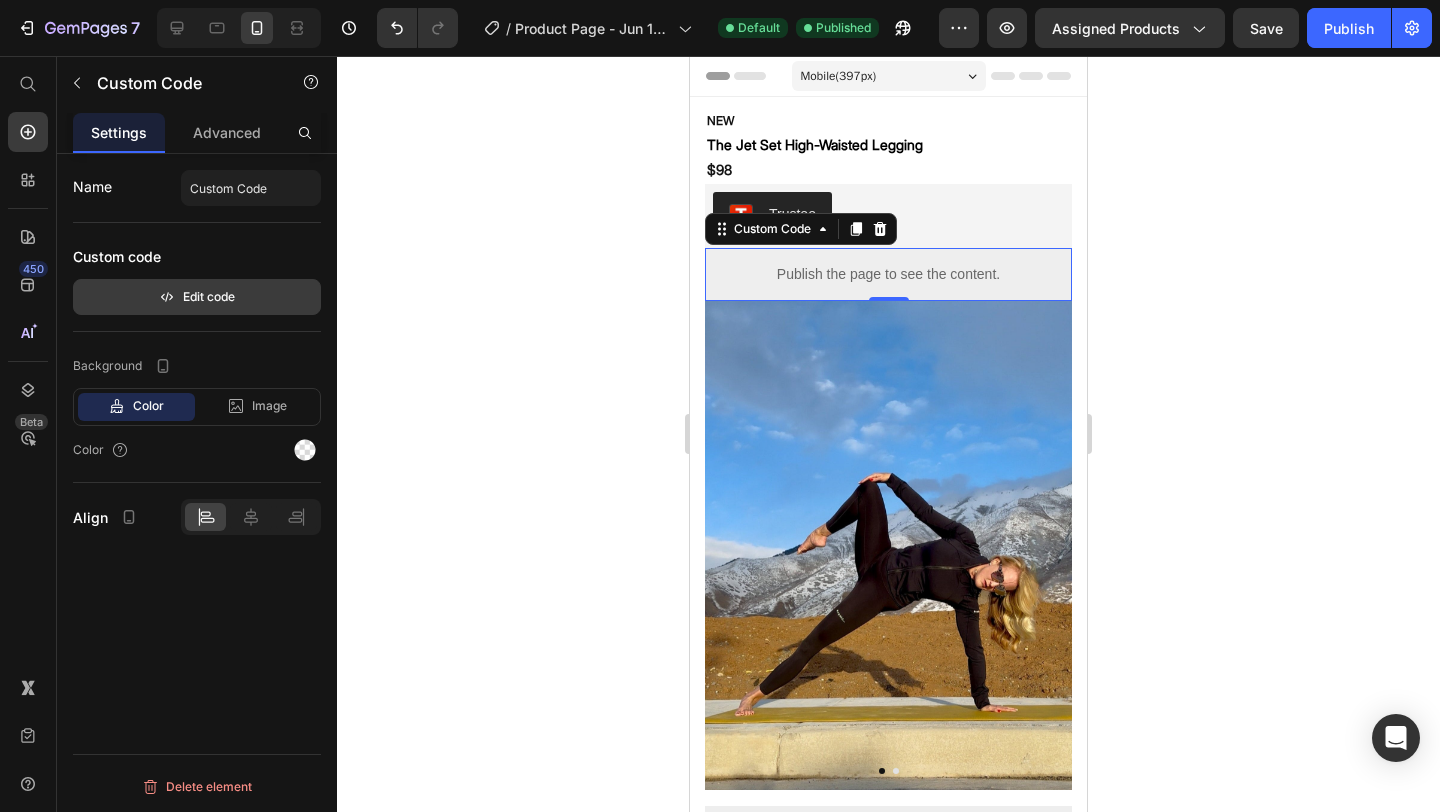 click on "Edit code" at bounding box center (197, 297) 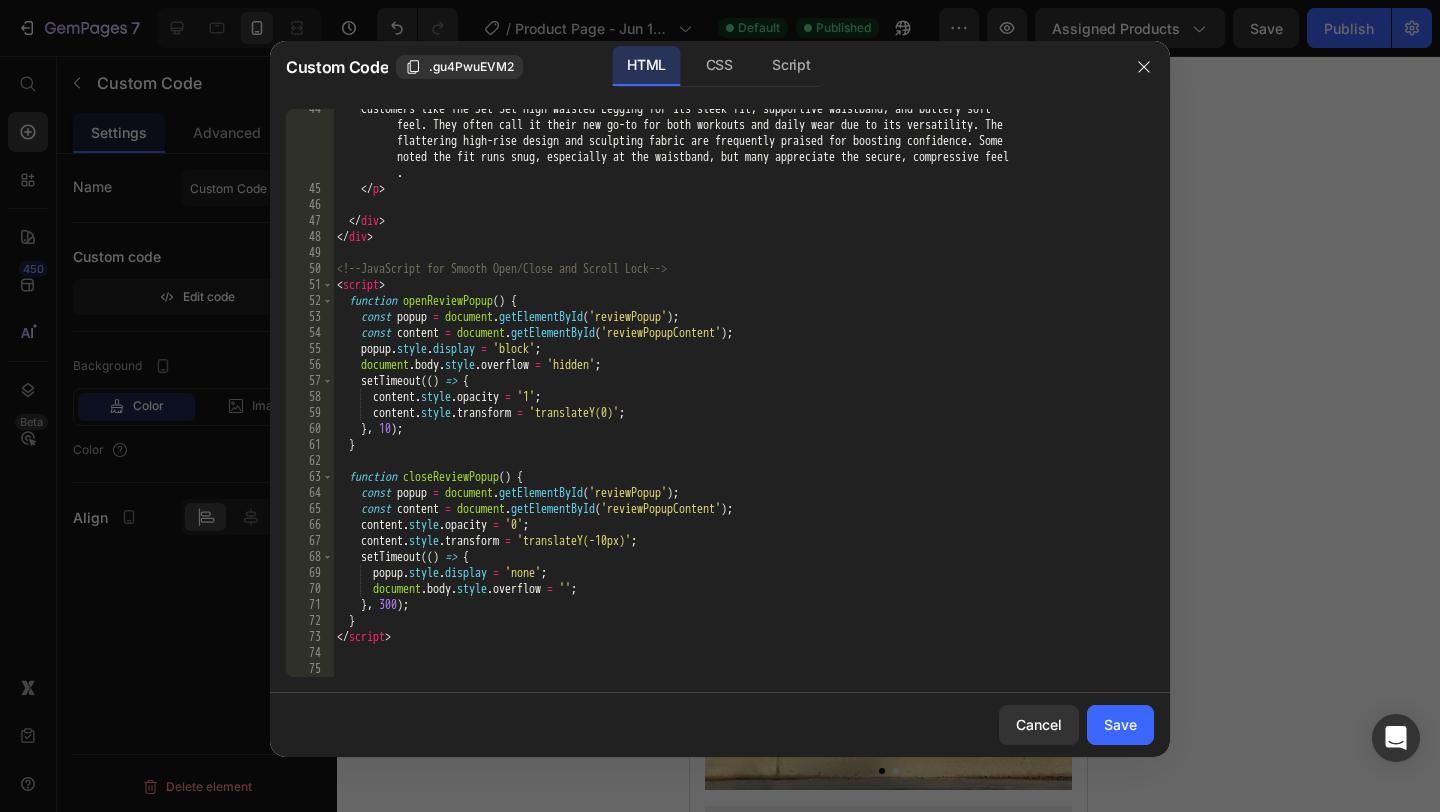 scroll, scrollTop: 856, scrollLeft: 0, axis: vertical 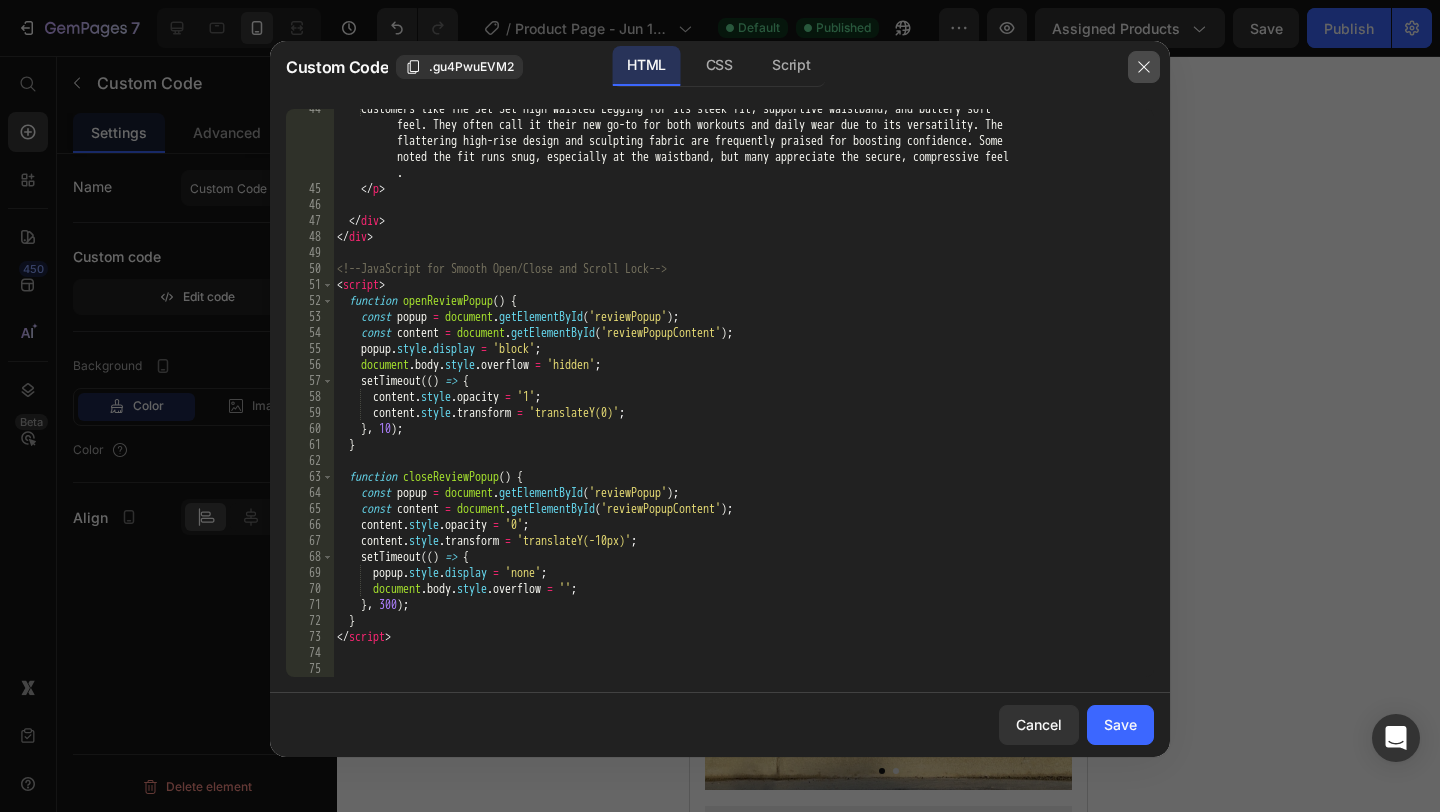 click 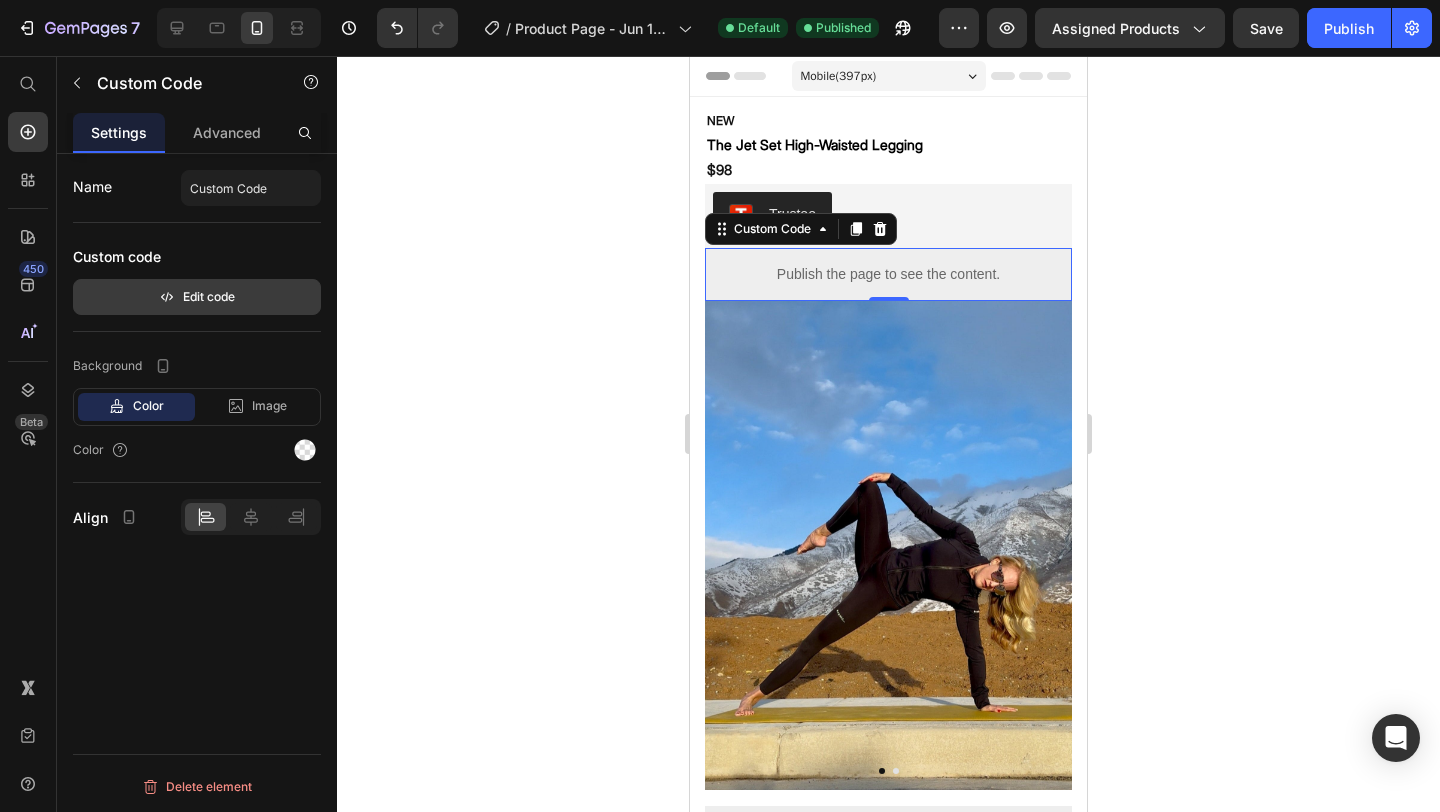 click on "Edit code" at bounding box center (197, 297) 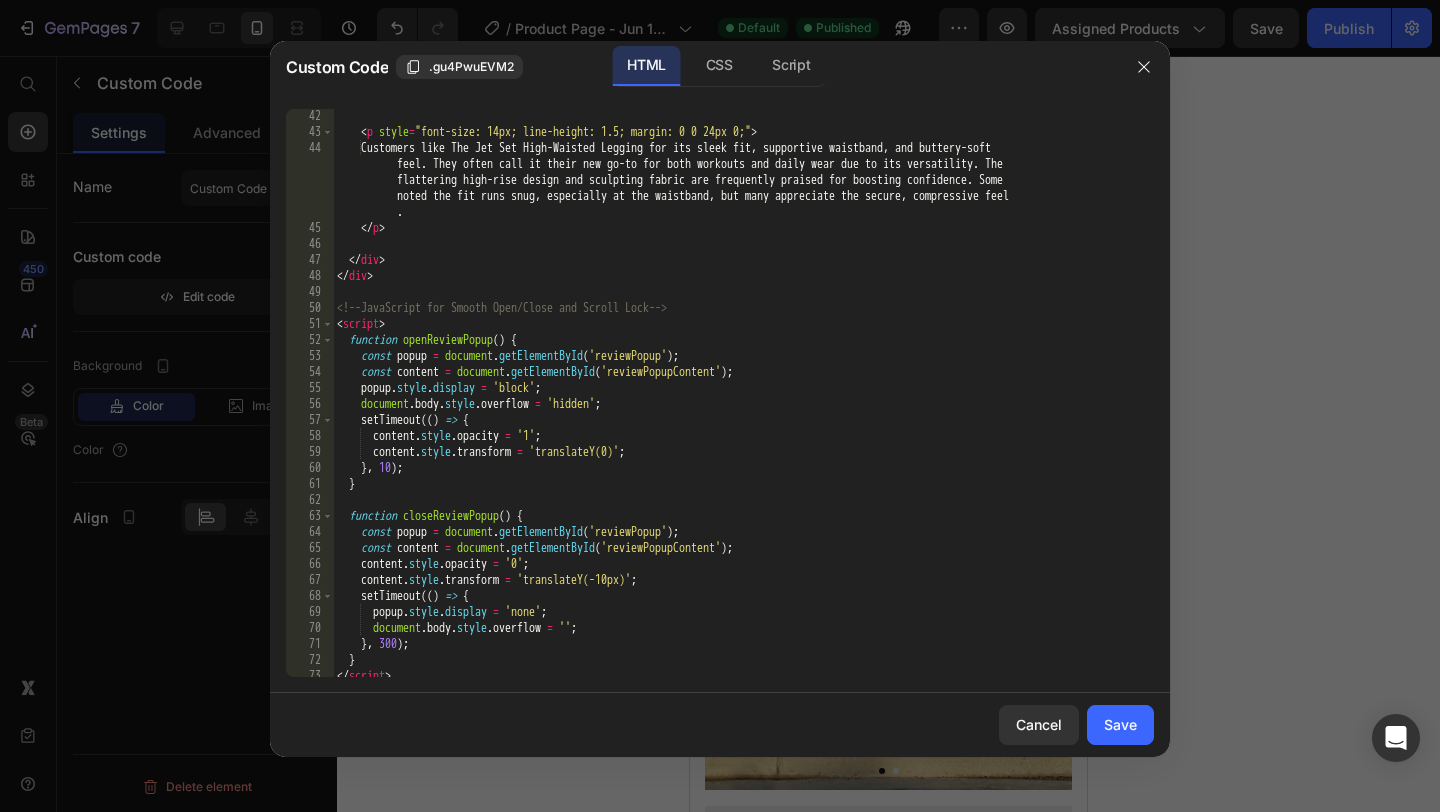 scroll, scrollTop: 856, scrollLeft: 0, axis: vertical 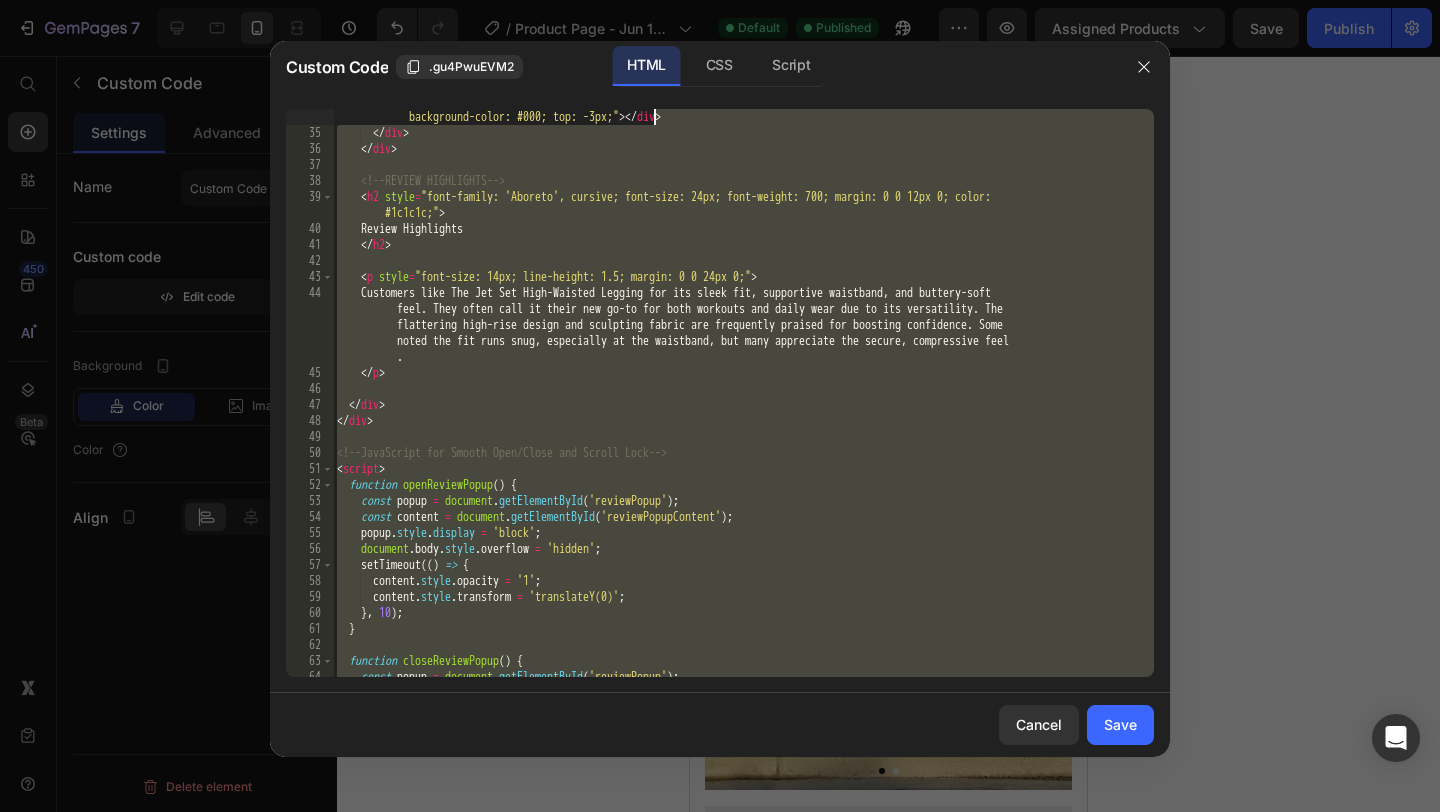 drag, startPoint x: 633, startPoint y: 642, endPoint x: 656, endPoint y: 102, distance: 540.48956 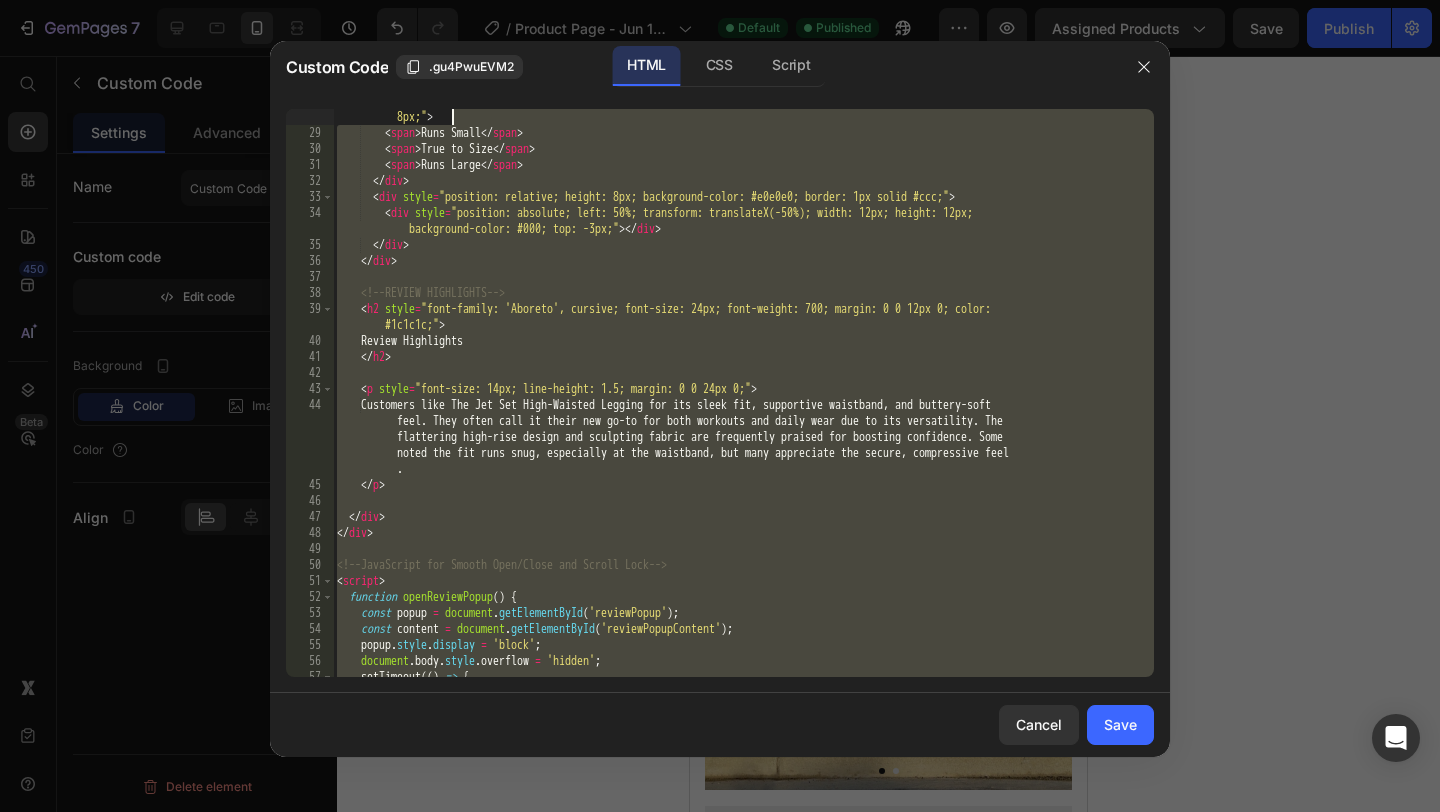 click on "<div style="display: flex; justify-content: space-between; font-size: 12px; color: #666; margin-bottom: 8px;">
<span>Runs Small</span>
<span>True to Size</span>
<span>Runs Large</span>
</div>        <div style="position: relative; height: 8px; background-color: #e0e0e0; border: 1px solid #ccc;">
<div style="position: absolute; left: 50%; transform: translateX(-50%); width: 12px; height: 12px;               background-color: #000; top: -3px;"> </div>        </div>      </div>      <!--  REVIEW HIGHLIGHTS  -->      < h2   style = "font-family: 'Aboreto', cursive; font-size: 24px; font-weight: 700; margin: 0 0 12px 0; color:           #1c1c1c;" >        Review Highlights      </ h2 >      < p   style = "font-size: 14px; line-height: 1.5; margin: 0 0 24px 0;" >                                                  ." at bounding box center (743, 401) 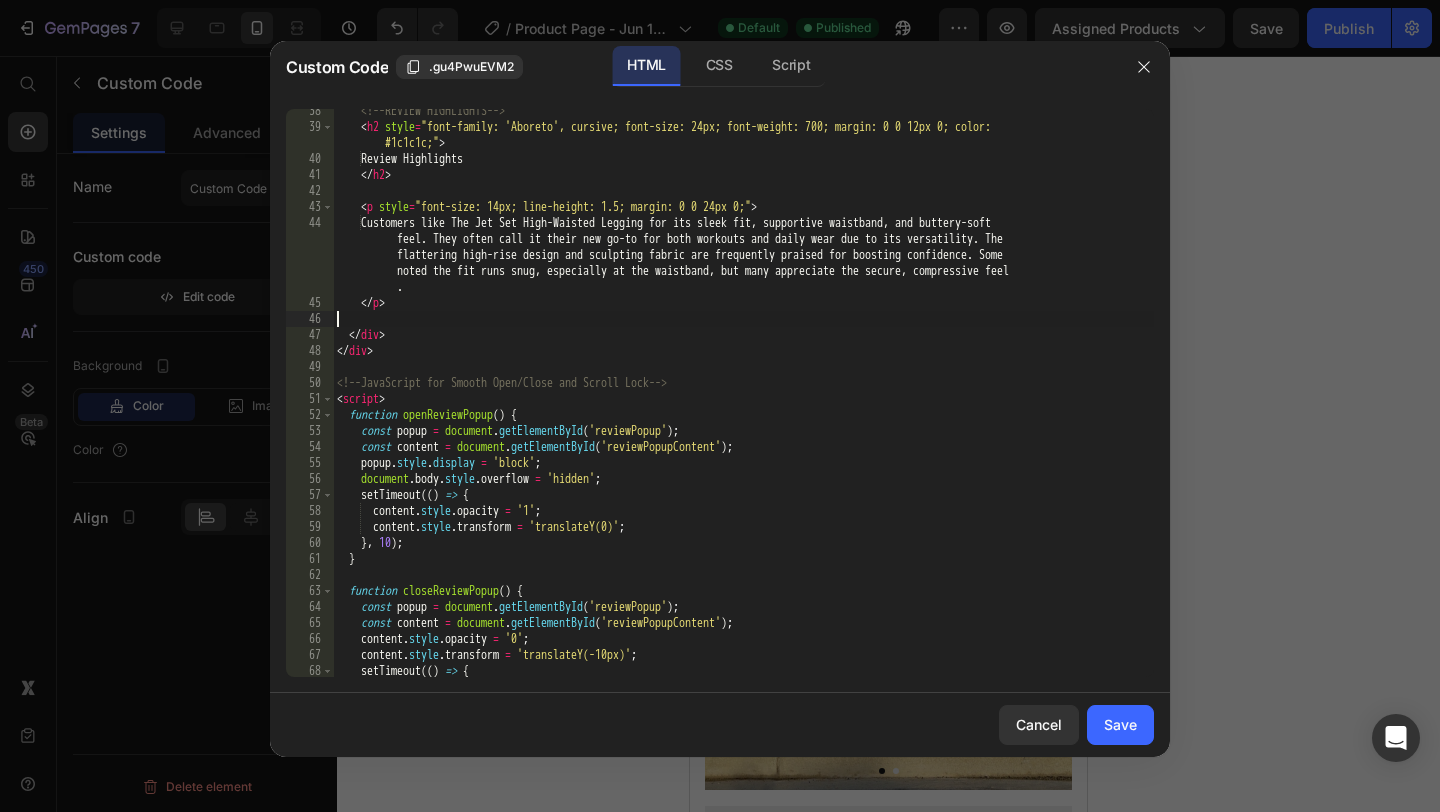 scroll, scrollTop: 856, scrollLeft: 0, axis: vertical 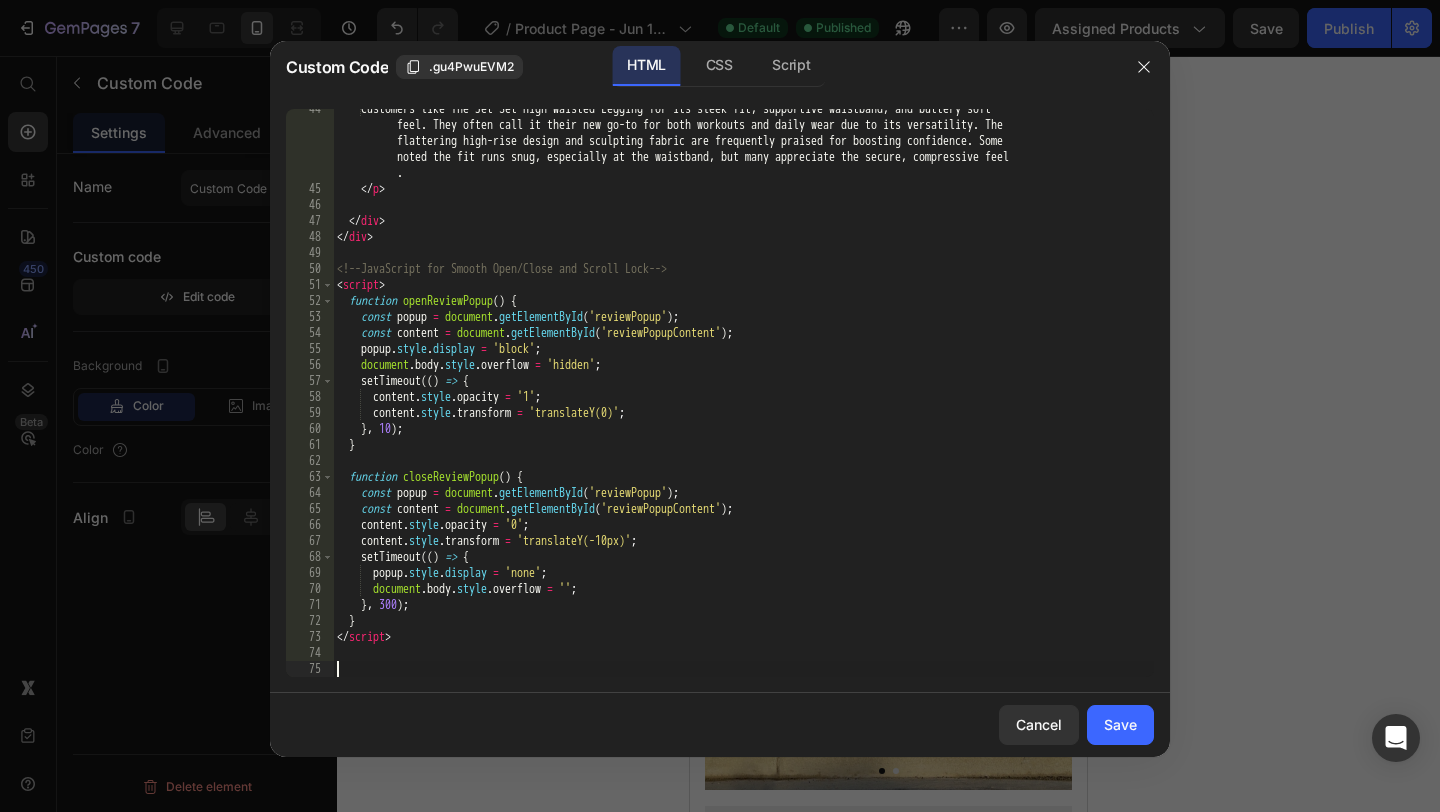 click on "Customers like The Jet Set High-Waisted Legging for its sleek fit, supportive waistband, and buttery-soft             feel. They often call it their new go-to for both workouts and daily wear due to its versatility. The             flattering high-rise design and sculpting fabric are frequently praised for boosting confidence. Some             noted the fit runs snug, especially at the waistband, but many appreciate the secure, compressive feel            .      </ p >    </ div > </ div > <!--  JavaScript for Smooth Open/Close and Scroll Lock  --> < script >    function   openReviewPopup ( )   {      const   popup   =   document . getElementById ( 'reviewPopup' ) ;      const   content   =   document . getElementById ( 'reviewPopupContent' ) ;      popup . style . display   =   'block' ;      document . body . style . overflow   =   'hidden' ;      setTimeout (( )   =>   {         content . style . opacity   =   '1' ;         content . style . transform   =   ;" at bounding box center [743, 433] 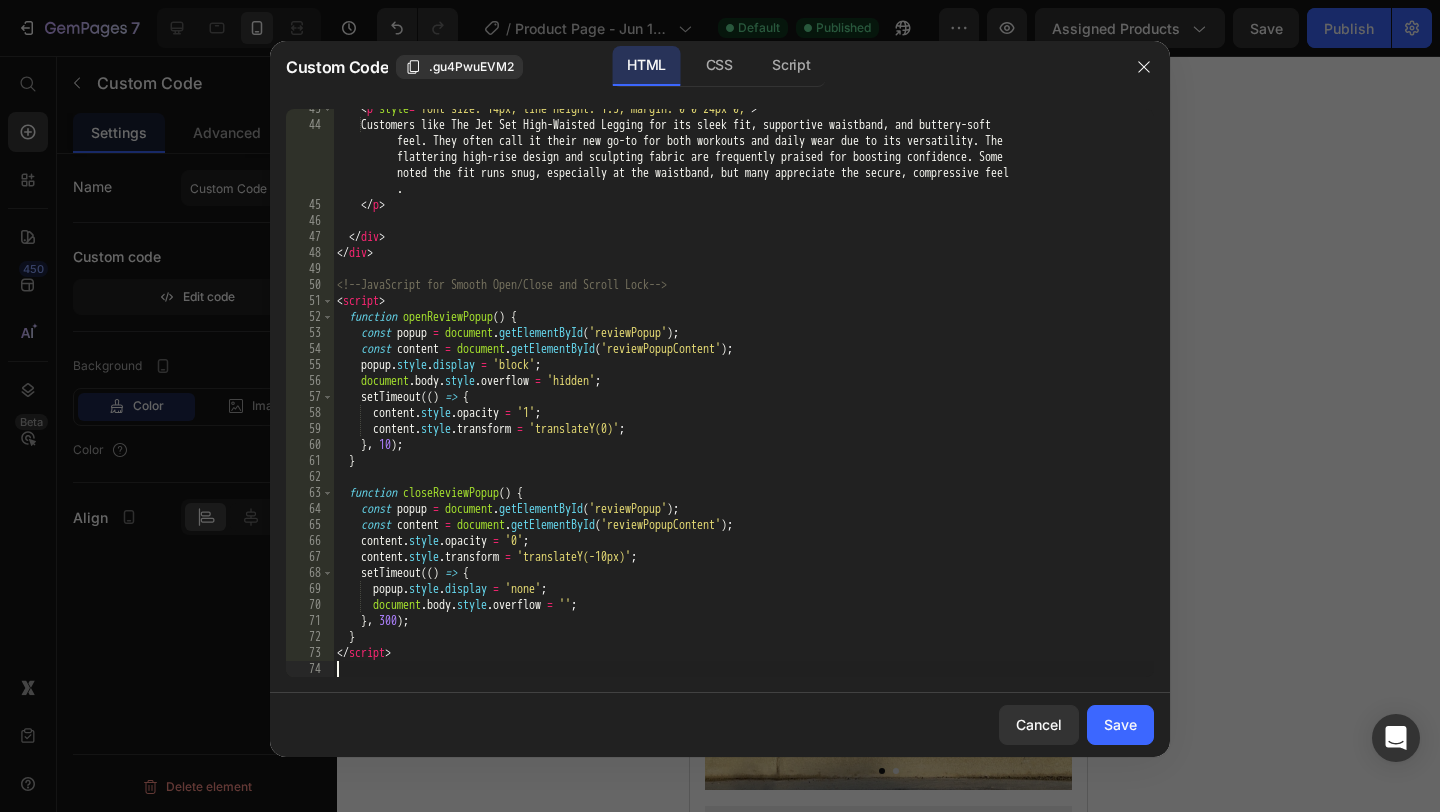 scroll, scrollTop: 824, scrollLeft: 0, axis: vertical 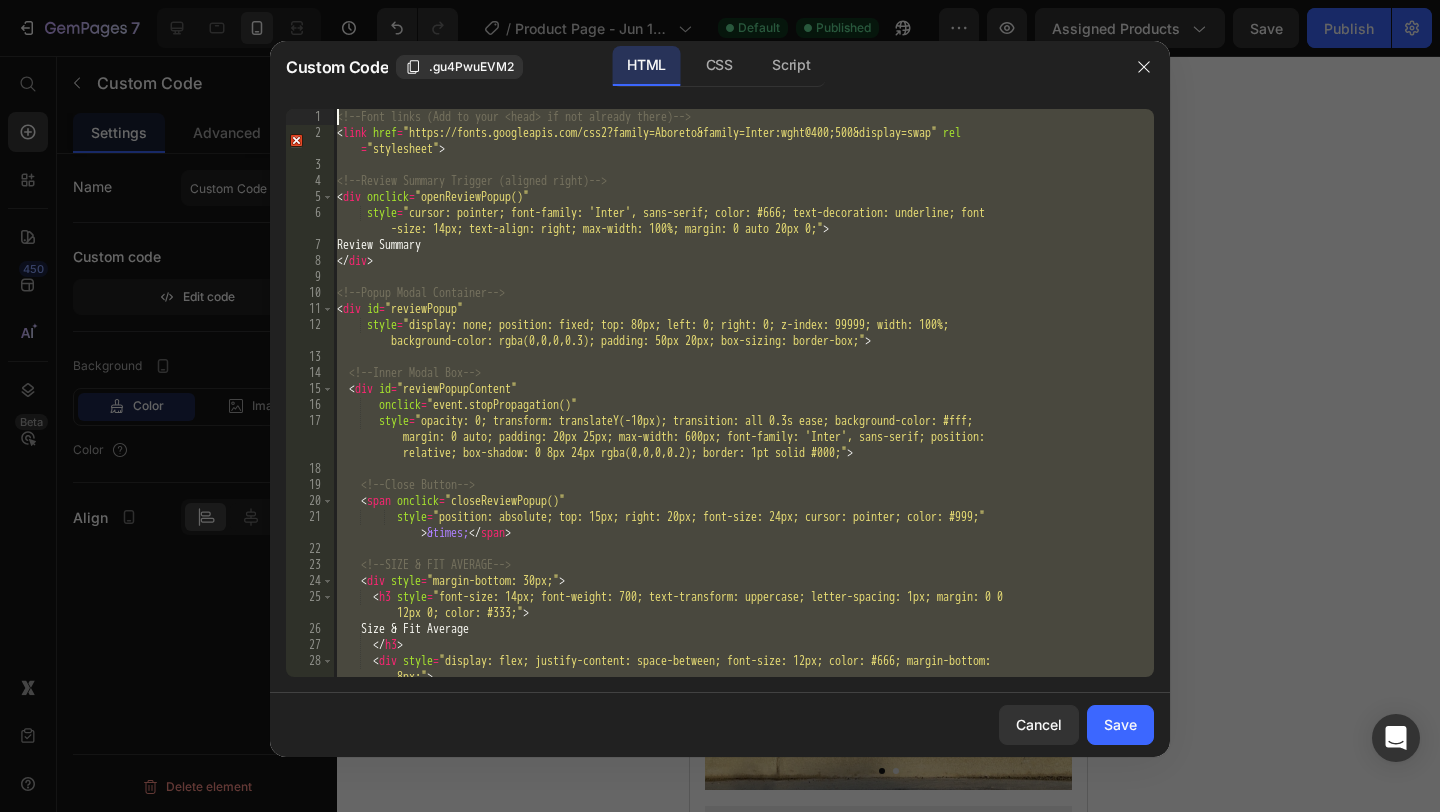 drag, startPoint x: 407, startPoint y: 673, endPoint x: 428, endPoint y: 48, distance: 625.3527 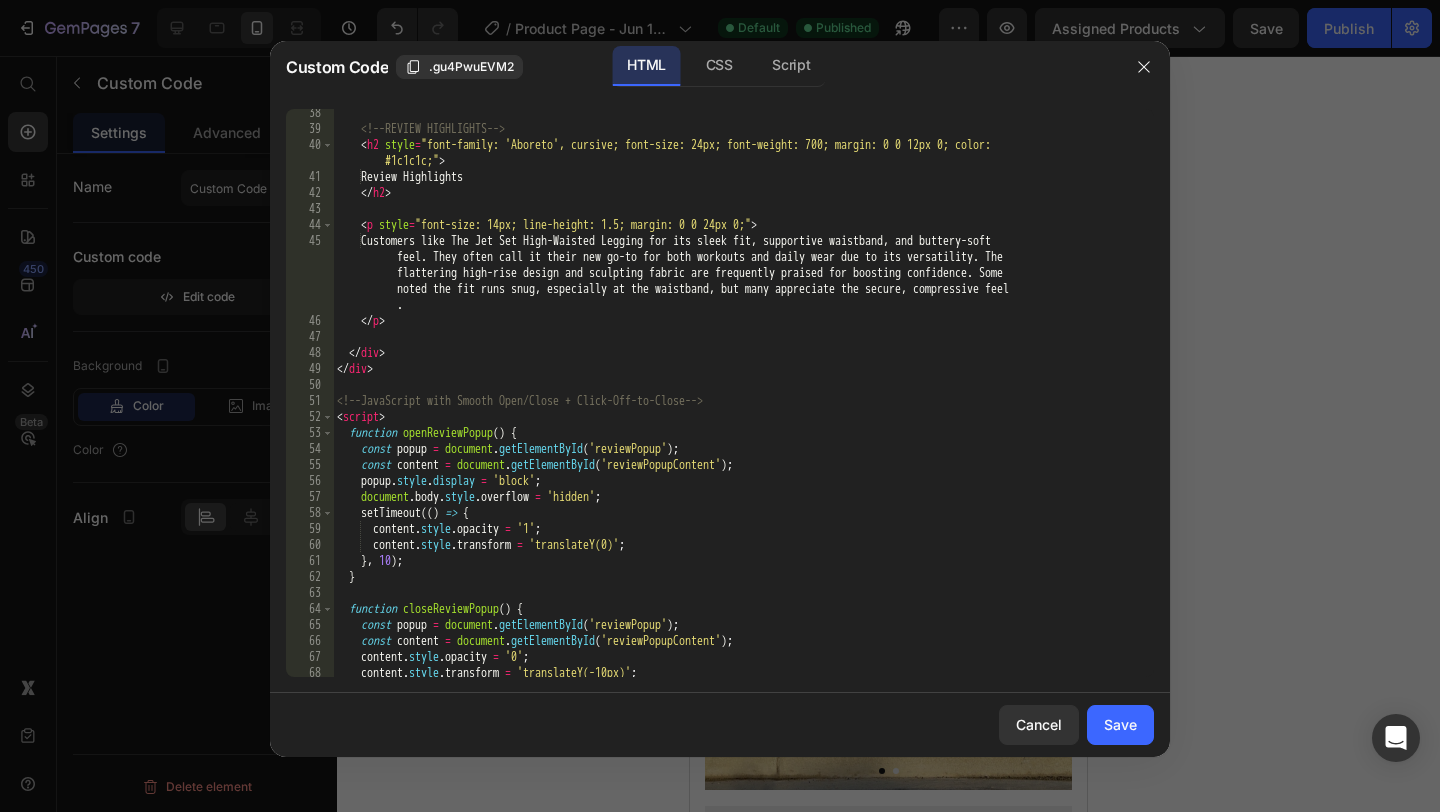 scroll, scrollTop: 0, scrollLeft: 0, axis: both 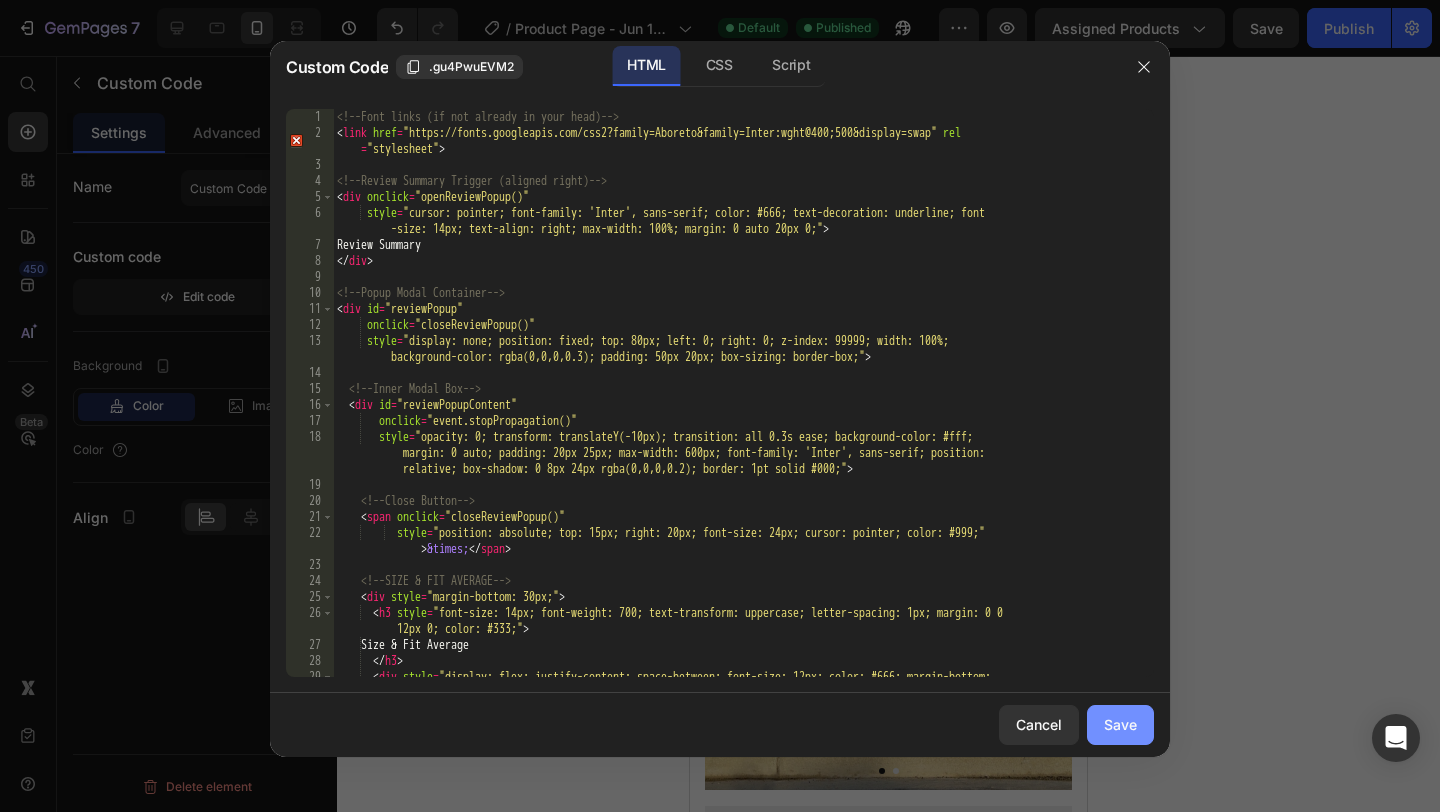 click on "Save" at bounding box center (1120, 724) 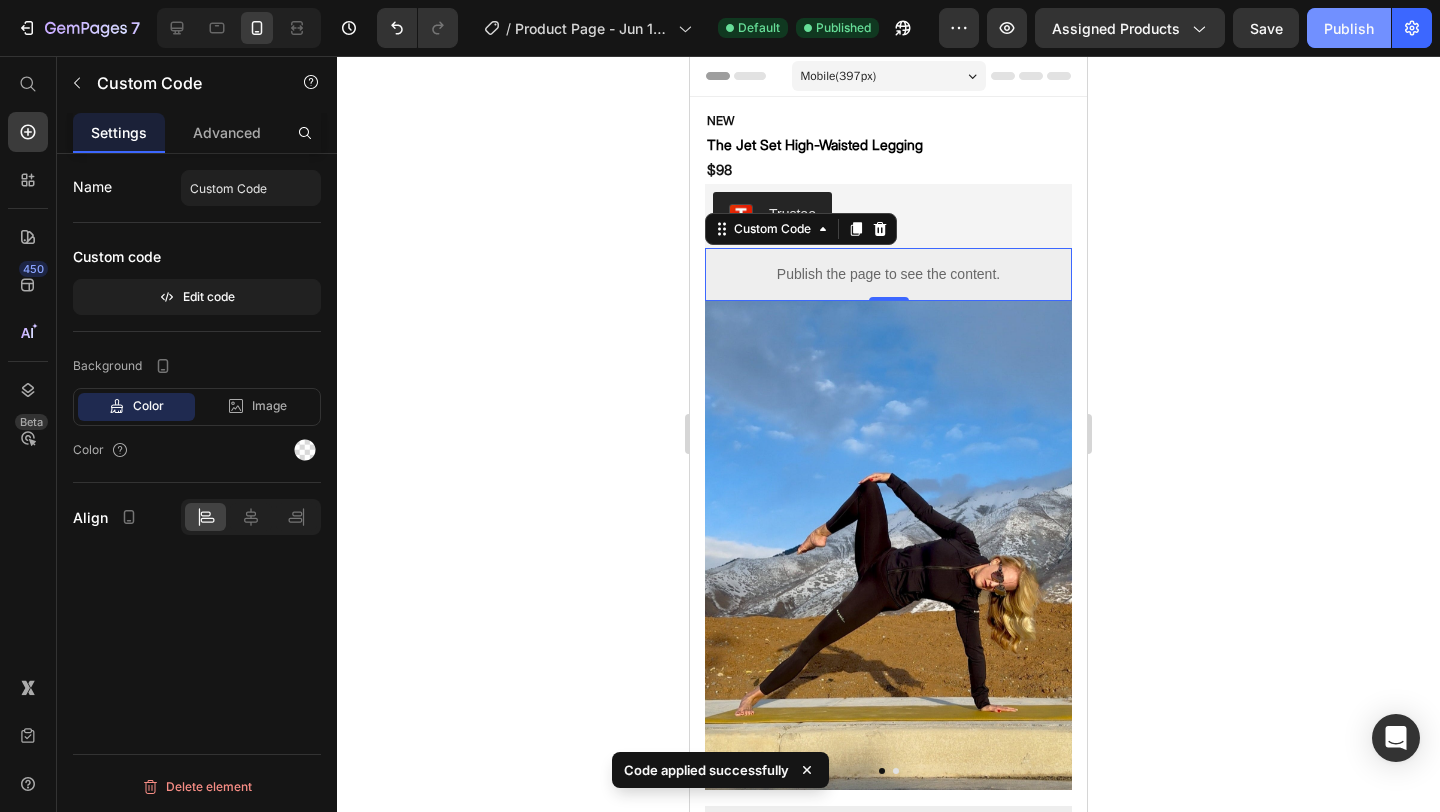 click on "Publish" 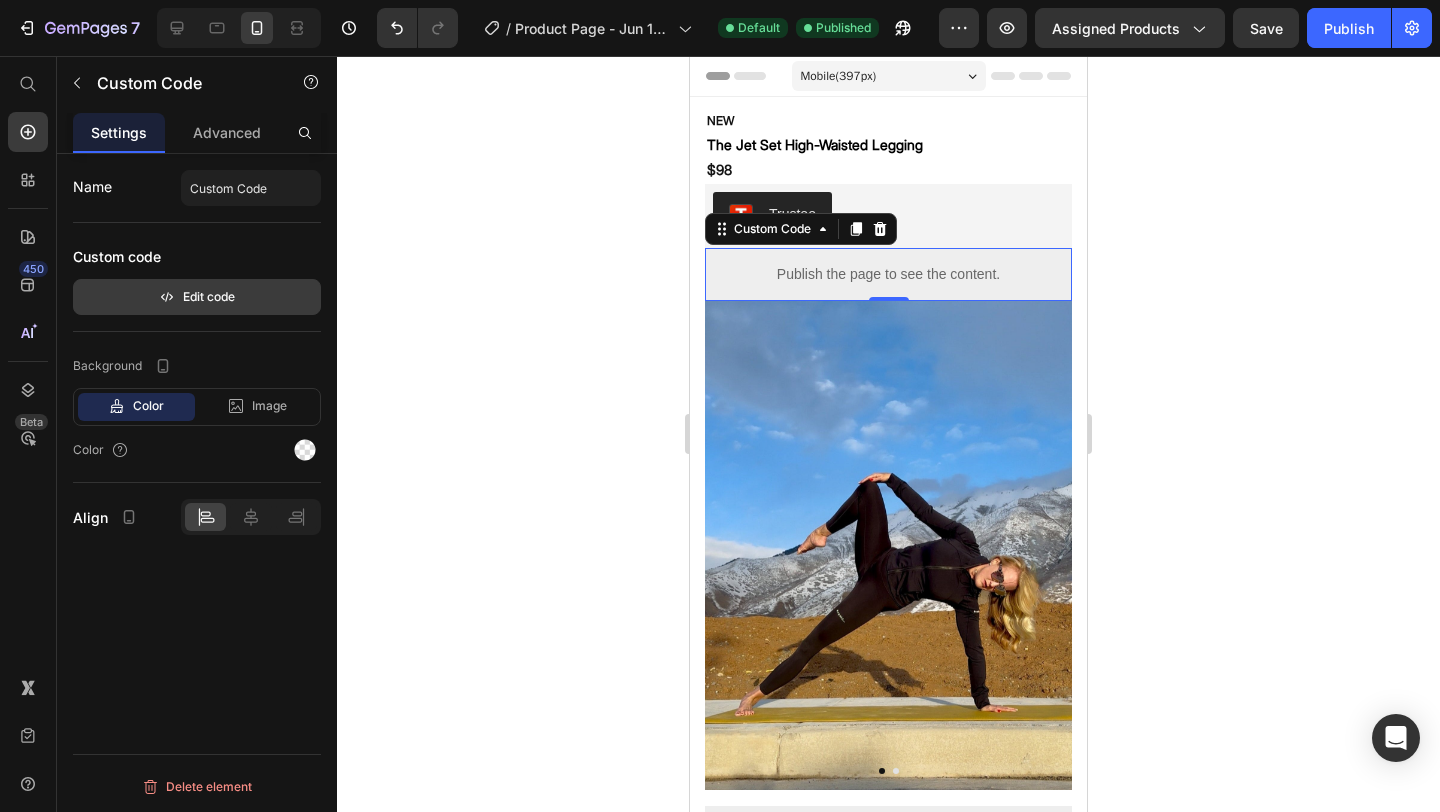 click on "Edit code" at bounding box center [197, 297] 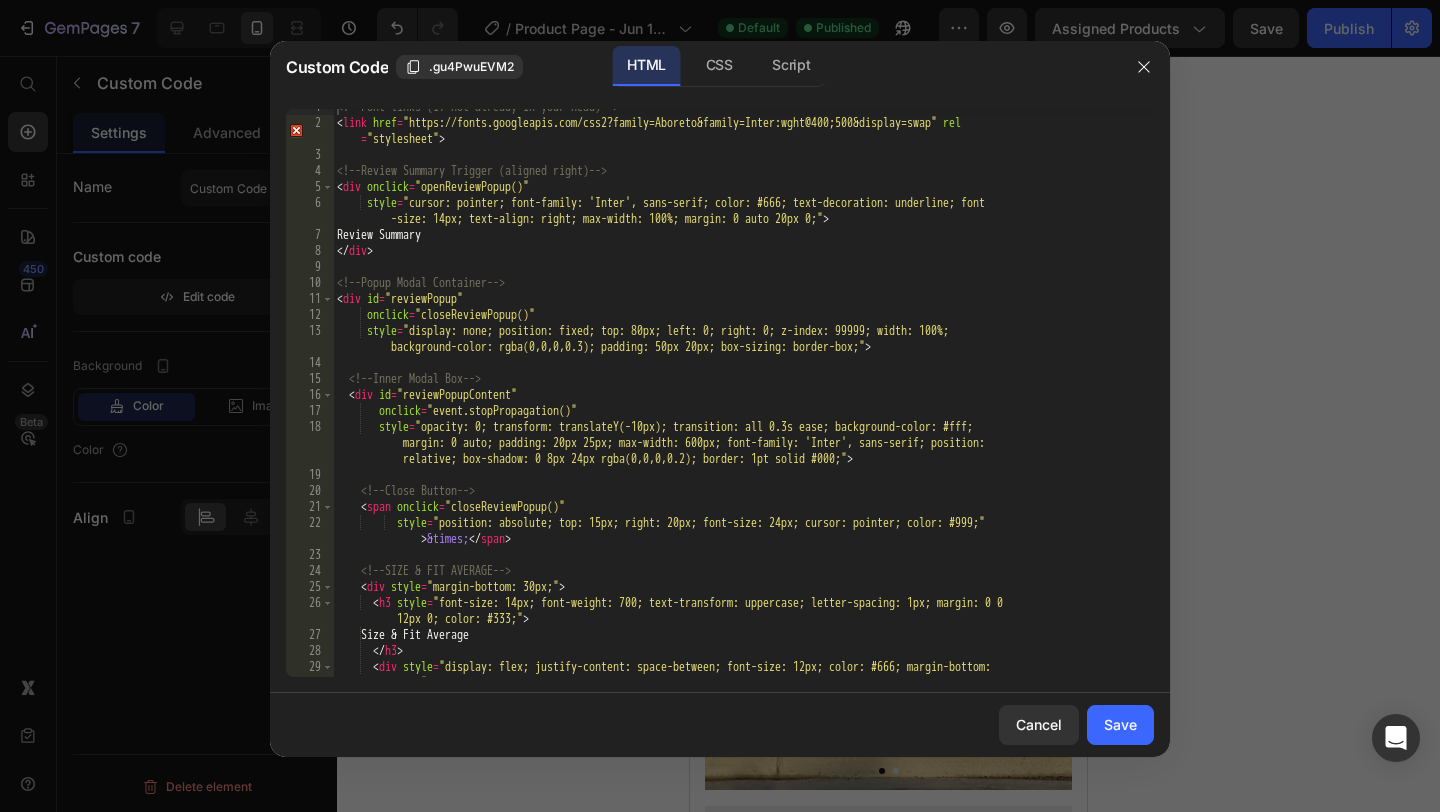scroll, scrollTop: 856, scrollLeft: 0, axis: vertical 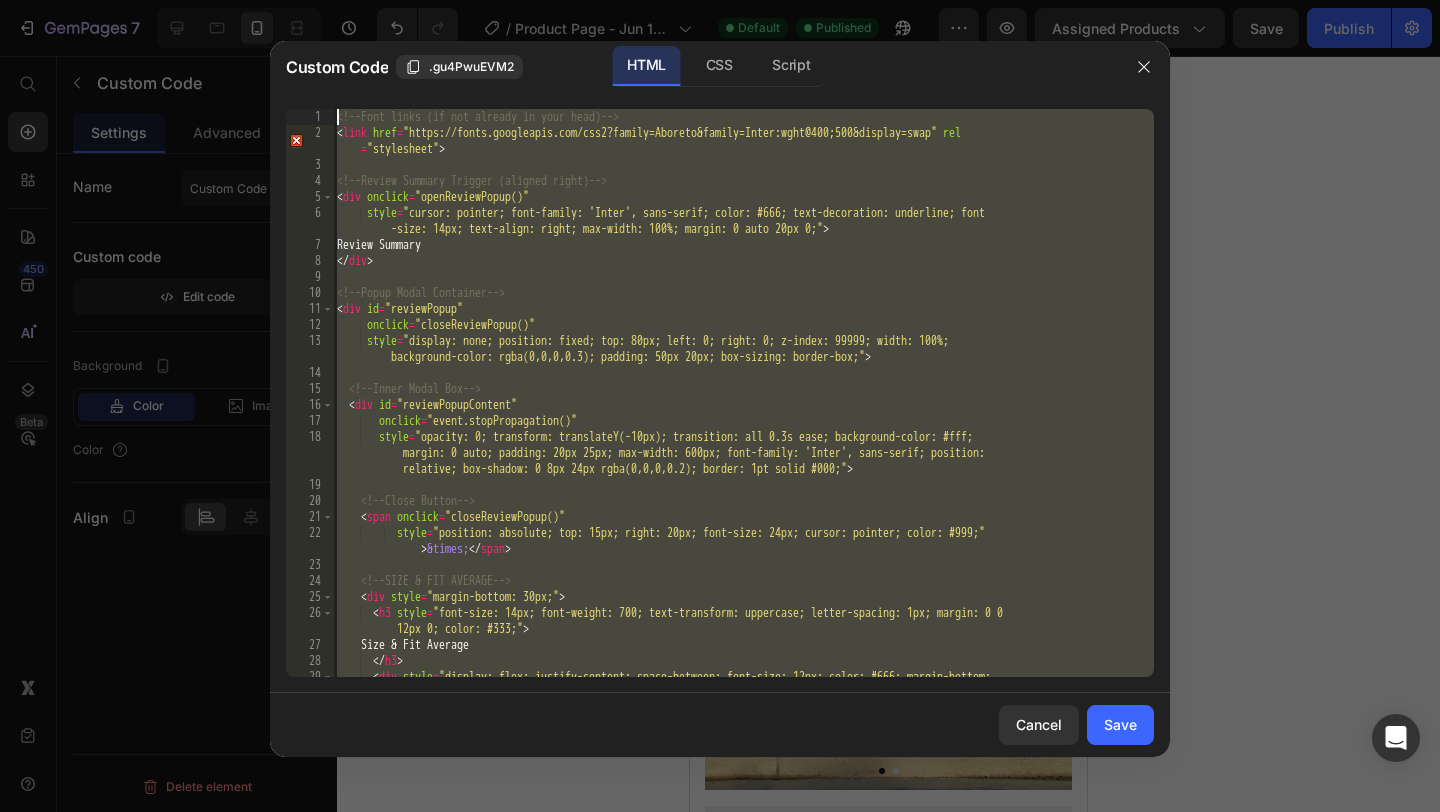 drag, startPoint x: 455, startPoint y: 656, endPoint x: 535, endPoint y: 8, distance: 652.9196 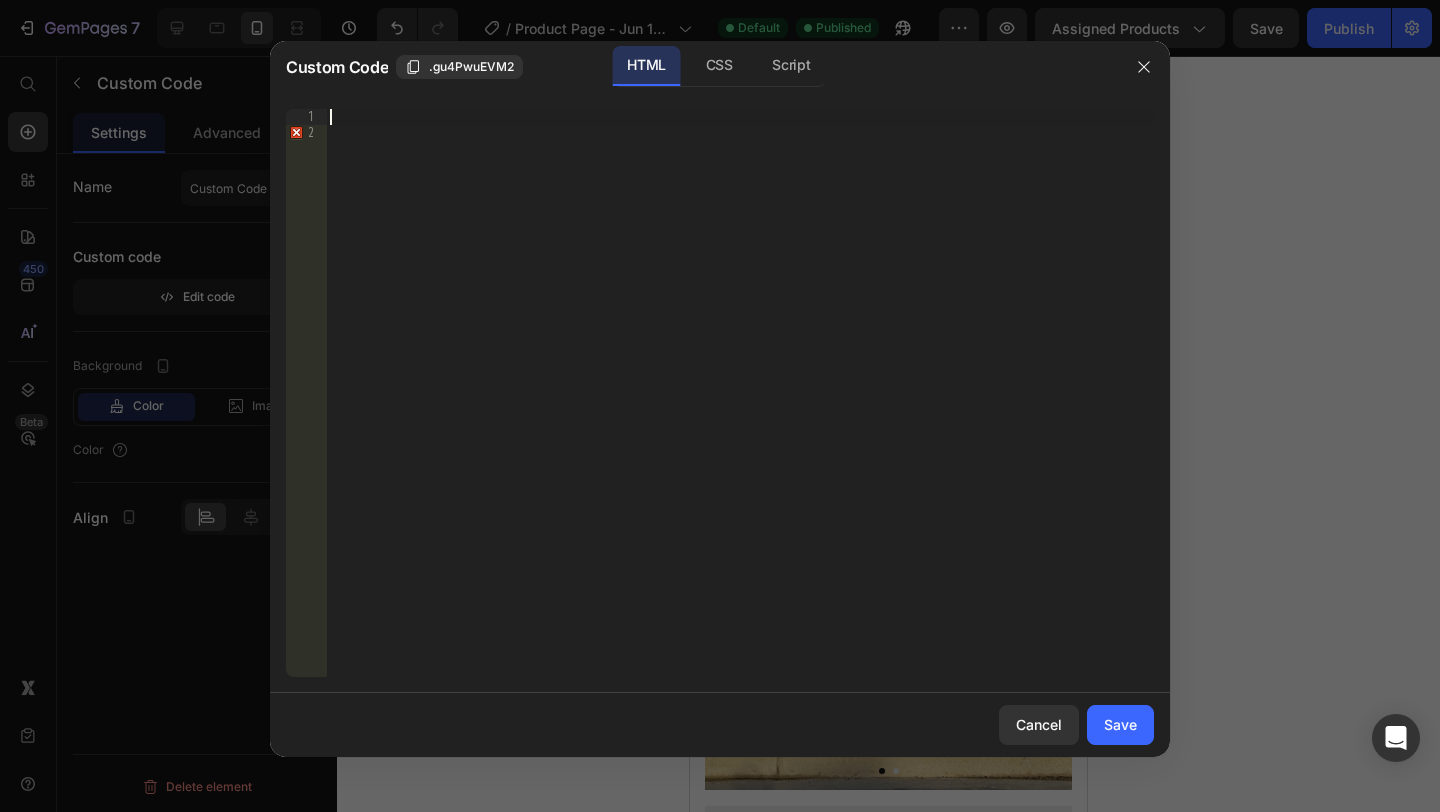 paste on "</script>" 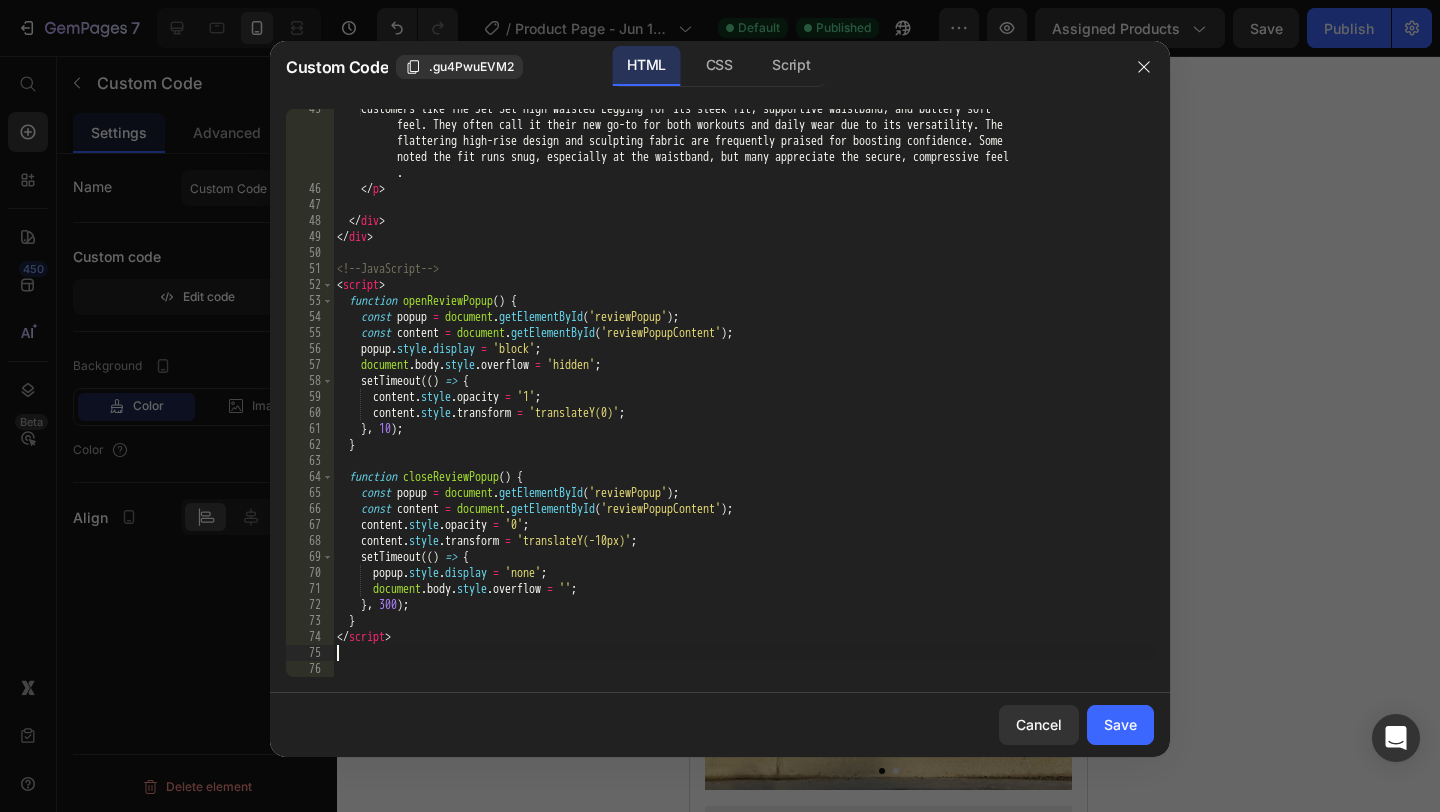 scroll, scrollTop: 872, scrollLeft: 0, axis: vertical 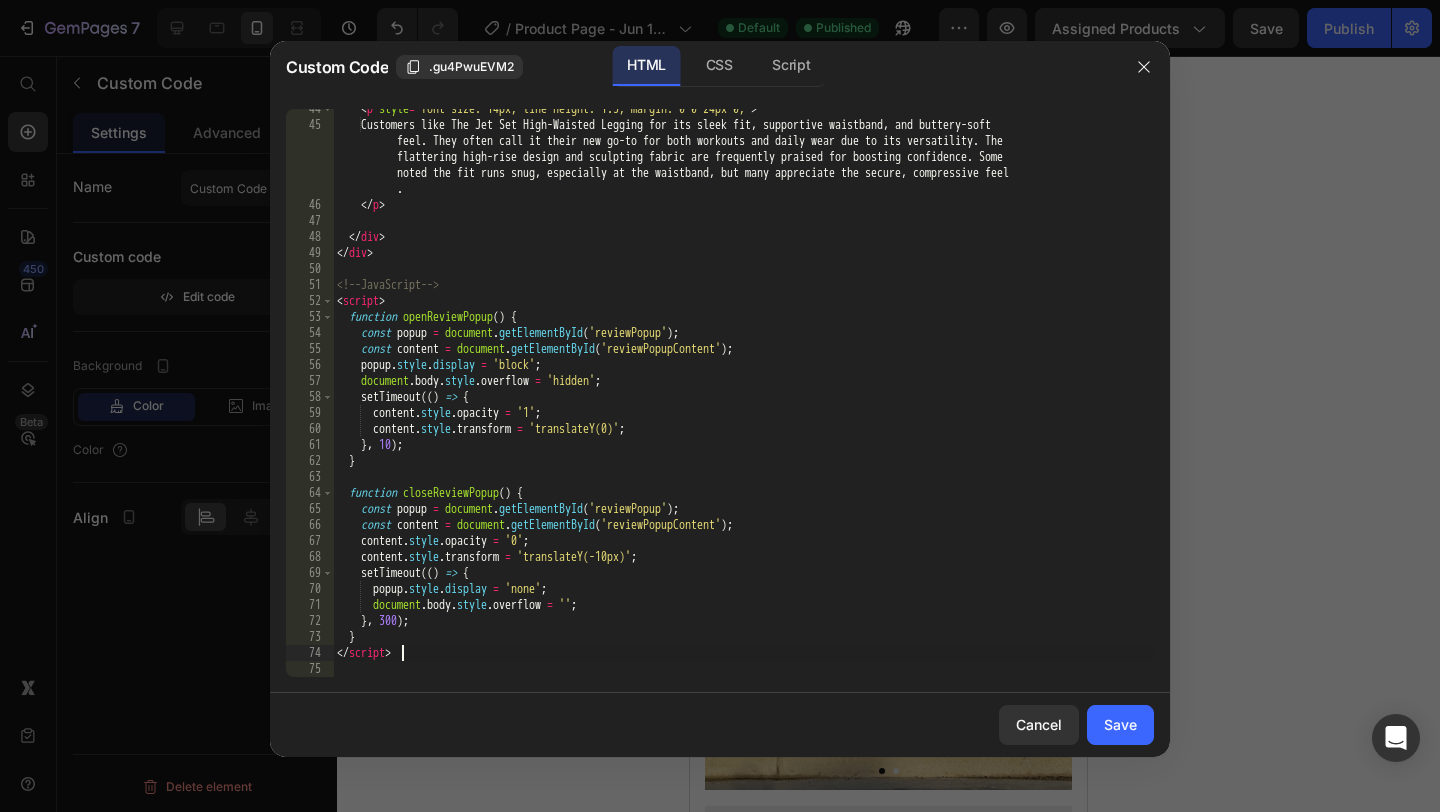 click on "<p style="font-size: 14px; line-height: 1.5; margin: 0 0 24px 0" > Customers like The Jet Set High-Waisted Legging for its sleek fit, supportive waistband, and buttery-soft </p>" at bounding box center [743, 401] 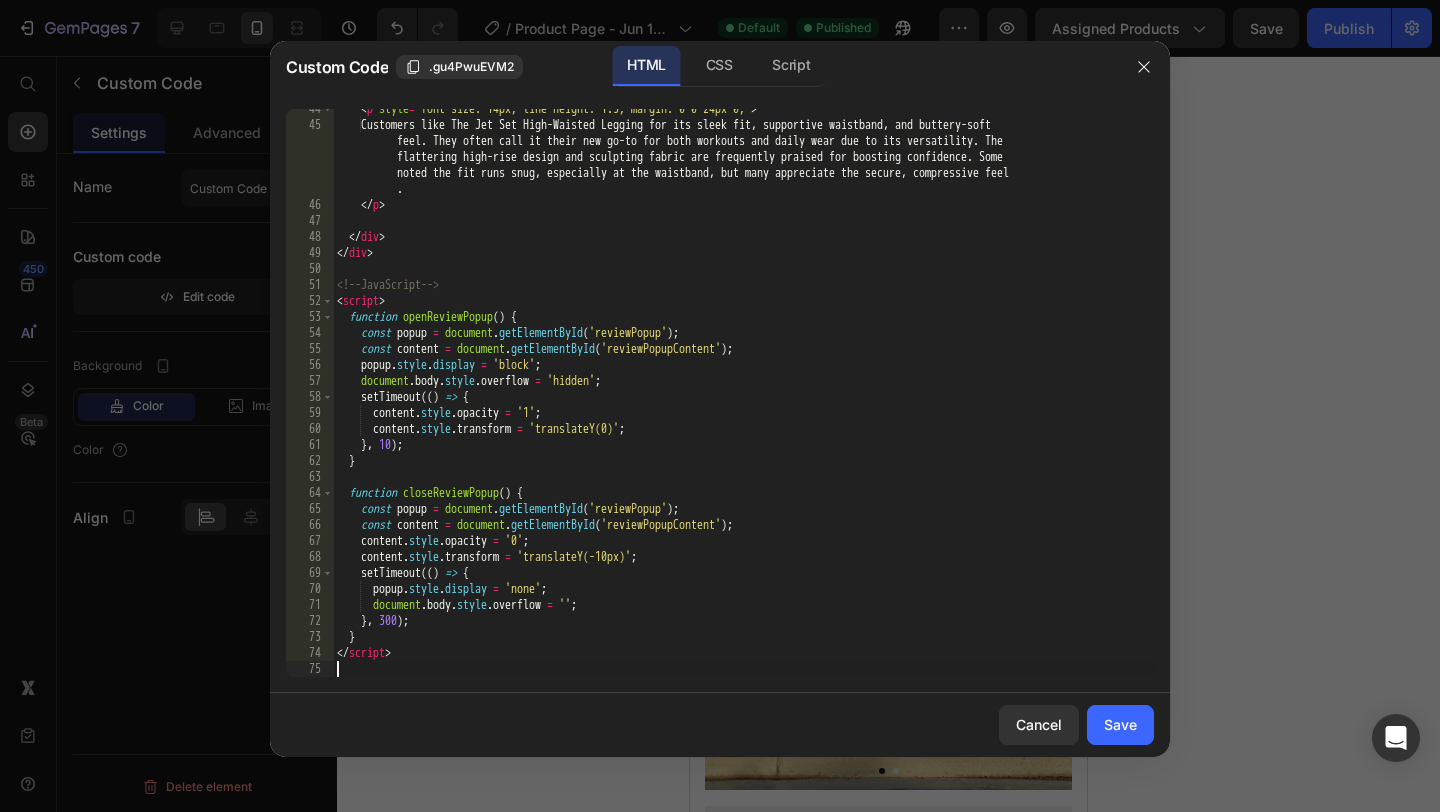 type on "</script>" 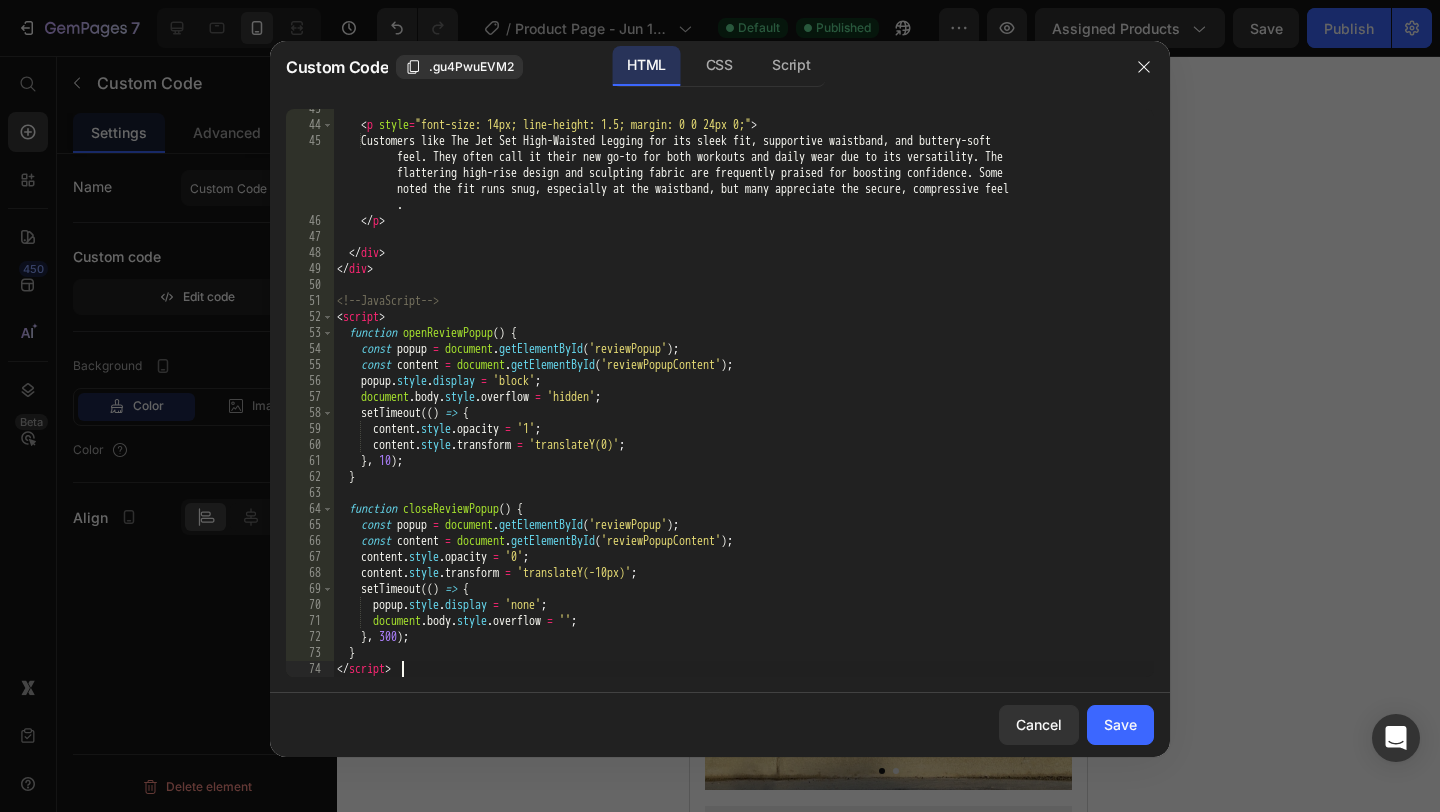 scroll, scrollTop: 840, scrollLeft: 0, axis: vertical 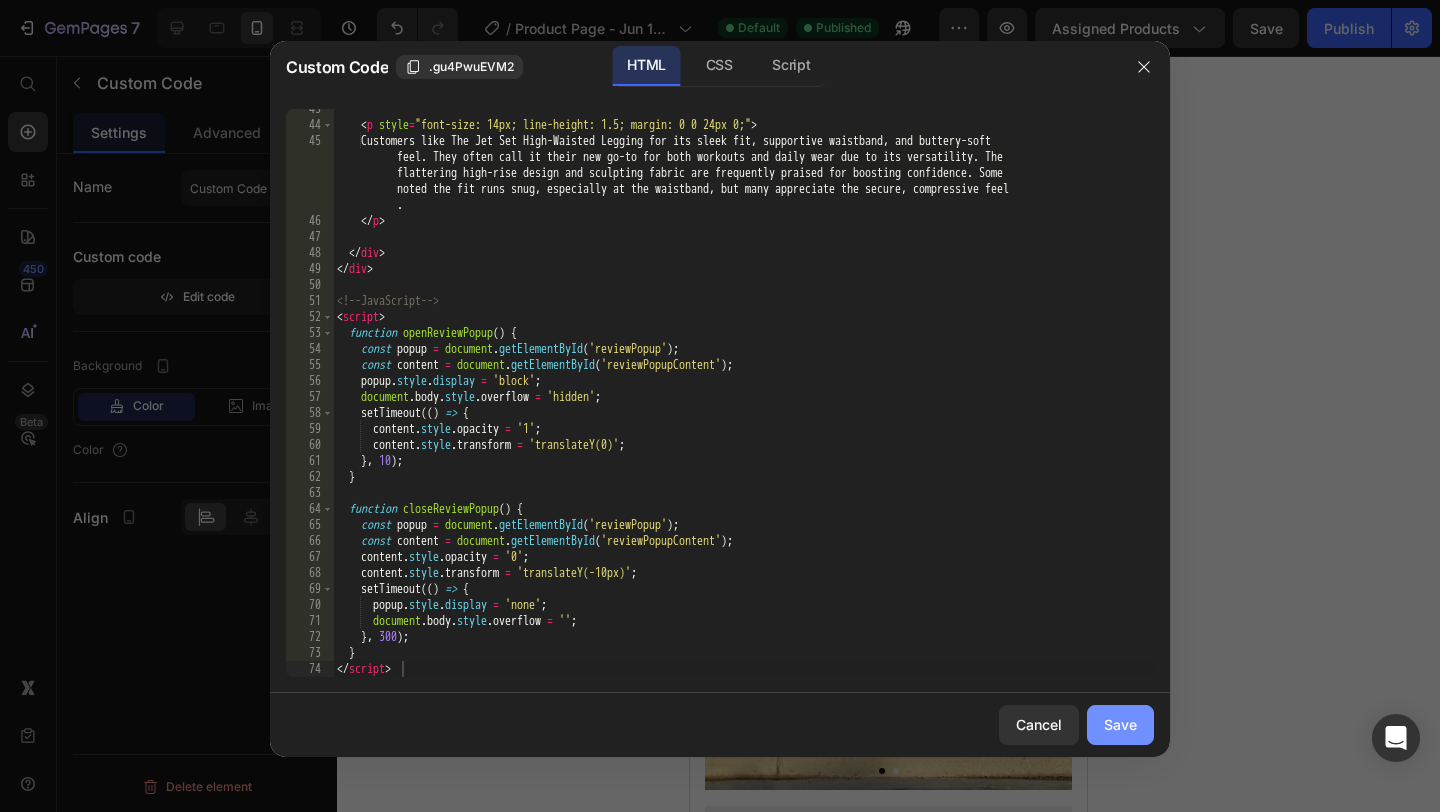 click on "Save" at bounding box center (1120, 724) 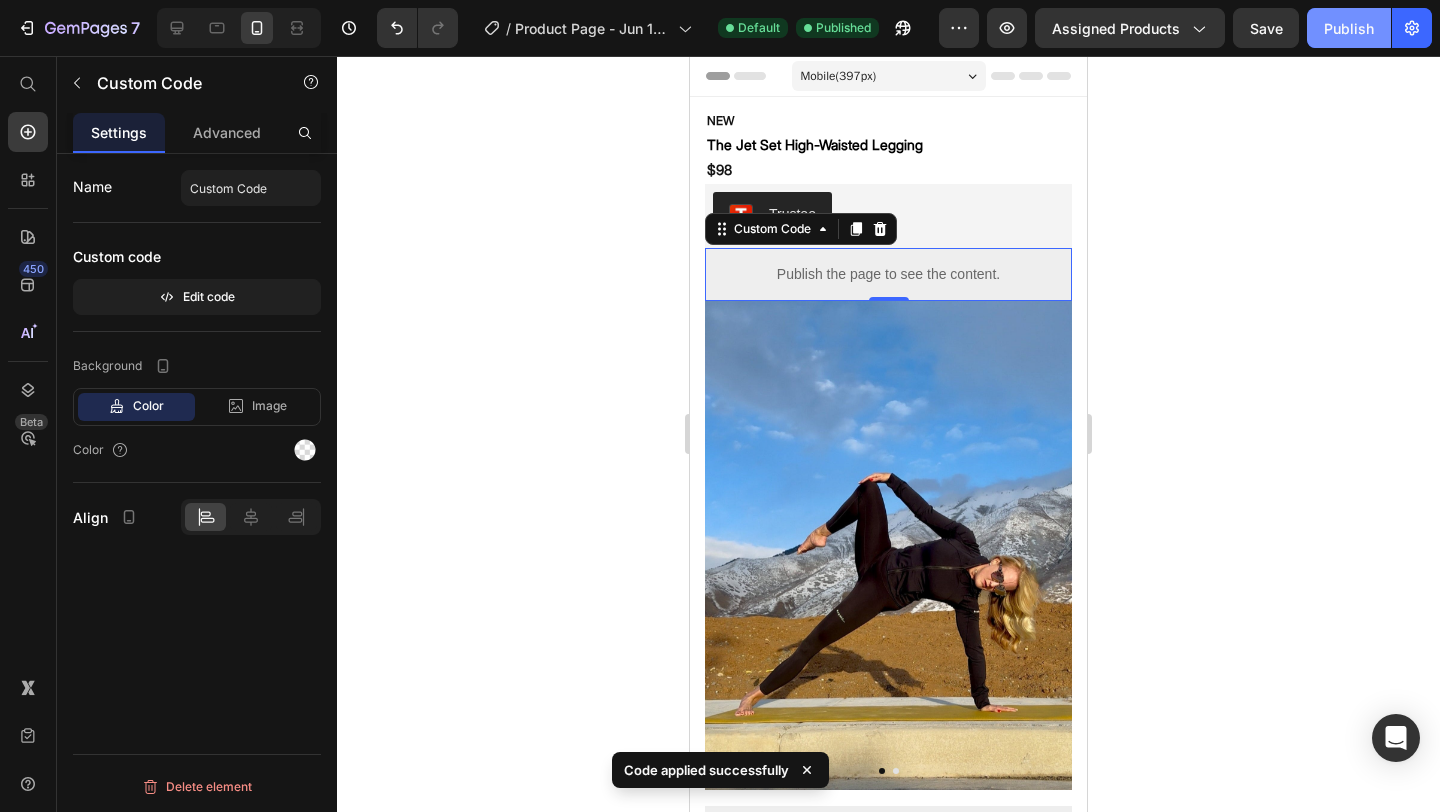 click on "Publish" at bounding box center [1349, 28] 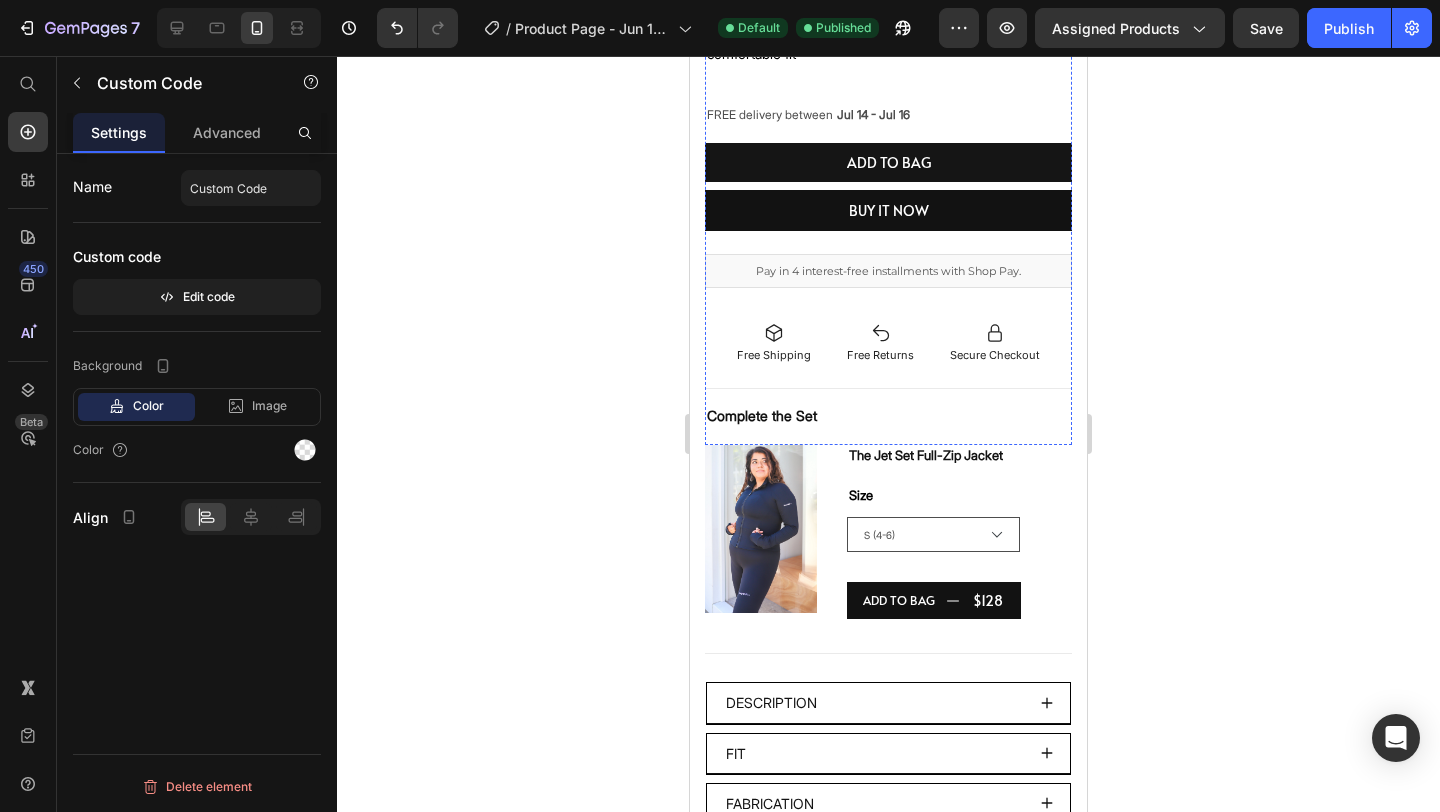 scroll, scrollTop: 1060, scrollLeft: 0, axis: vertical 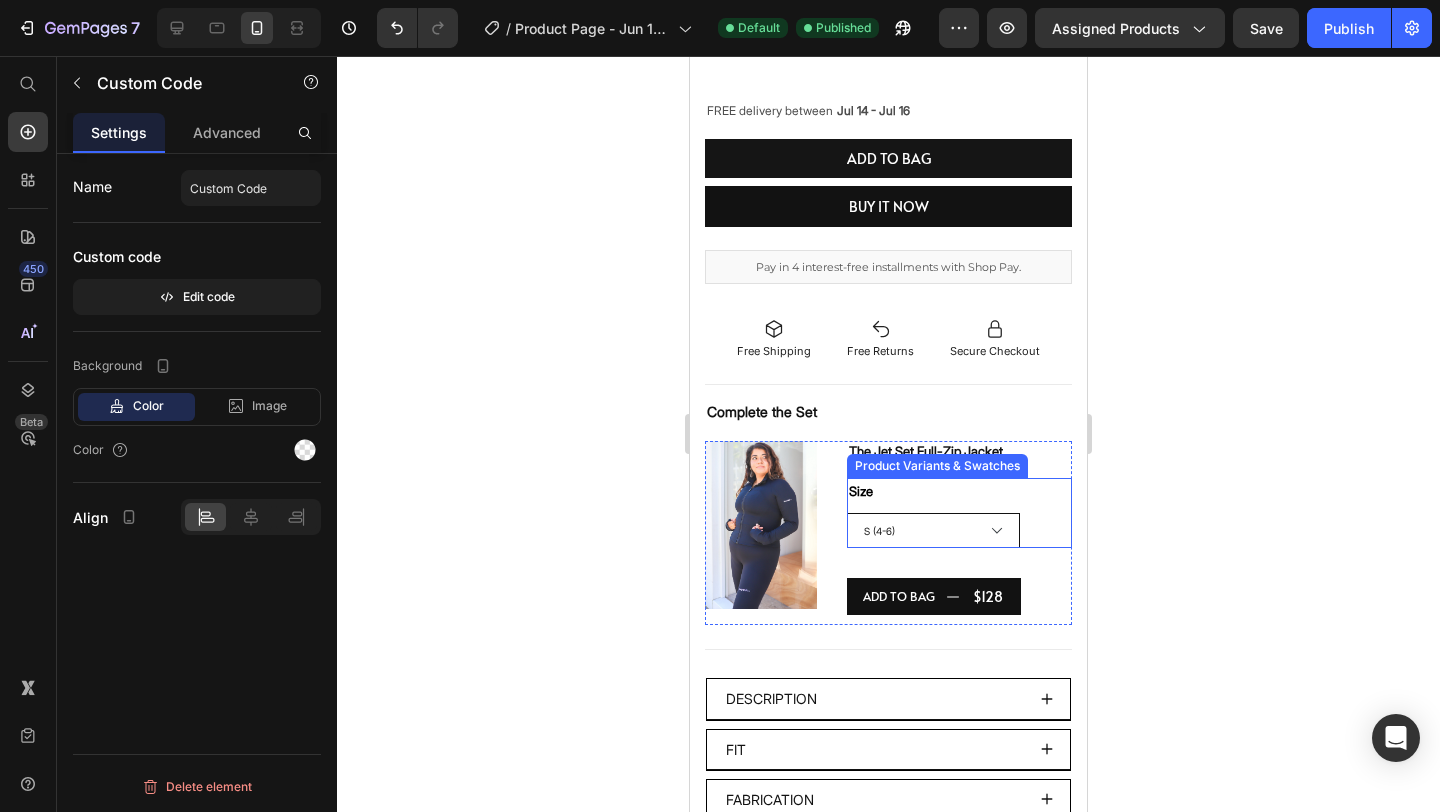 click on "S (4-6) M (8-10) L(12-14) XL (16-18)" at bounding box center [933, 530] 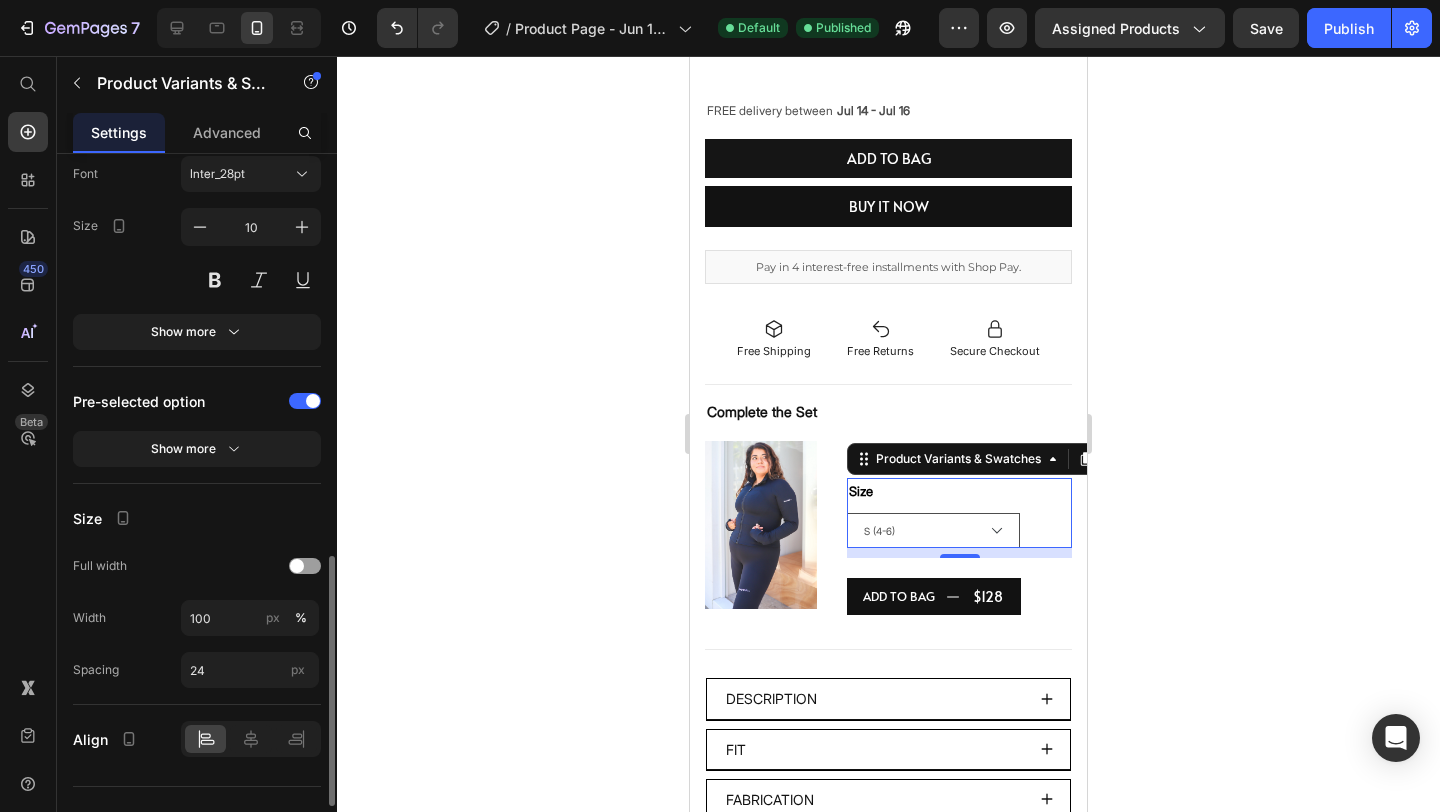 scroll, scrollTop: 1325, scrollLeft: 0, axis: vertical 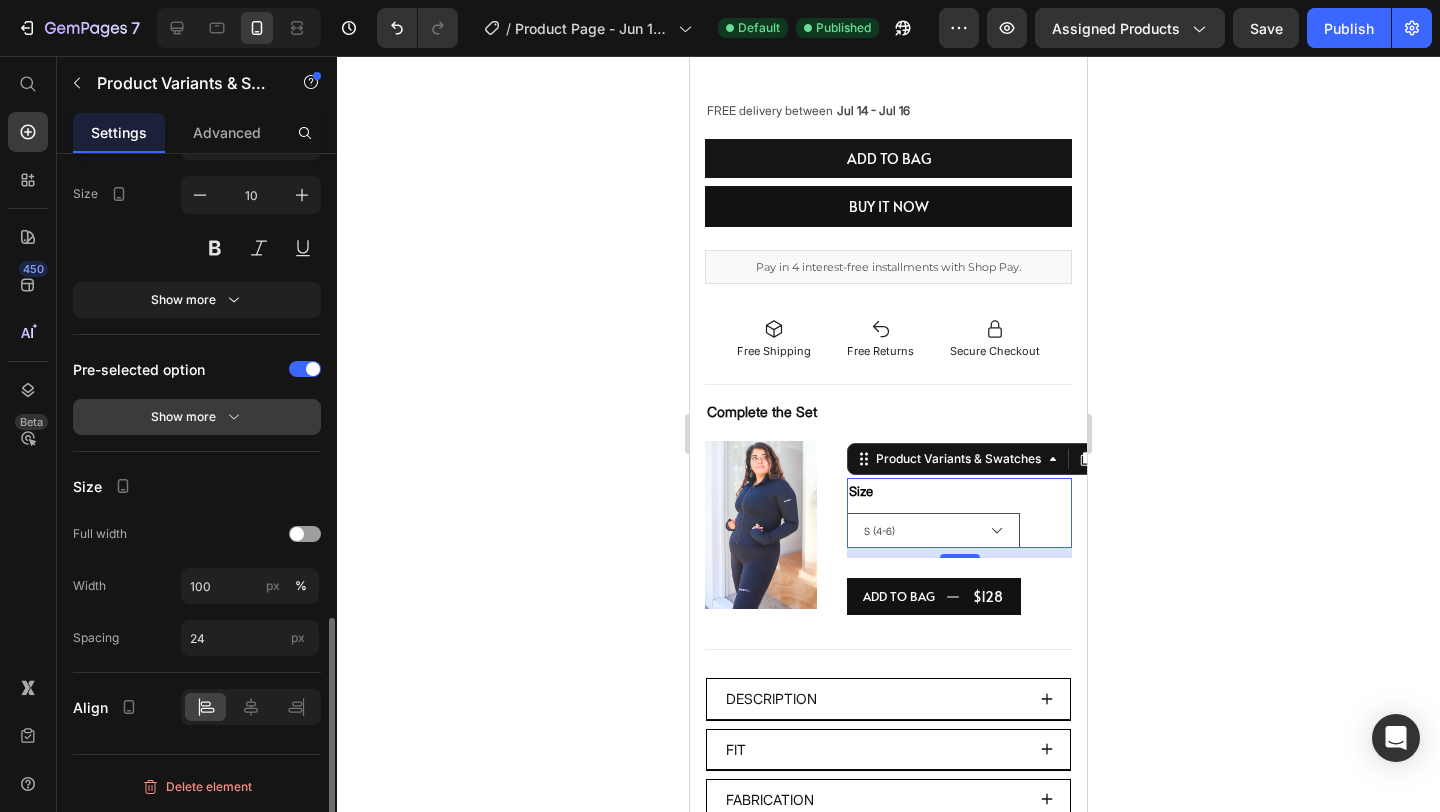 click on "Show more" 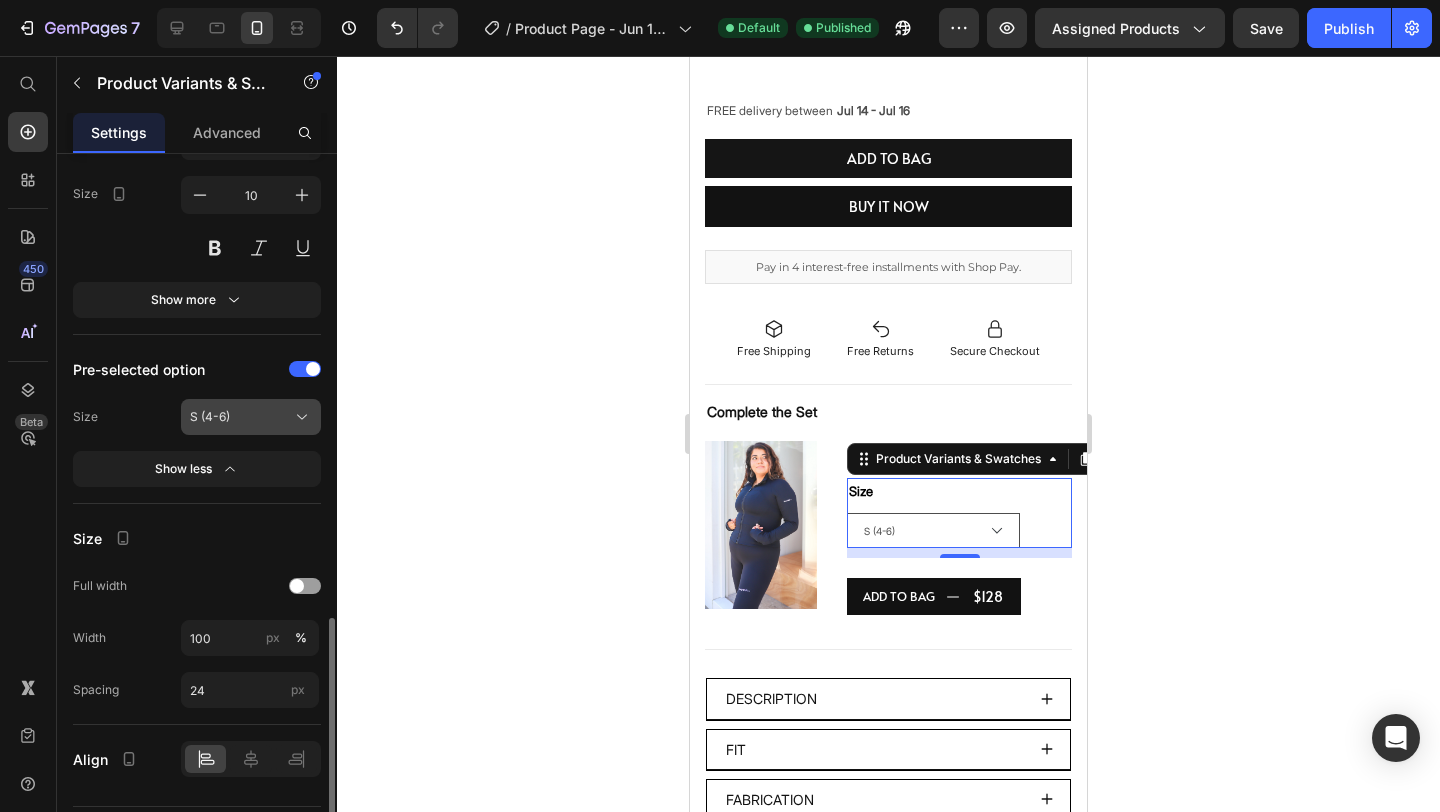 click on "S (4-6)" 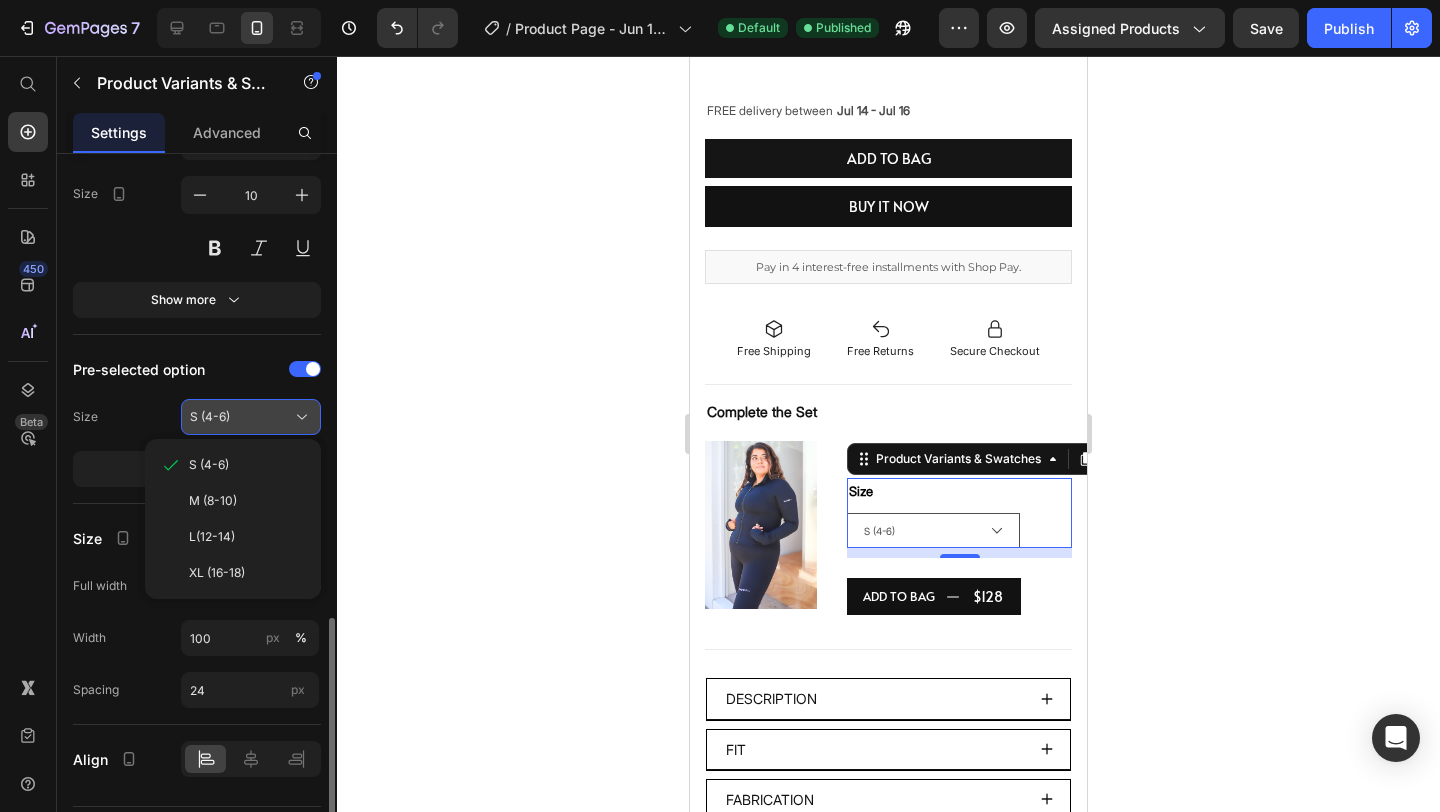 click on "S (4-6)" 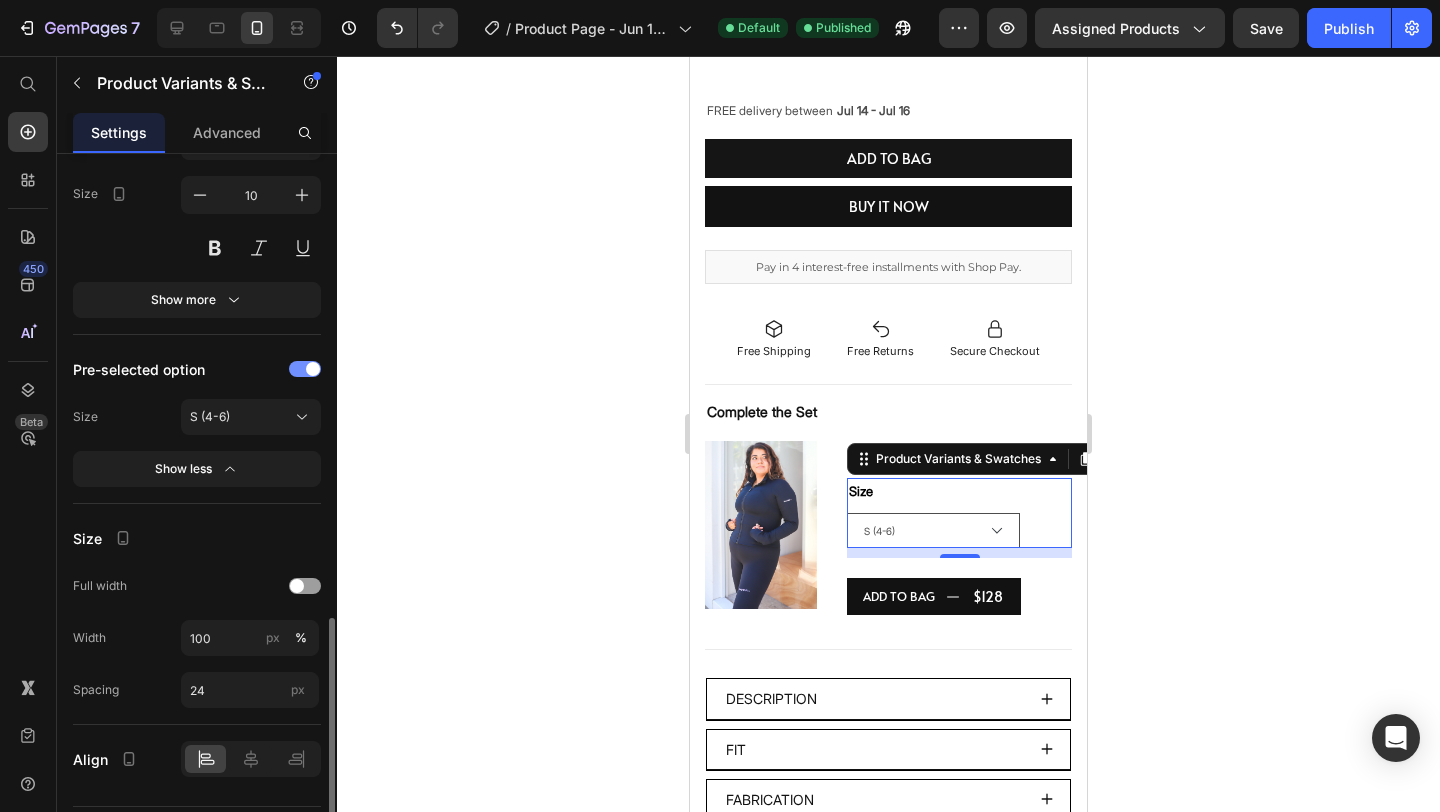 click at bounding box center (313, 369) 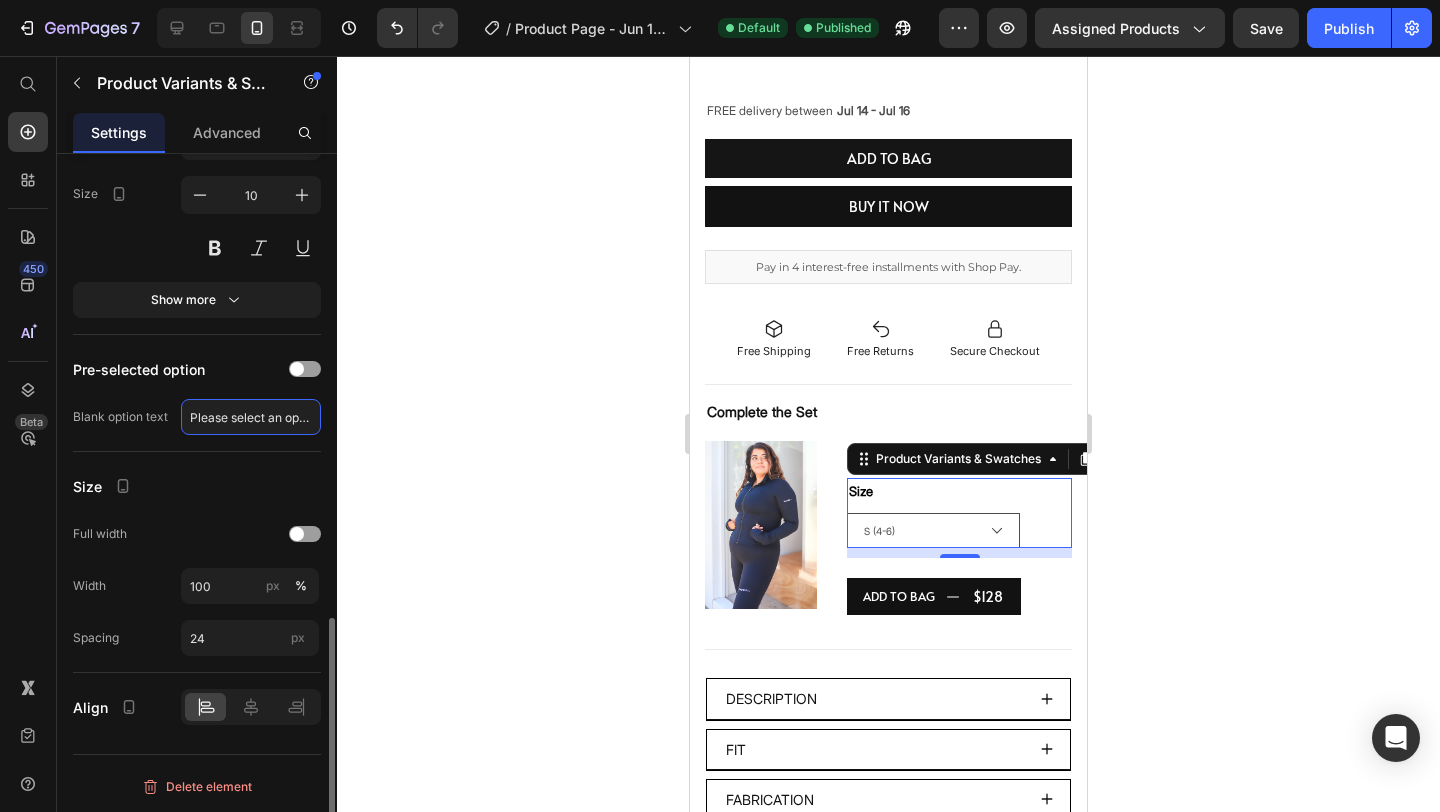 click on "Please select an option" 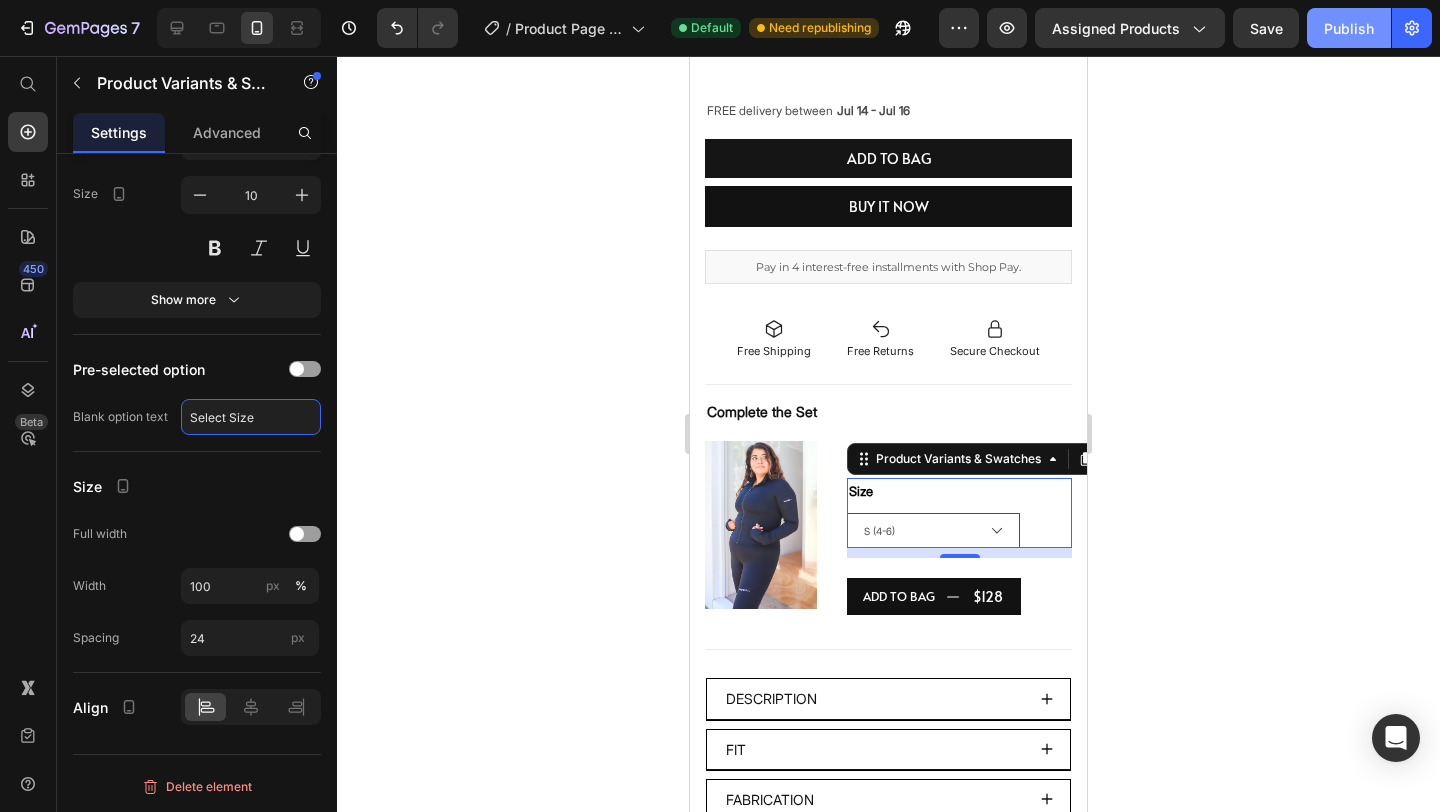 type on "Select Size" 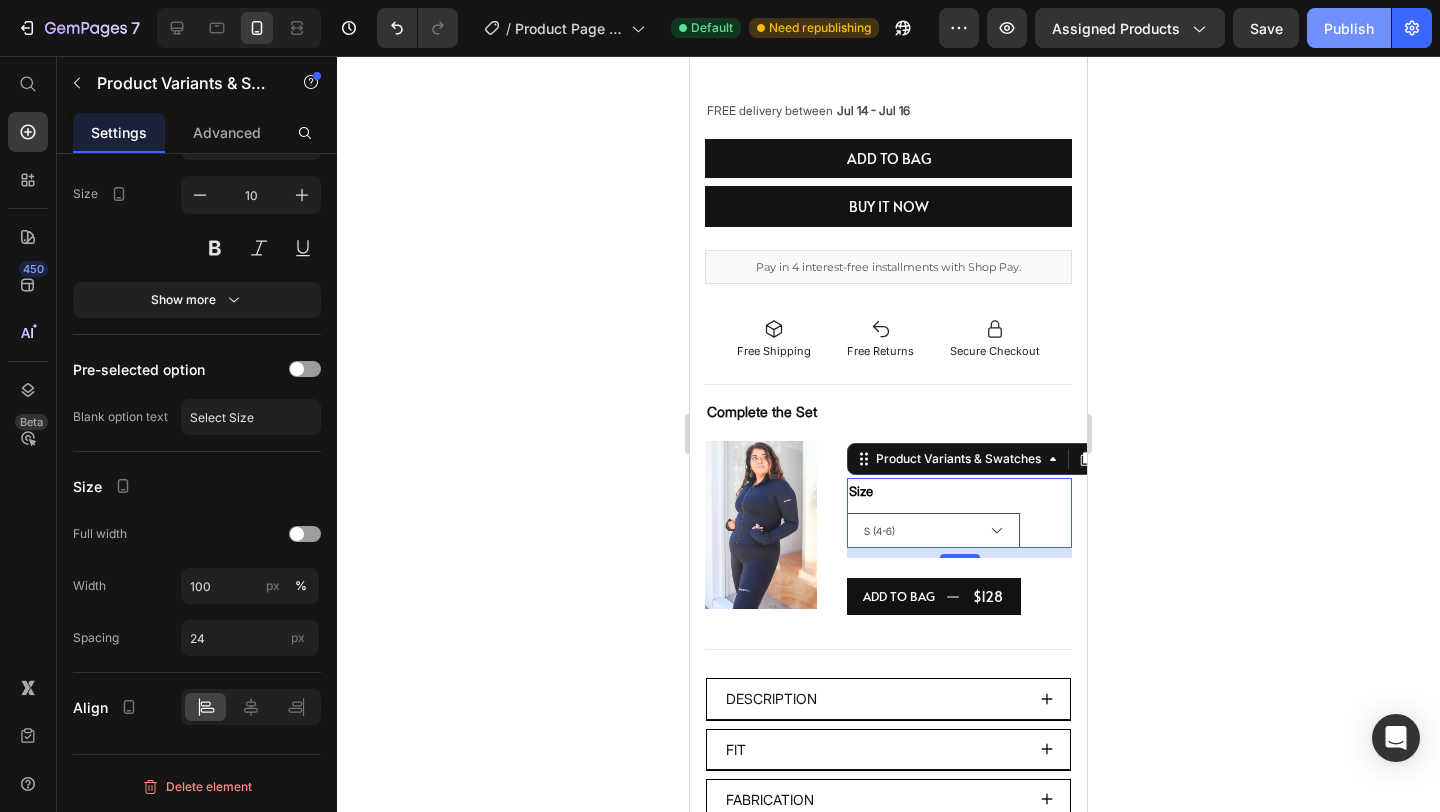 click on "Publish" at bounding box center (1349, 28) 